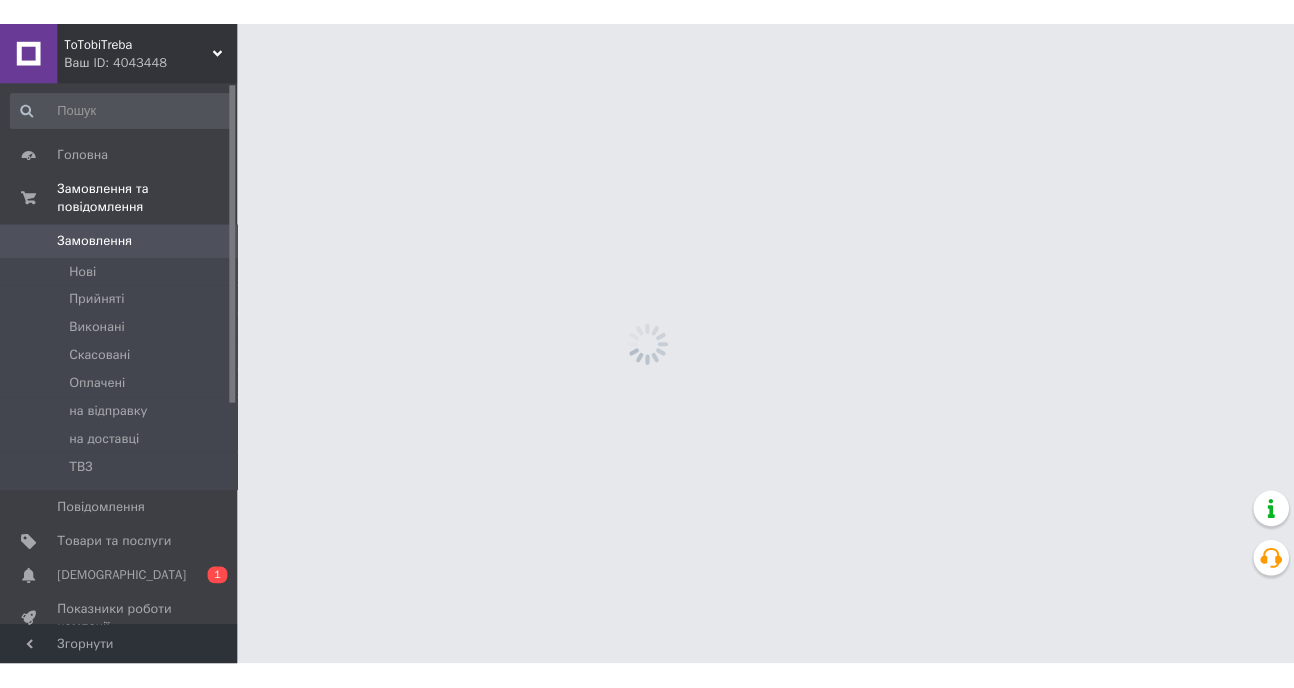 scroll, scrollTop: 0, scrollLeft: 0, axis: both 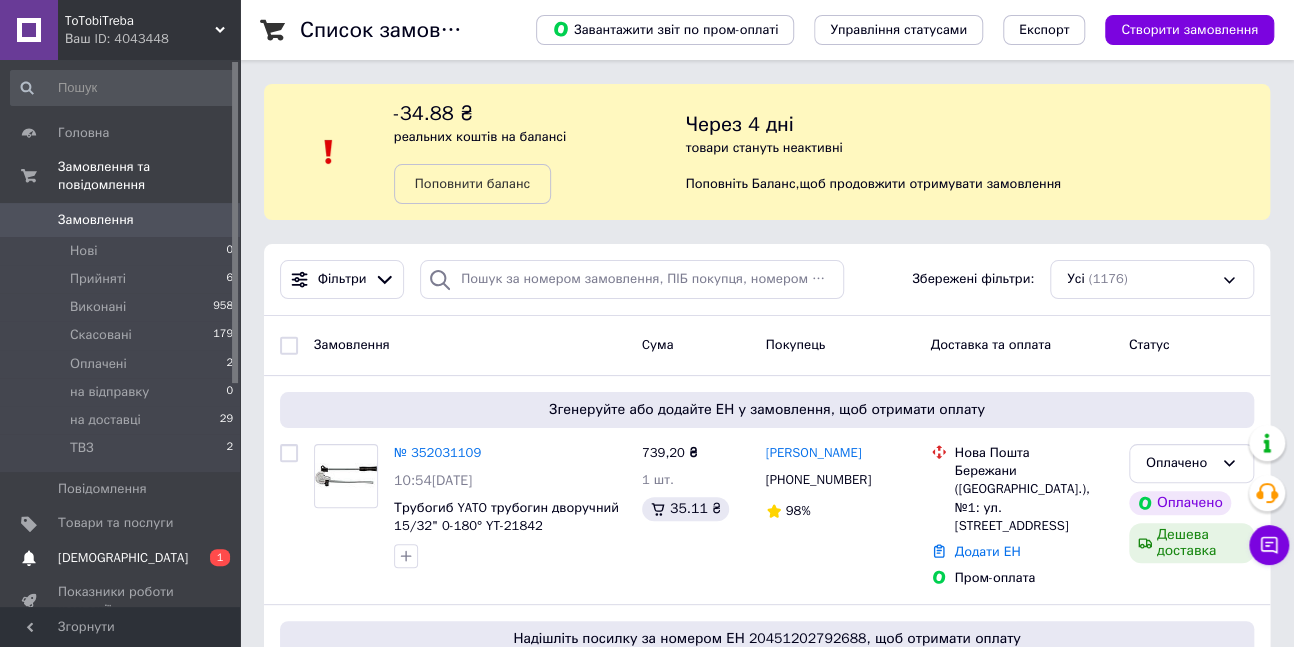 click on "[DEMOGRAPHIC_DATA]" at bounding box center [123, 558] 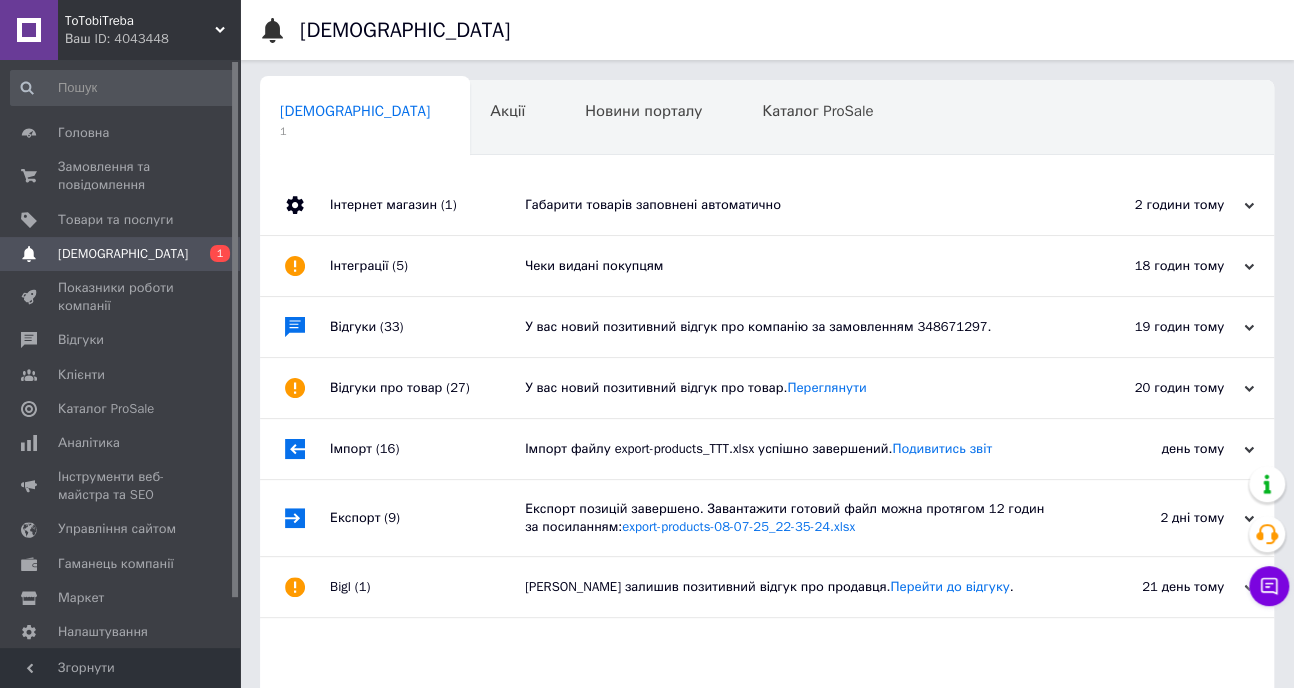 click on "Габарити товарів заповнені автоматично" at bounding box center (789, 205) 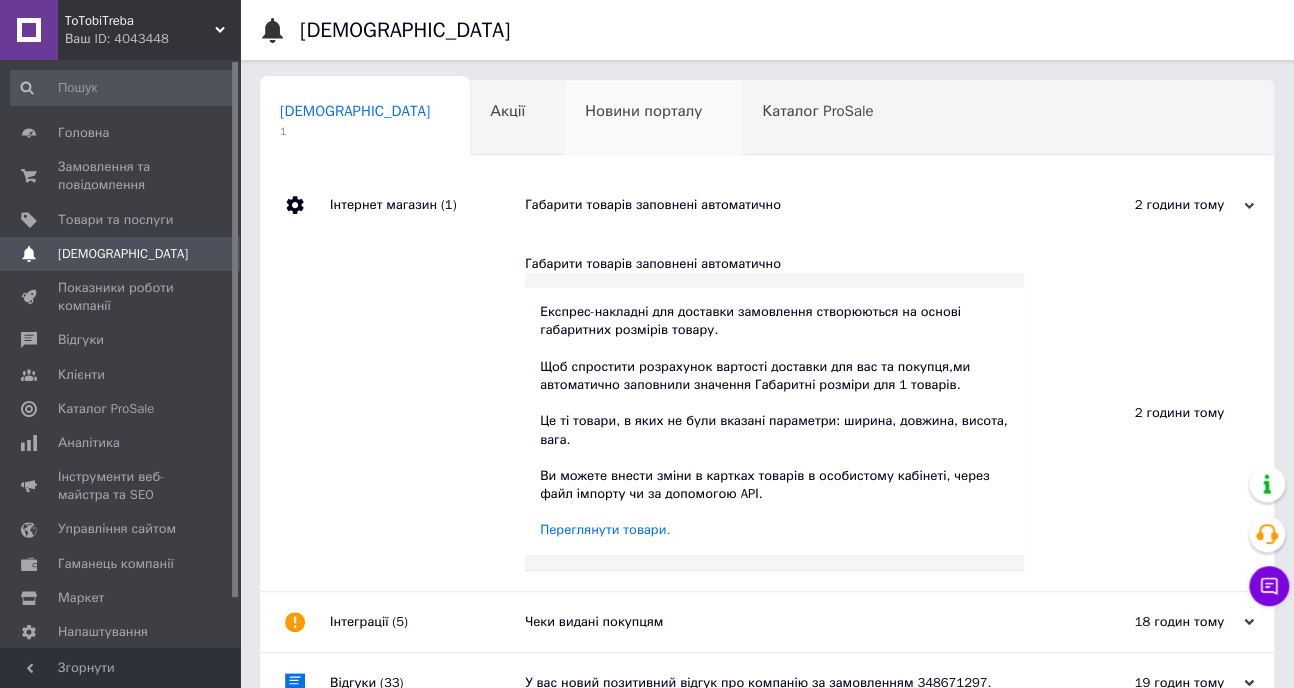click on "Новини порталу" at bounding box center [643, 111] 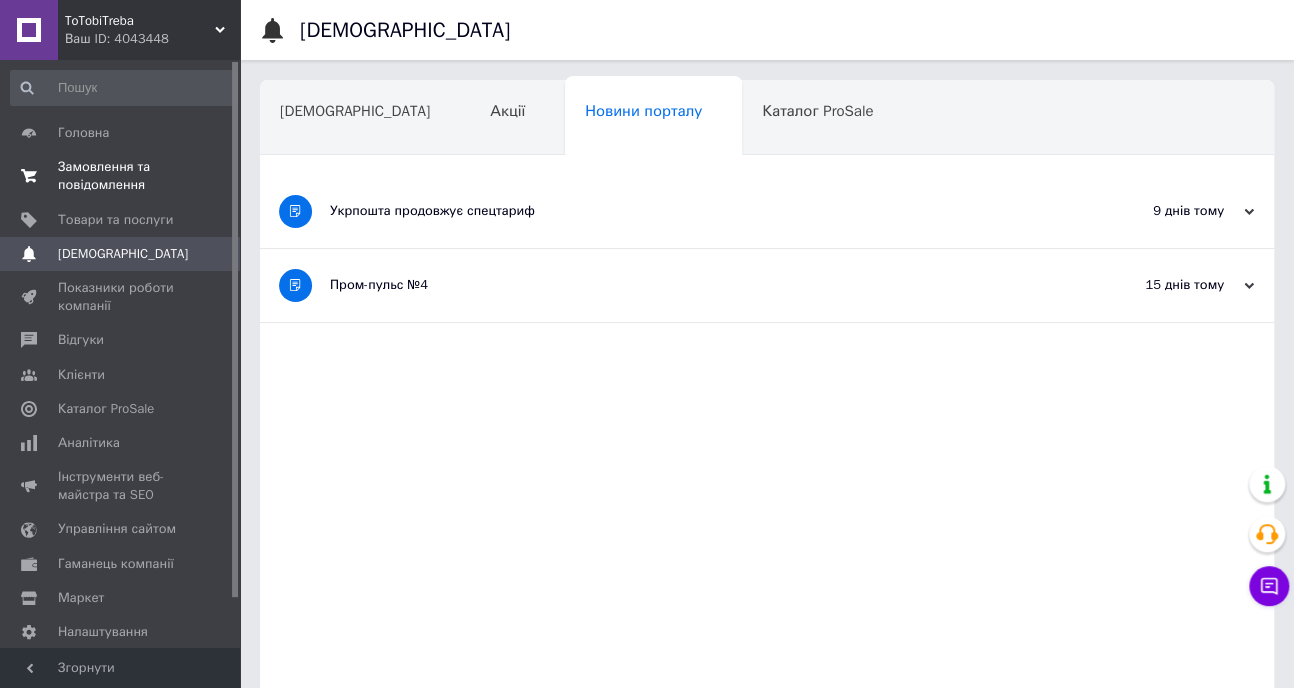 click on "Замовлення та повідомлення" at bounding box center (121, 176) 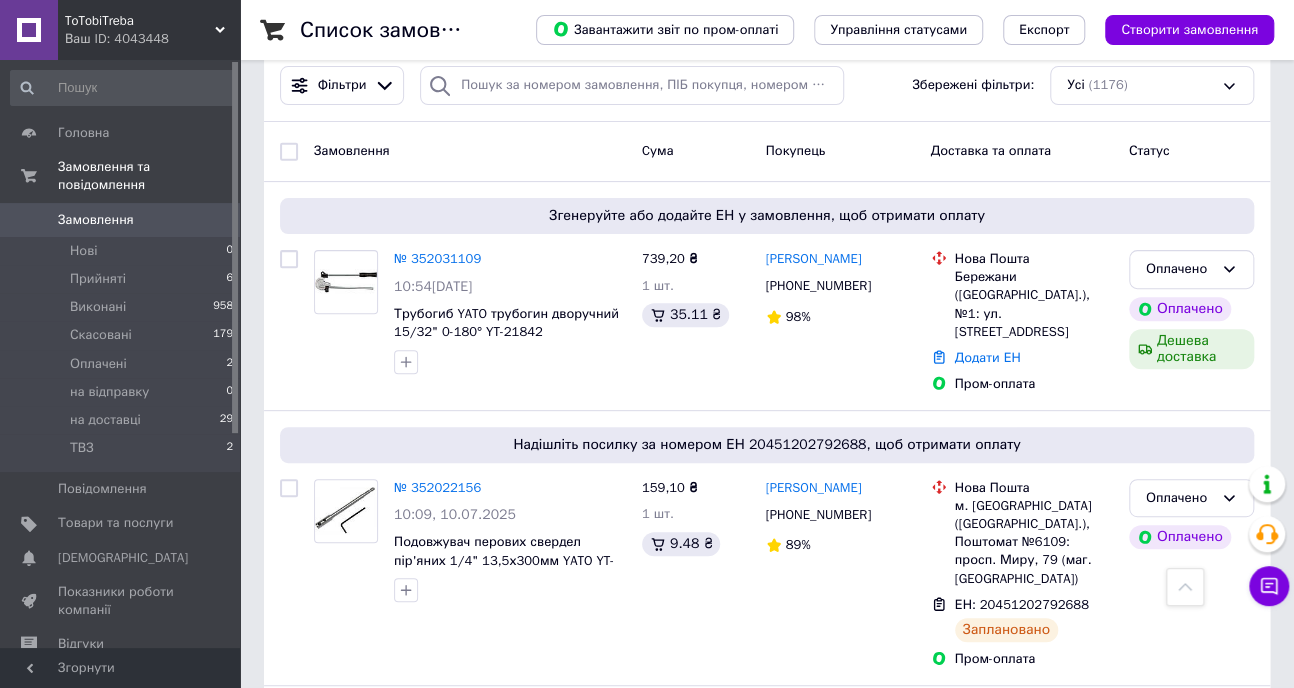 scroll, scrollTop: 181, scrollLeft: 0, axis: vertical 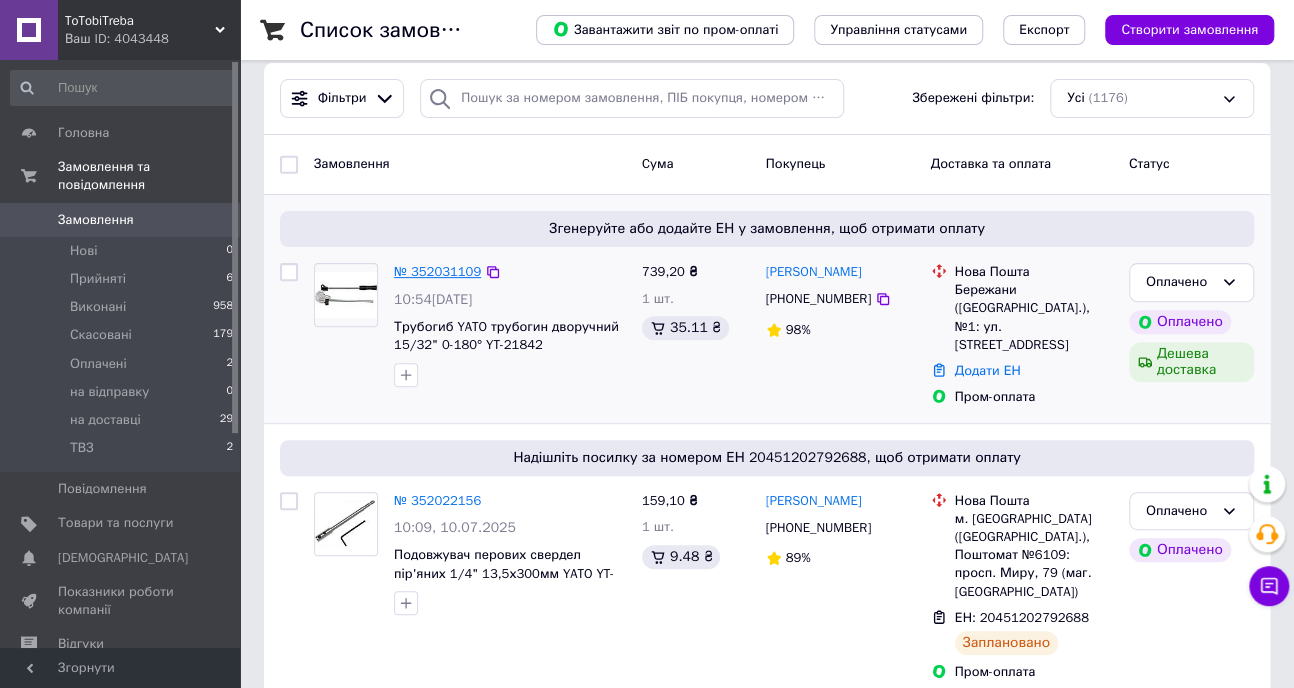 click on "№ 352031109" at bounding box center [437, 271] 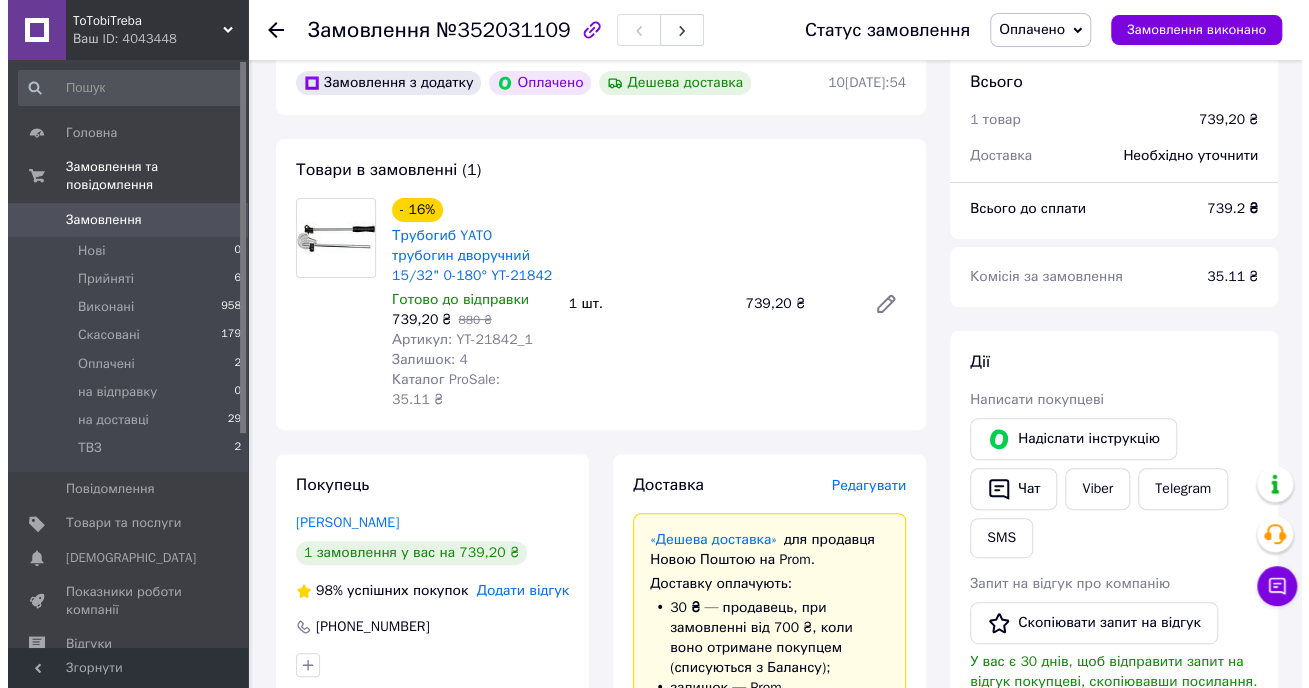 scroll, scrollTop: 90, scrollLeft: 0, axis: vertical 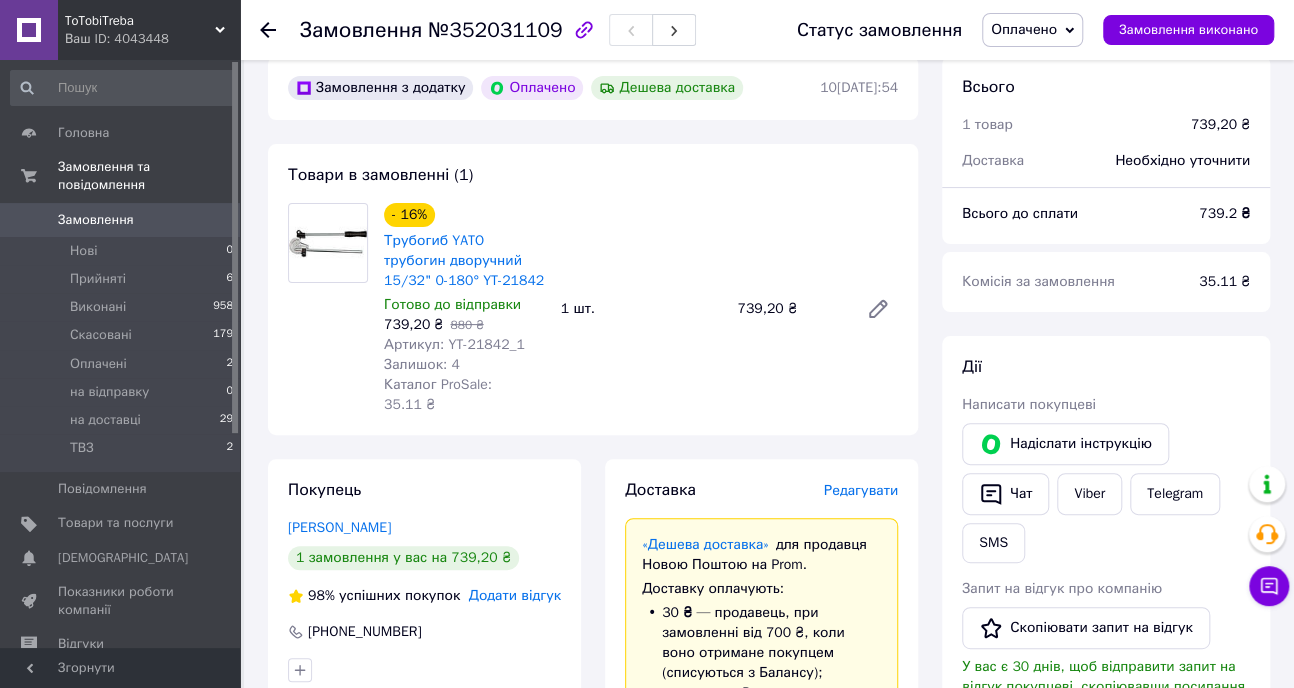 click on "Редагувати" at bounding box center [861, 490] 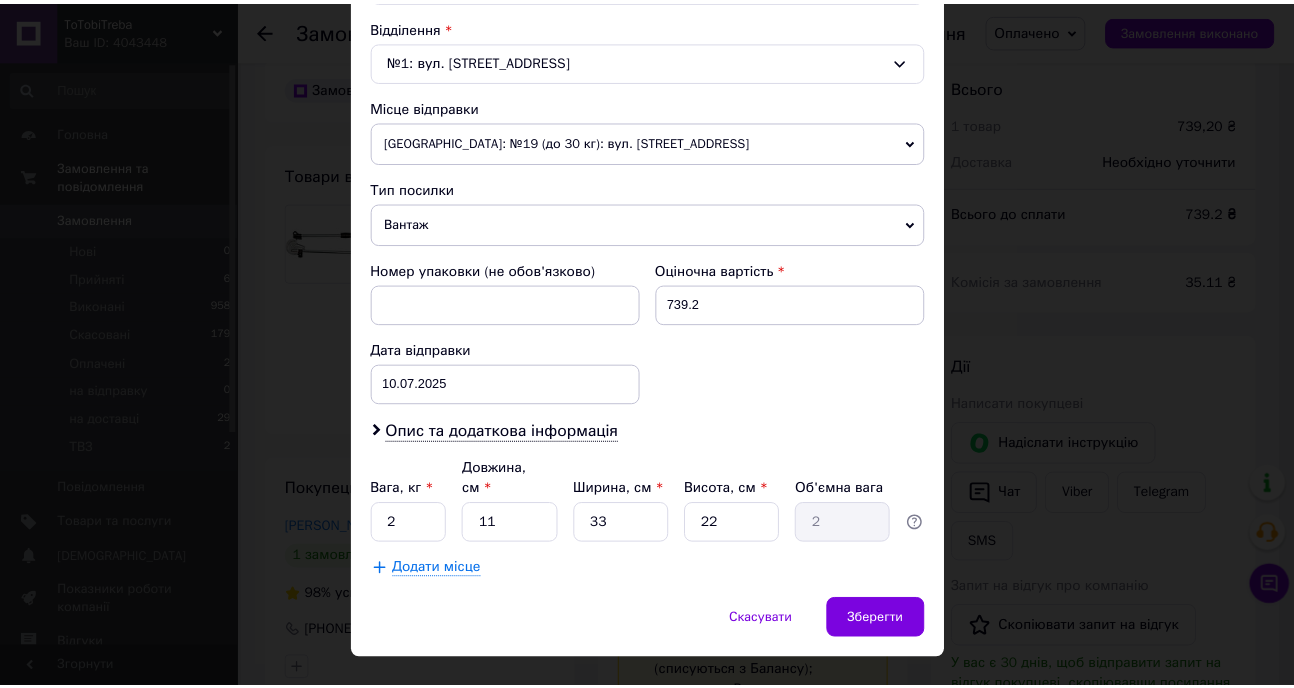 scroll, scrollTop: 637, scrollLeft: 0, axis: vertical 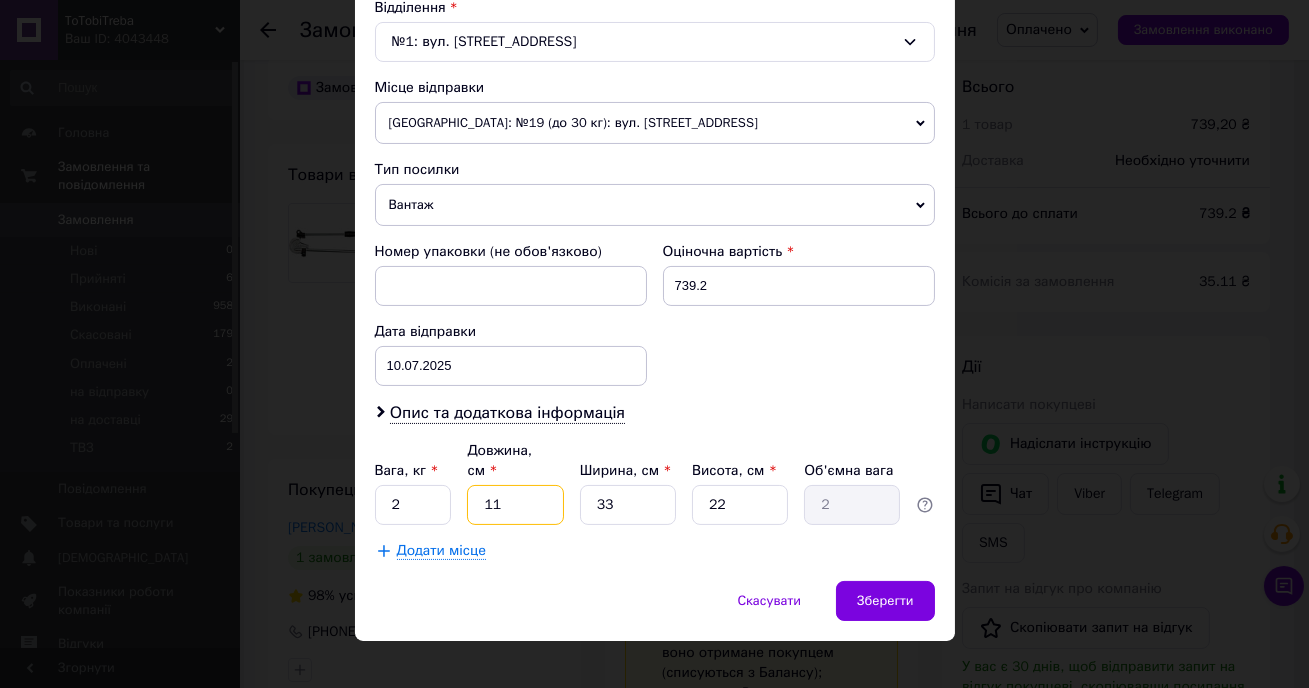 drag, startPoint x: 489, startPoint y: 483, endPoint x: 449, endPoint y: 480, distance: 40.112343 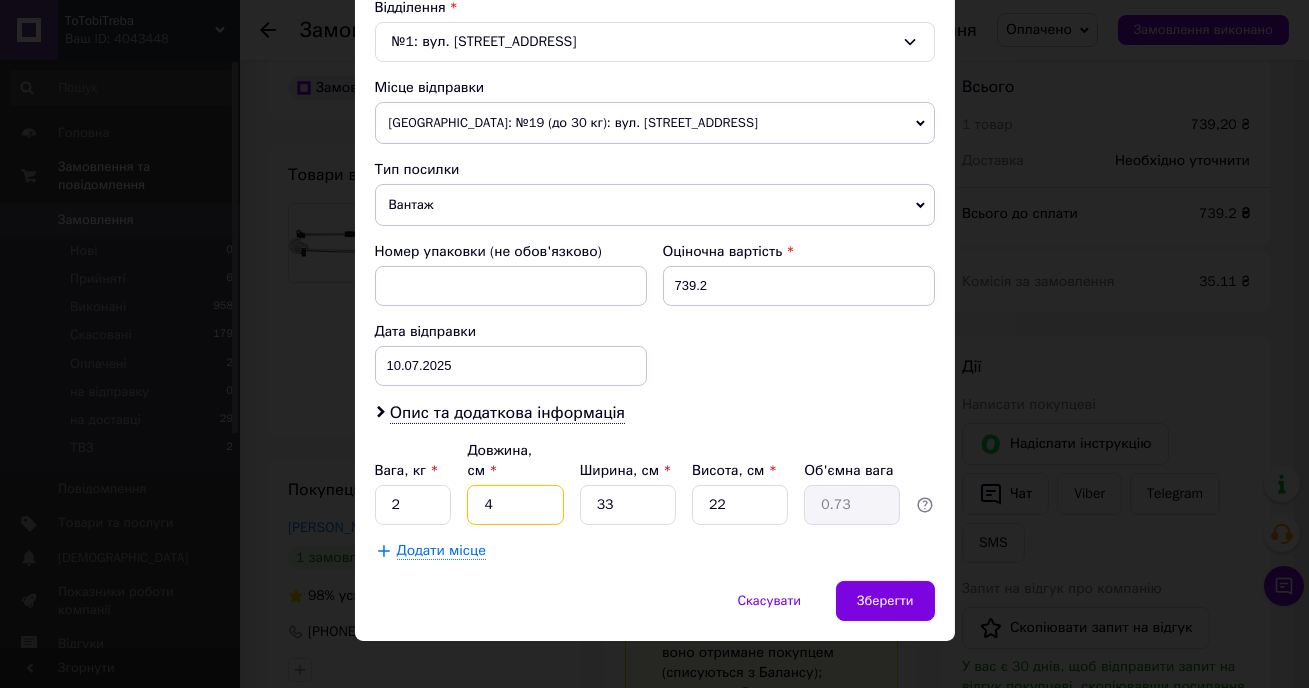 type on "41" 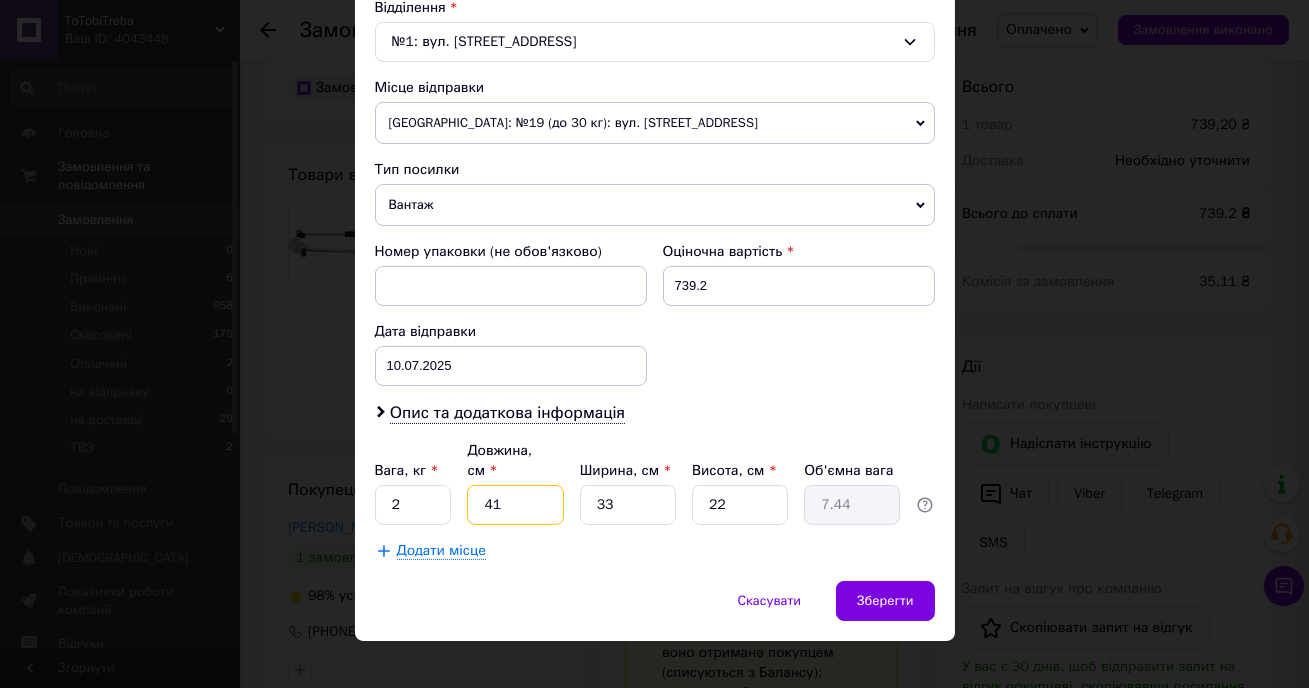 type on "41" 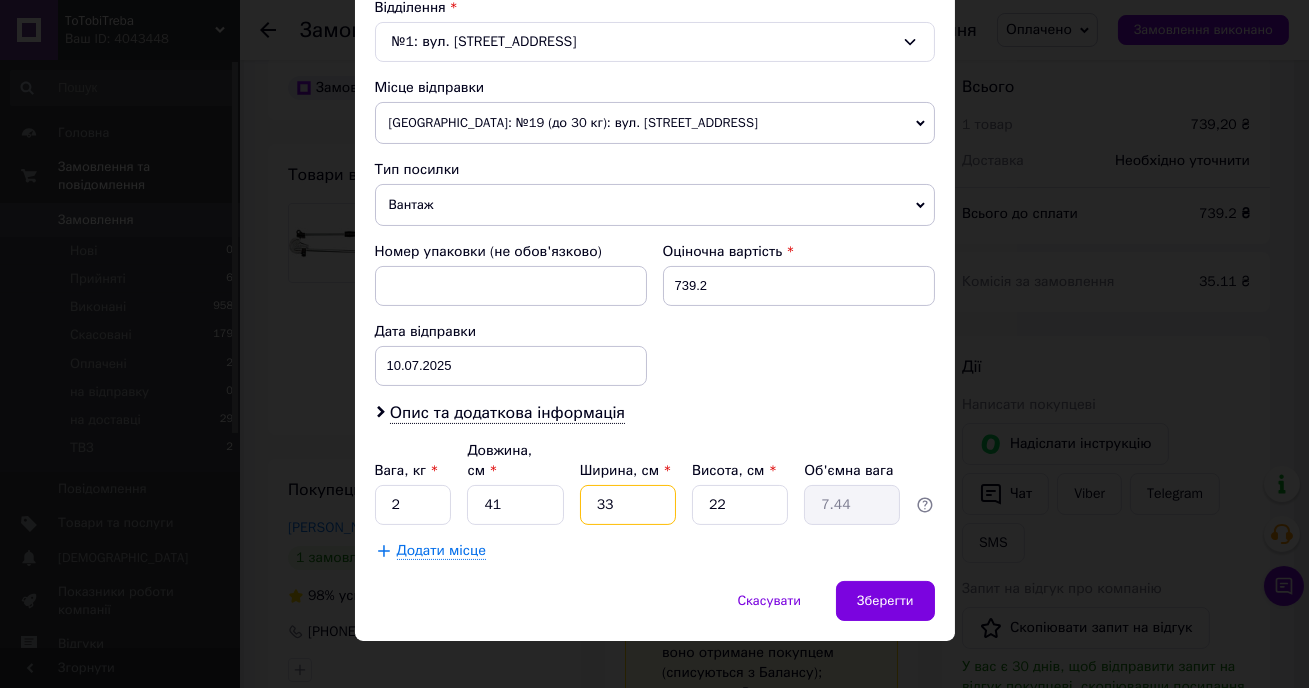 type on "1" 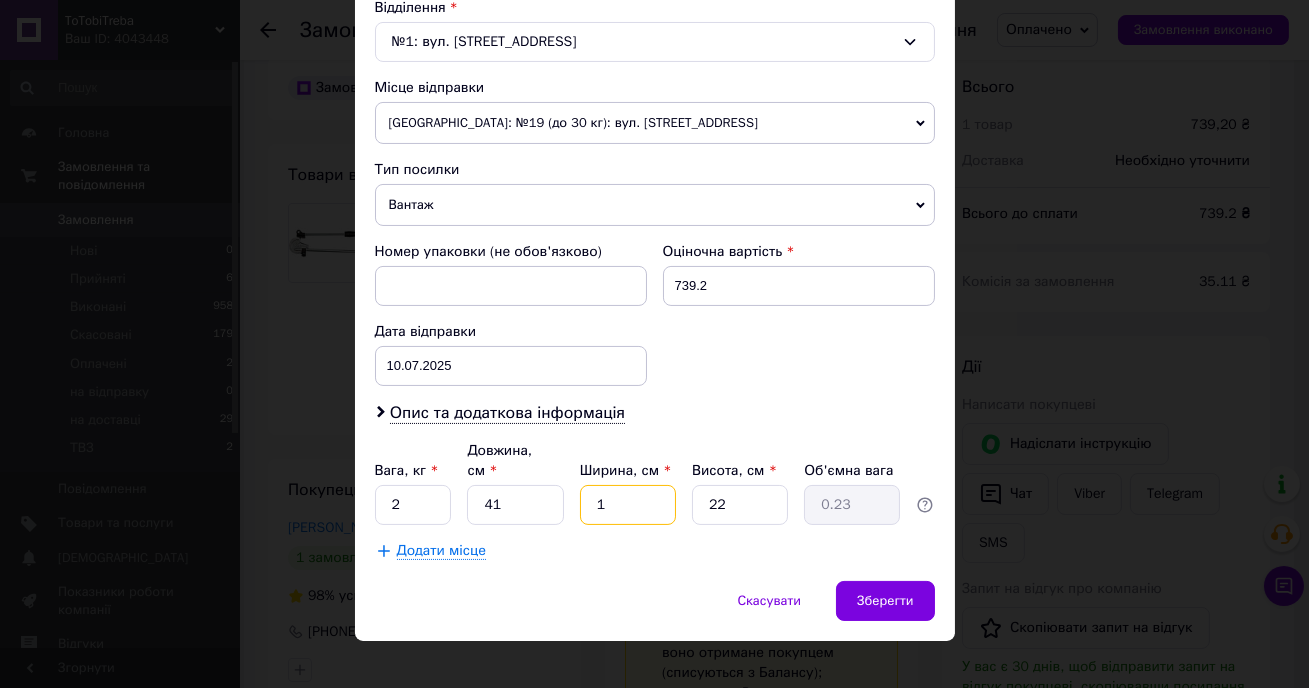 type on "2.26" 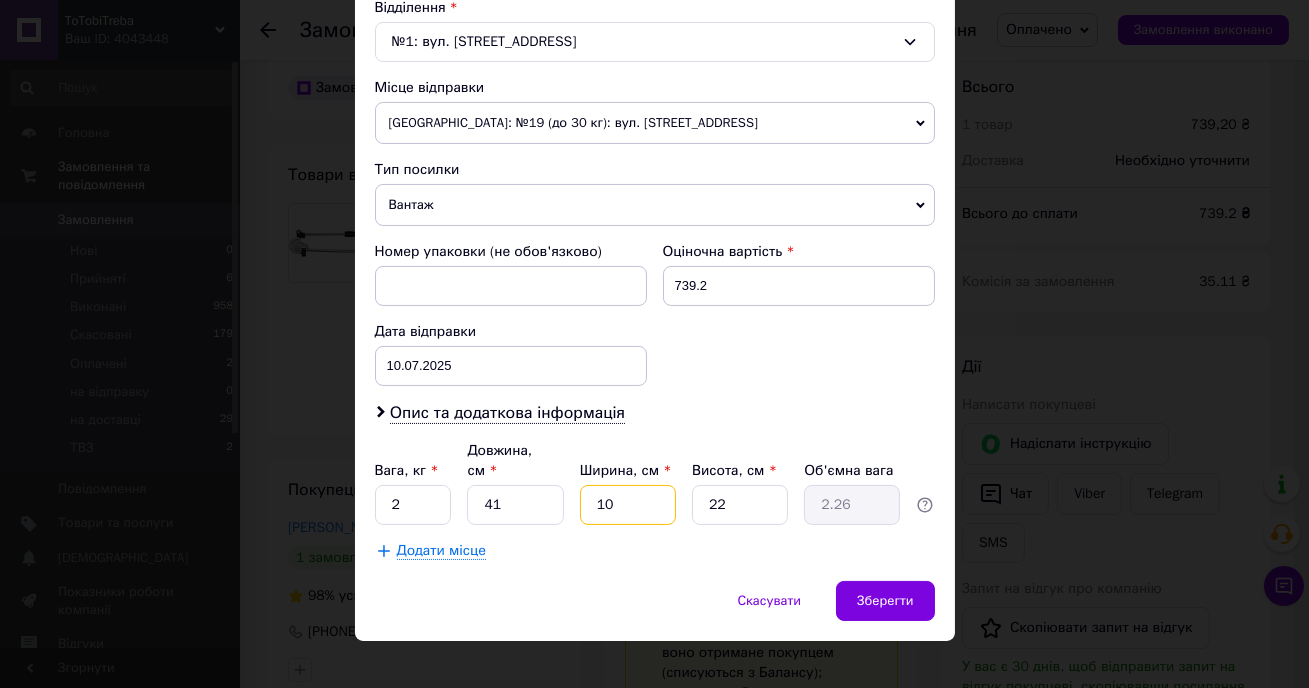 type on "10" 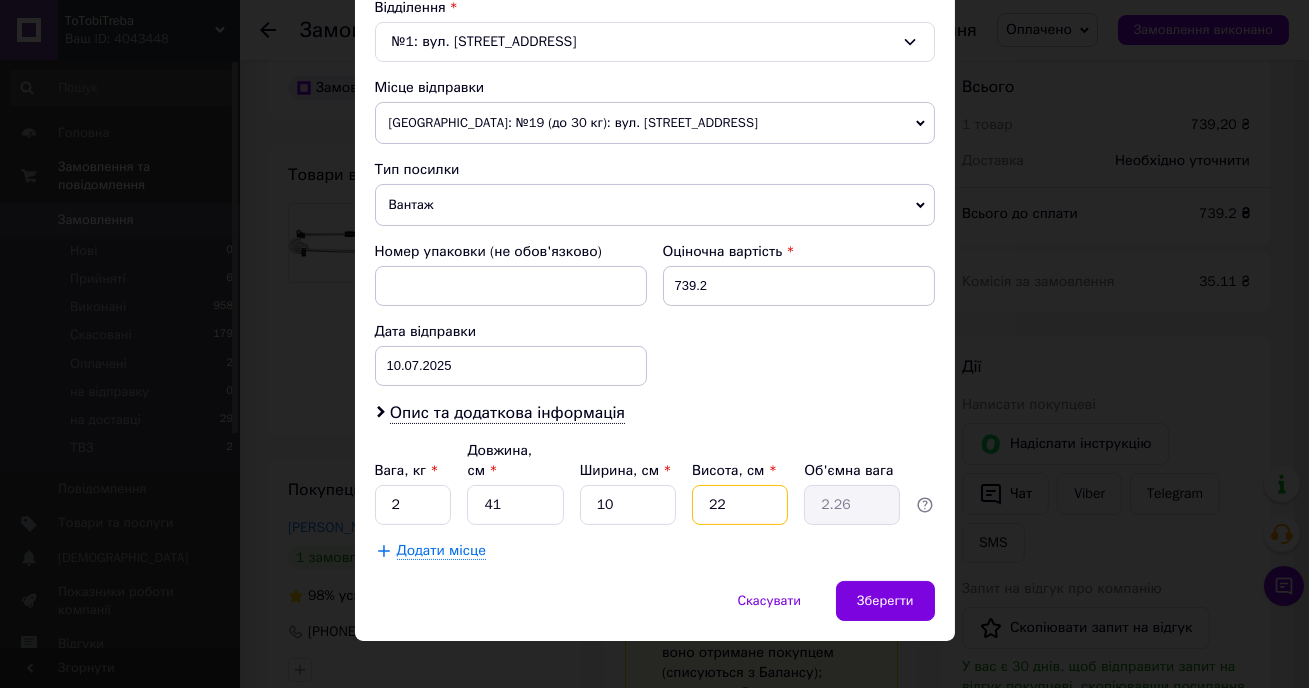 type on "5" 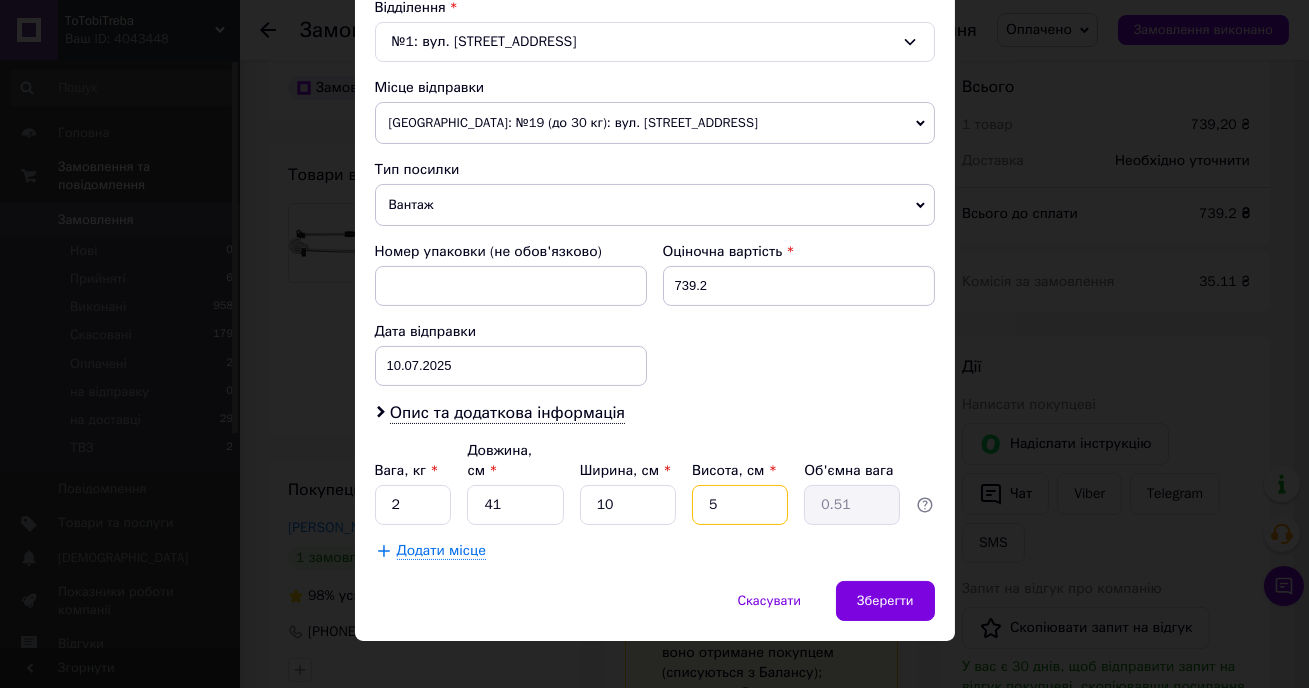 type on "5" 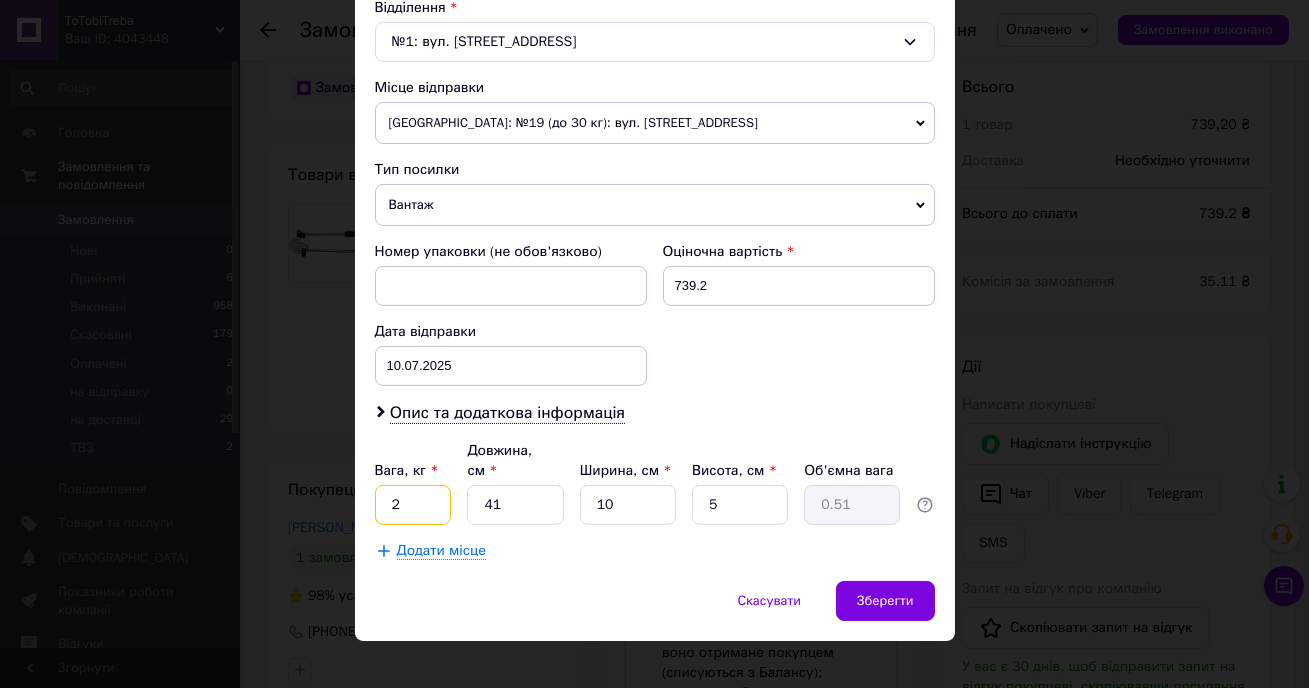 drag, startPoint x: 413, startPoint y: 485, endPoint x: 374, endPoint y: 483, distance: 39.051247 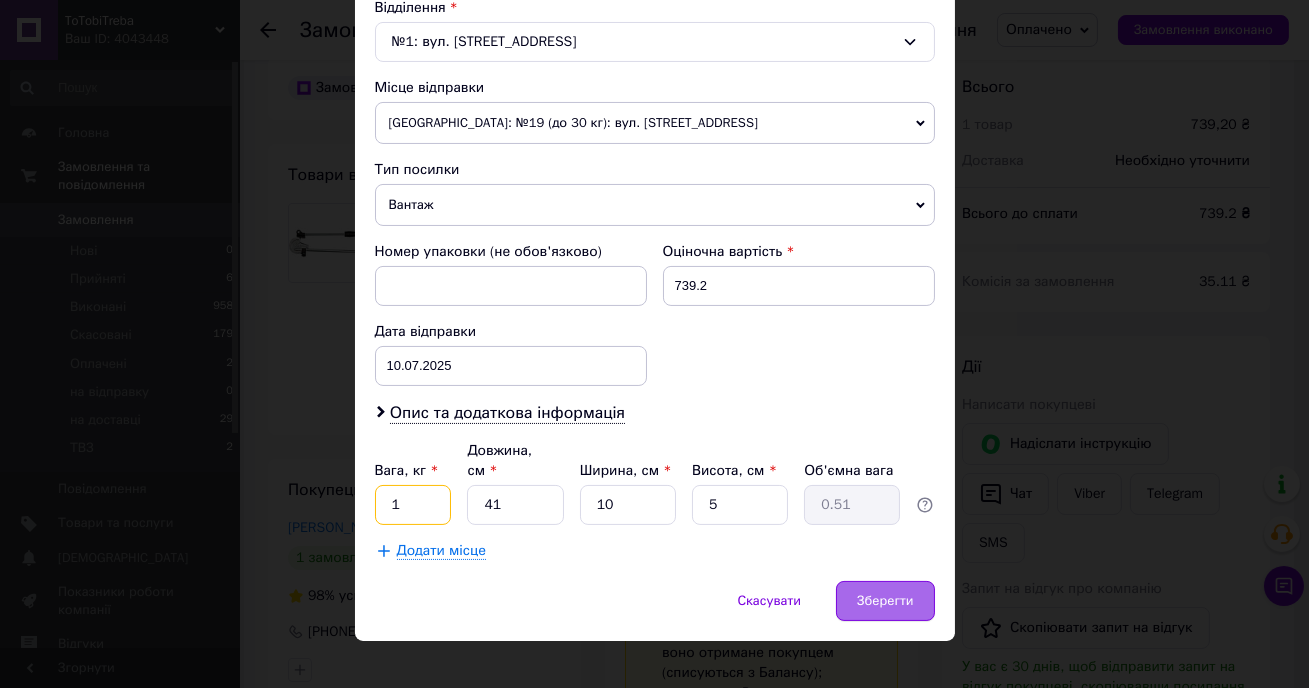 type on "1" 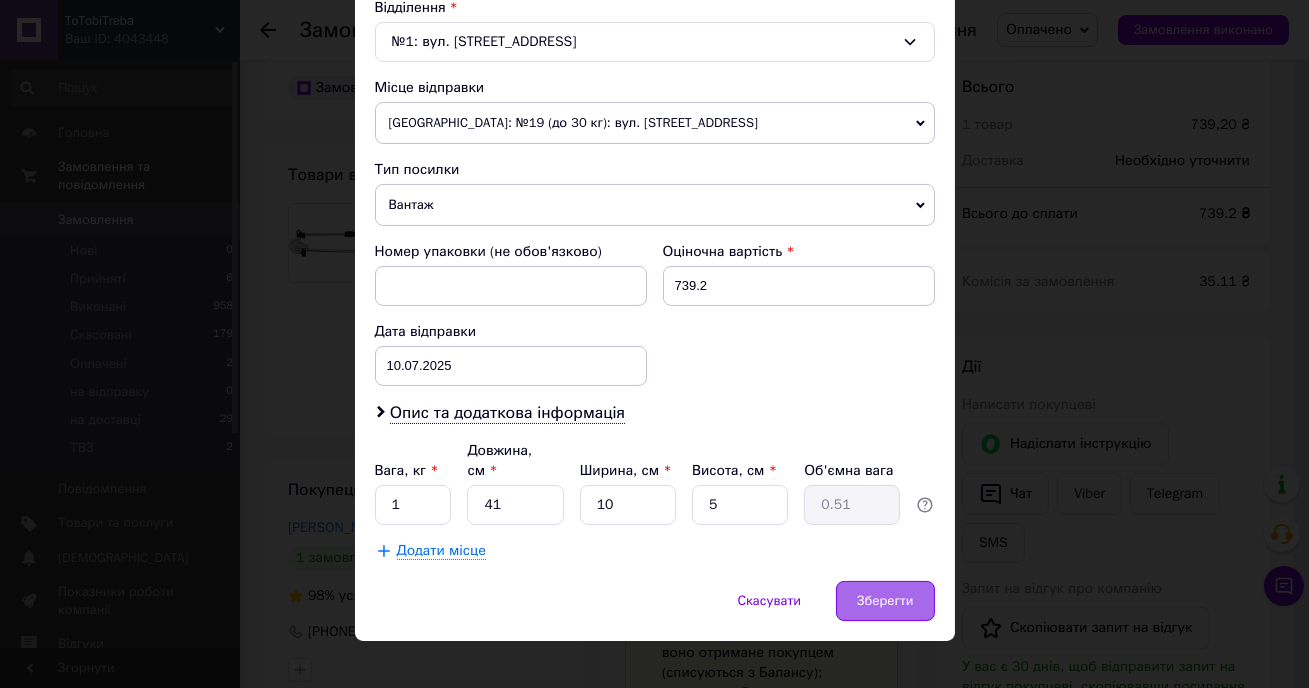 click on "Зберегти" at bounding box center (885, 601) 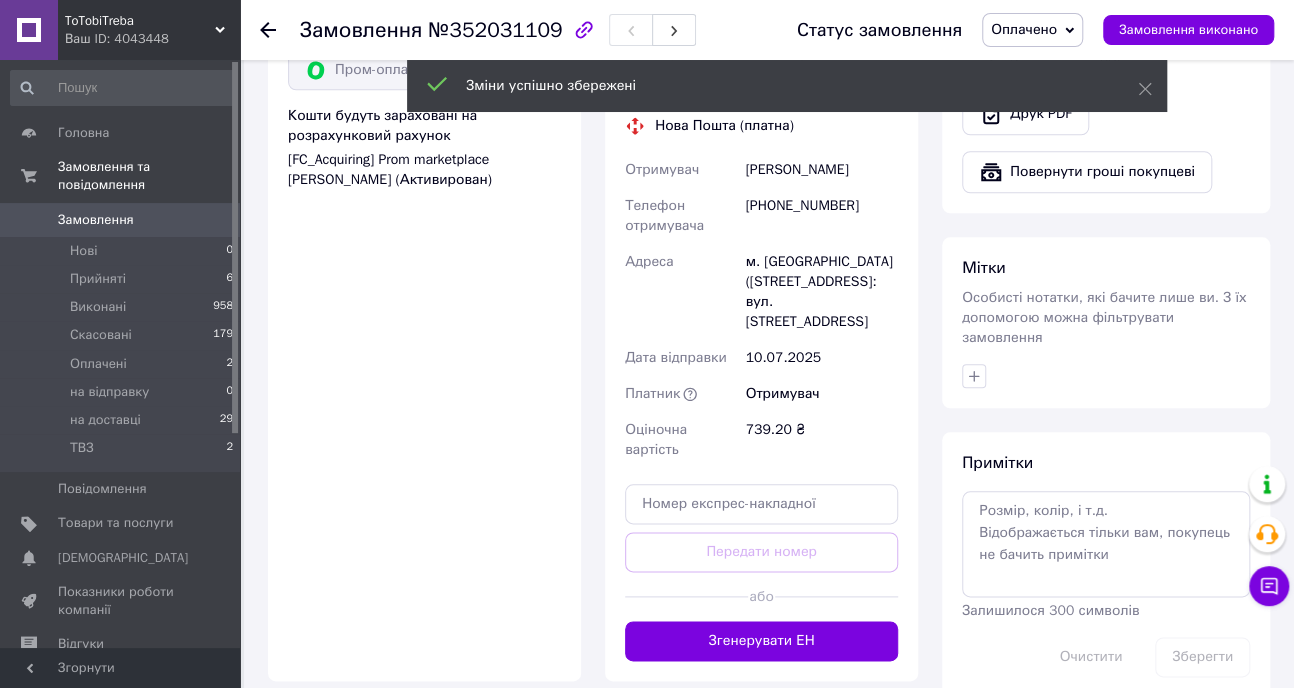 scroll, scrollTop: 909, scrollLeft: 0, axis: vertical 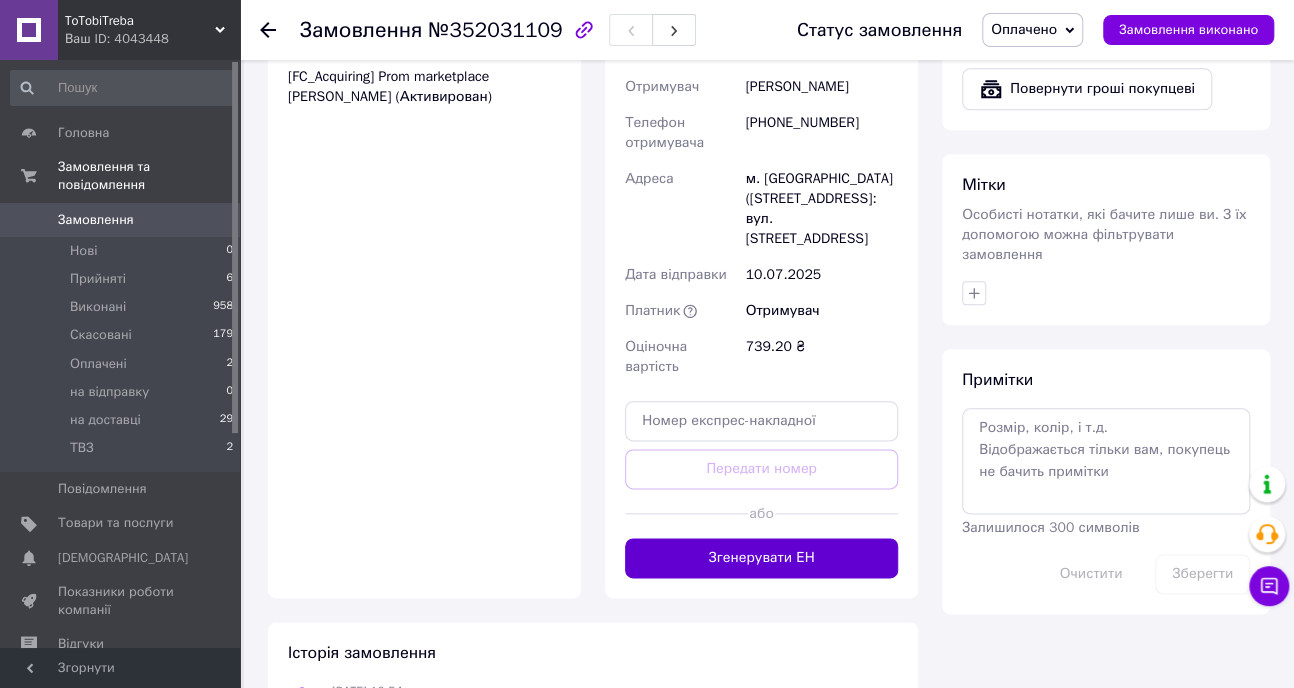 click on "Згенерувати ЕН" at bounding box center (761, 558) 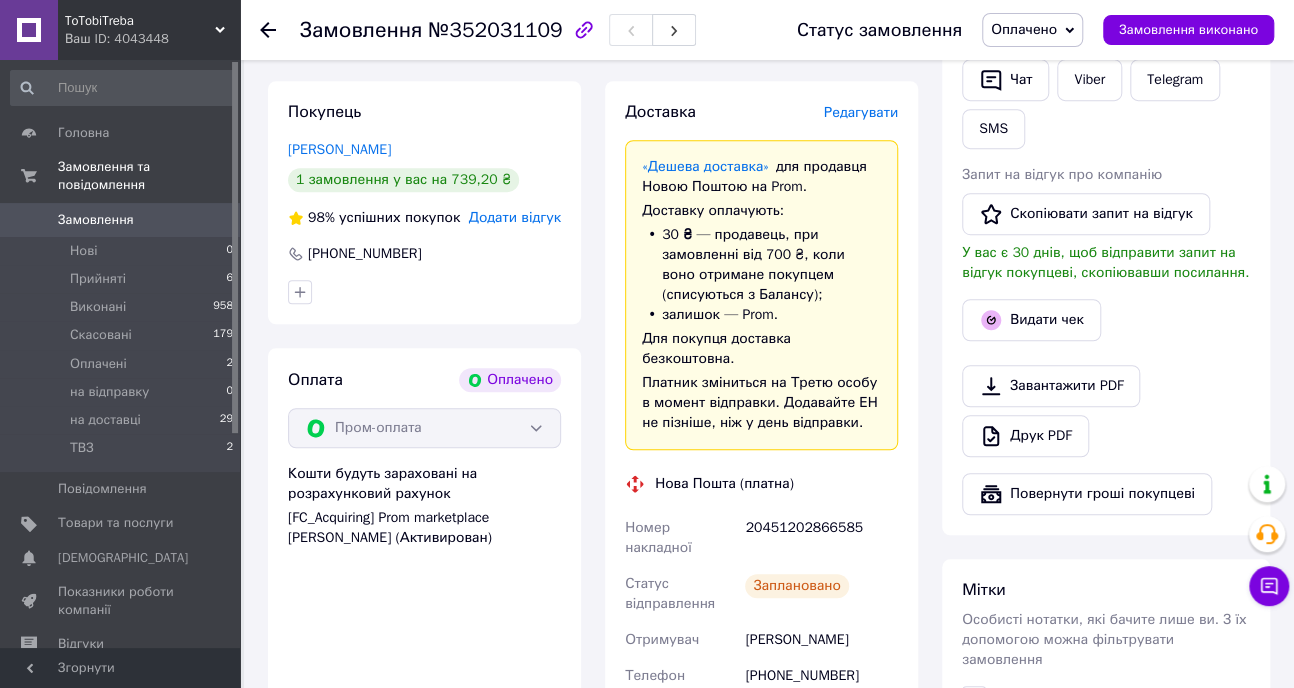 scroll, scrollTop: 454, scrollLeft: 0, axis: vertical 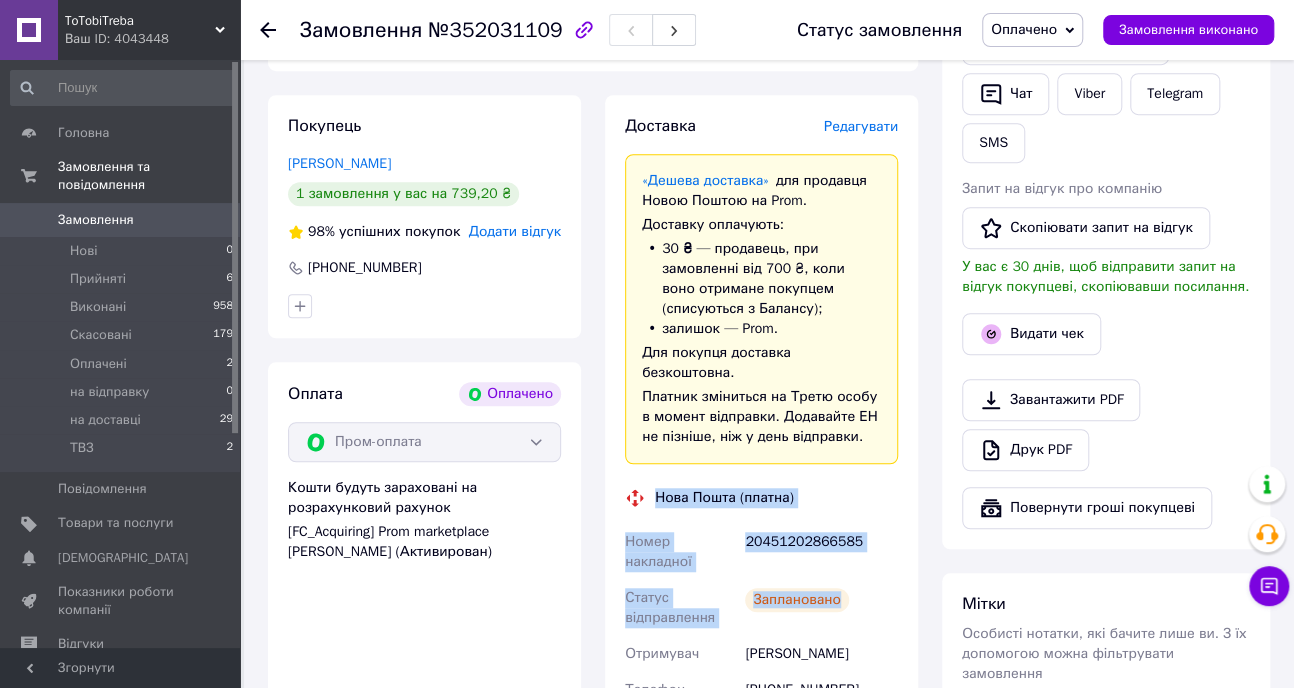 drag, startPoint x: 658, startPoint y: 458, endPoint x: 850, endPoint y: 532, distance: 205.76686 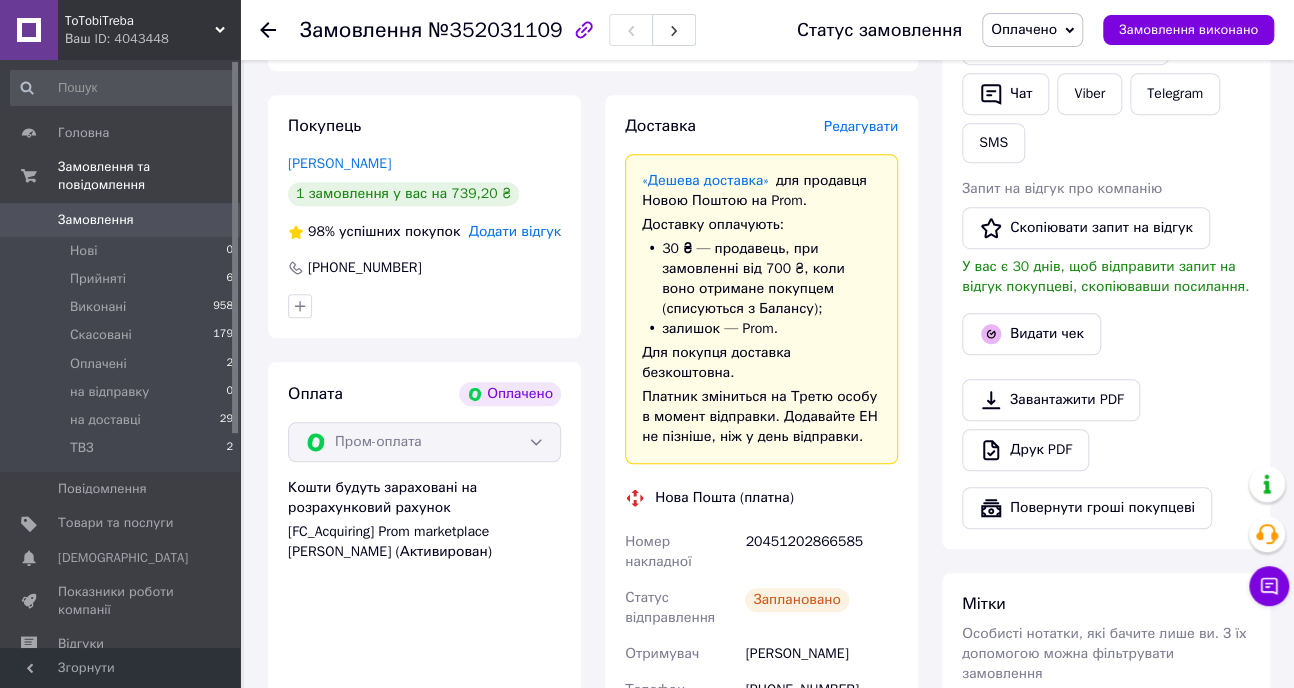 click on "Чат" at bounding box center (1005, 94) 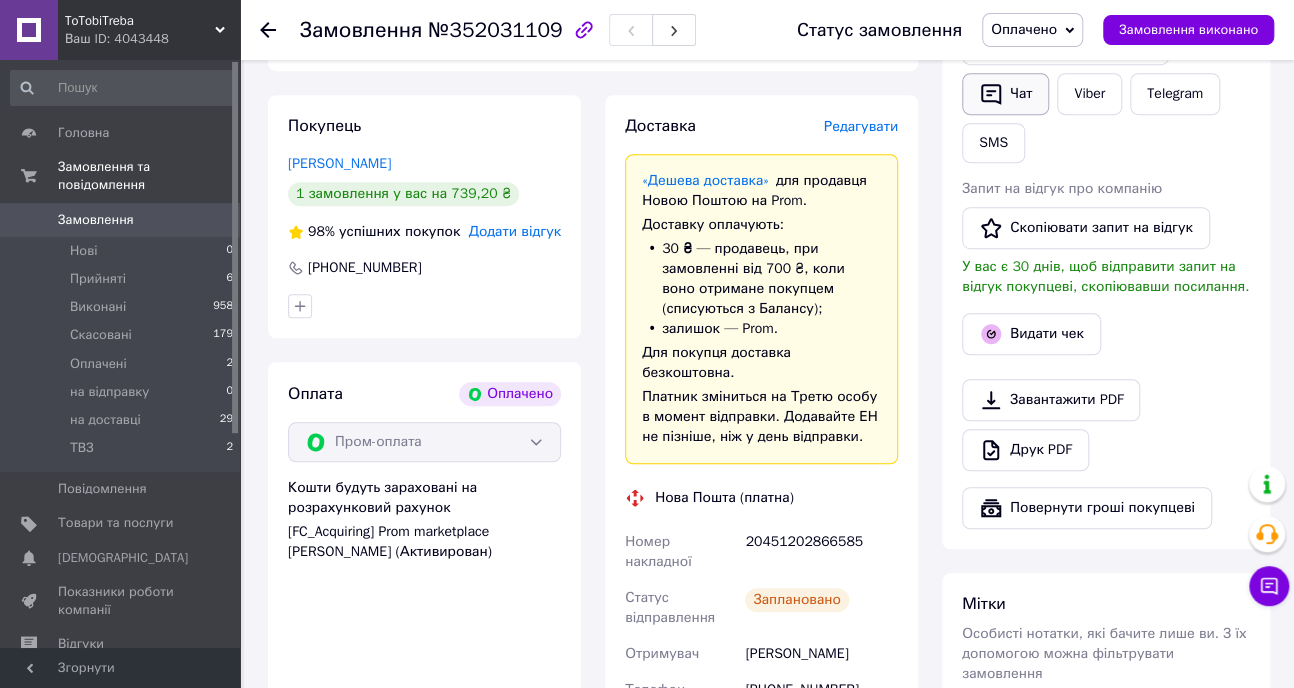 click on "Чат" at bounding box center (1005, 94) 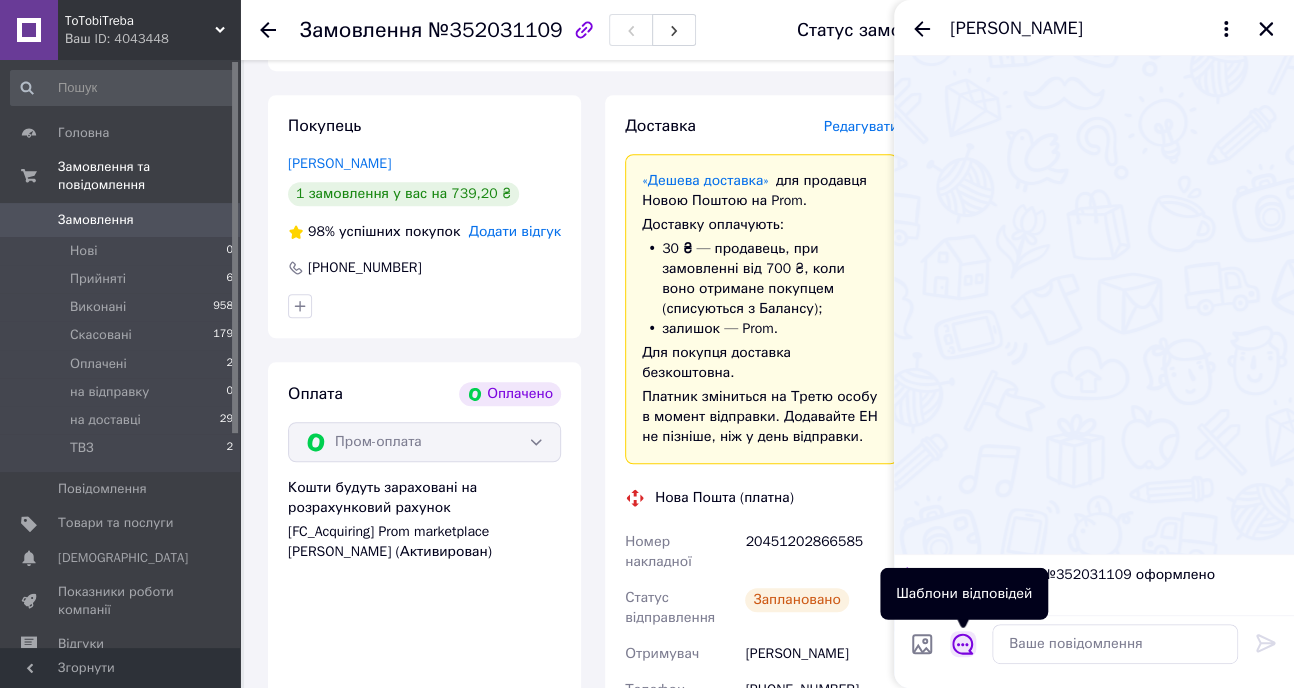click 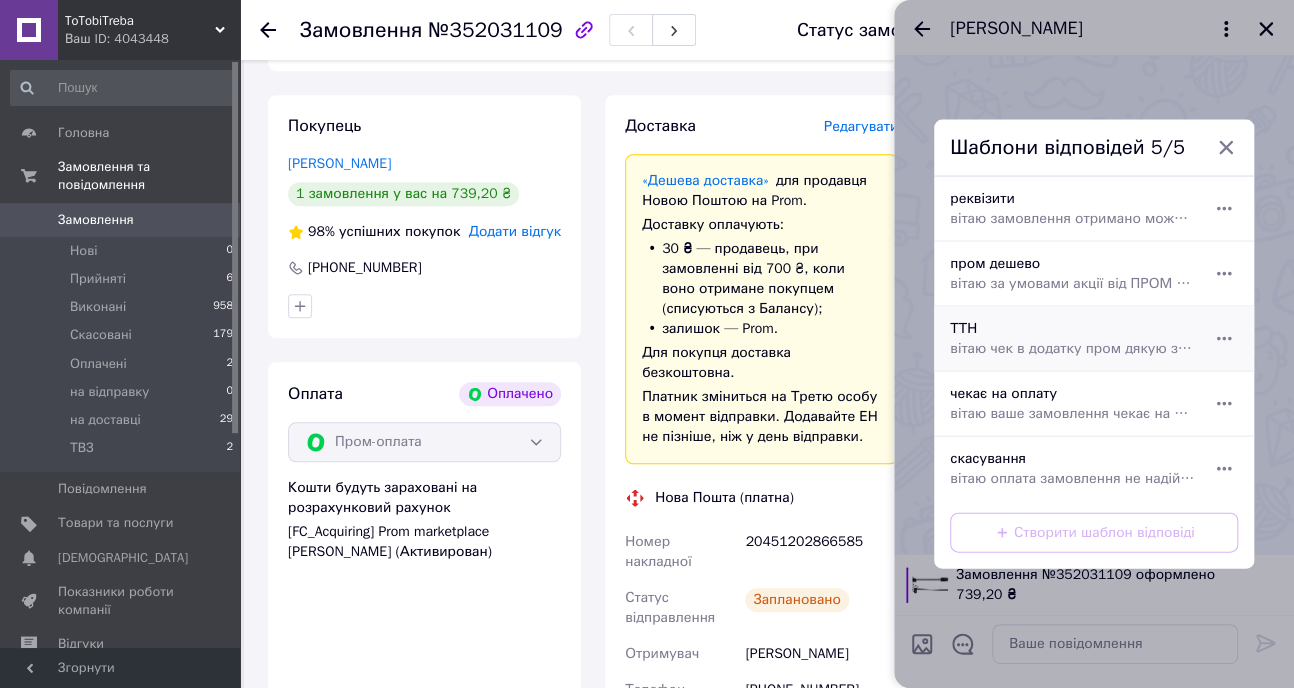 click on "вітаю
чек в додатку пром
дякую
завжди ToTobiTreba" at bounding box center [1072, 349] 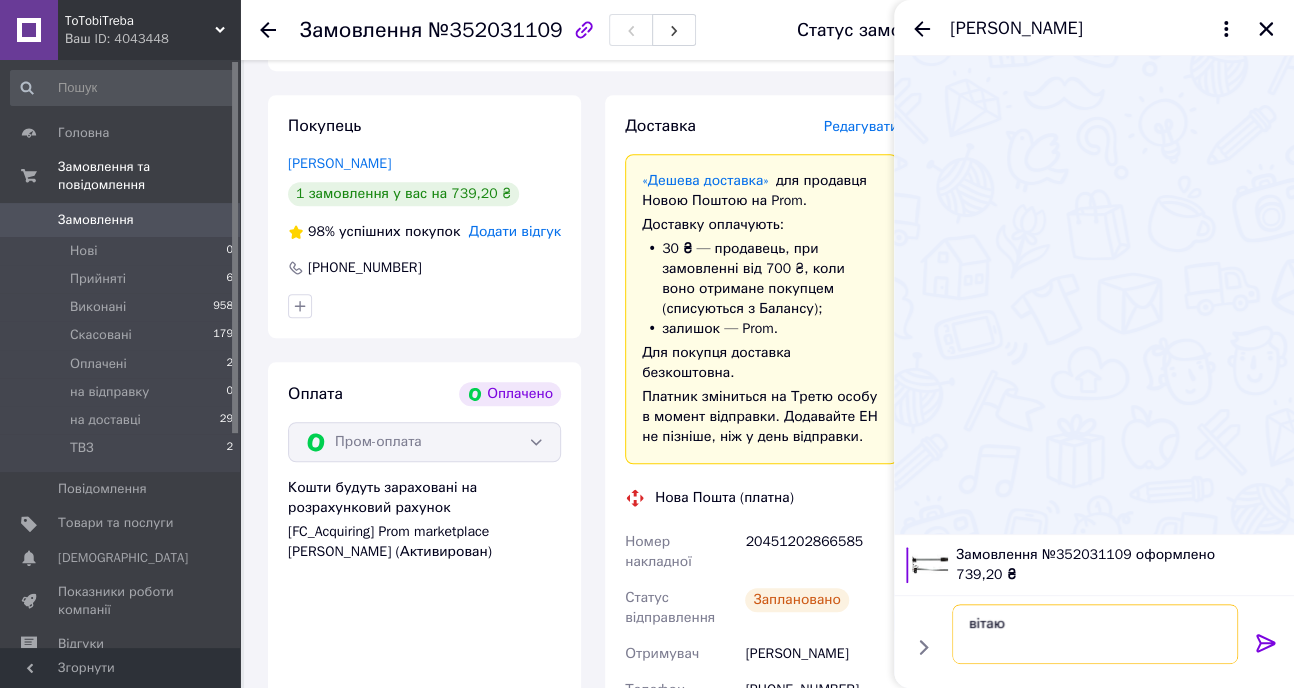click on "вітаю
чек в додатку пром
дякую
завжди ToTobiTreba" at bounding box center [1095, 634] 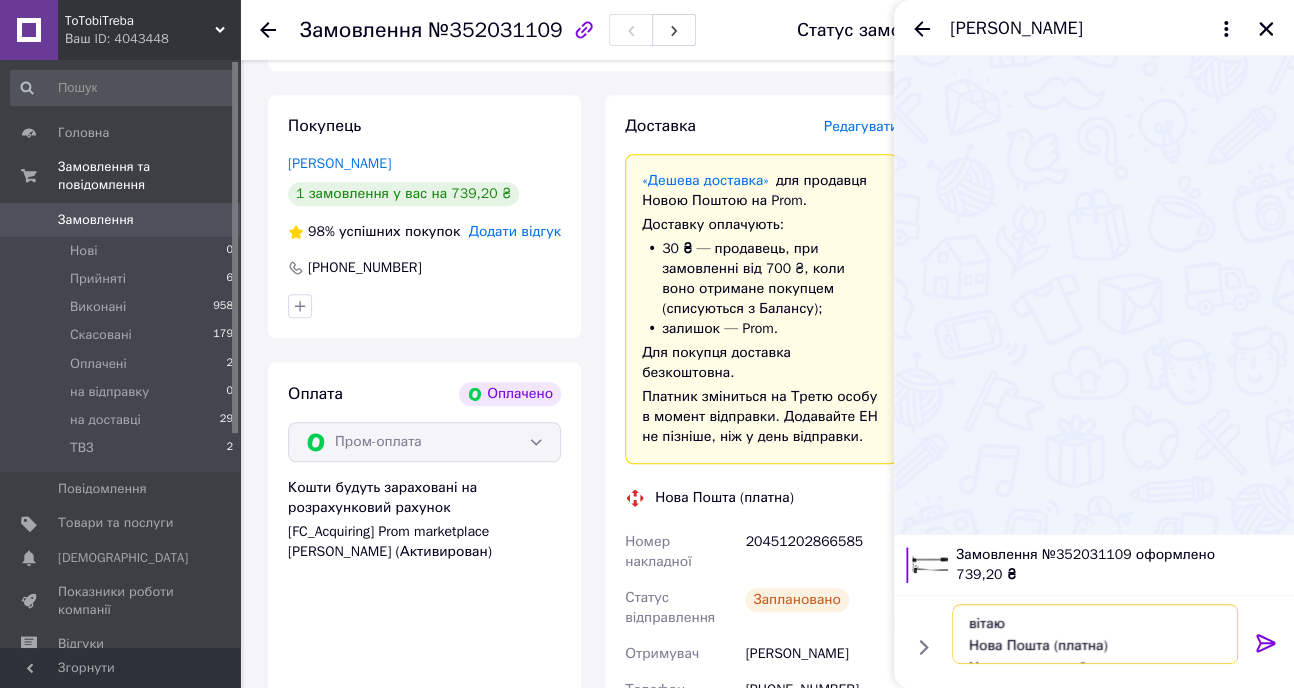 scroll, scrollTop: 13, scrollLeft: 0, axis: vertical 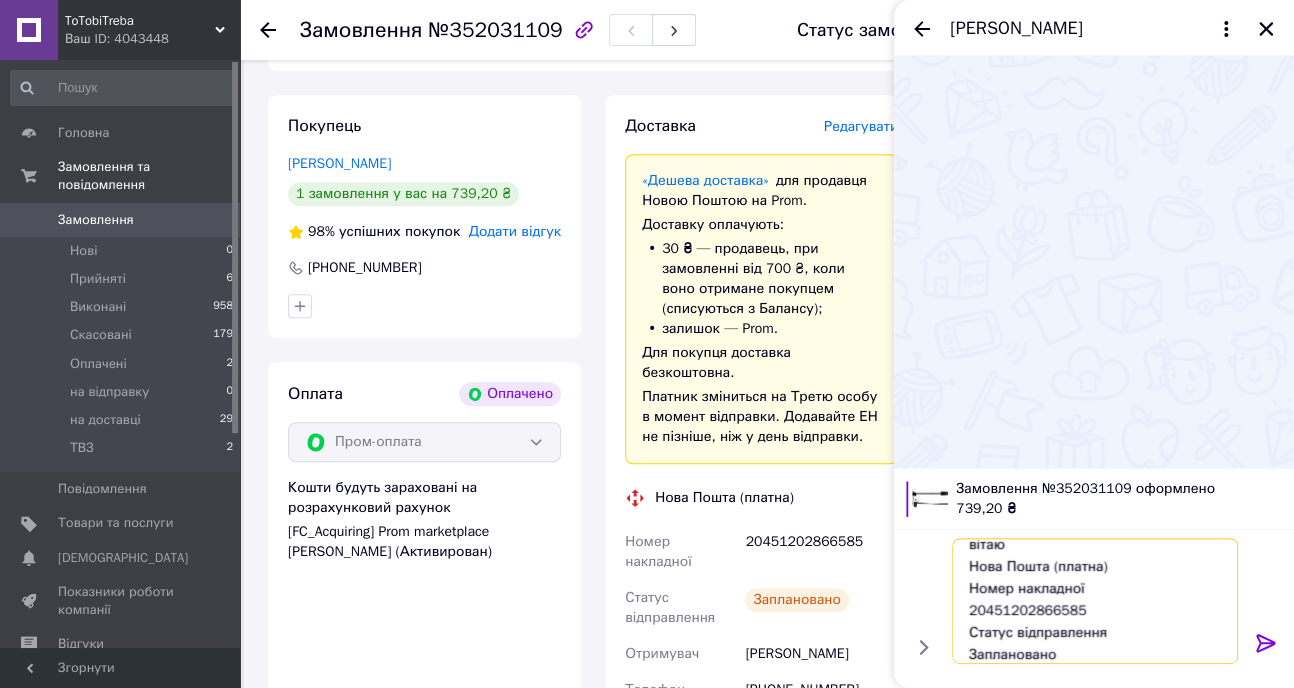 drag, startPoint x: 1050, startPoint y: 567, endPoint x: 1160, endPoint y: 570, distance: 110.0409 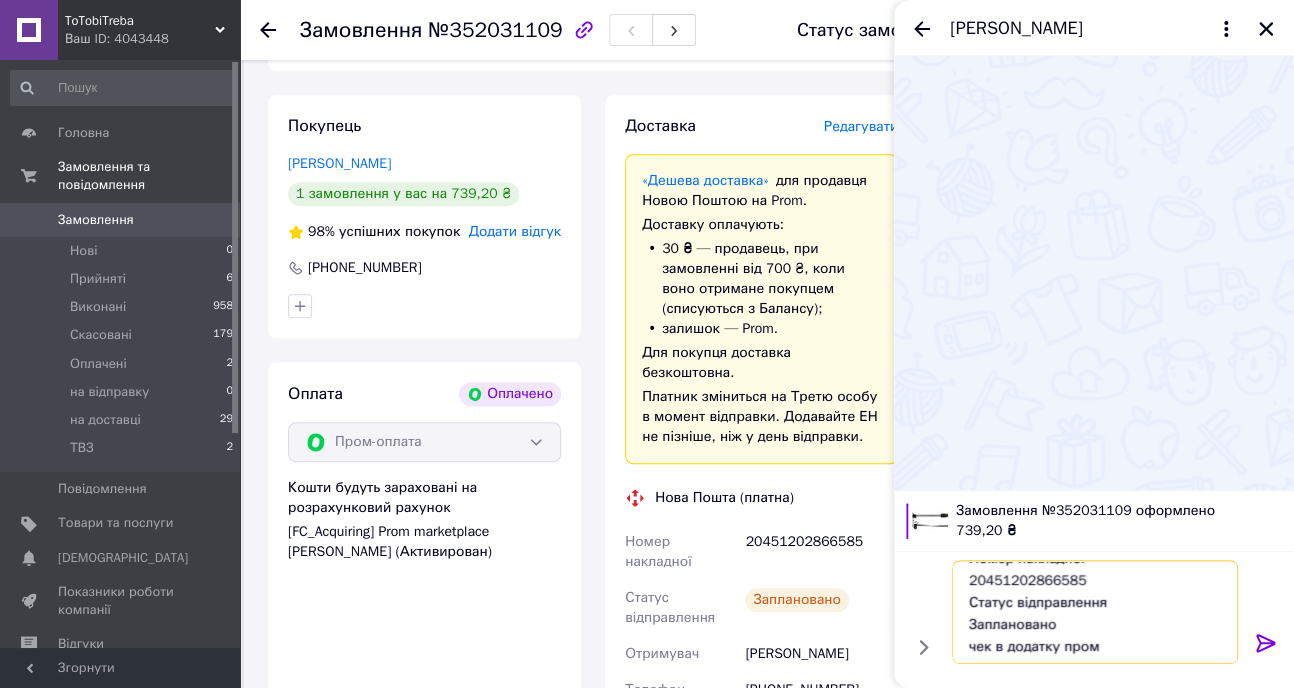 scroll, scrollTop: 111, scrollLeft: 0, axis: vertical 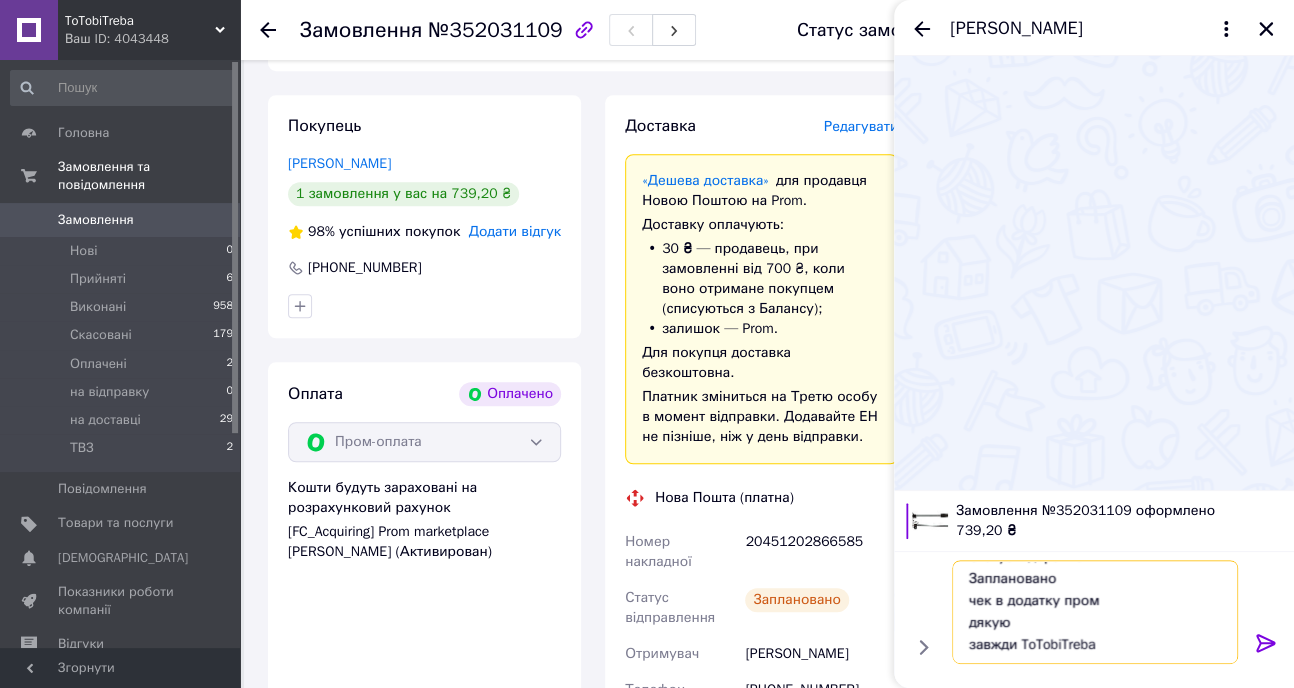 drag, startPoint x: 966, startPoint y: 566, endPoint x: 1061, endPoint y: 619, distance: 108.78419 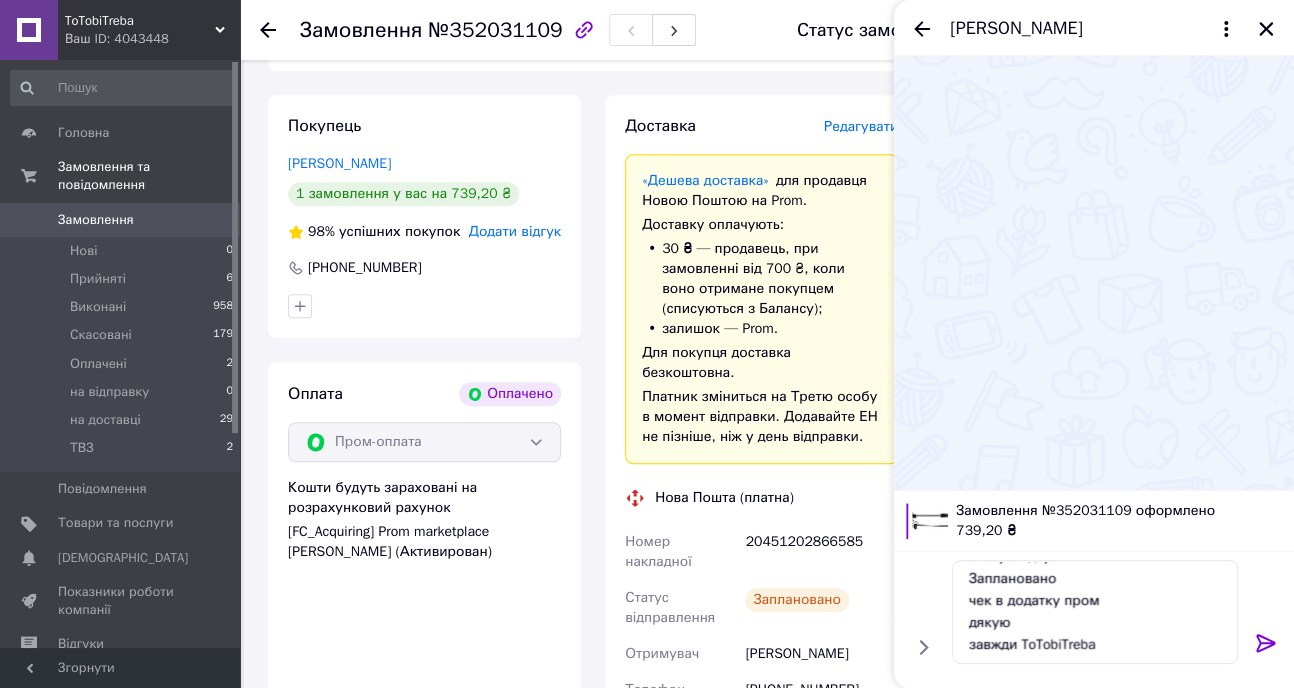 click 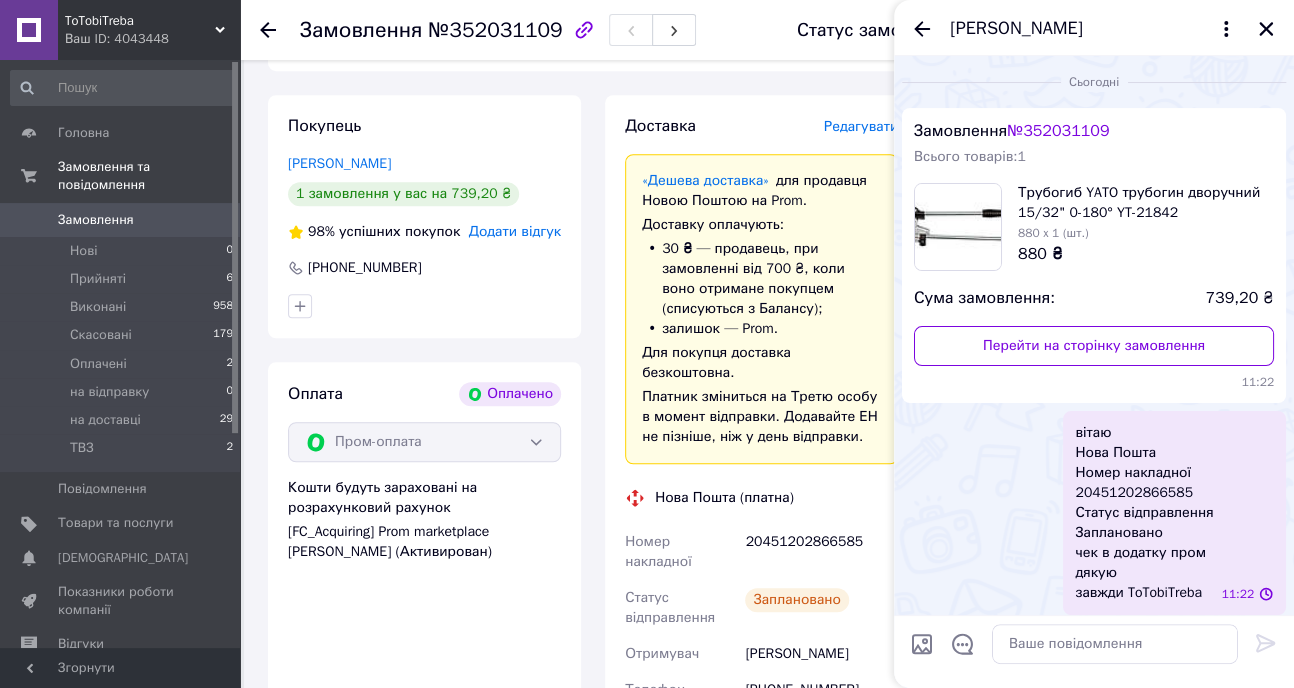 scroll, scrollTop: 0, scrollLeft: 0, axis: both 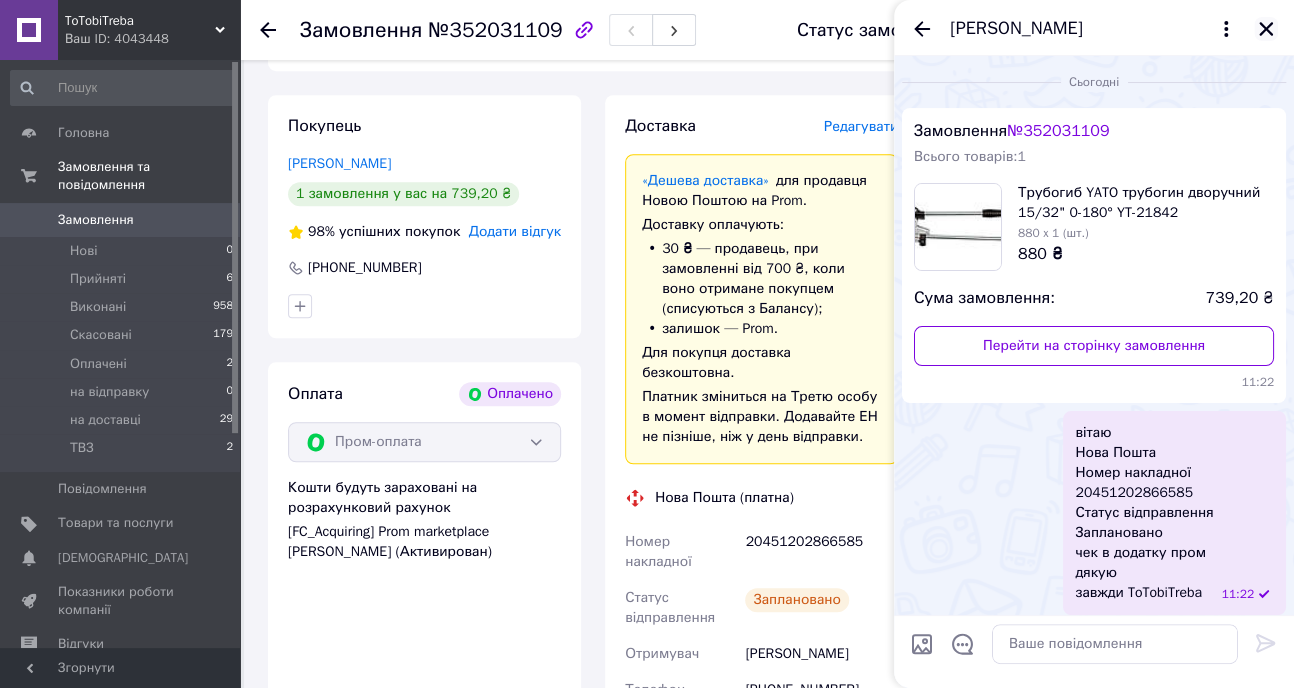 click 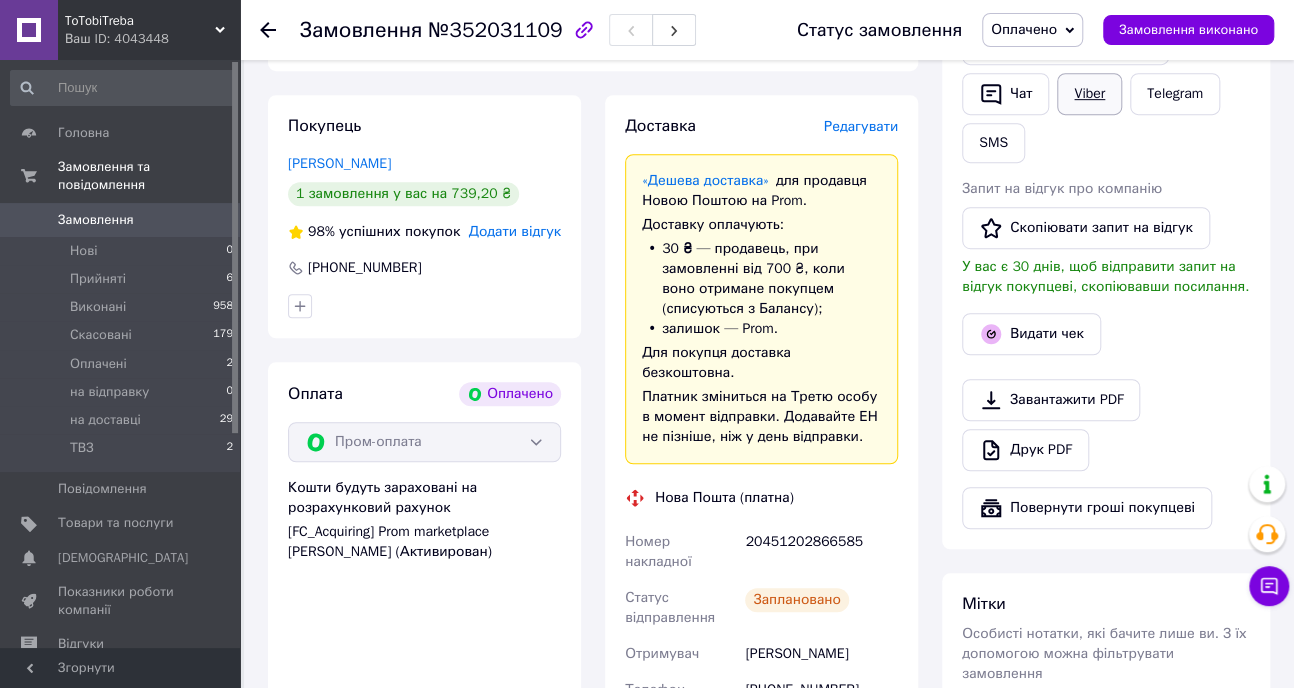 click on "Viber" at bounding box center [1089, 94] 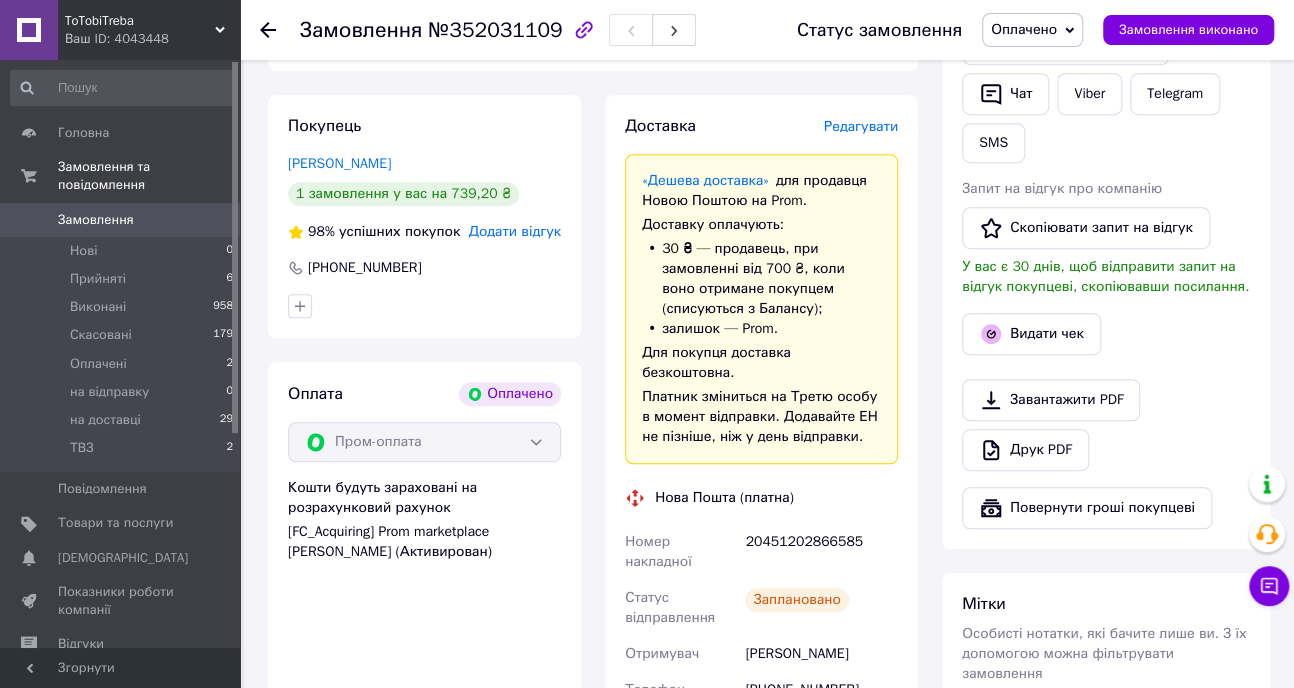 click on "Замовлення" at bounding box center (121, 220) 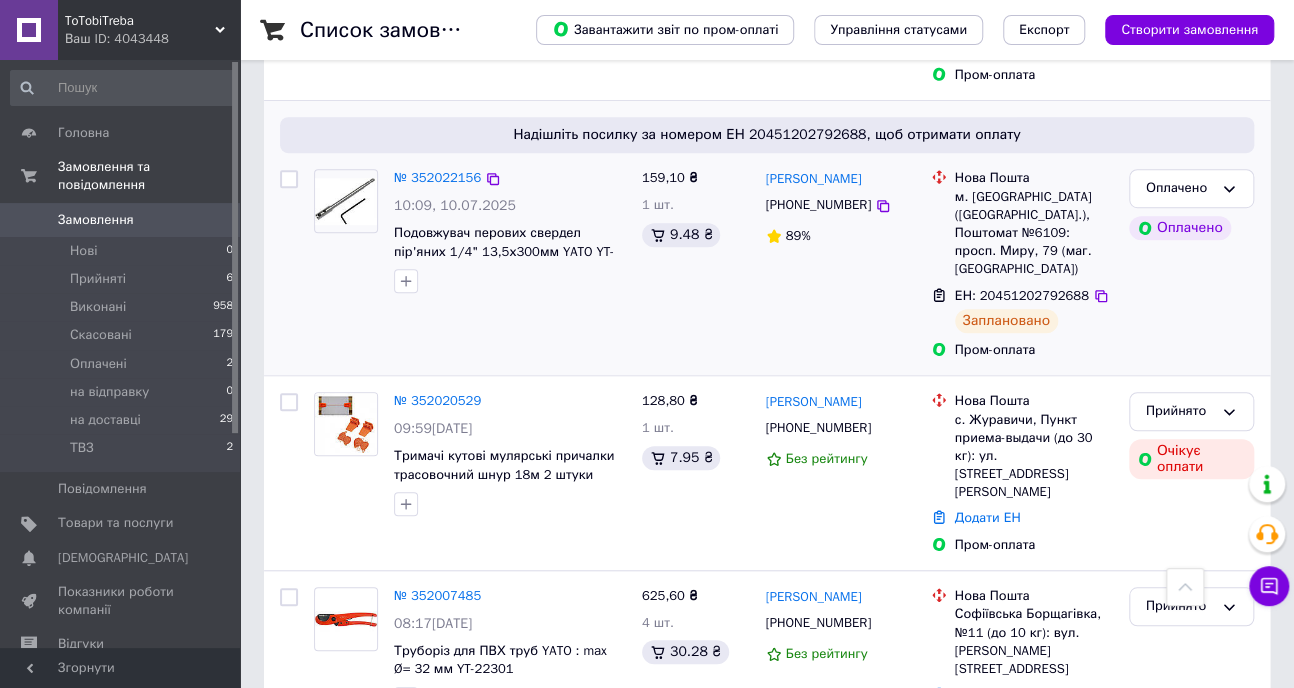 scroll, scrollTop: 545, scrollLeft: 0, axis: vertical 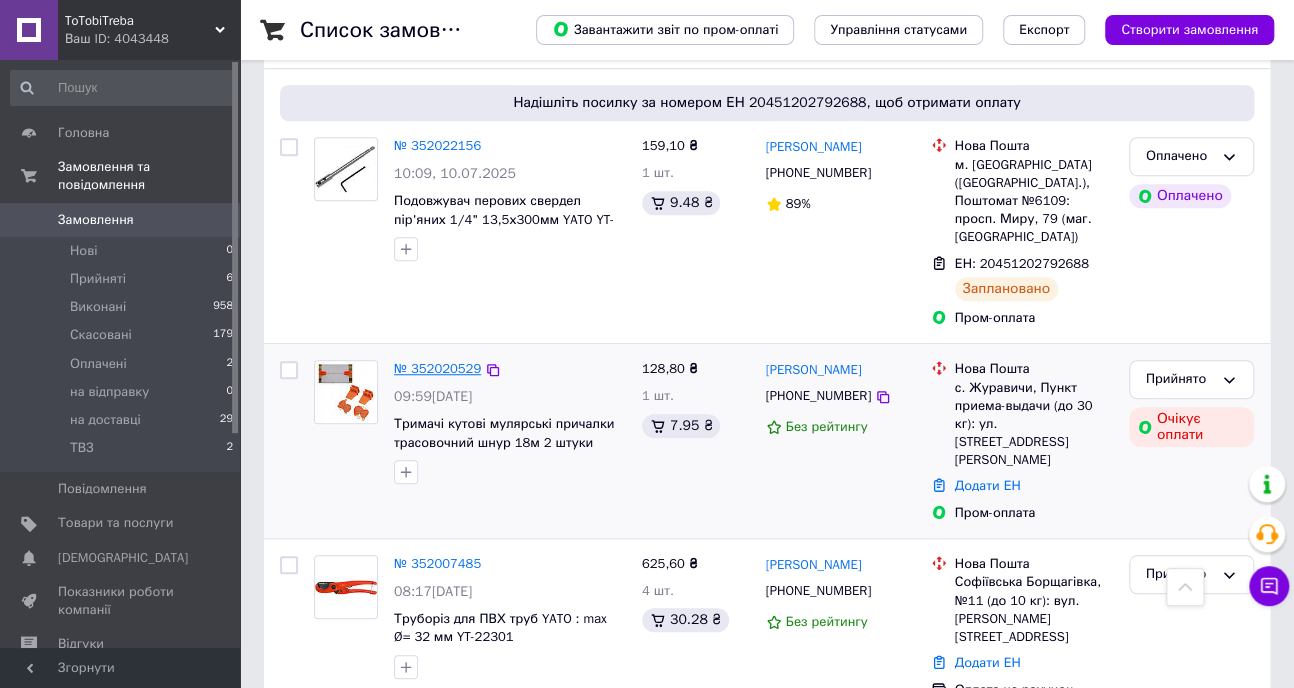 click on "№ 352020529" at bounding box center (437, 368) 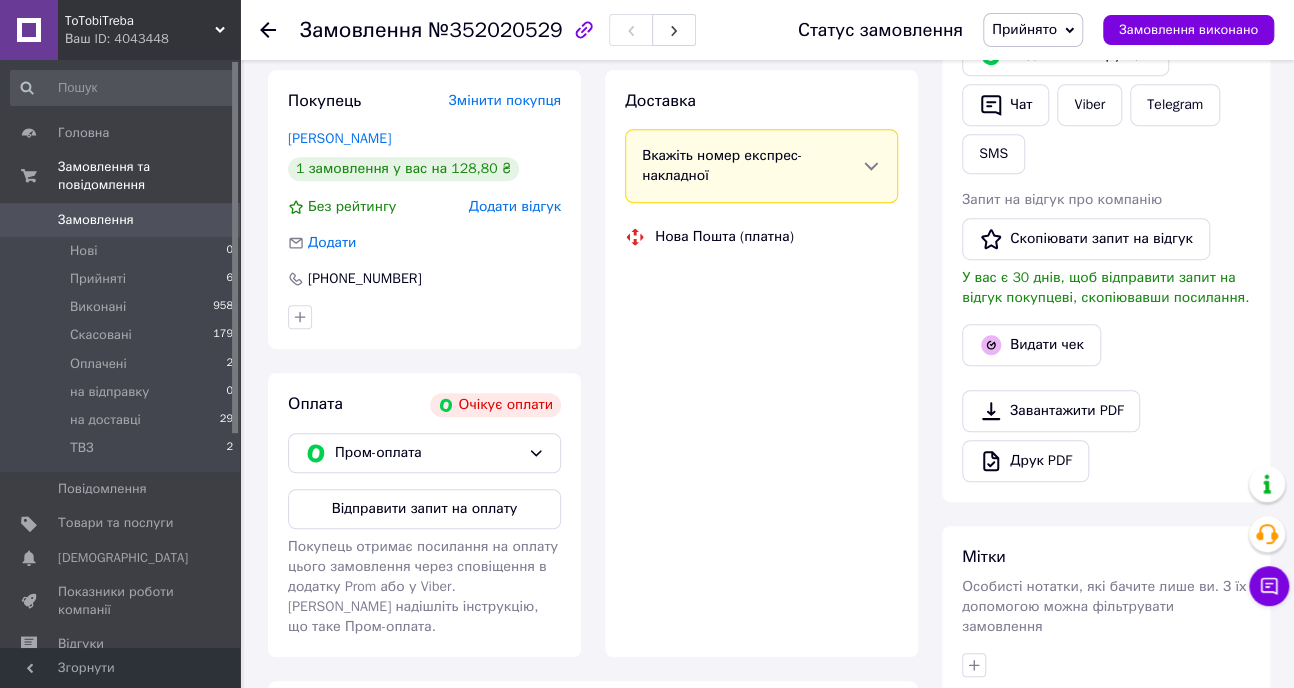 scroll, scrollTop: 545, scrollLeft: 0, axis: vertical 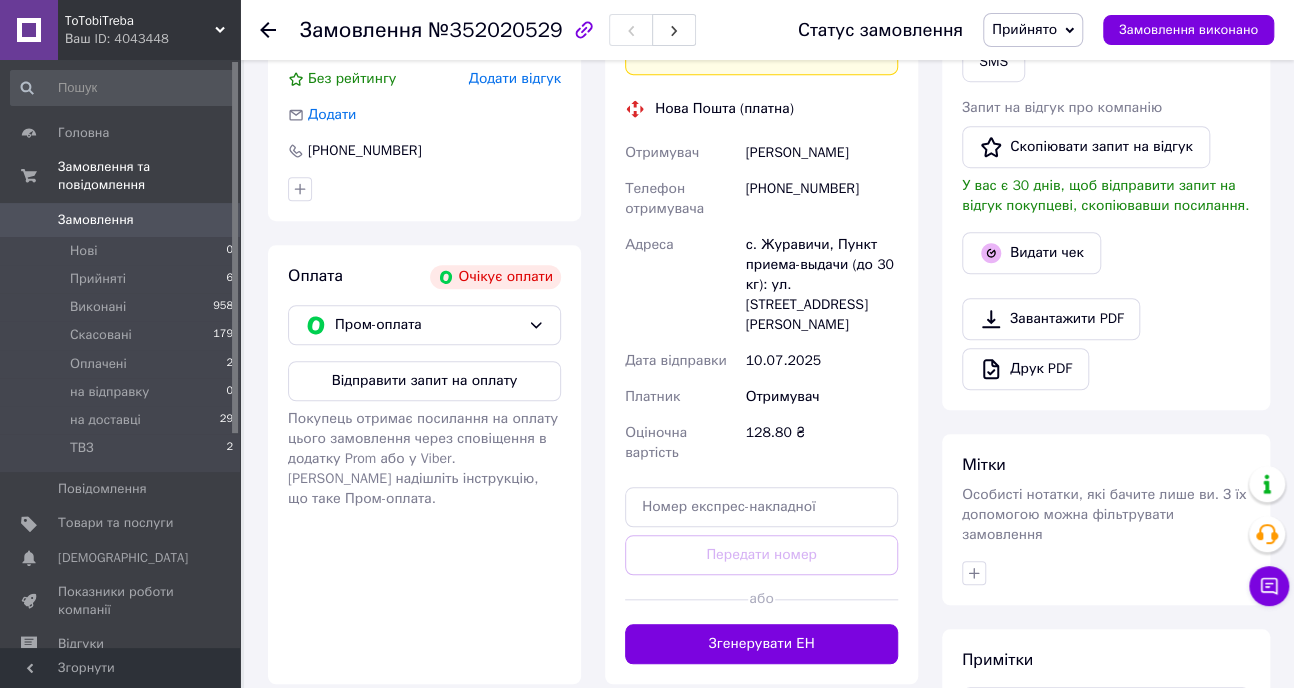 click on "Прийнято" at bounding box center [1024, 29] 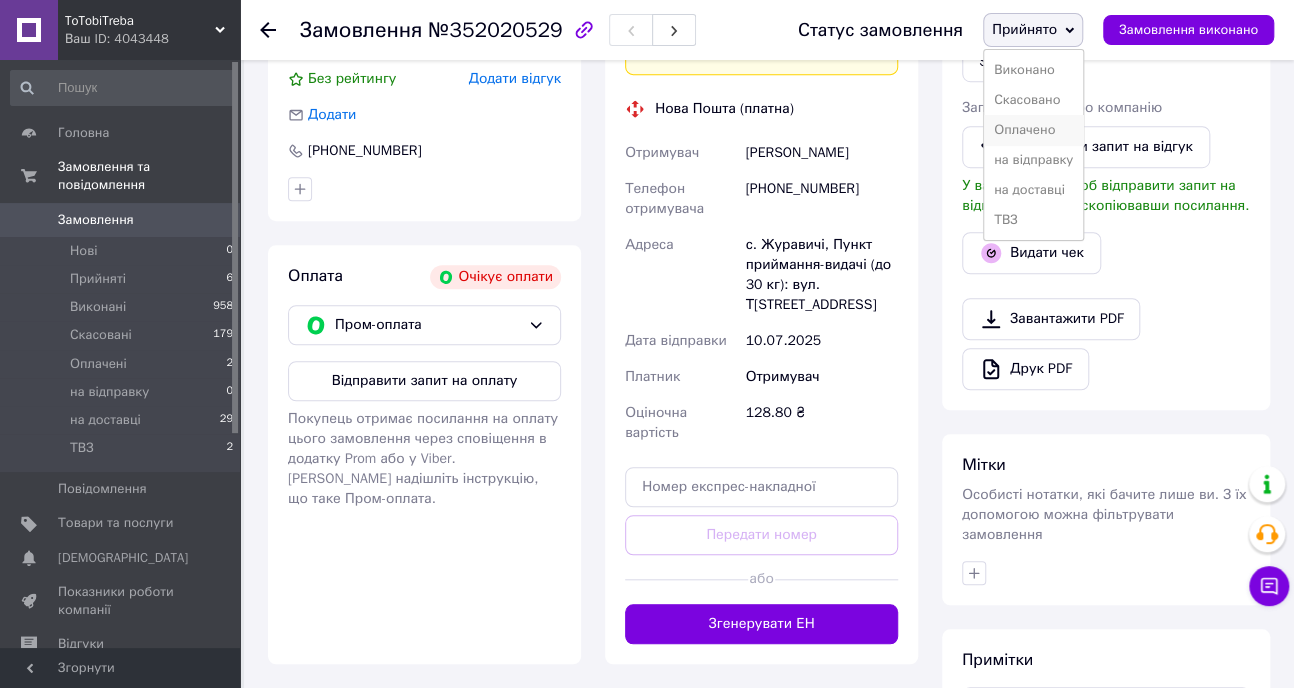 click on "Оплачено" at bounding box center (1033, 130) 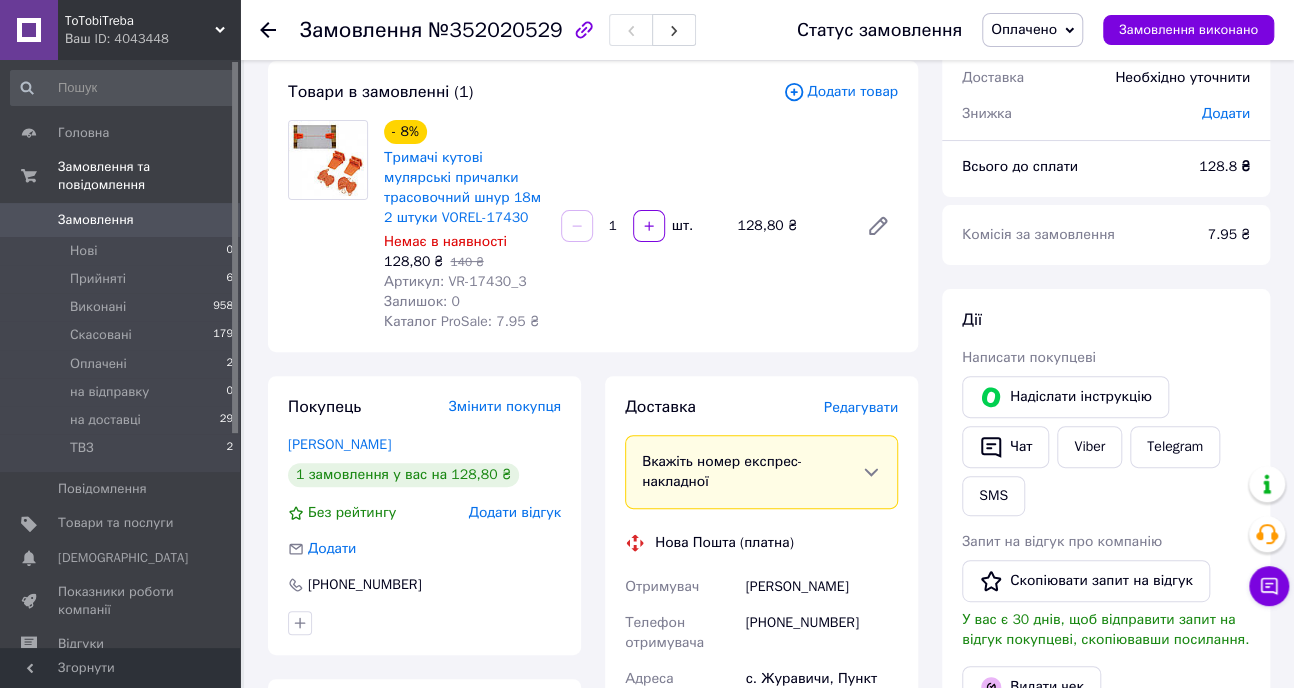 scroll, scrollTop: 90, scrollLeft: 0, axis: vertical 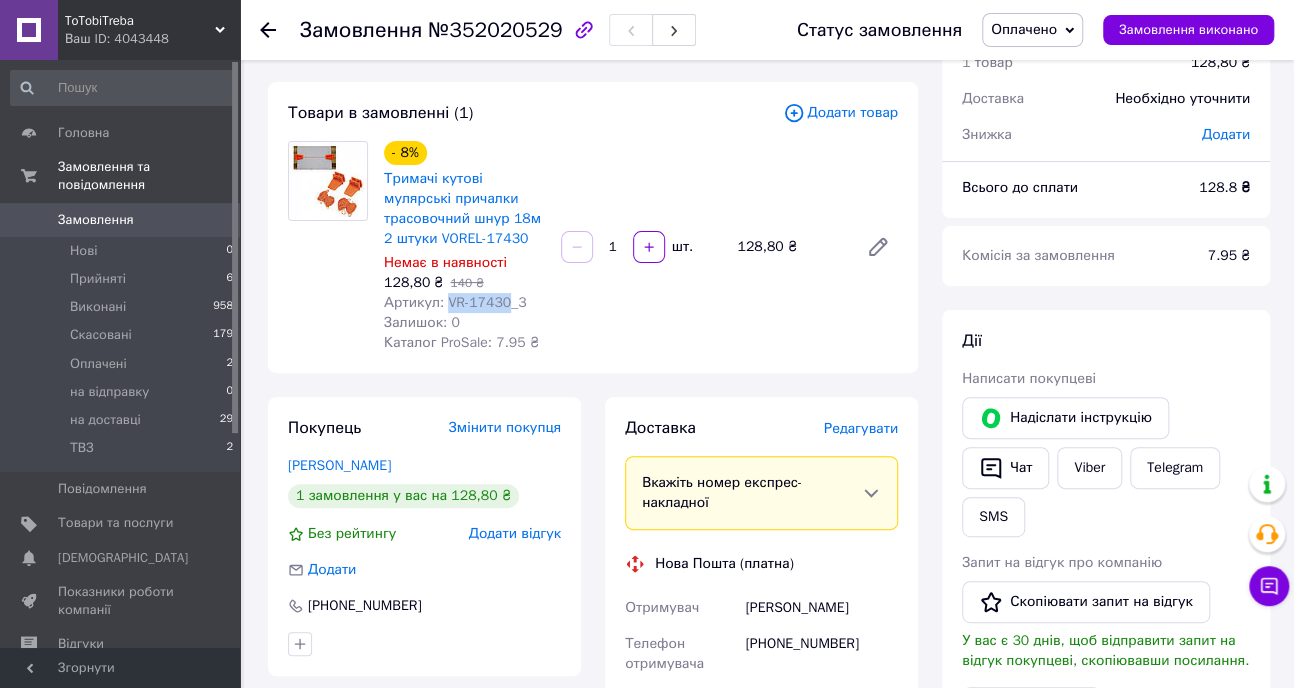 drag, startPoint x: 443, startPoint y: 302, endPoint x: 500, endPoint y: 301, distance: 57.00877 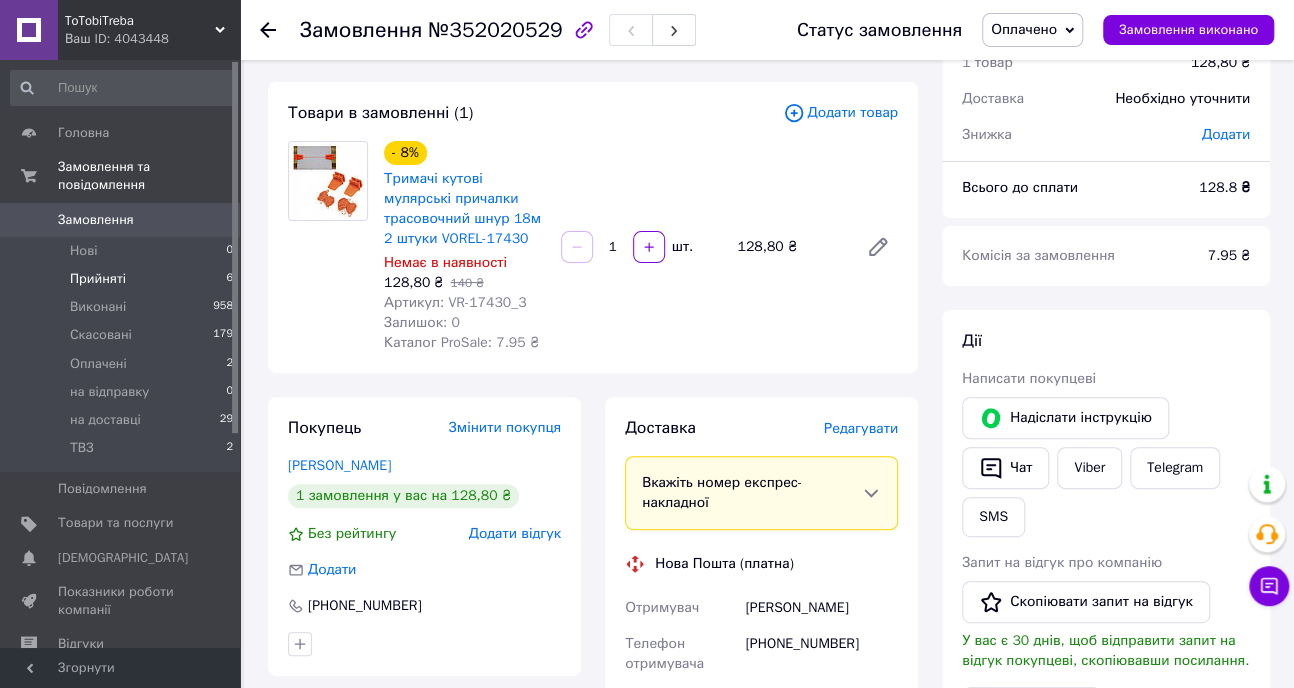 click on "Прийняті" at bounding box center [98, 279] 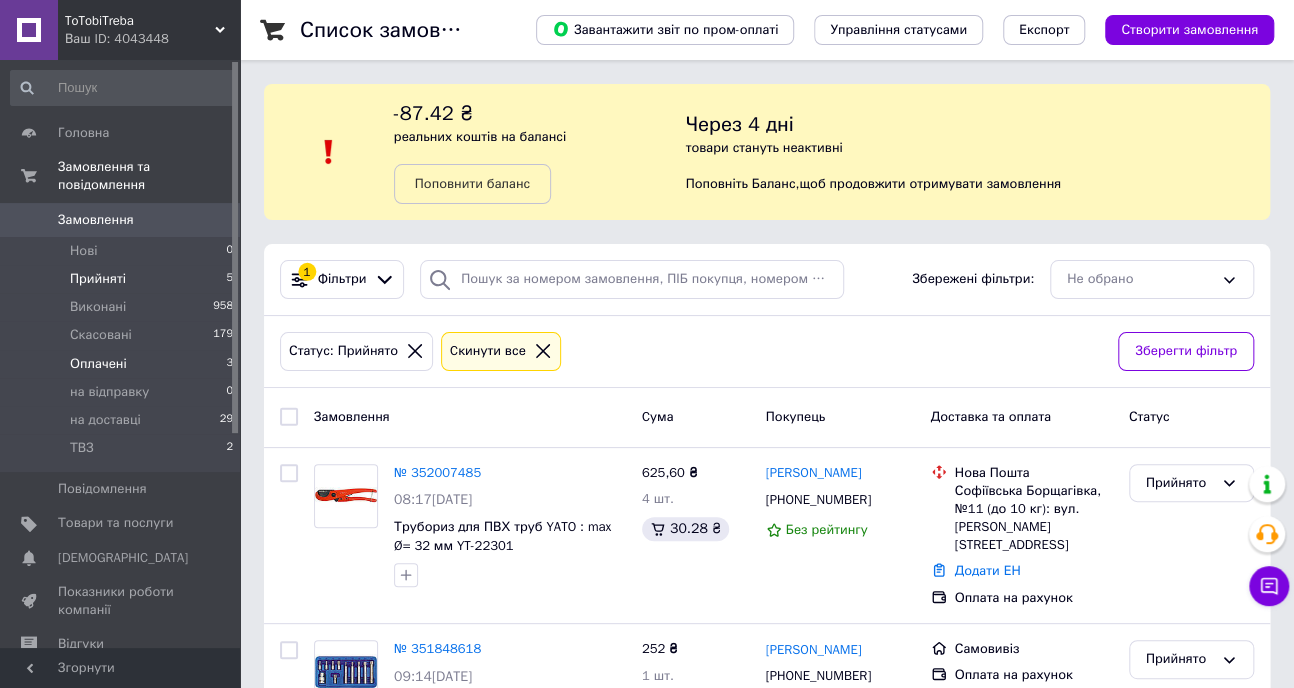 click on "Оплачені" at bounding box center [98, 364] 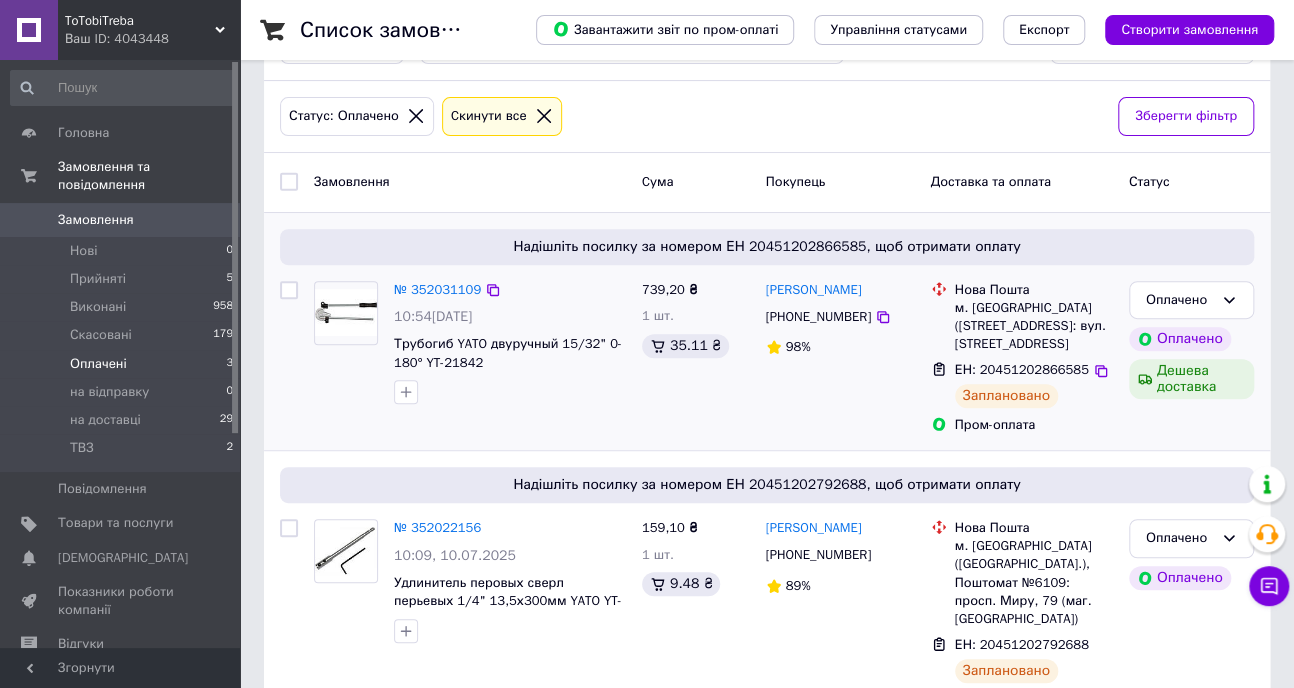 scroll, scrollTop: 417, scrollLeft: 0, axis: vertical 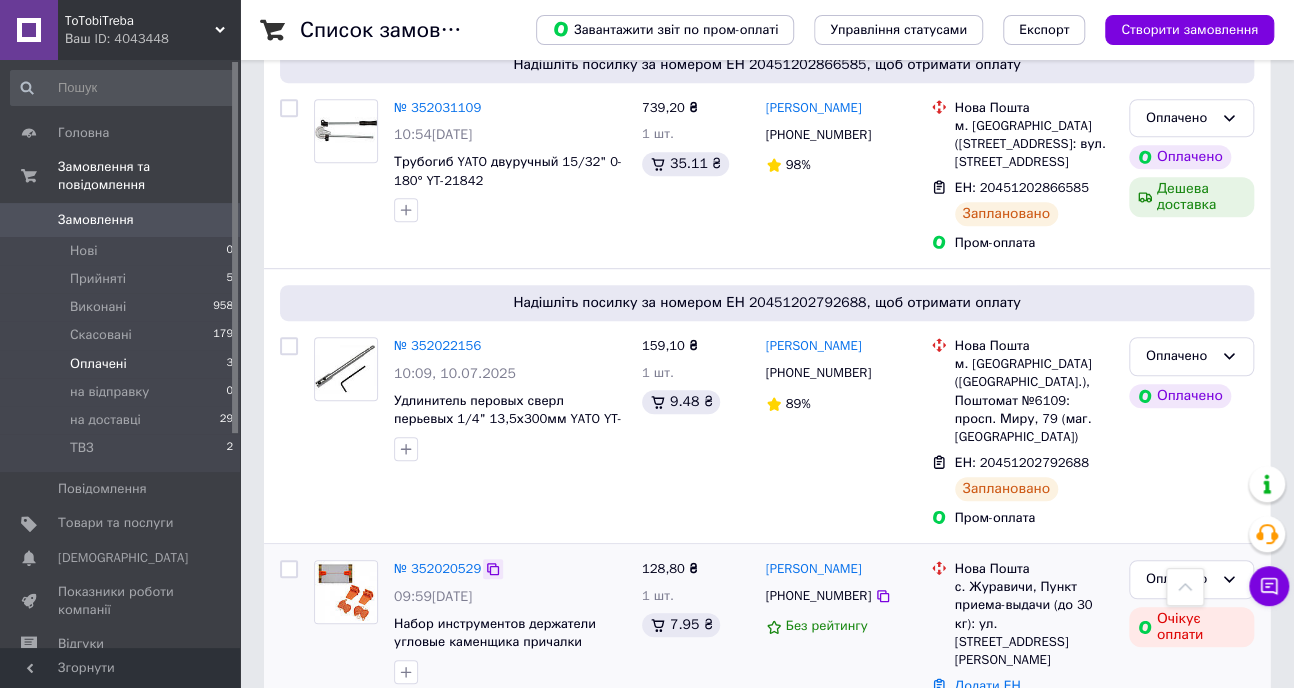 click 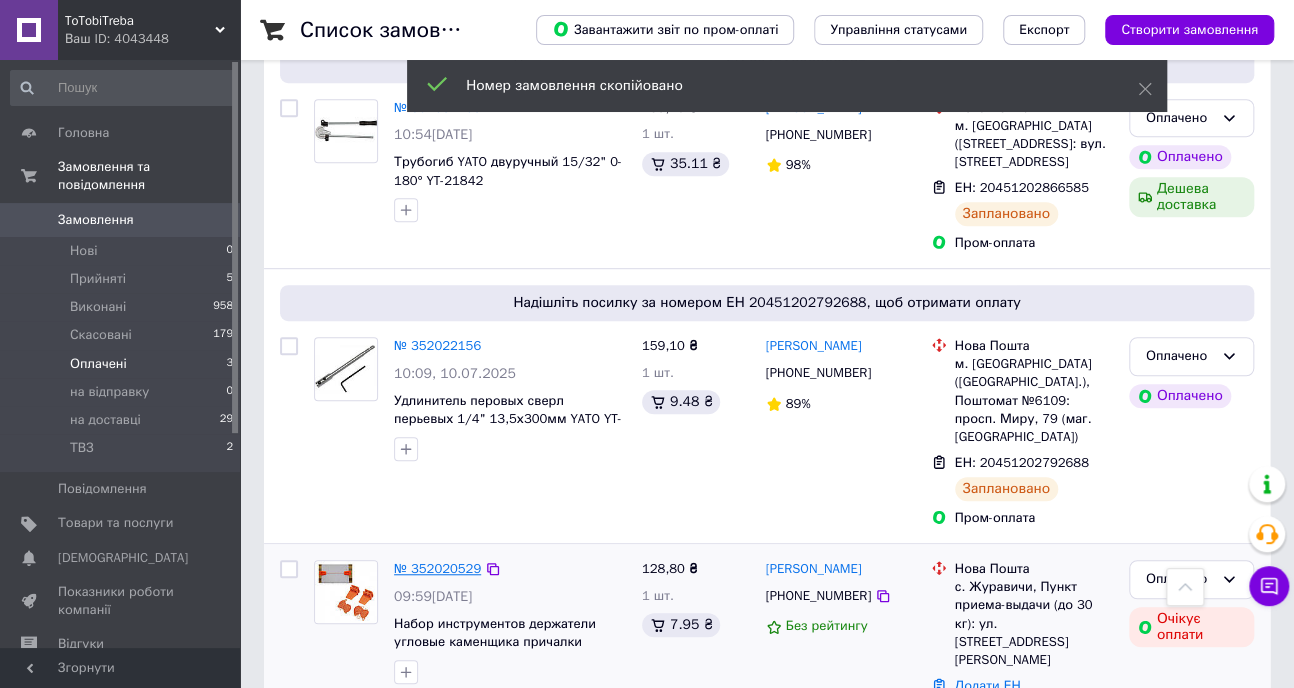 click on "№ 352020529" at bounding box center (437, 568) 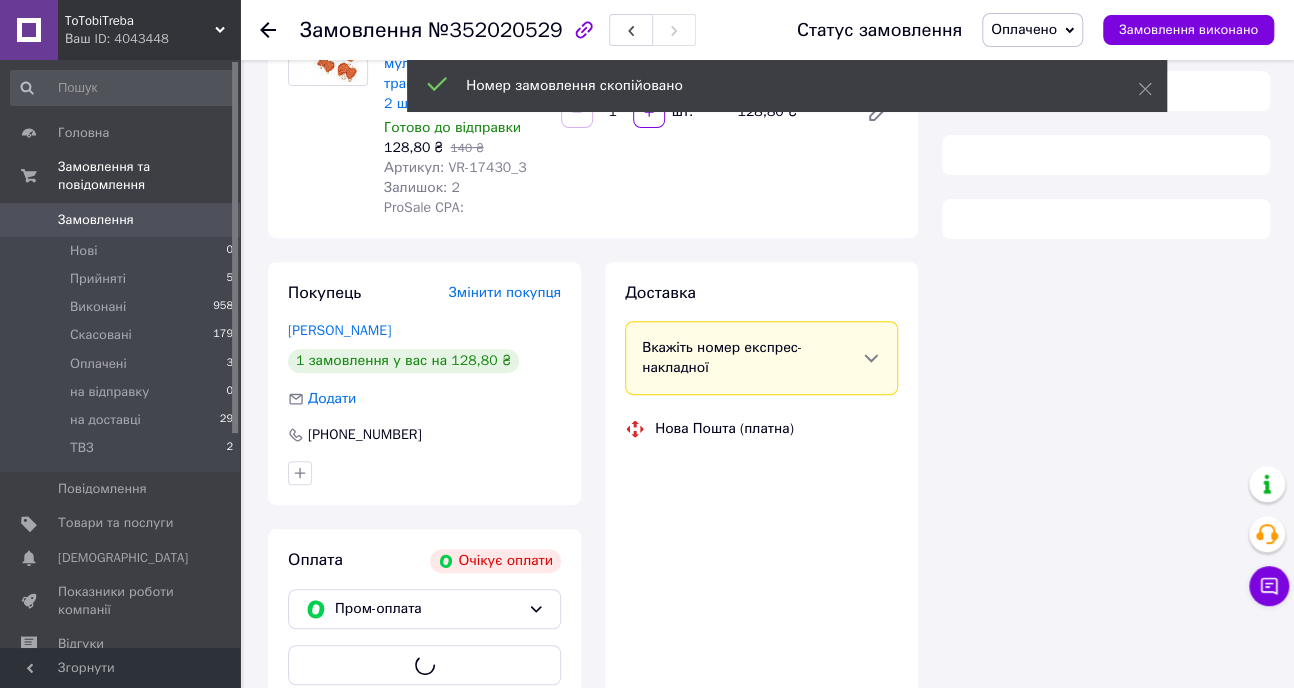 scroll, scrollTop: 417, scrollLeft: 0, axis: vertical 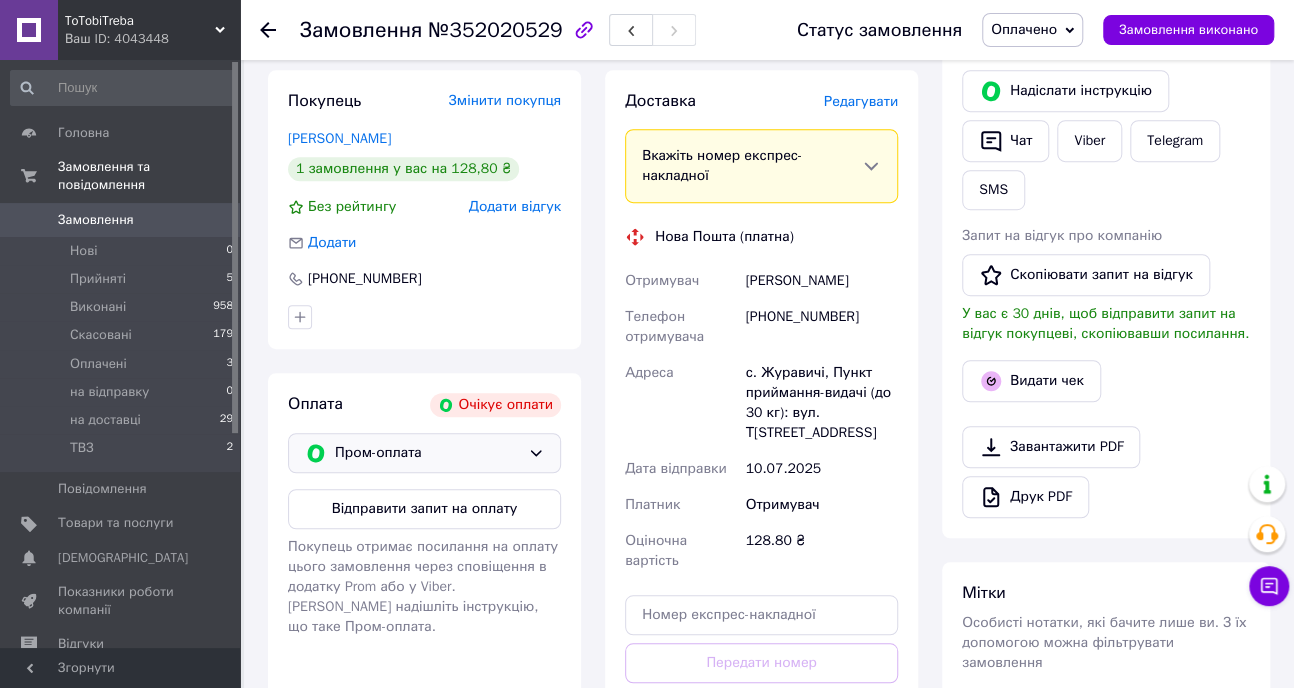 click 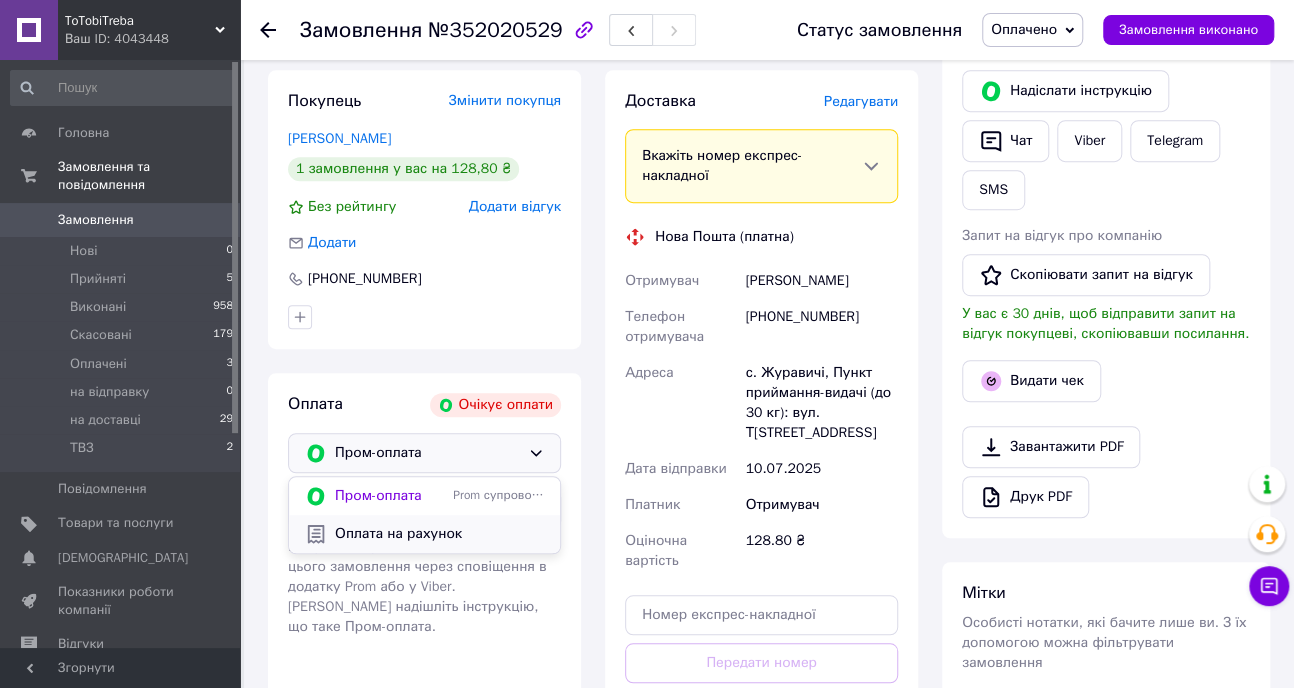 click on "Оплата на рахунок" at bounding box center [439, 534] 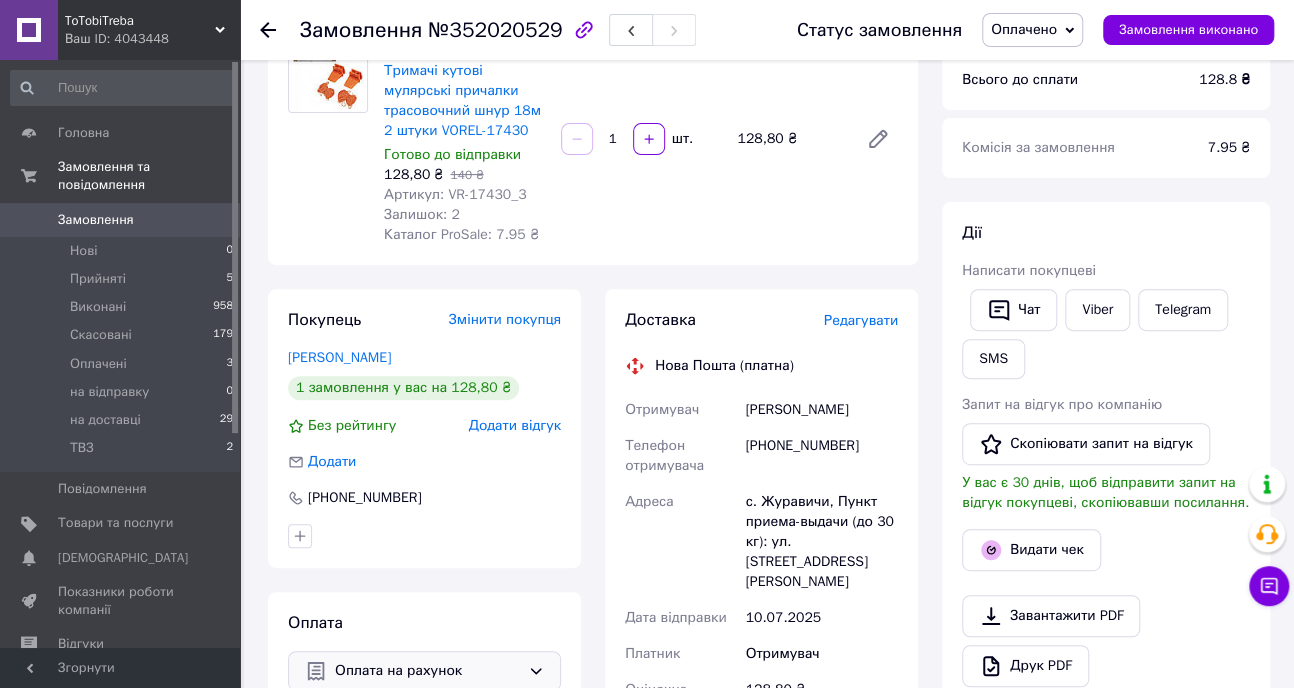 scroll, scrollTop: 144, scrollLeft: 0, axis: vertical 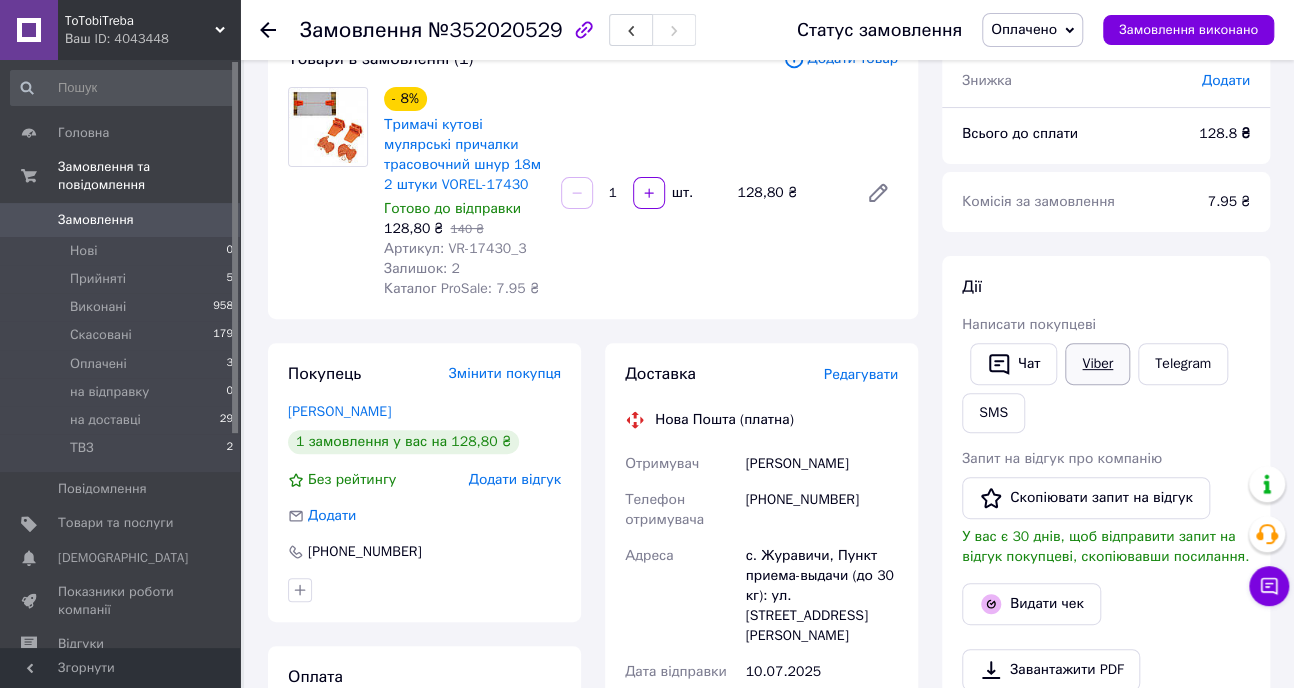 click on "Viber" at bounding box center (1097, 364) 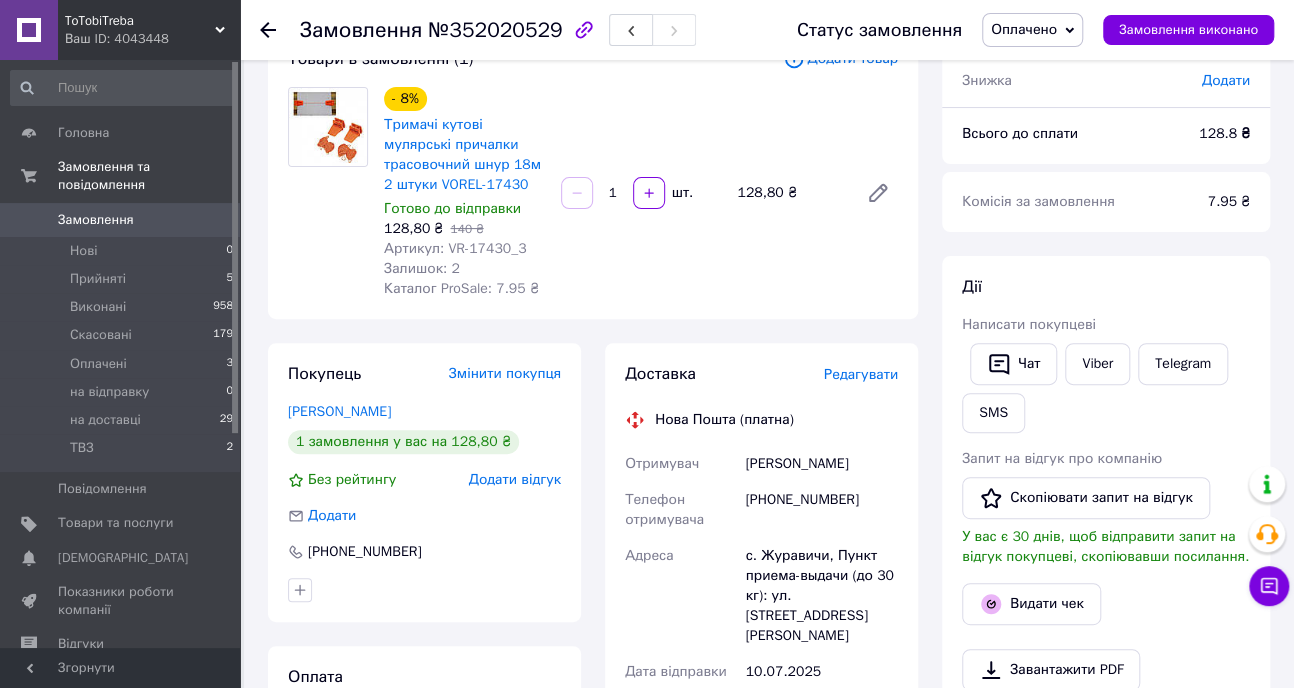 click on "Додати" at bounding box center [1226, 80] 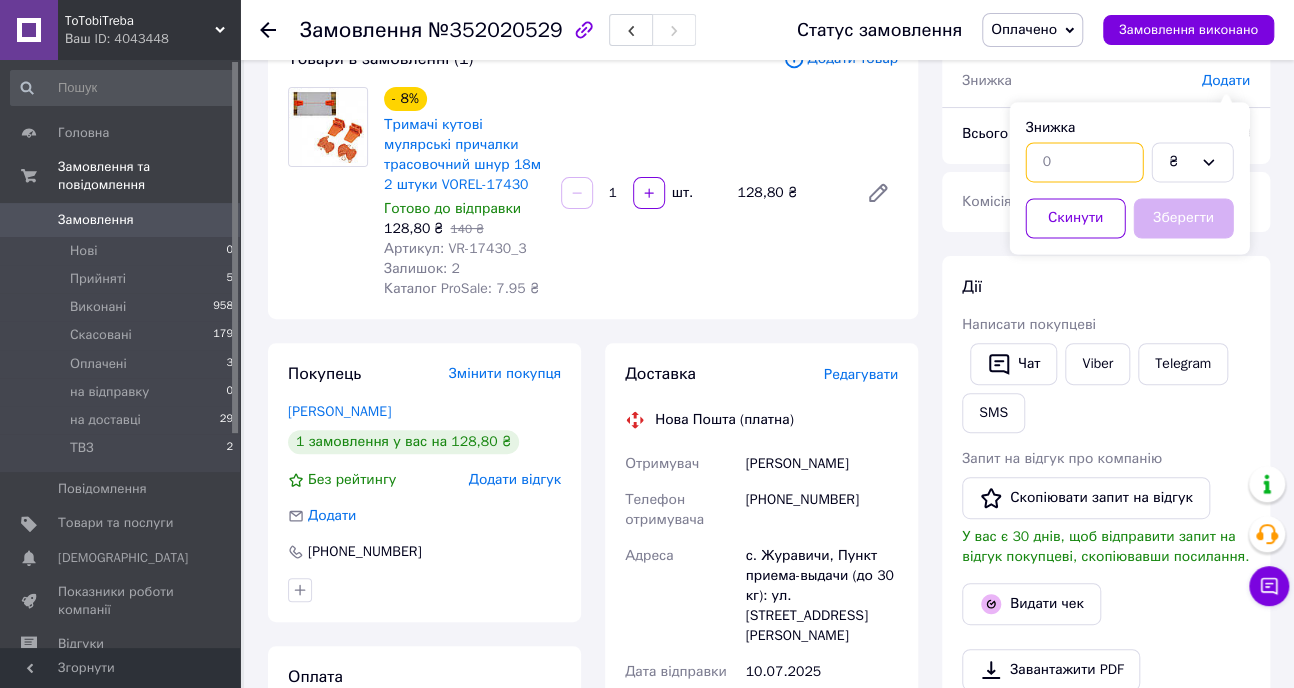 click at bounding box center (1084, 162) 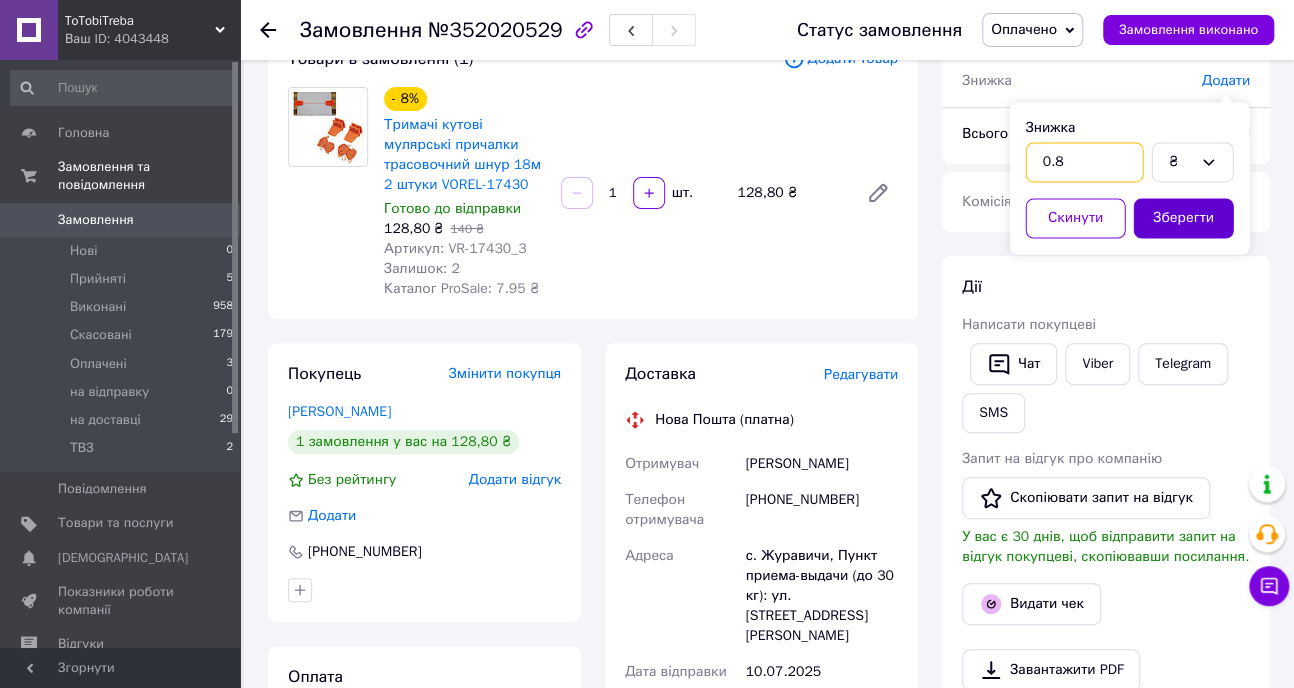 type on "0.8" 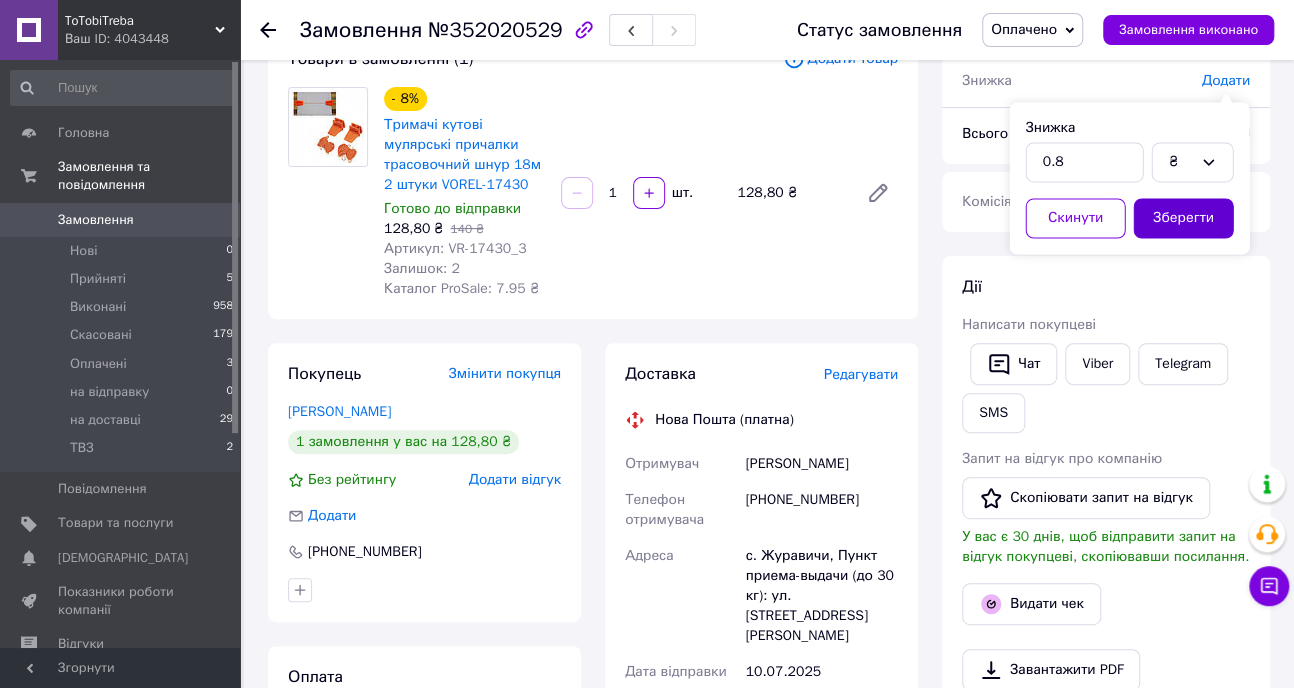 click on "Зберегти" at bounding box center [1183, 218] 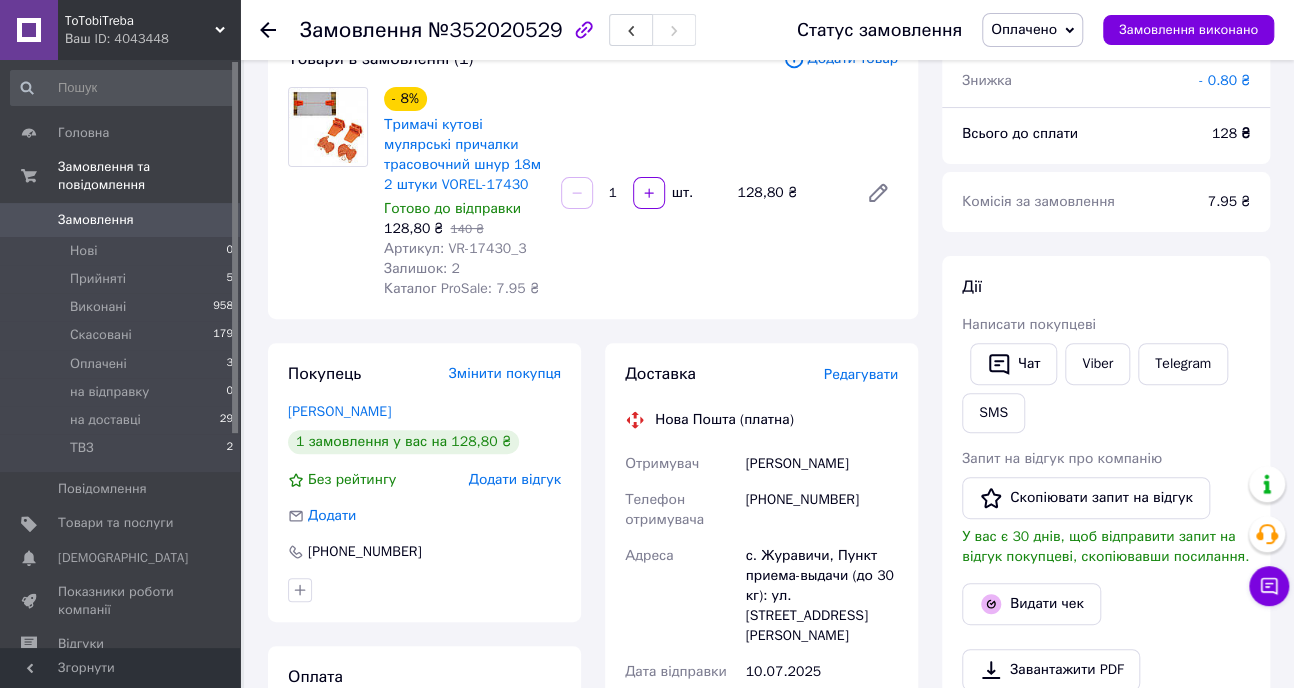 click on "Оплачено" at bounding box center [1024, 29] 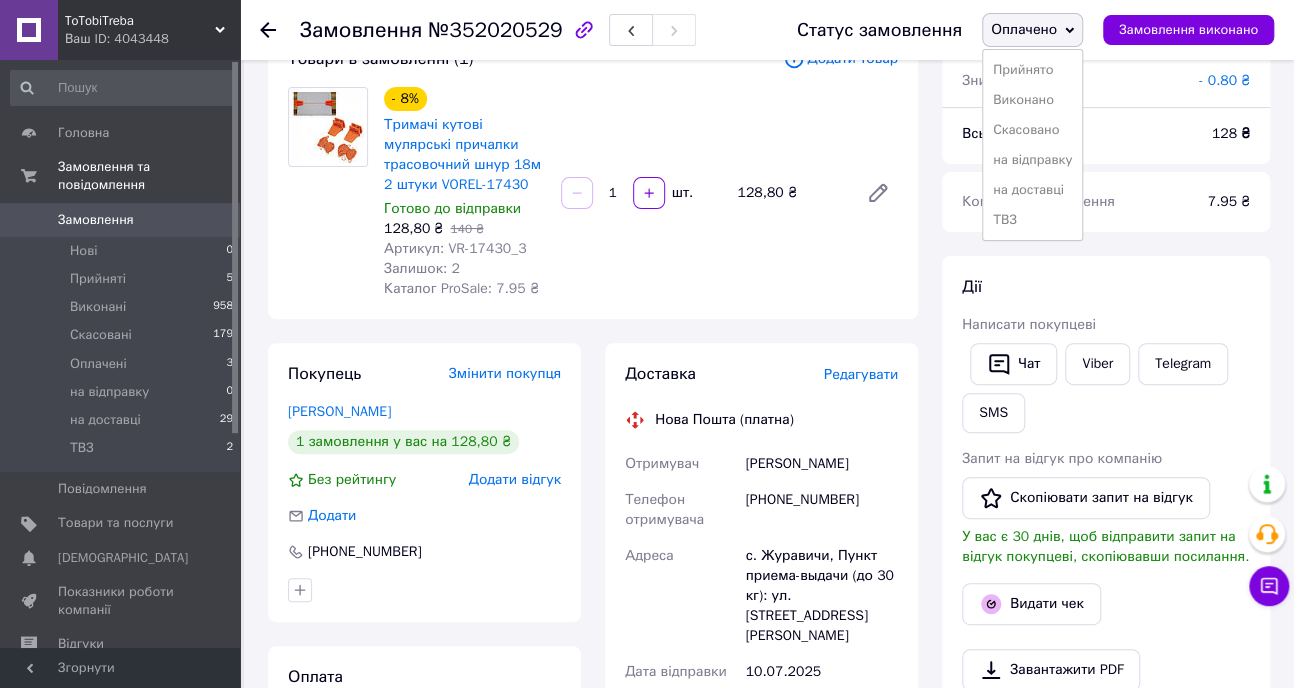 click on "на доставці" at bounding box center (1032, 190) 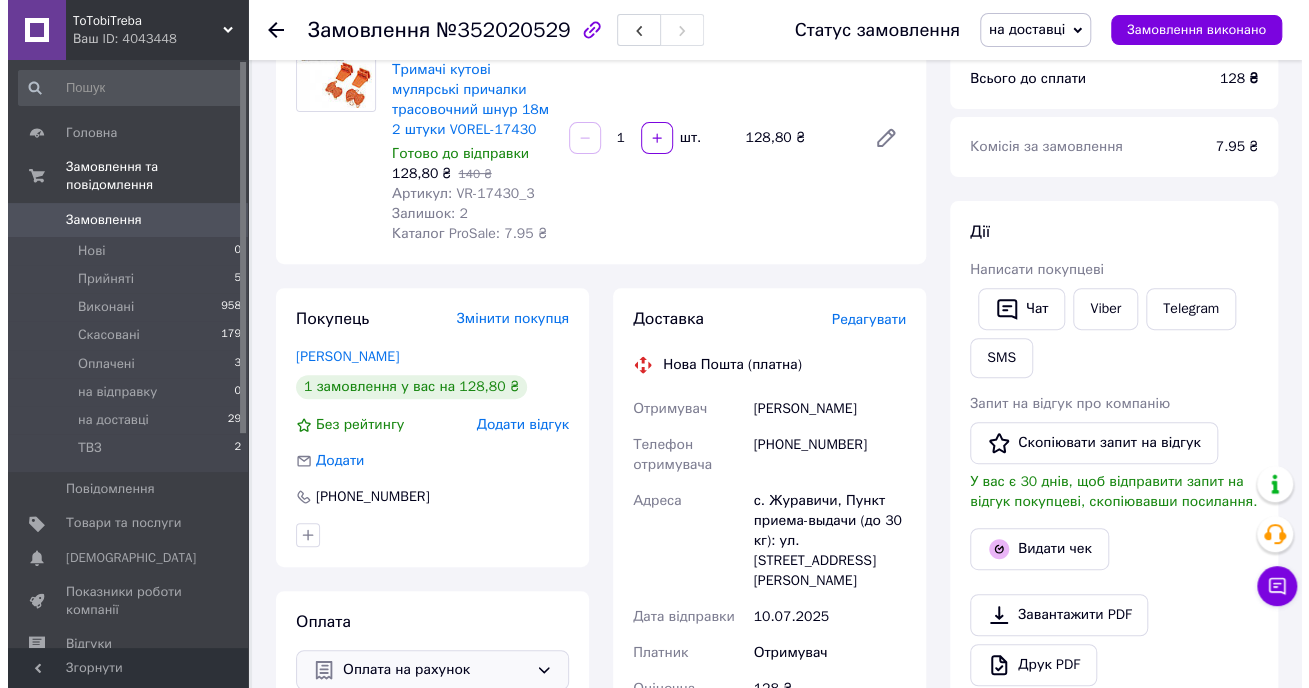 scroll, scrollTop: 326, scrollLeft: 0, axis: vertical 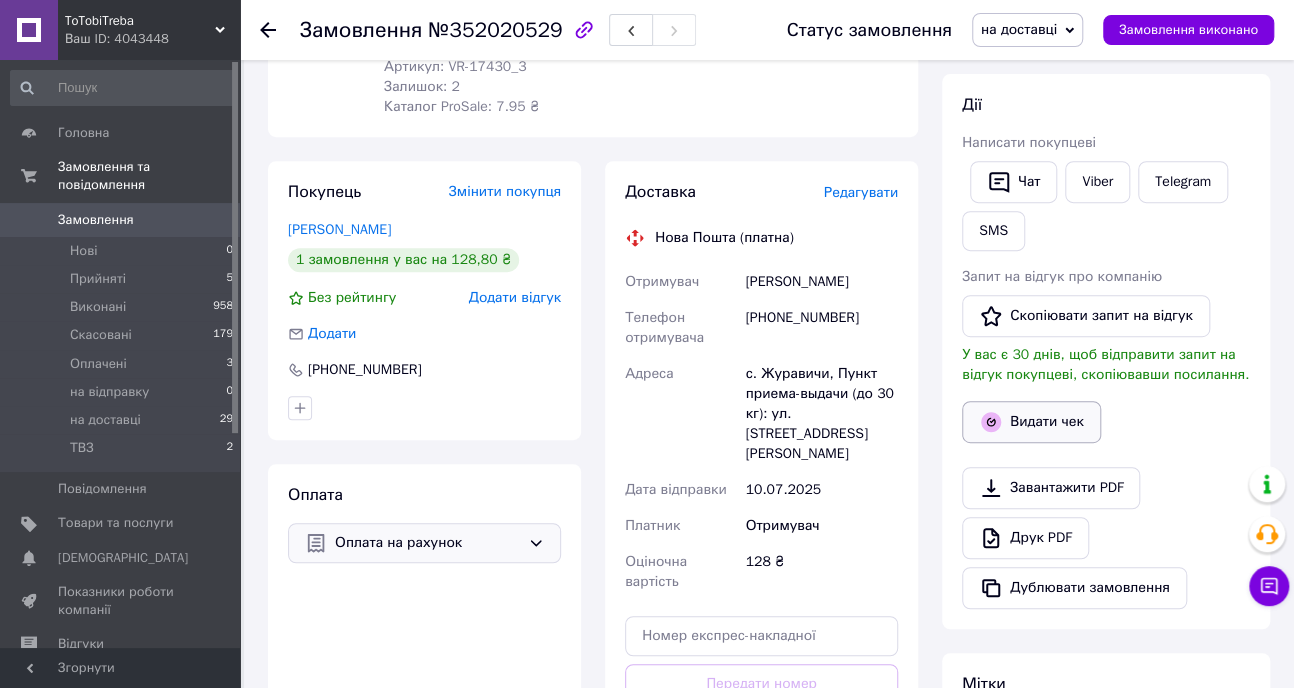 click on "Видати чек" at bounding box center [1031, 422] 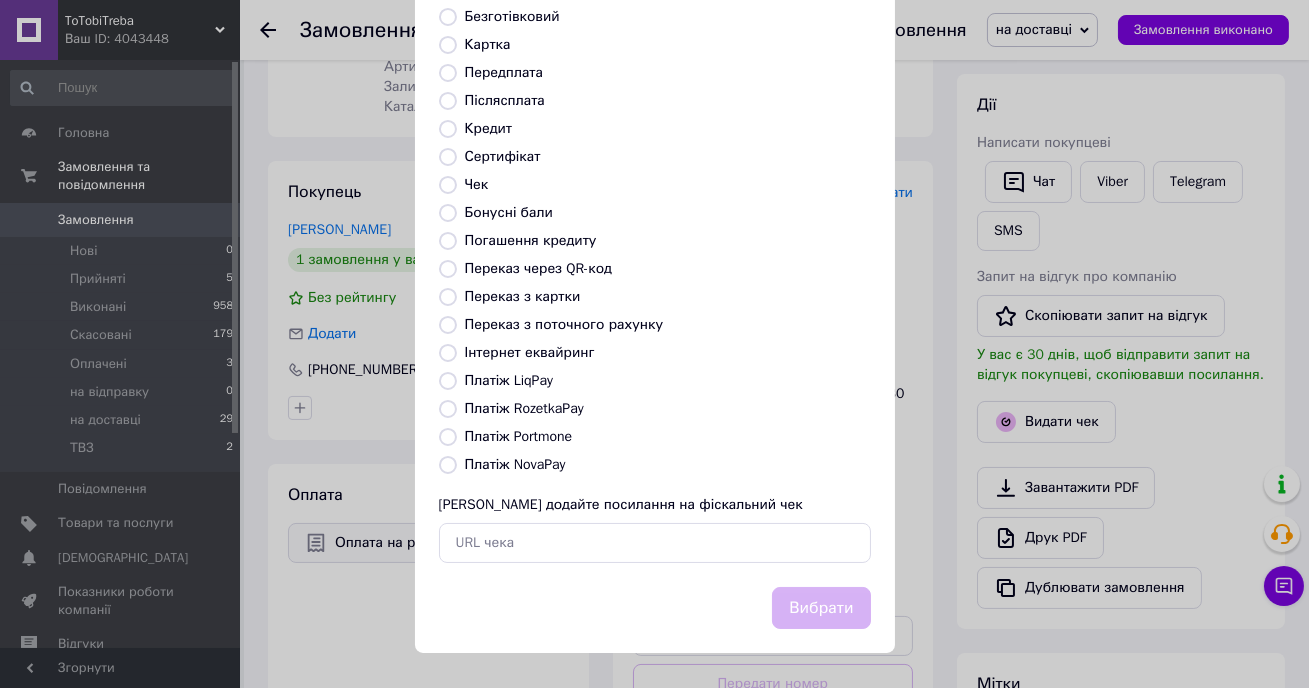 scroll, scrollTop: 0, scrollLeft: 0, axis: both 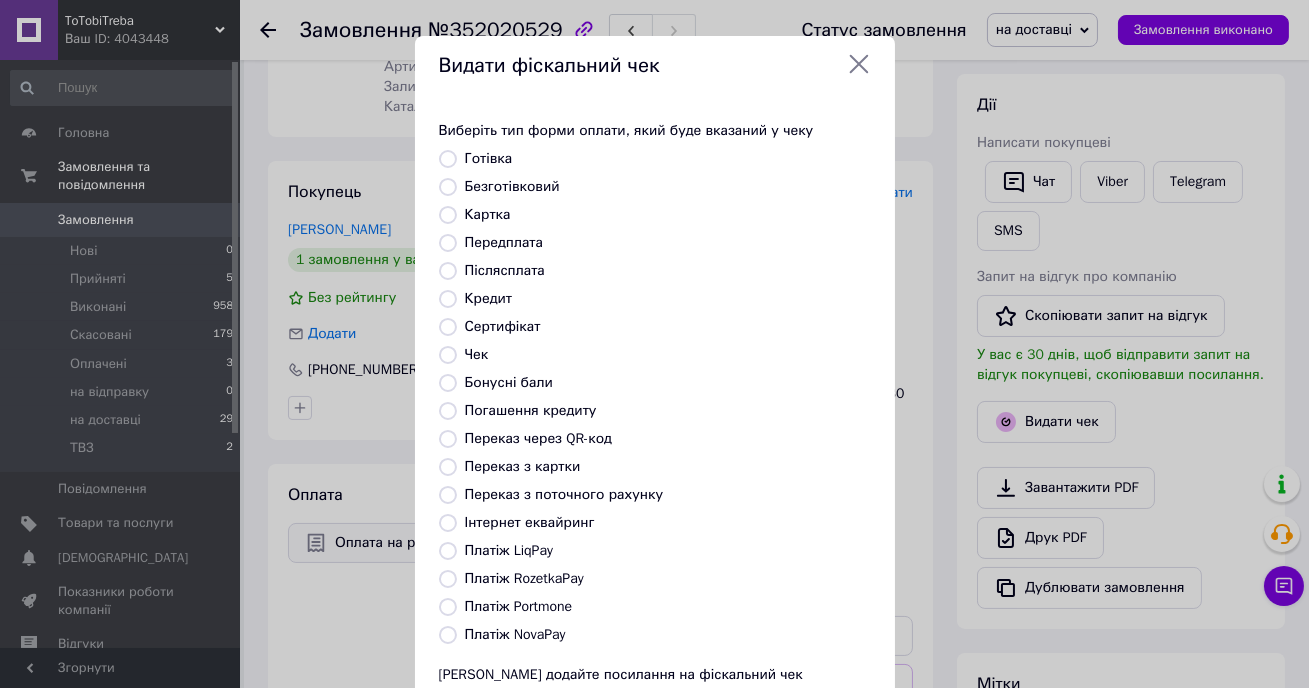 click on "Переказ з картки" at bounding box center (523, 466) 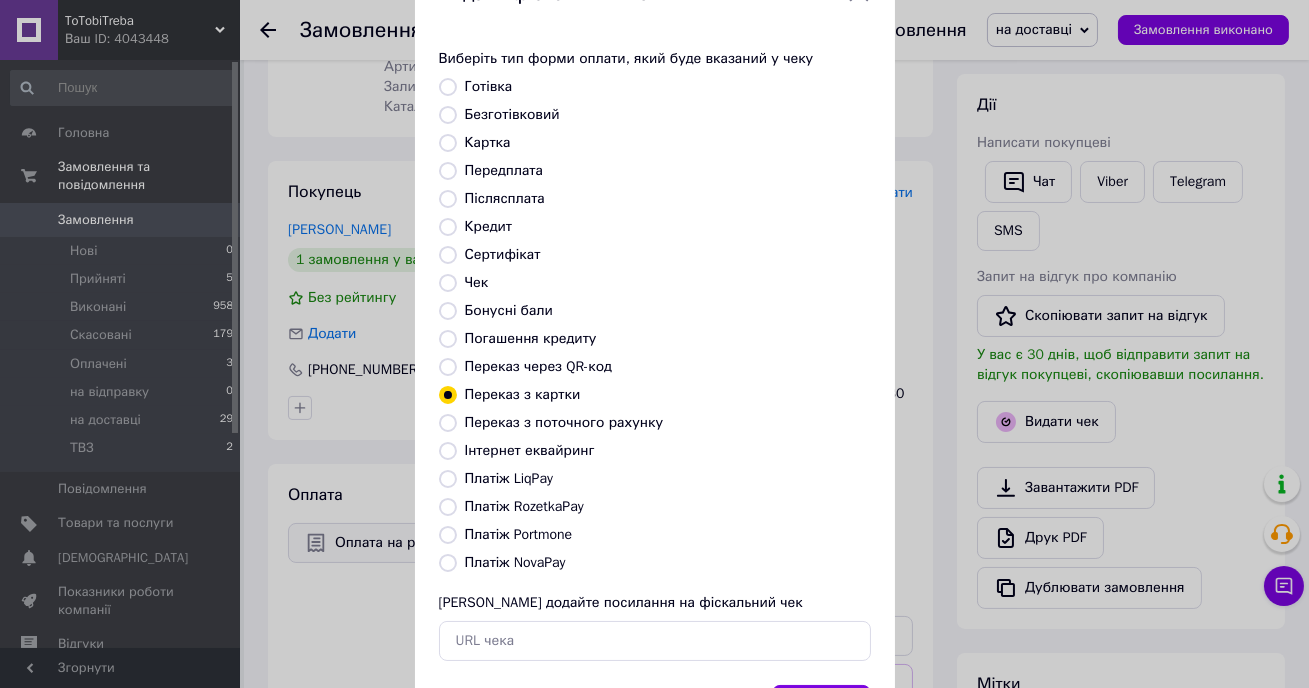 scroll, scrollTop: 170, scrollLeft: 0, axis: vertical 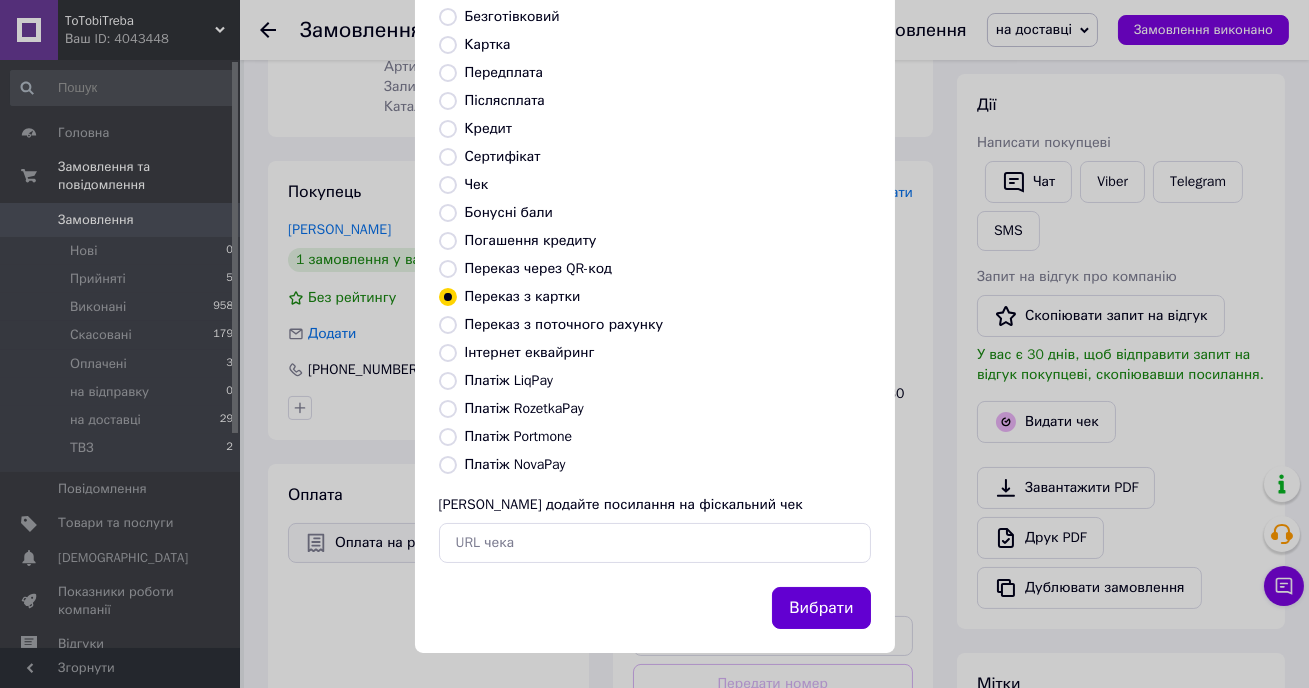 click on "Вибрати" at bounding box center (821, 608) 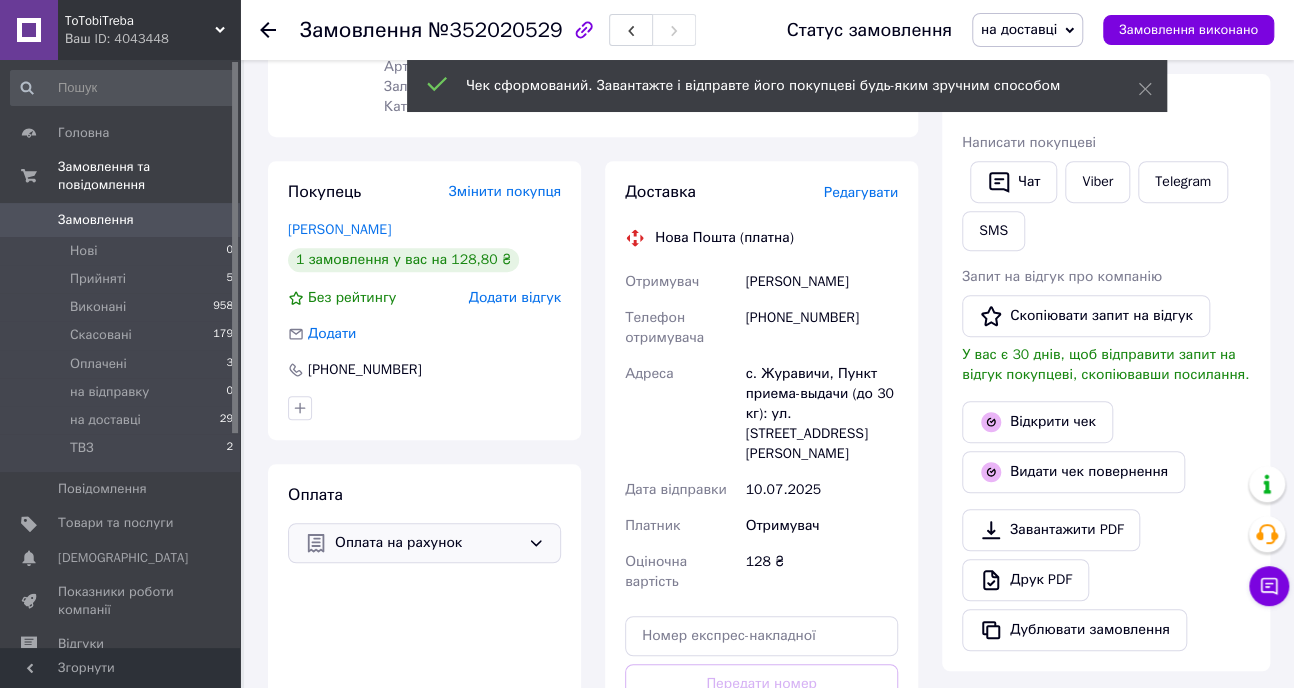 click on "Редагувати" at bounding box center (861, 192) 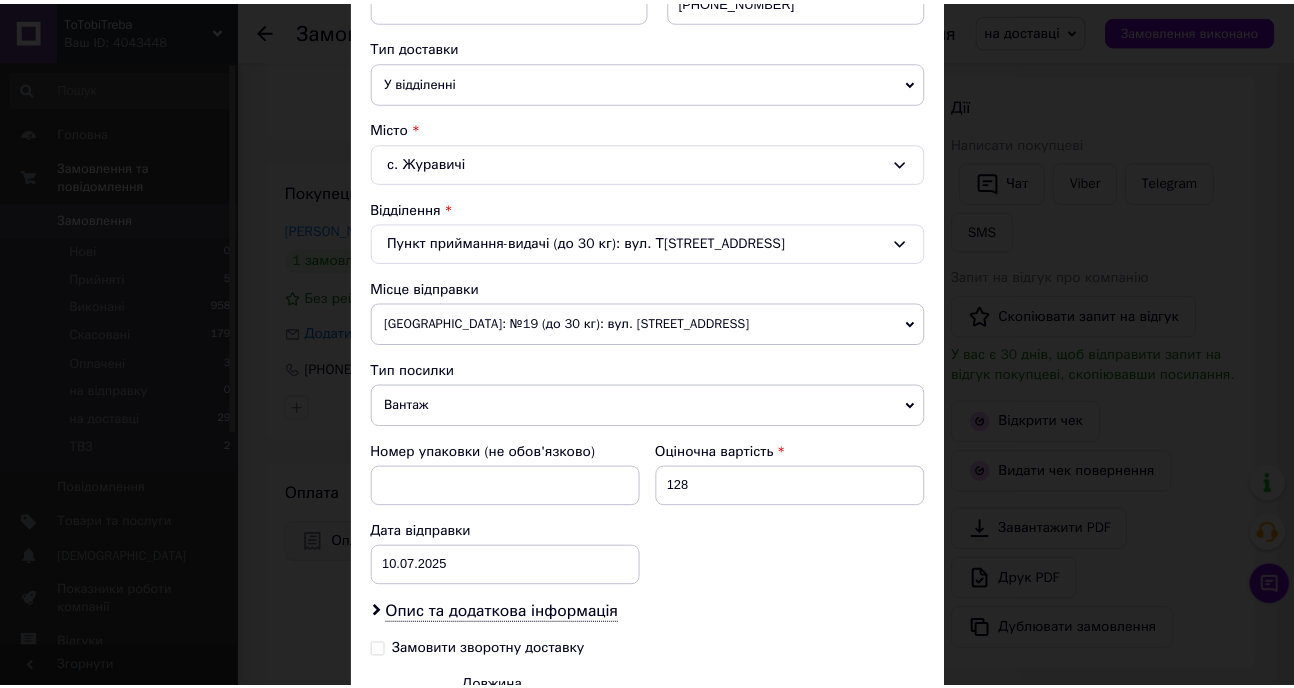 scroll, scrollTop: 636, scrollLeft: 0, axis: vertical 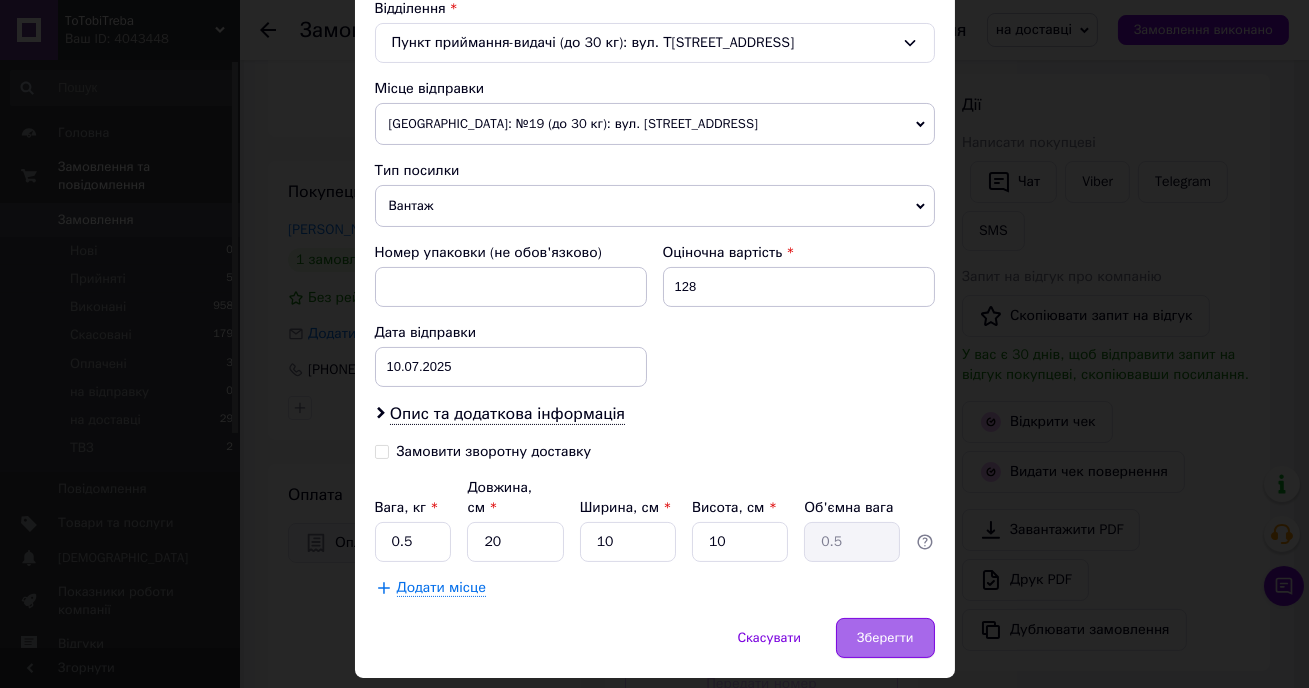 click on "Зберегти" at bounding box center [885, 638] 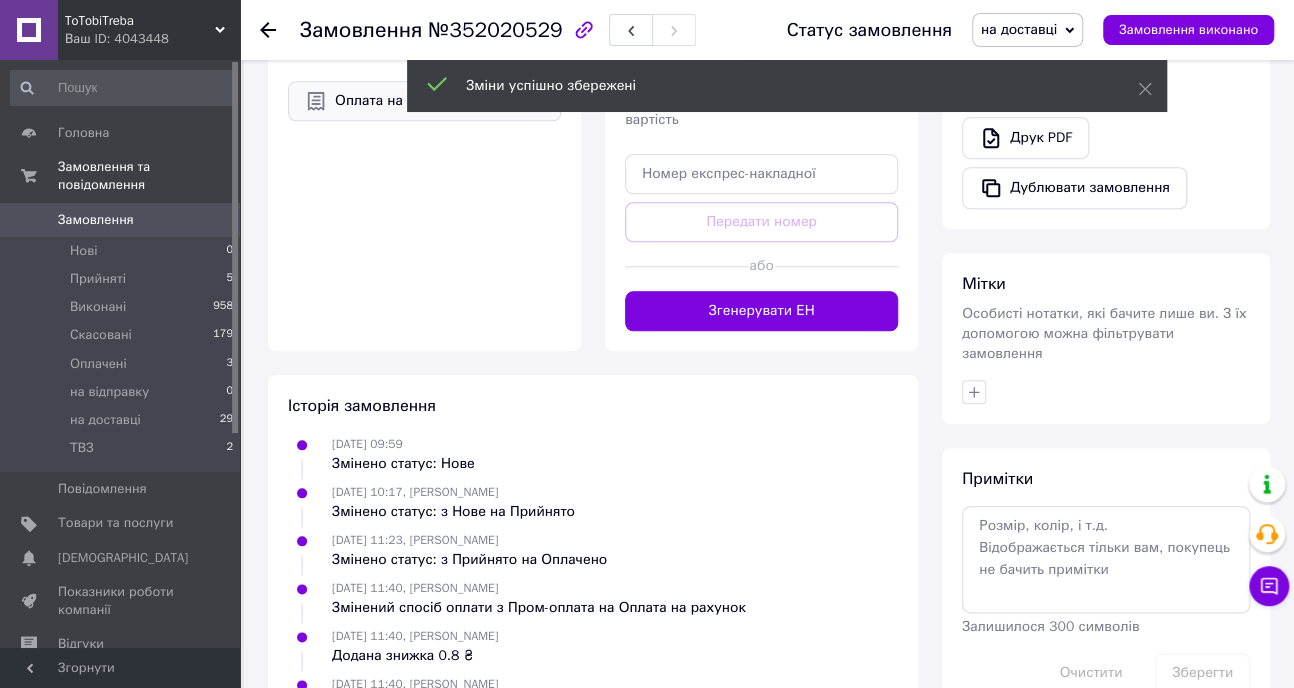 scroll, scrollTop: 780, scrollLeft: 0, axis: vertical 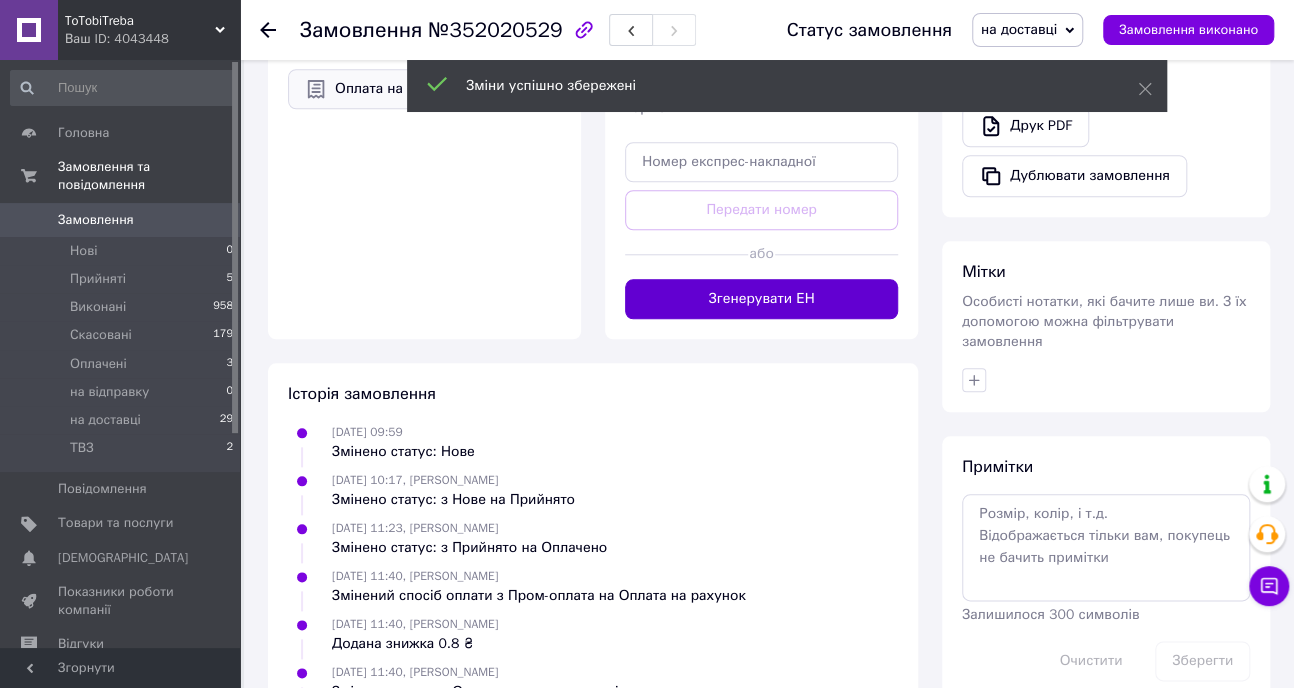 click on "Згенерувати ЕН" at bounding box center (761, 299) 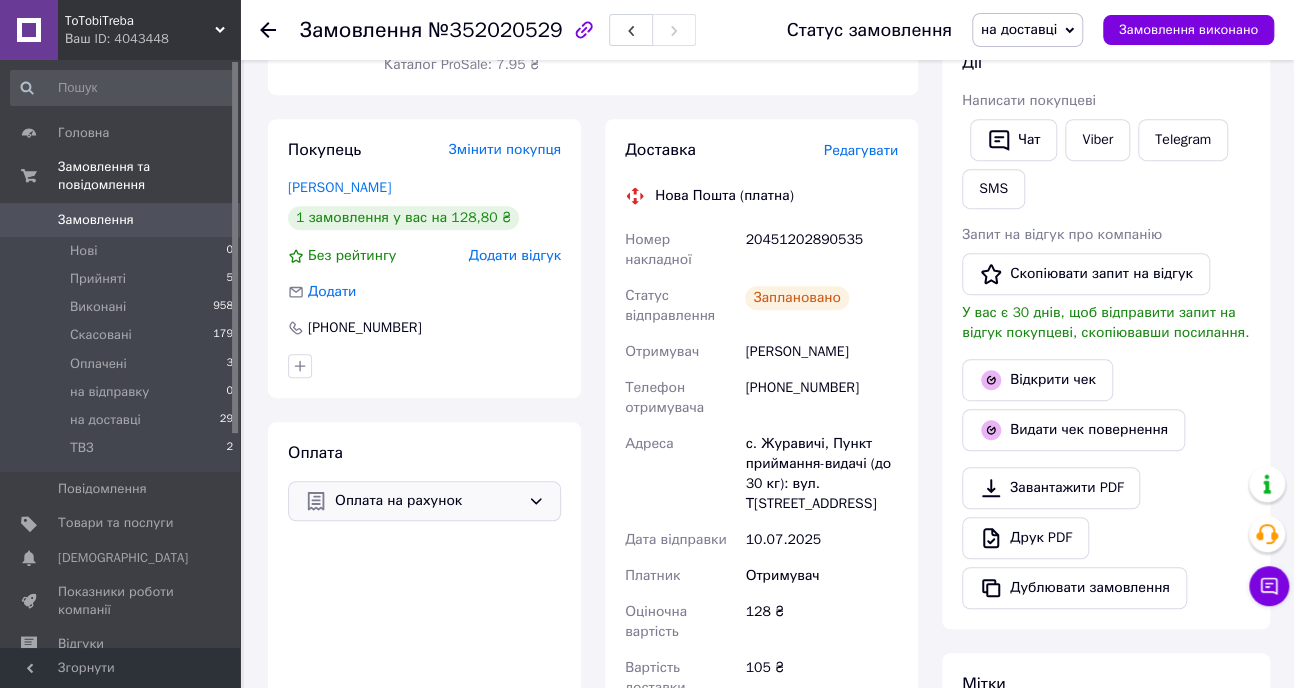 scroll, scrollTop: 326, scrollLeft: 0, axis: vertical 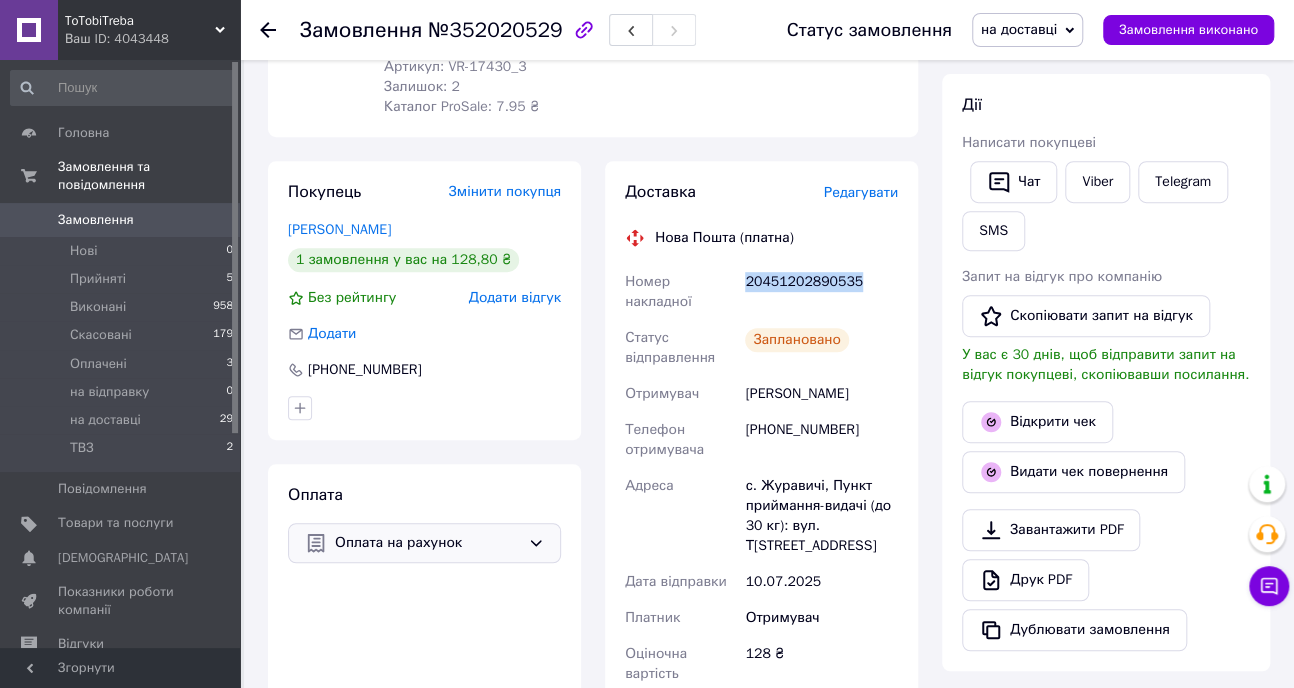 drag, startPoint x: 747, startPoint y: 280, endPoint x: 852, endPoint y: 280, distance: 105 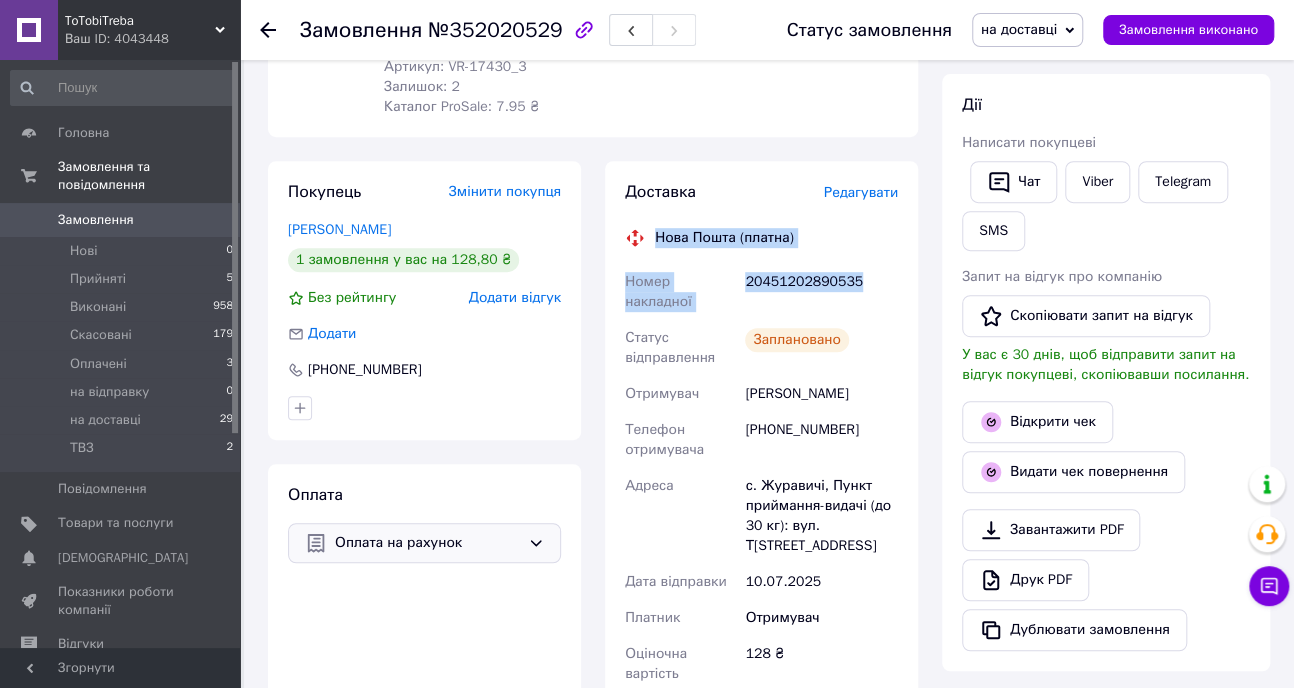 drag, startPoint x: 656, startPoint y: 235, endPoint x: 860, endPoint y: 280, distance: 208.90428 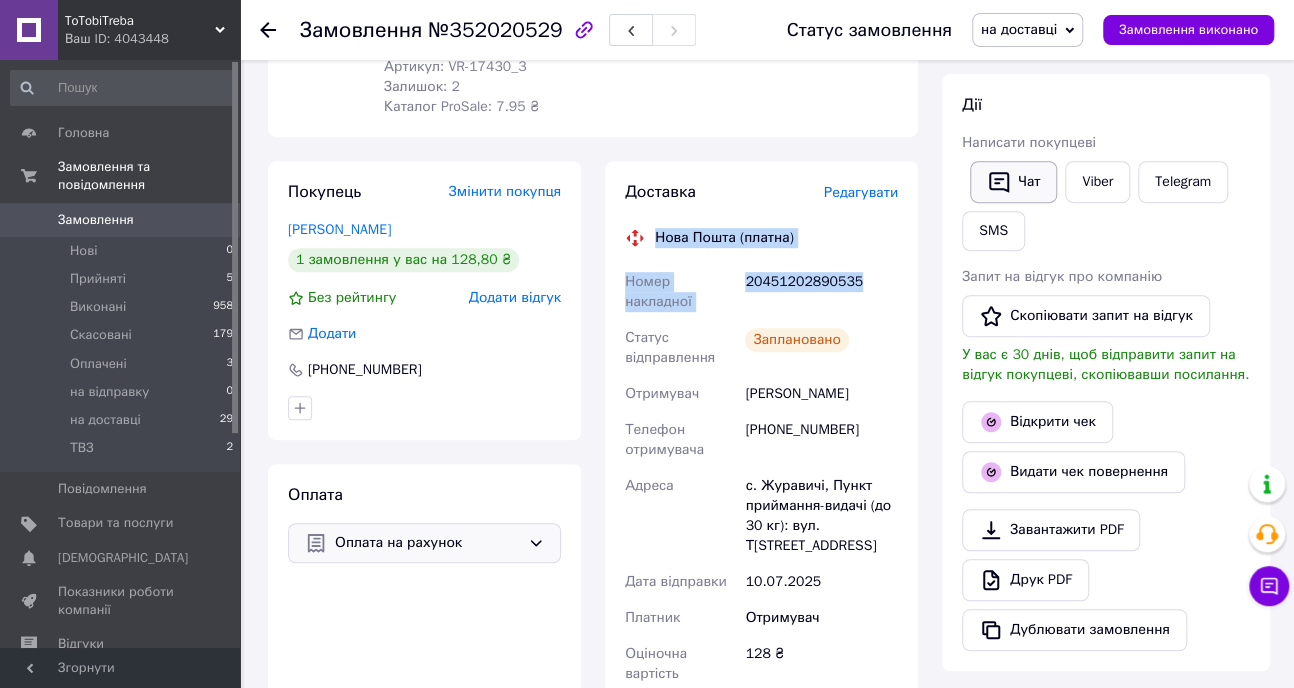 click on "Чат" at bounding box center [1013, 182] 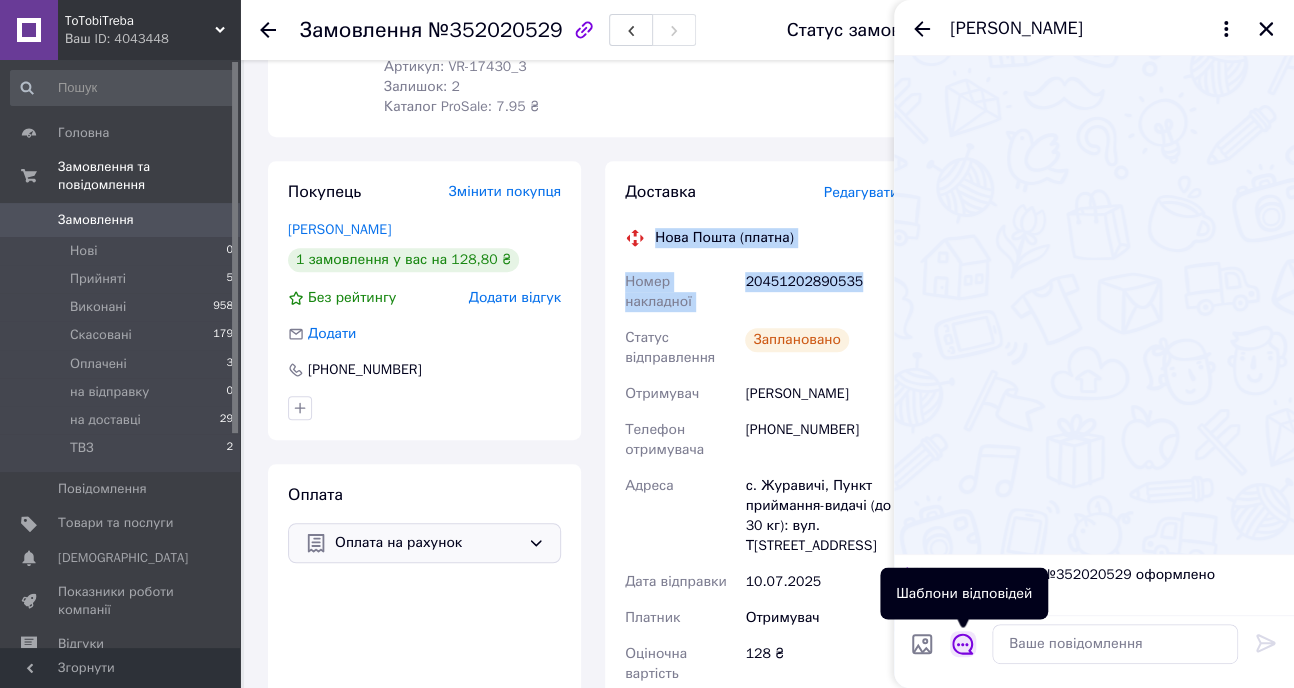 click 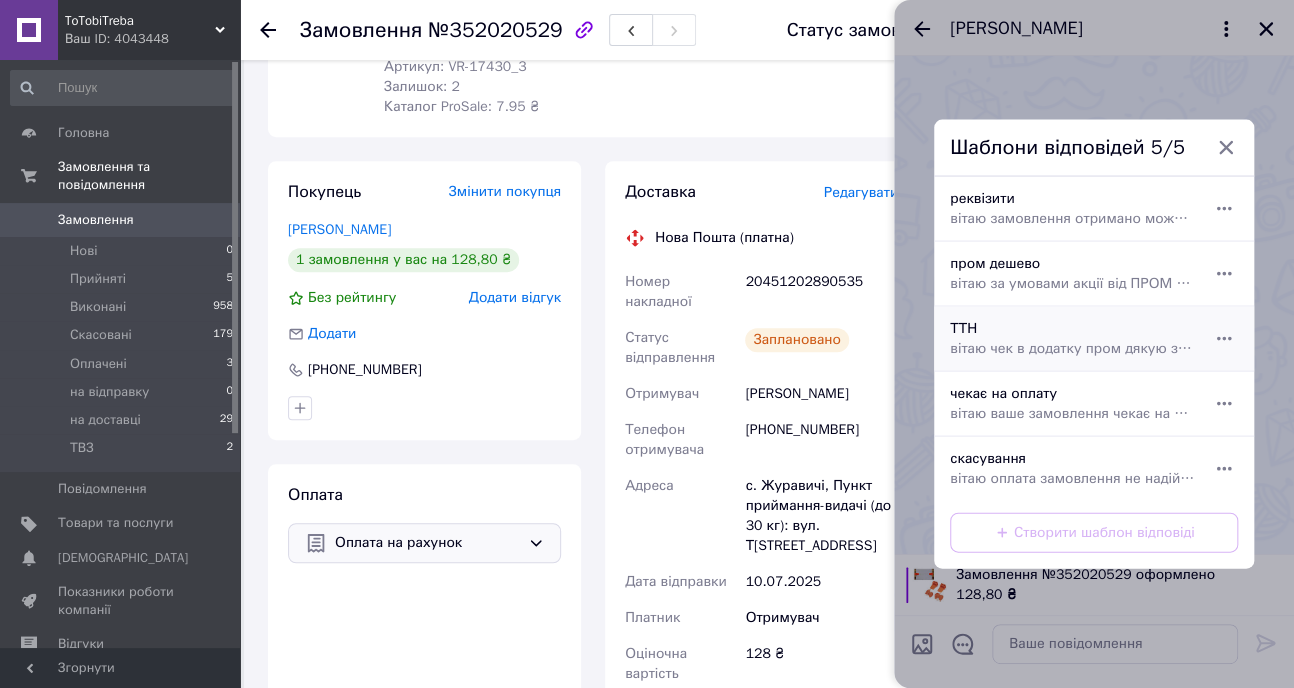 click on "вітаю
чек в додатку пром
дякую
завжди ToTobiTreba" at bounding box center (1072, 349) 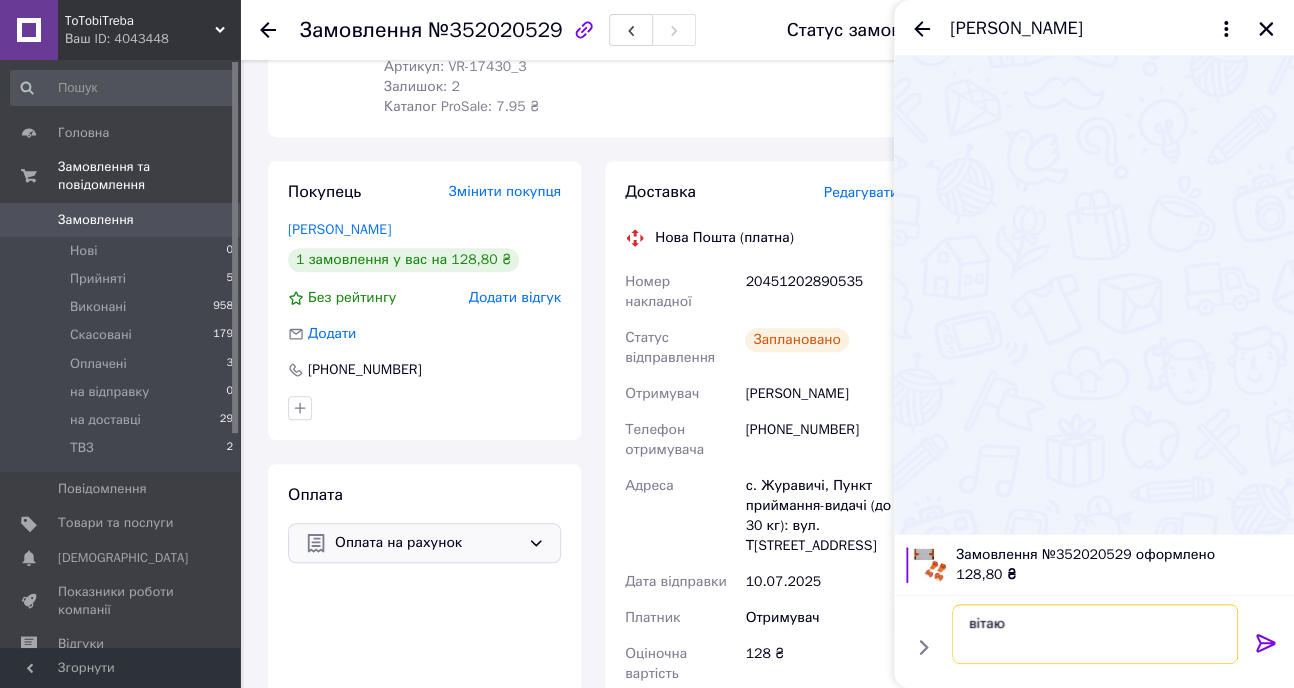 click on "вітаю
чек в додатку пром
дякую
завжди ToTobiTreba" at bounding box center (1095, 634) 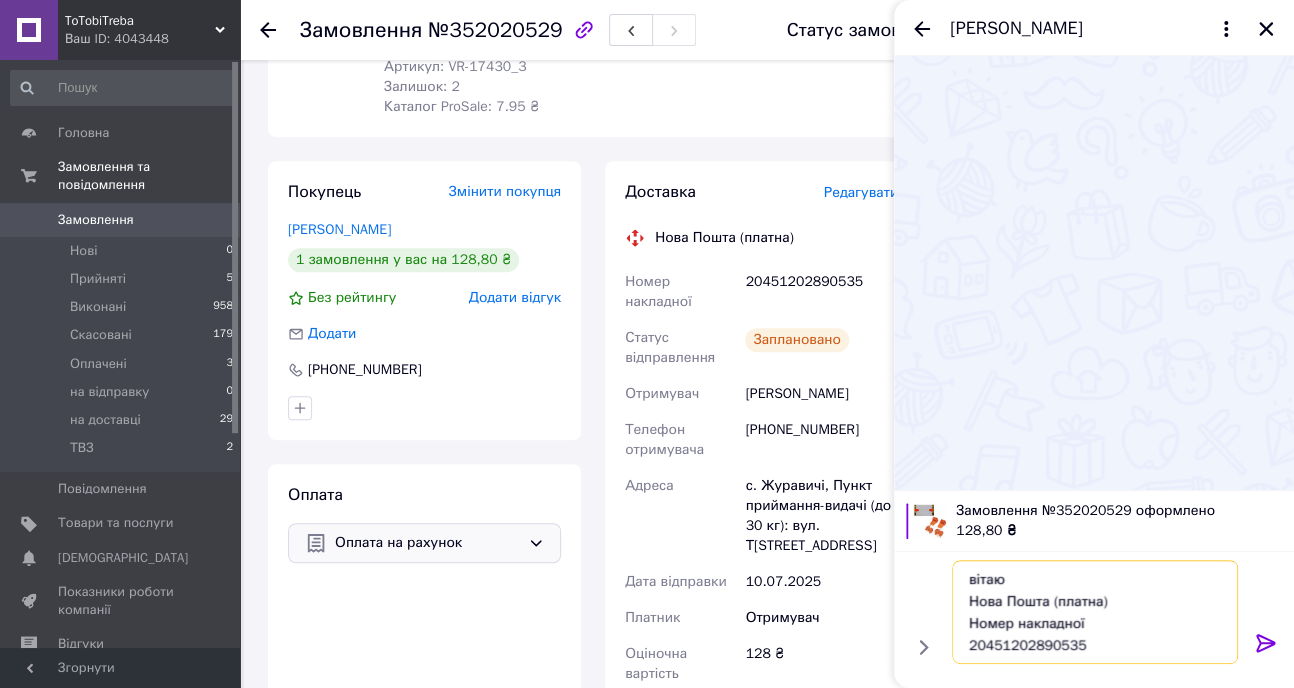 scroll, scrollTop: 68, scrollLeft: 0, axis: vertical 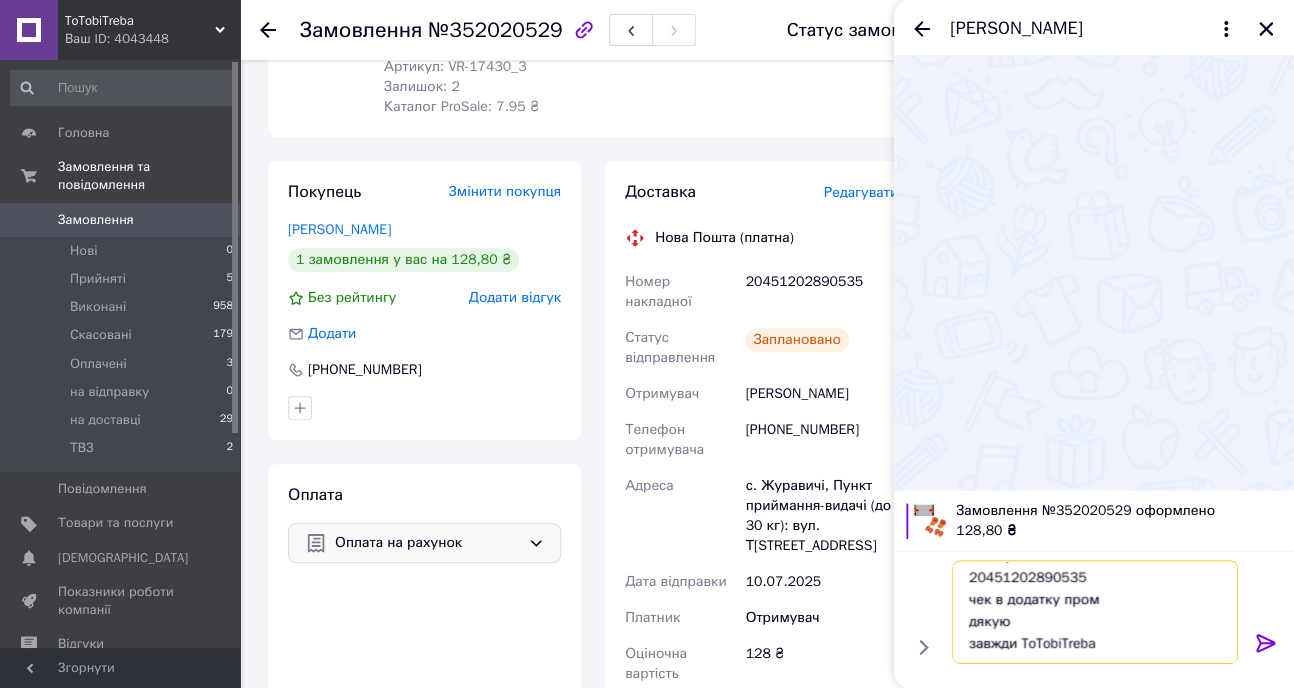 drag, startPoint x: 963, startPoint y: 575, endPoint x: 1043, endPoint y: 604, distance: 85.09406 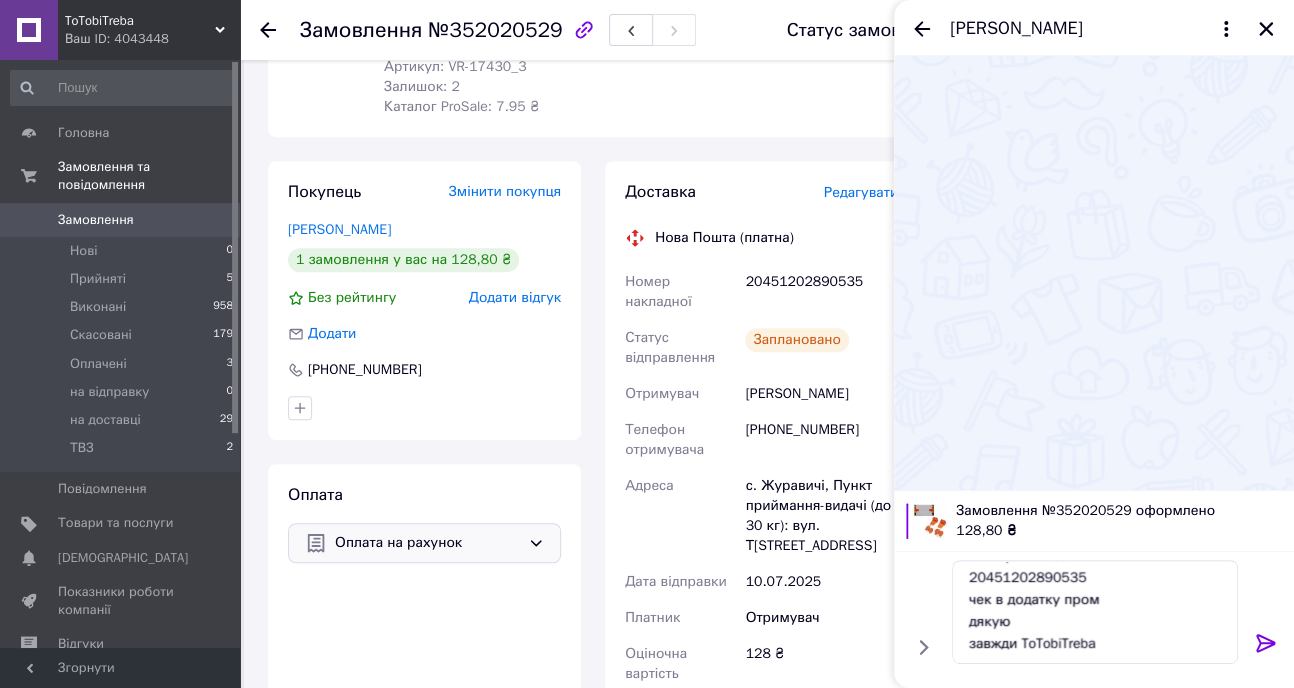 click 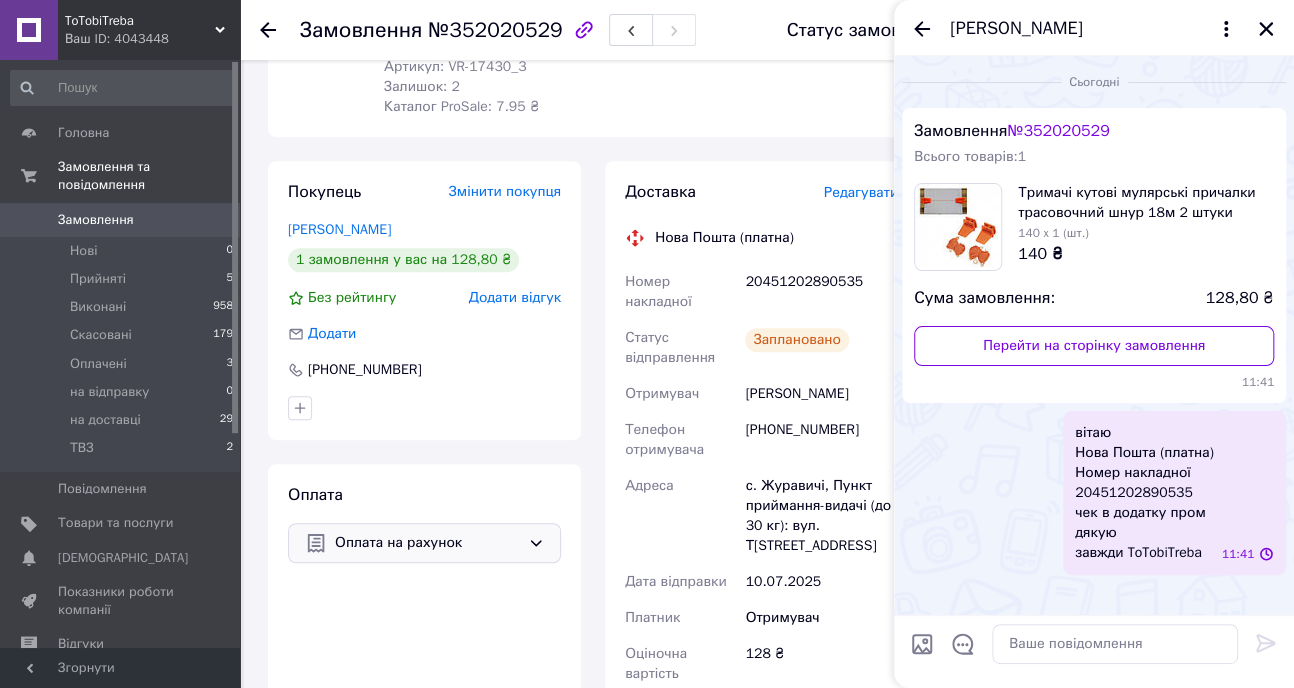 scroll, scrollTop: 0, scrollLeft: 0, axis: both 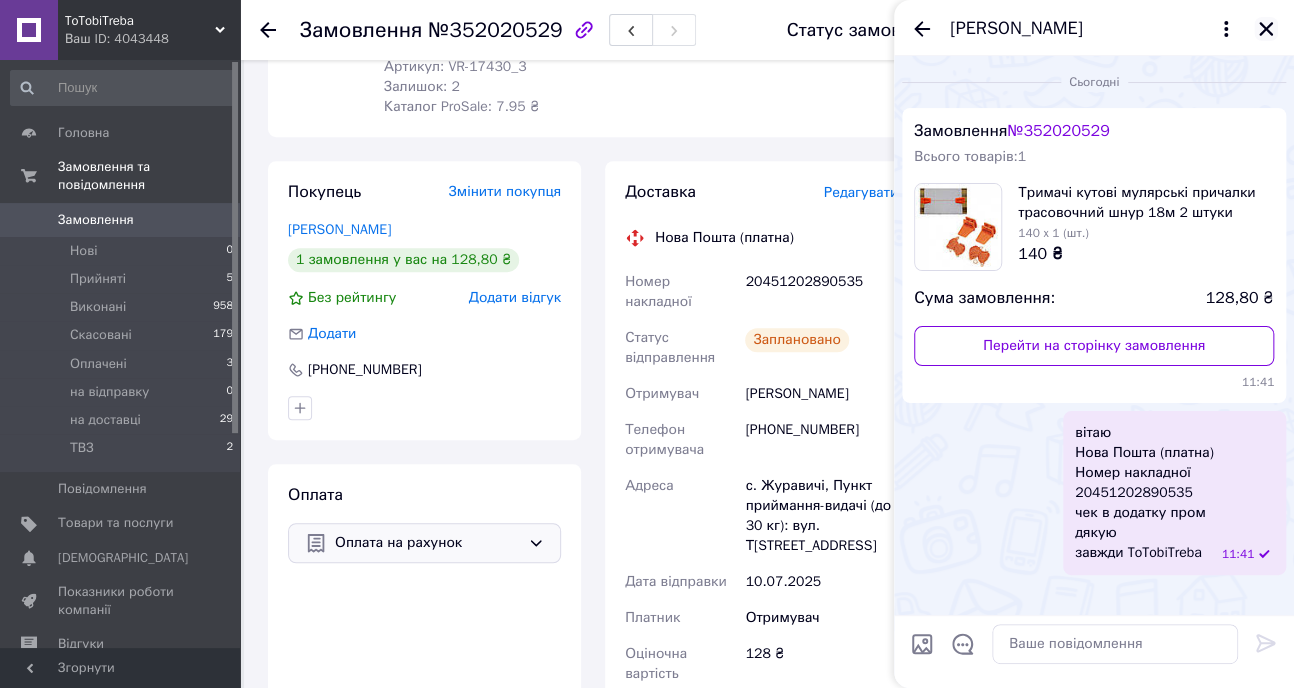 click 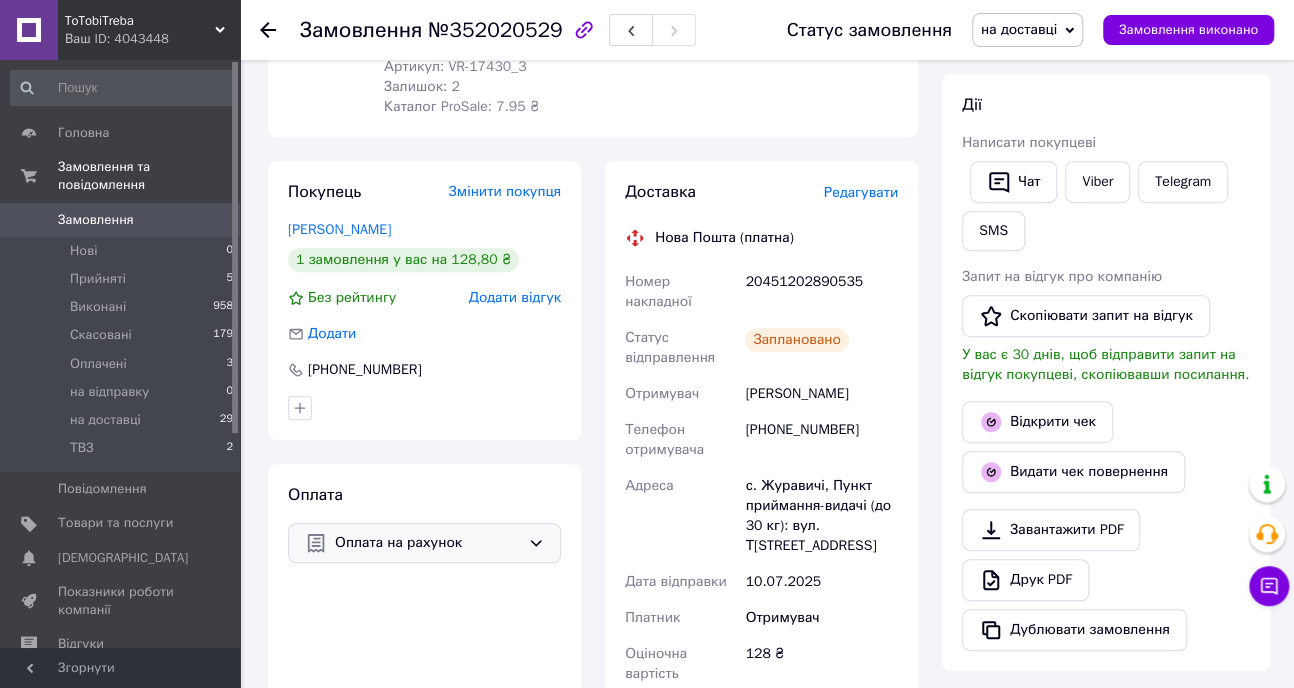 click on "Чат Viber Telegram SMS" at bounding box center [1106, 206] 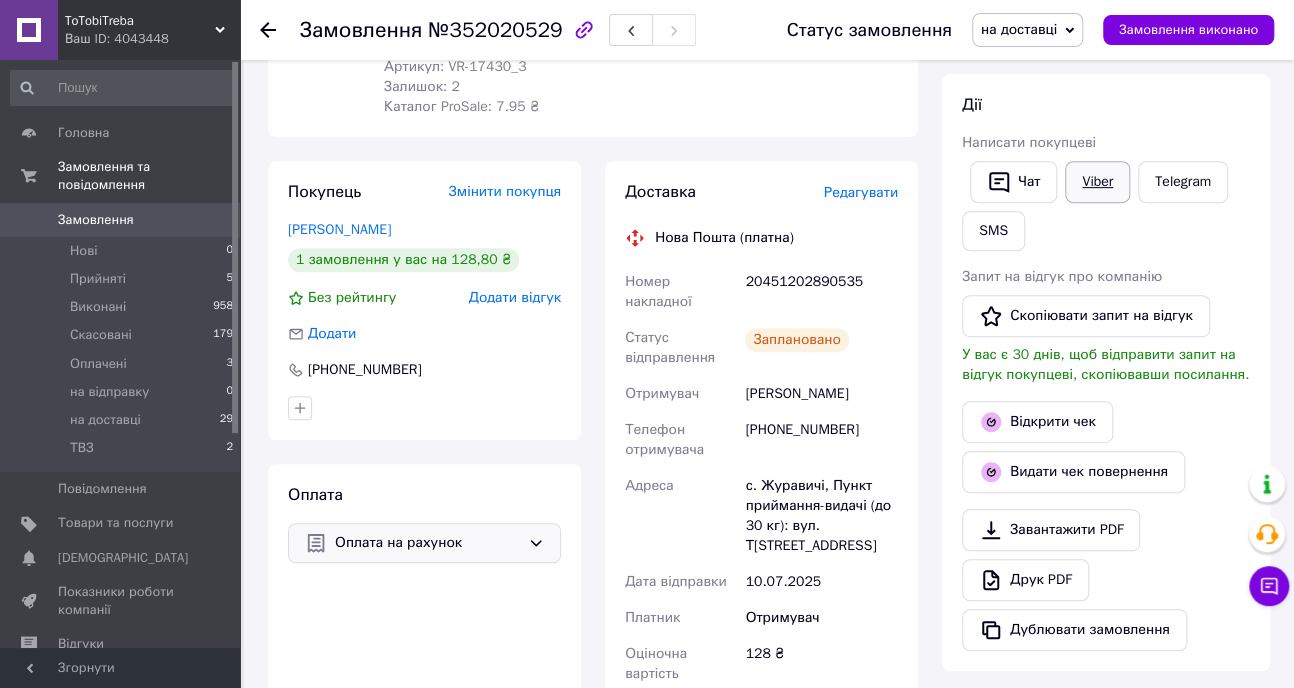 click on "Viber" at bounding box center (1097, 182) 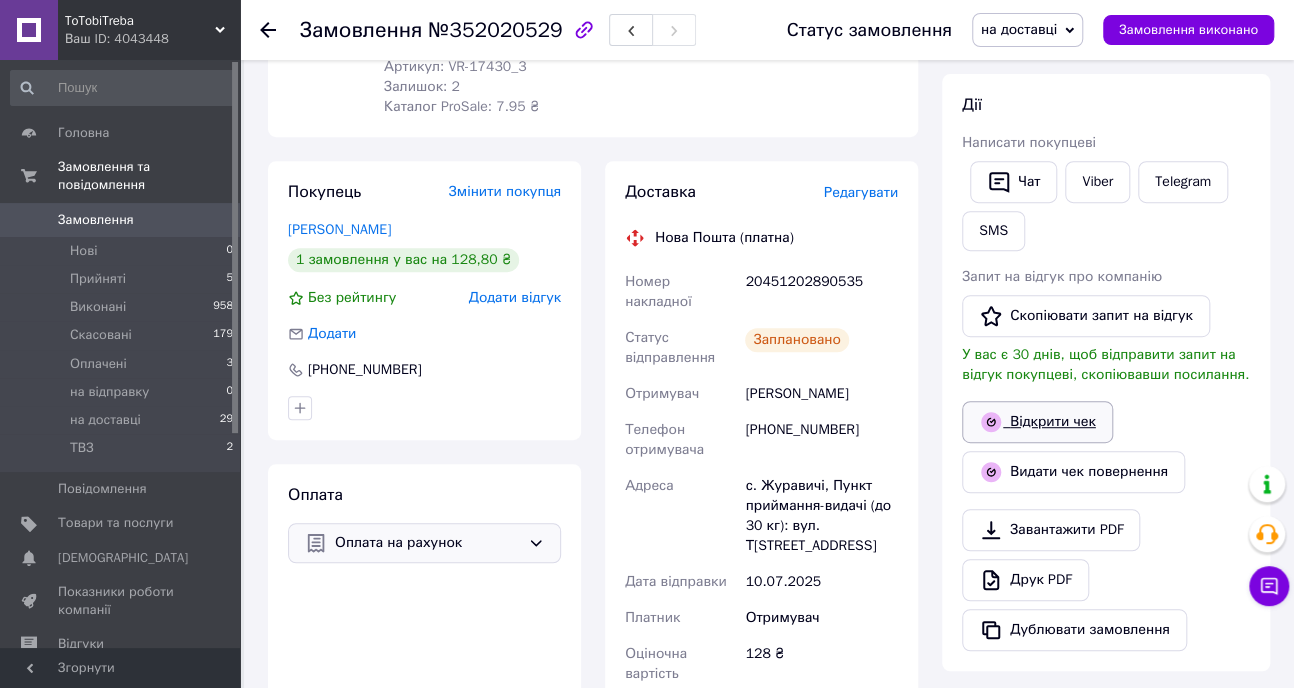 click on "Відкрити чек" at bounding box center (1037, 422) 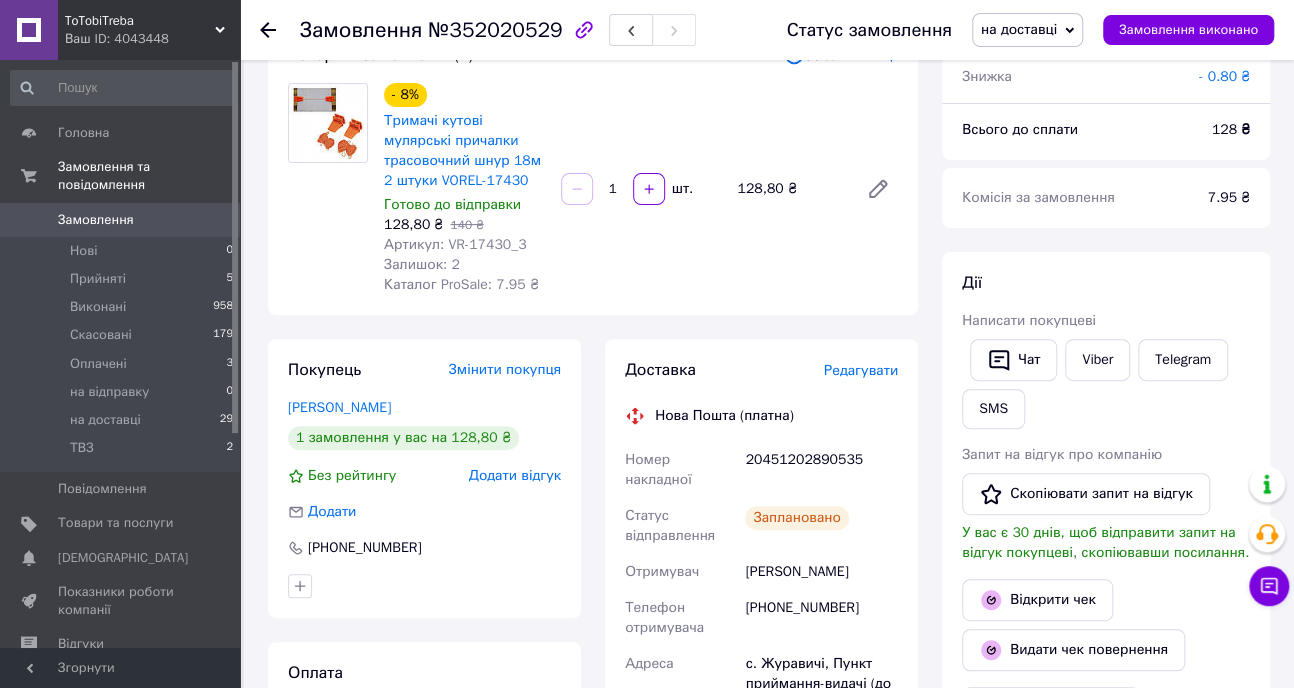 scroll, scrollTop: 144, scrollLeft: 0, axis: vertical 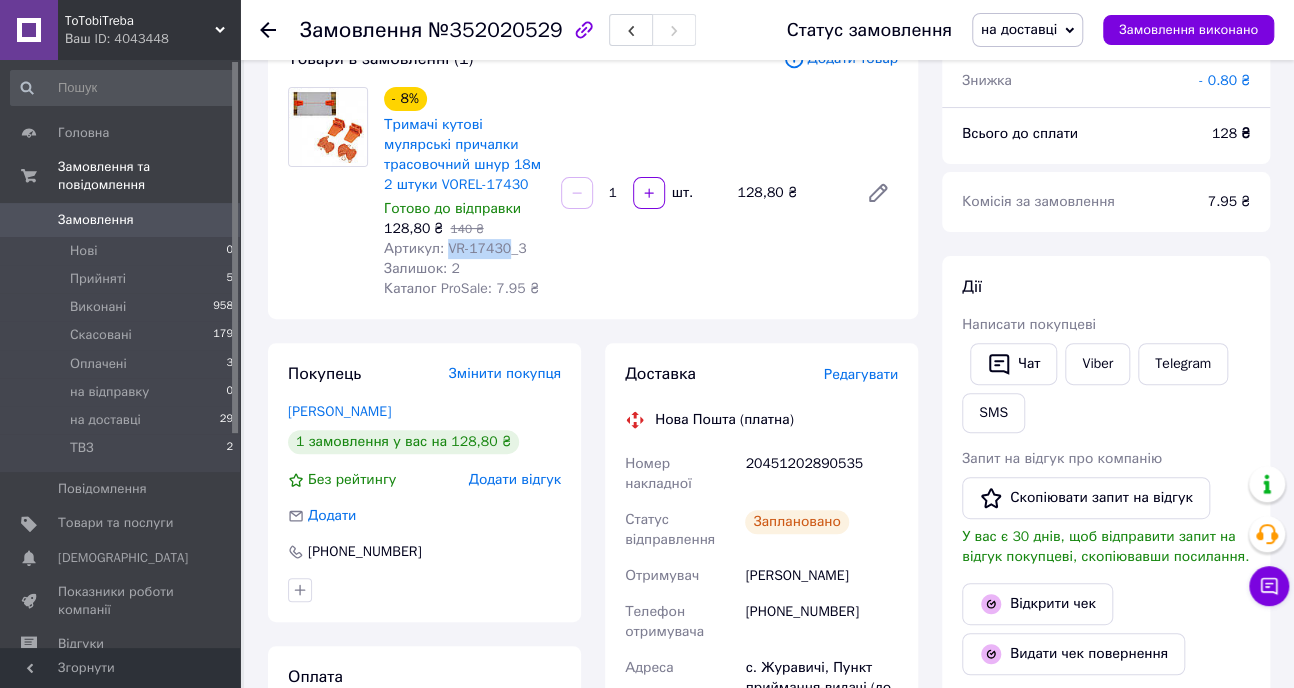 drag, startPoint x: 455, startPoint y: 247, endPoint x: 499, endPoint y: 247, distance: 44 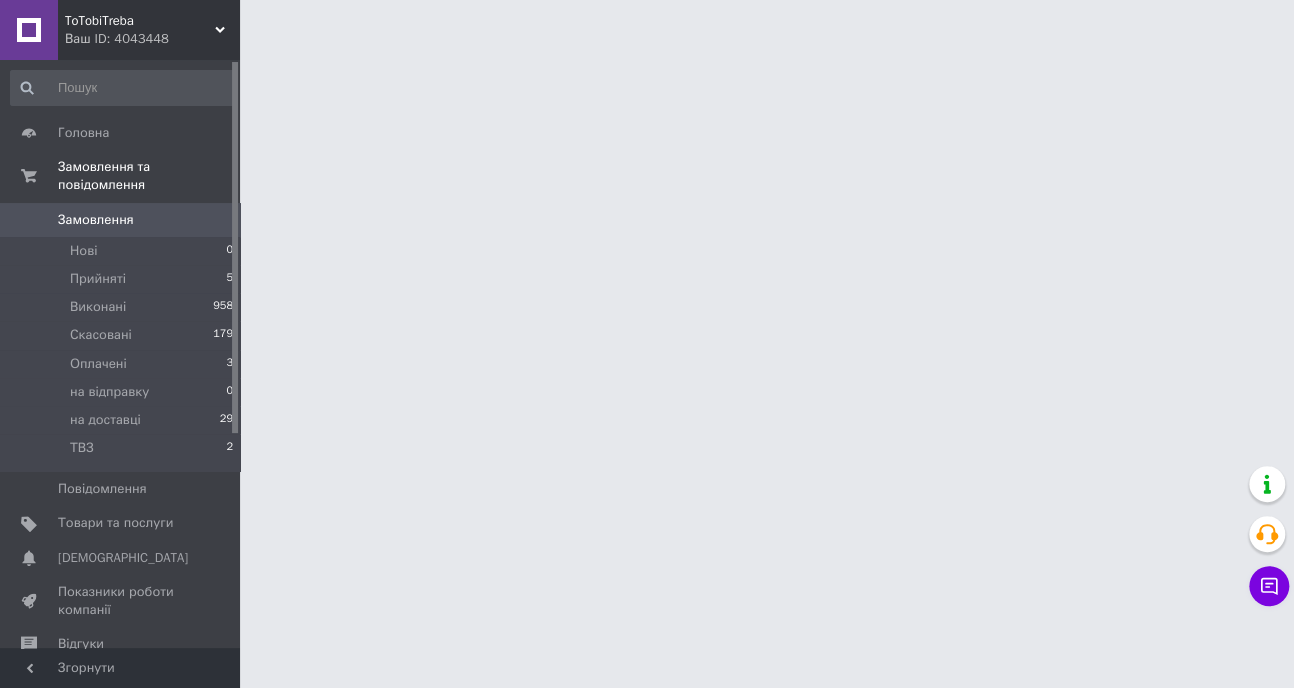 scroll, scrollTop: 0, scrollLeft: 0, axis: both 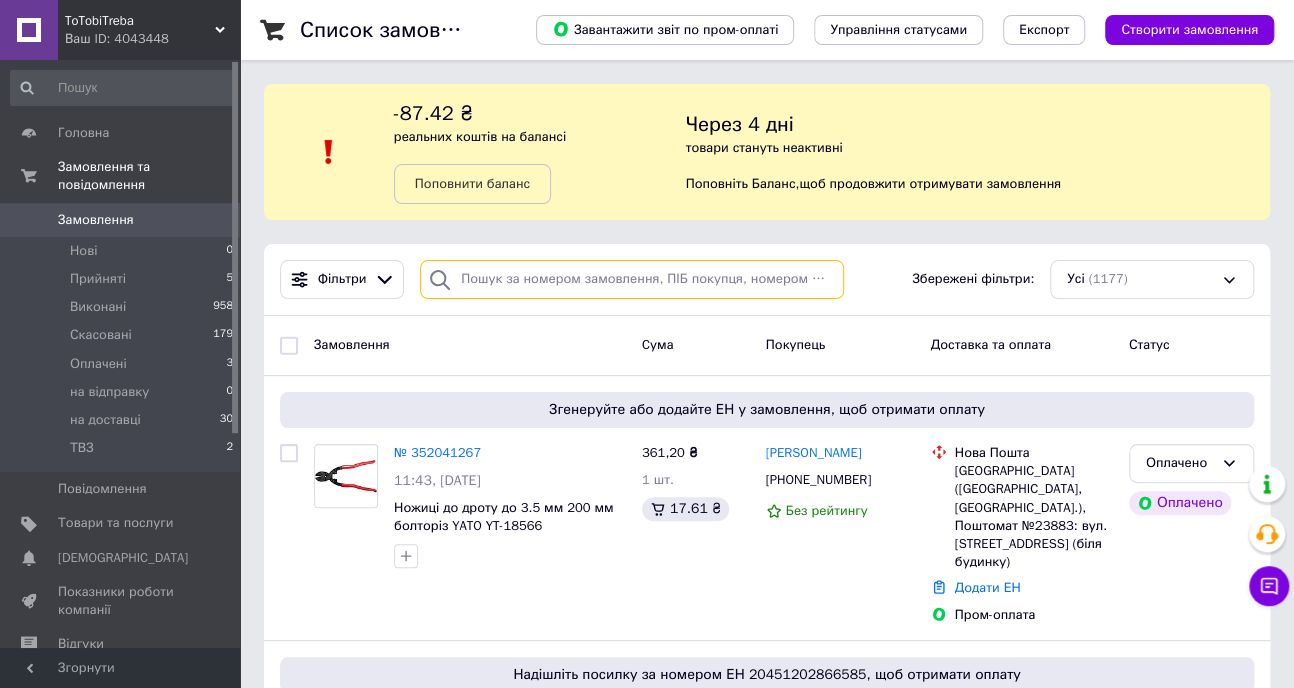 click at bounding box center [632, 279] 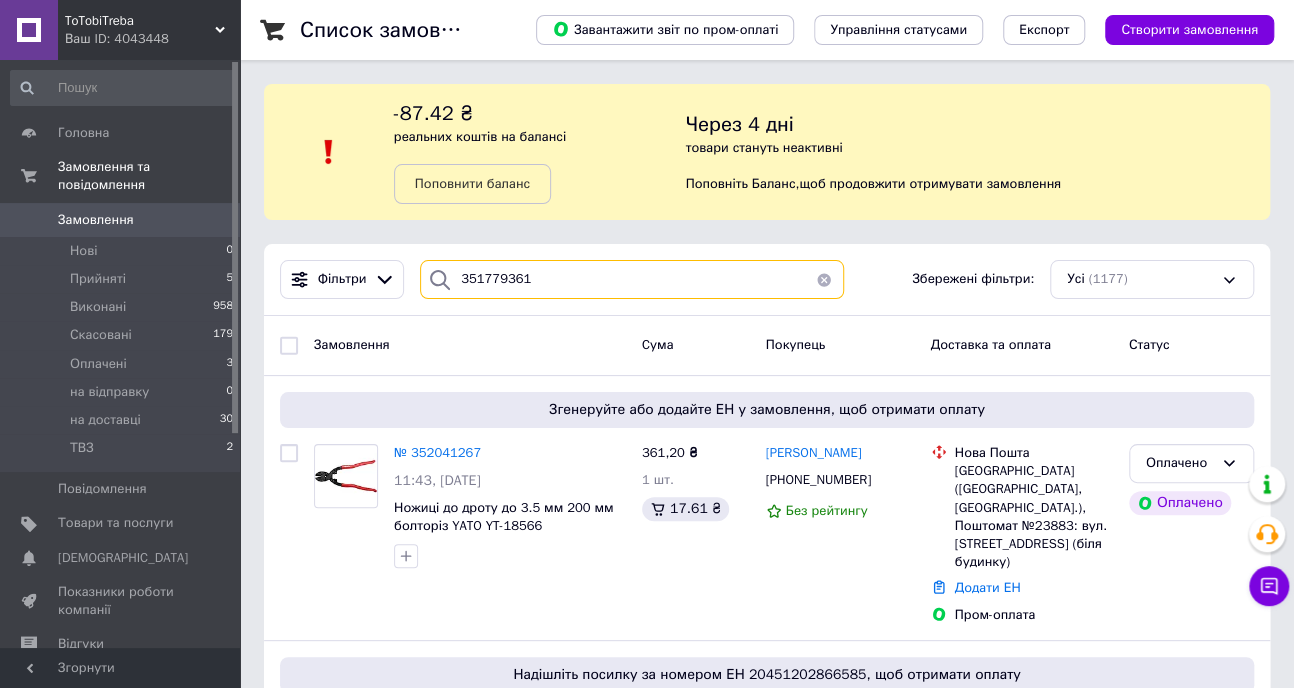 type on "351779361" 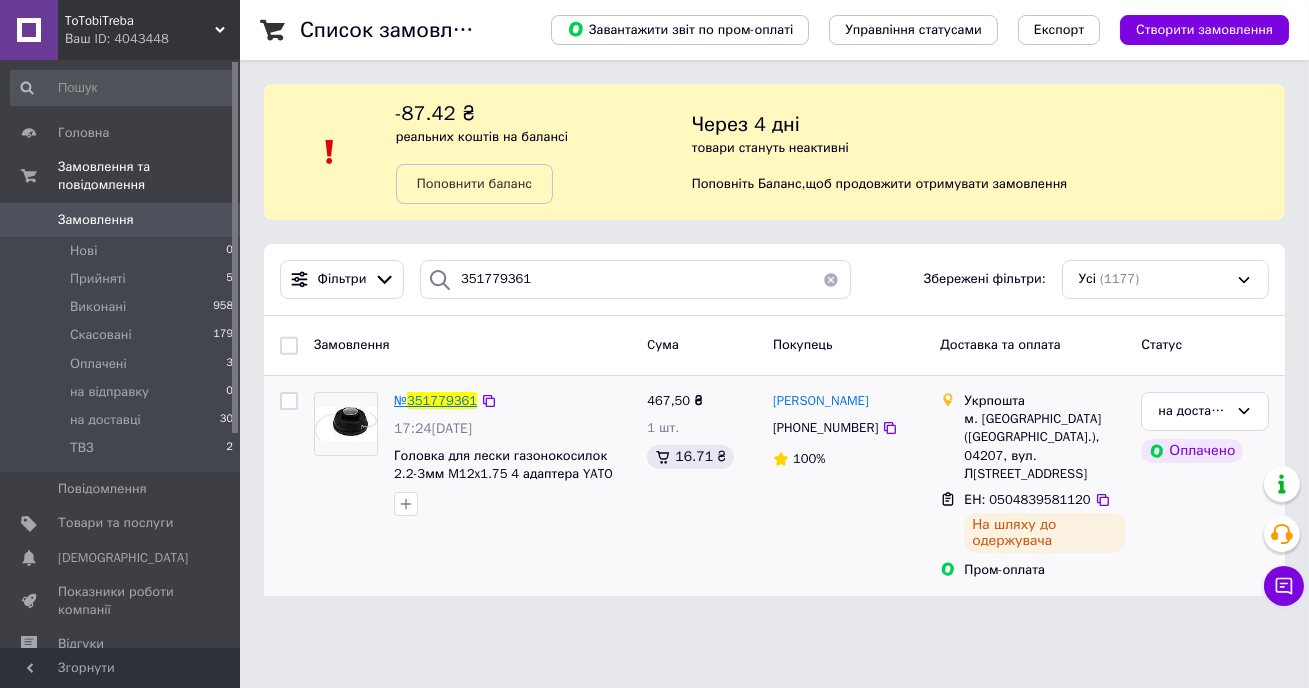 click on "351779361" at bounding box center (442, 400) 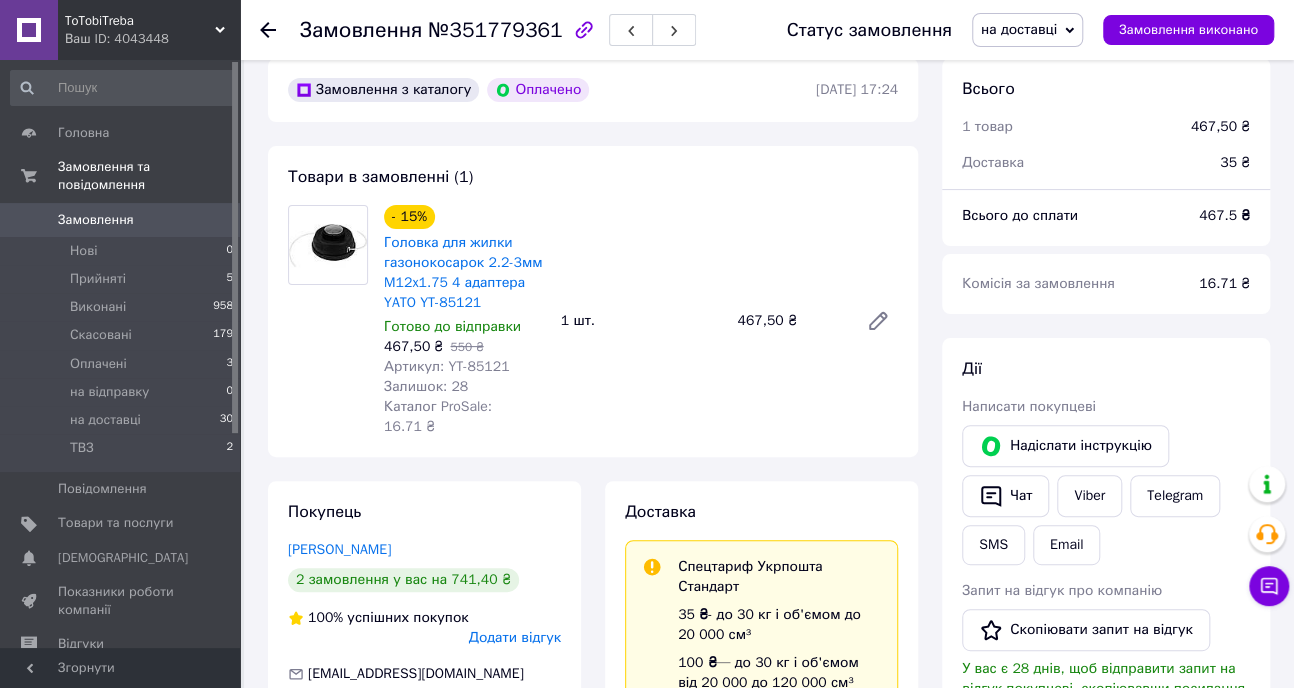 scroll, scrollTop: 90, scrollLeft: 0, axis: vertical 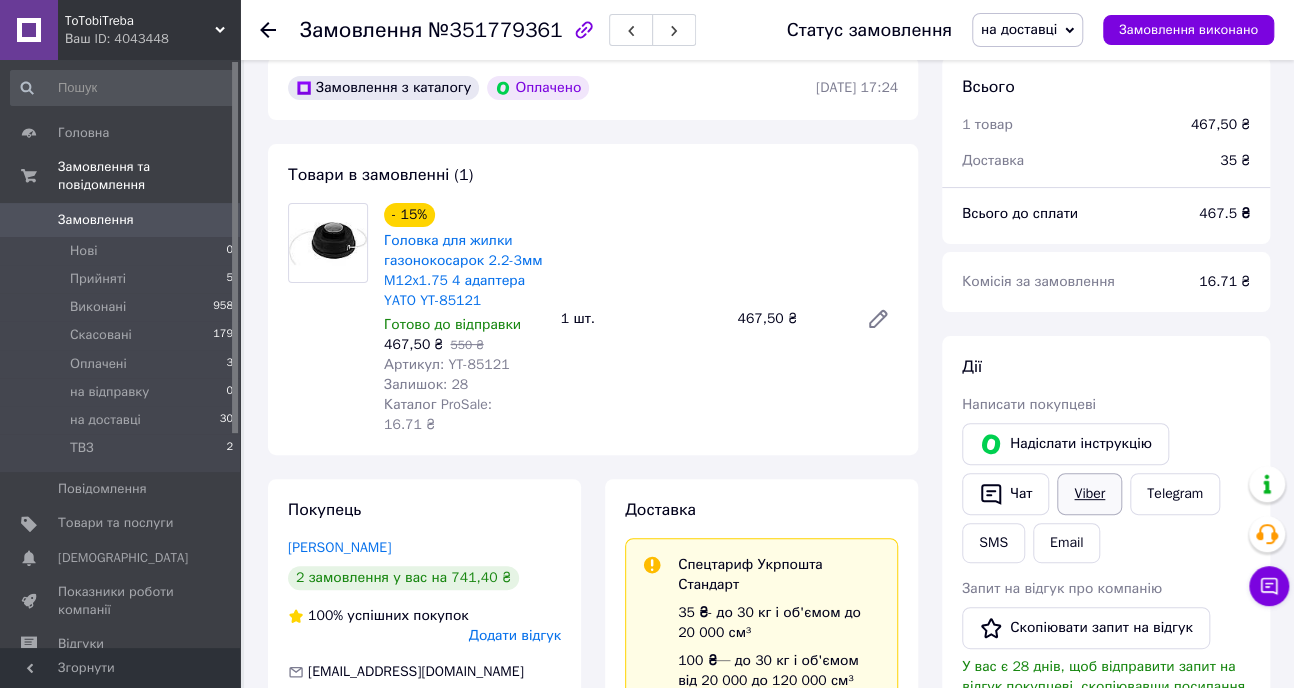 click on "Viber" at bounding box center [1089, 494] 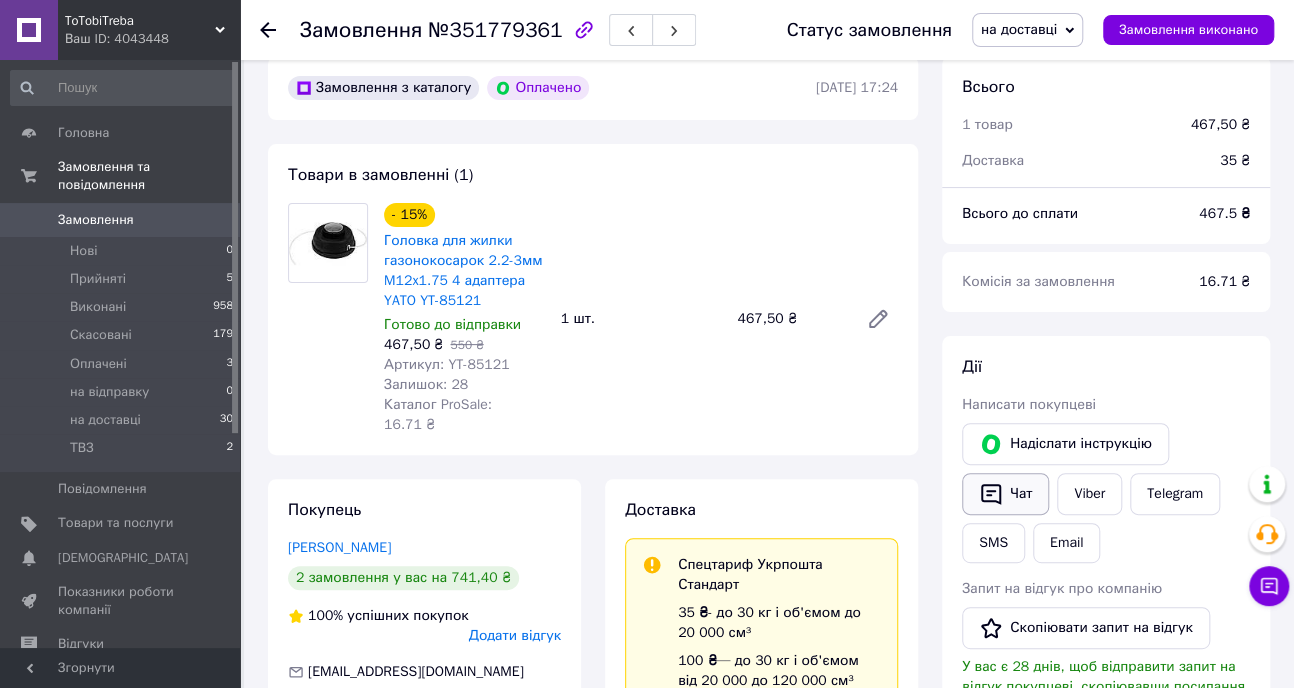 click 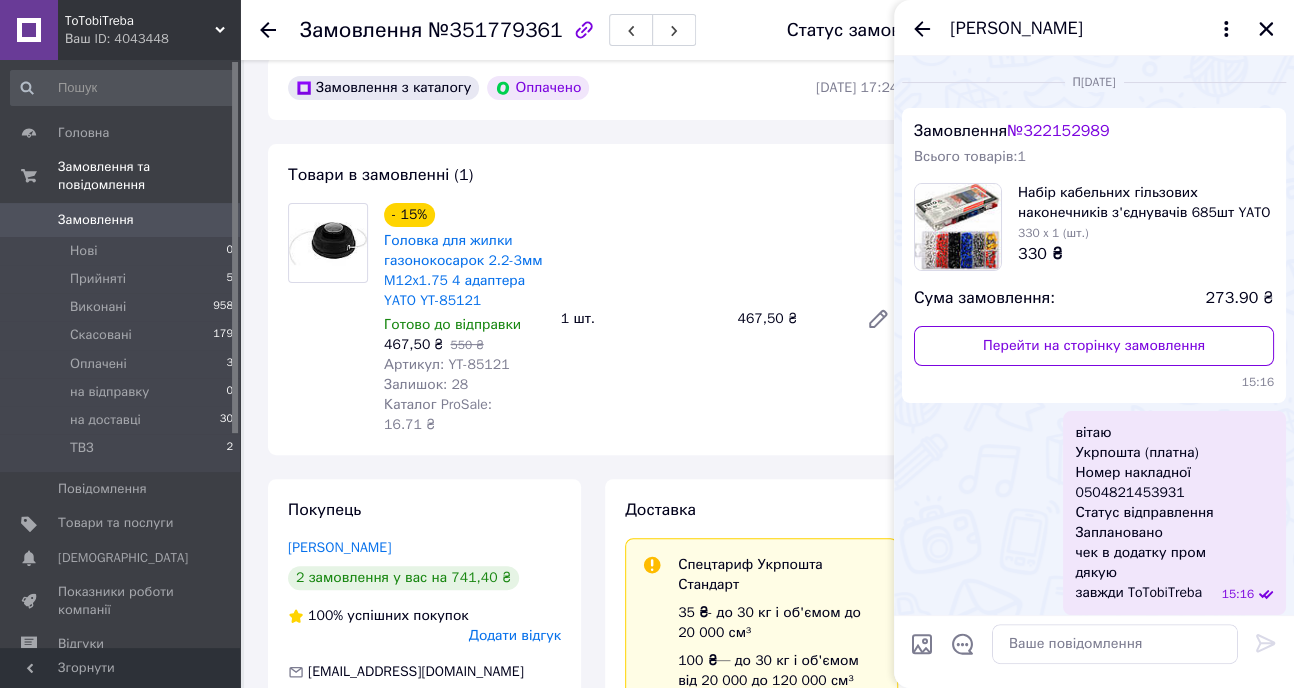 scroll, scrollTop: 574, scrollLeft: 0, axis: vertical 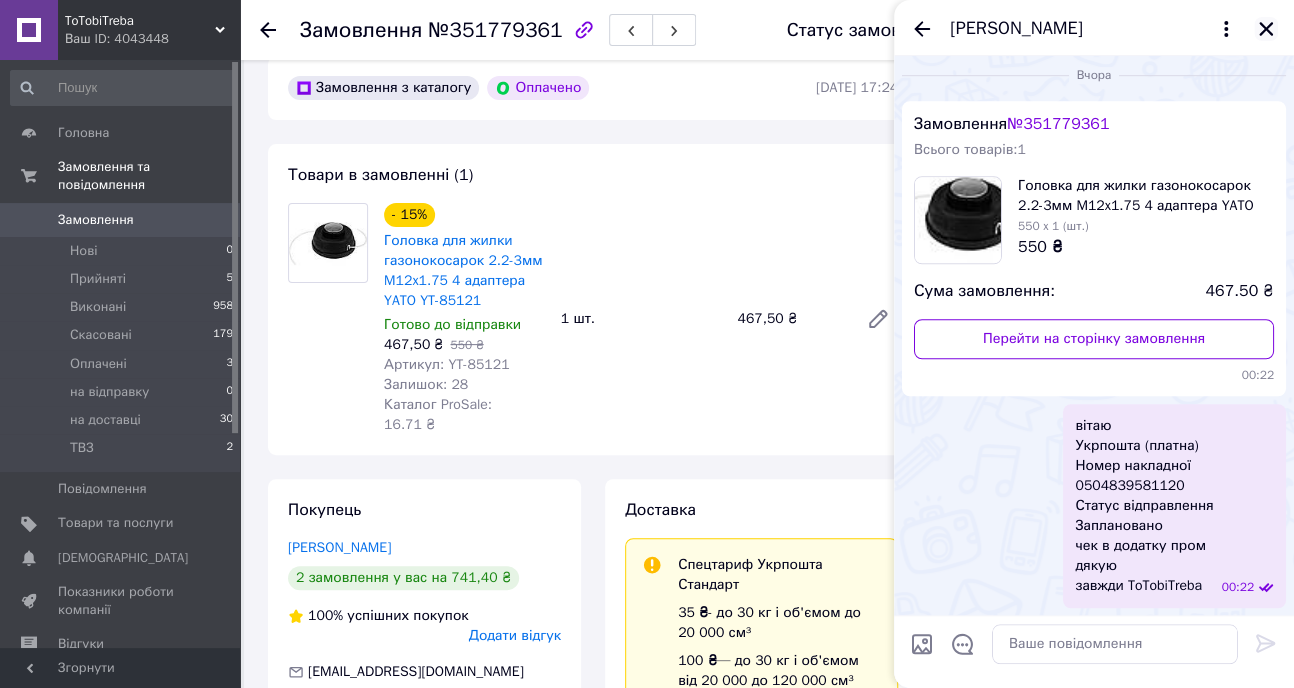 click 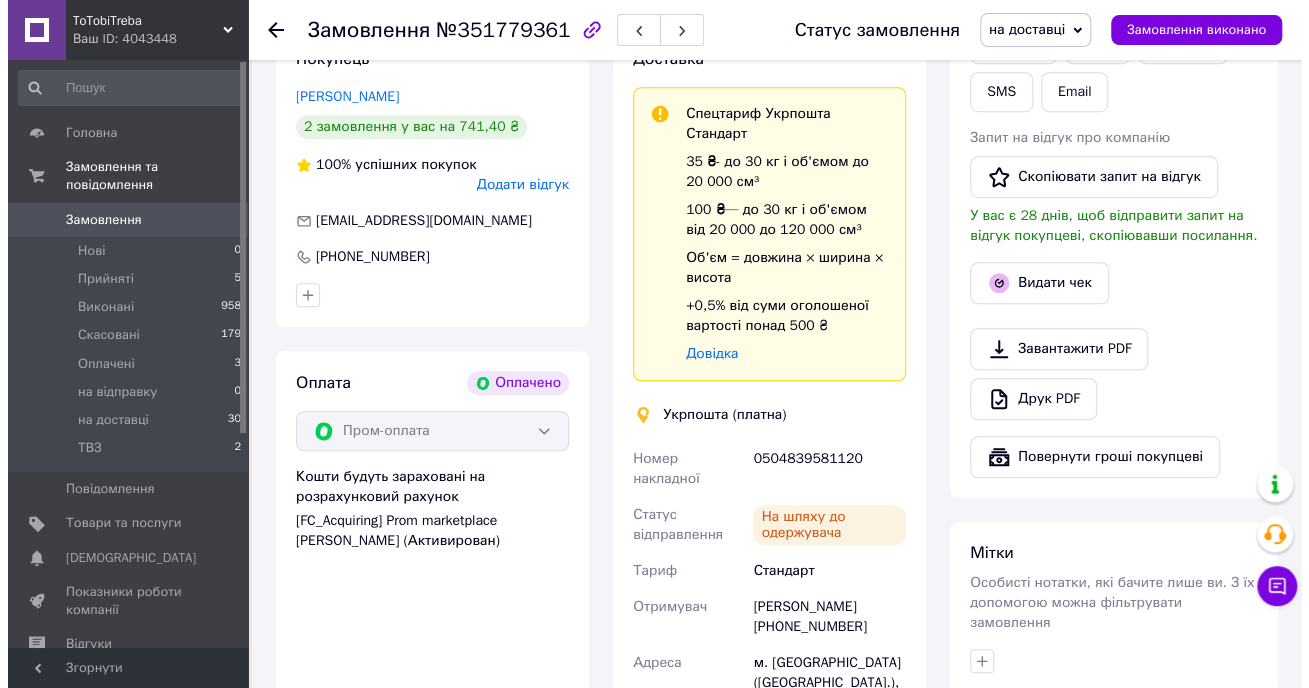 scroll, scrollTop: 545, scrollLeft: 0, axis: vertical 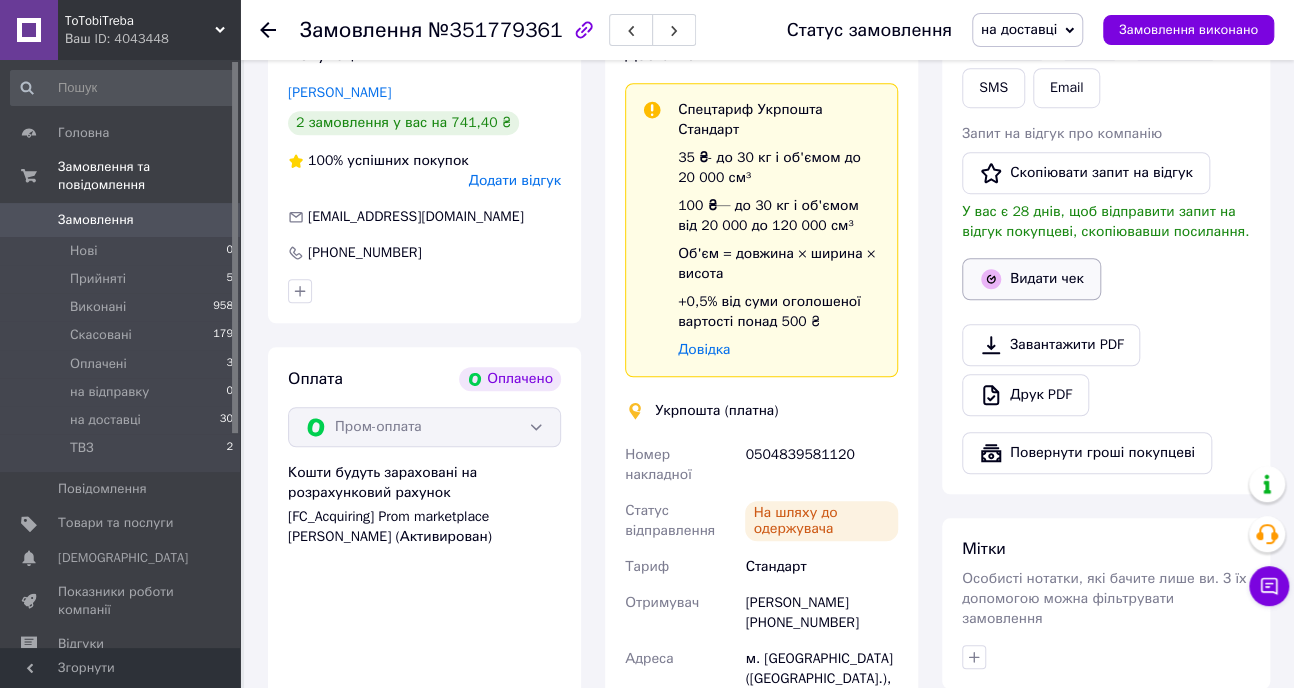 click on "Видати чек" at bounding box center [1031, 279] 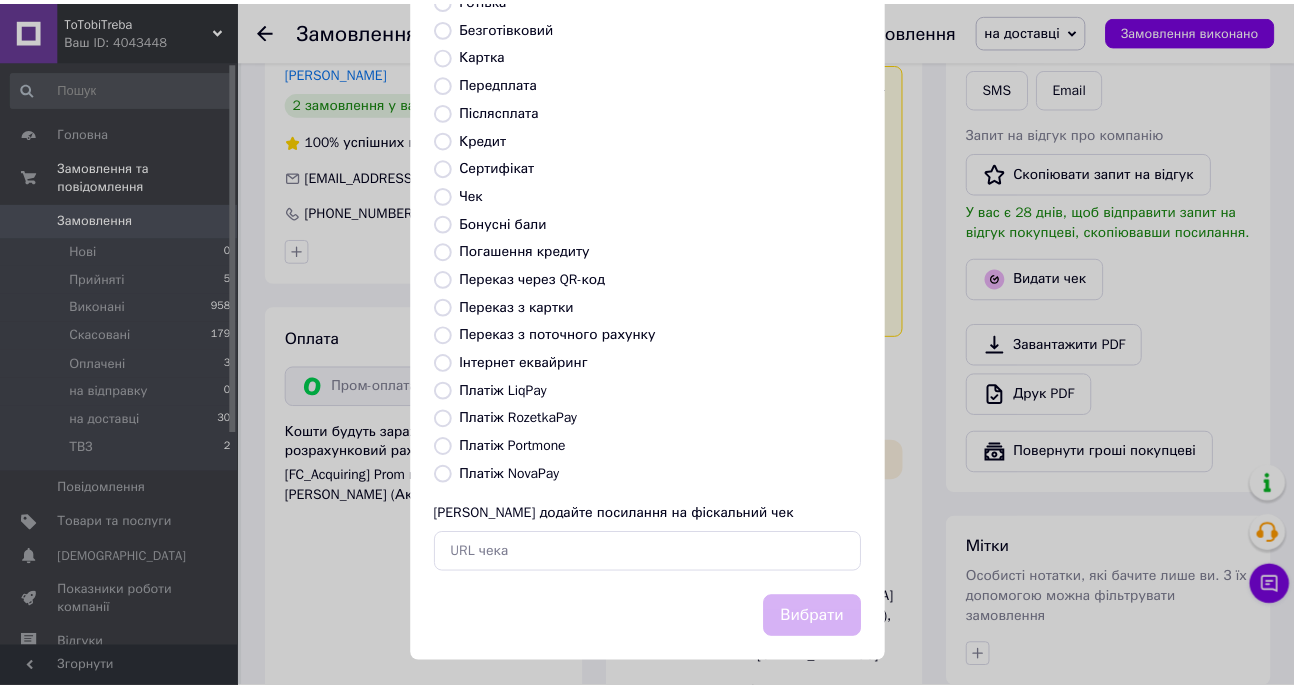 scroll, scrollTop: 170, scrollLeft: 0, axis: vertical 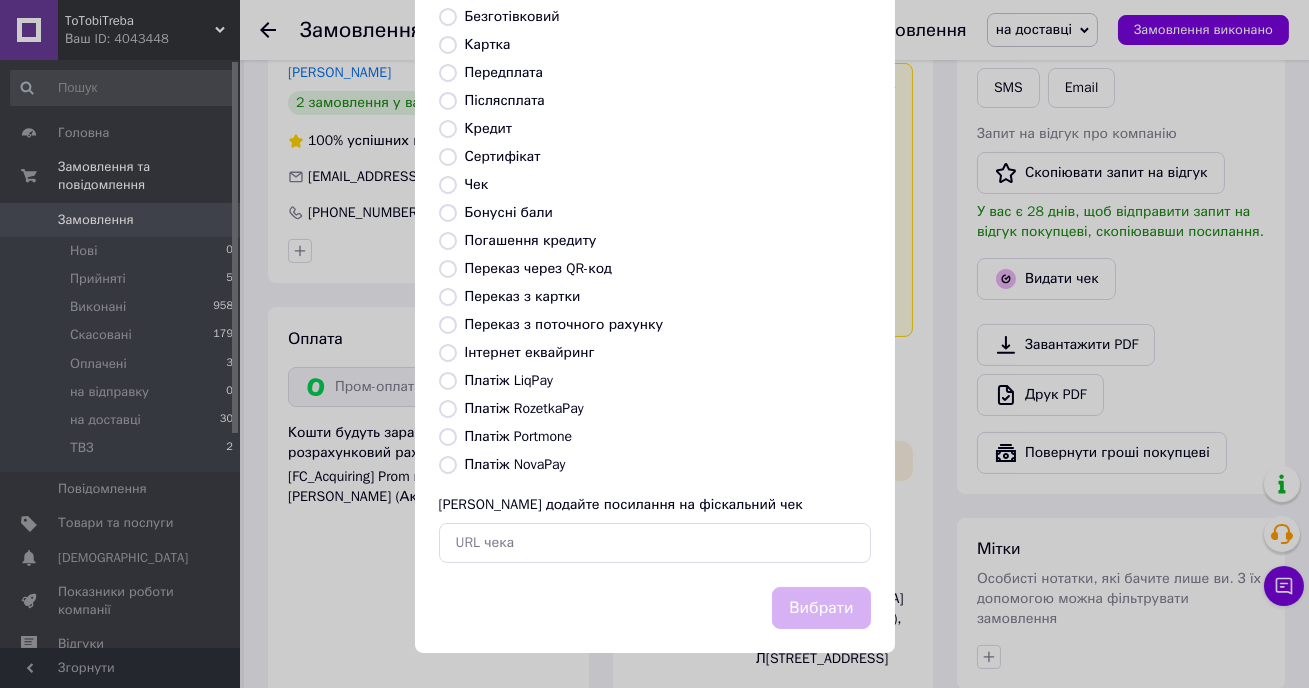 click on "Платіж RozetkaPay" at bounding box center [524, 408] 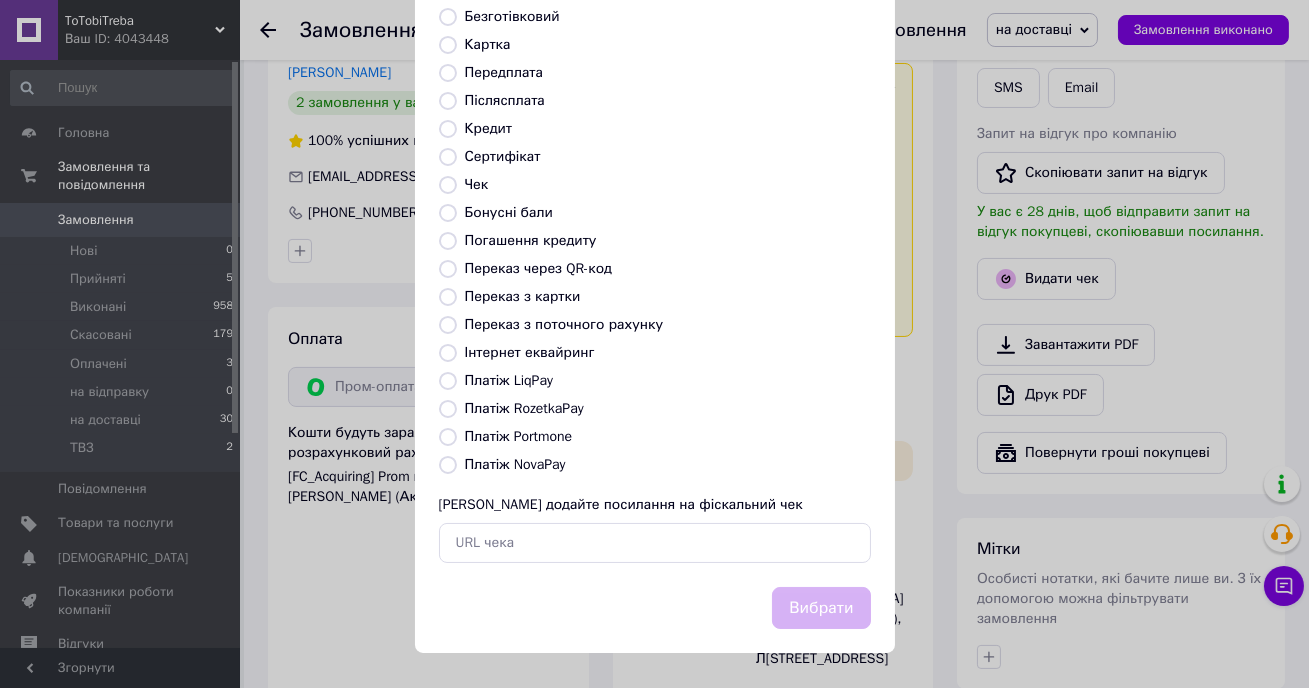 radio on "true" 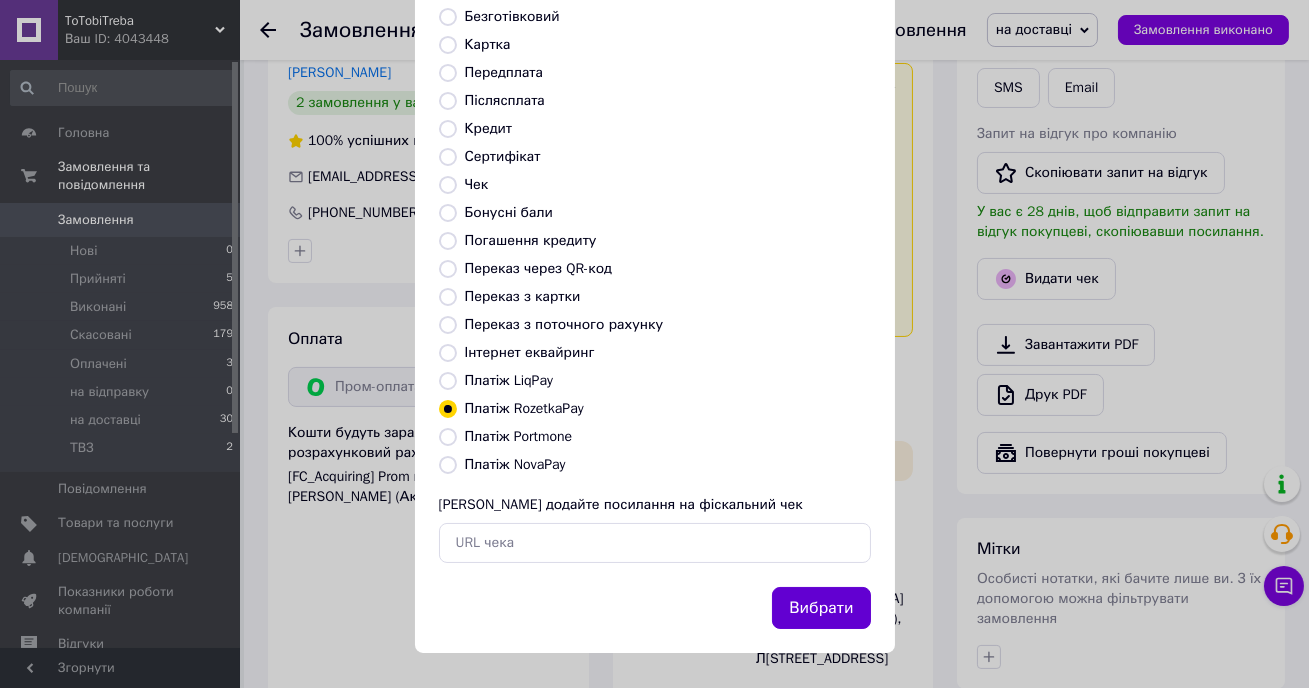 click on "Вибрати" at bounding box center [821, 608] 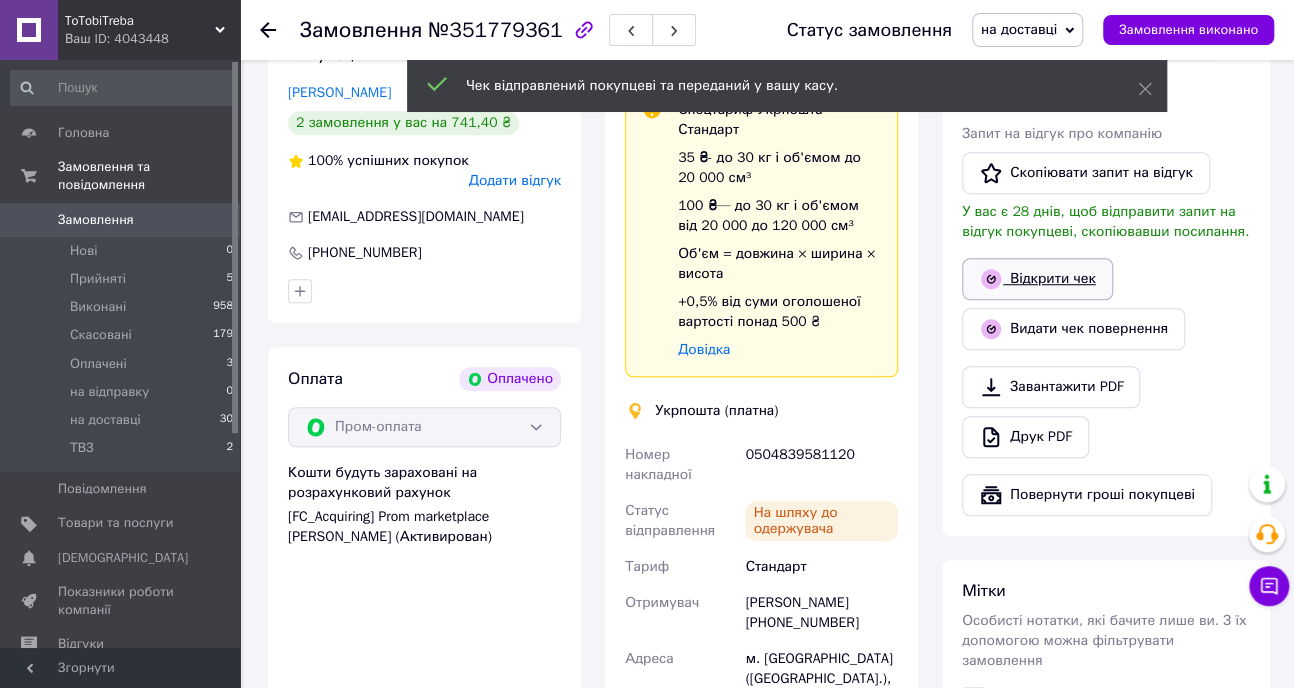 click on "Відкрити чек" at bounding box center (1037, 279) 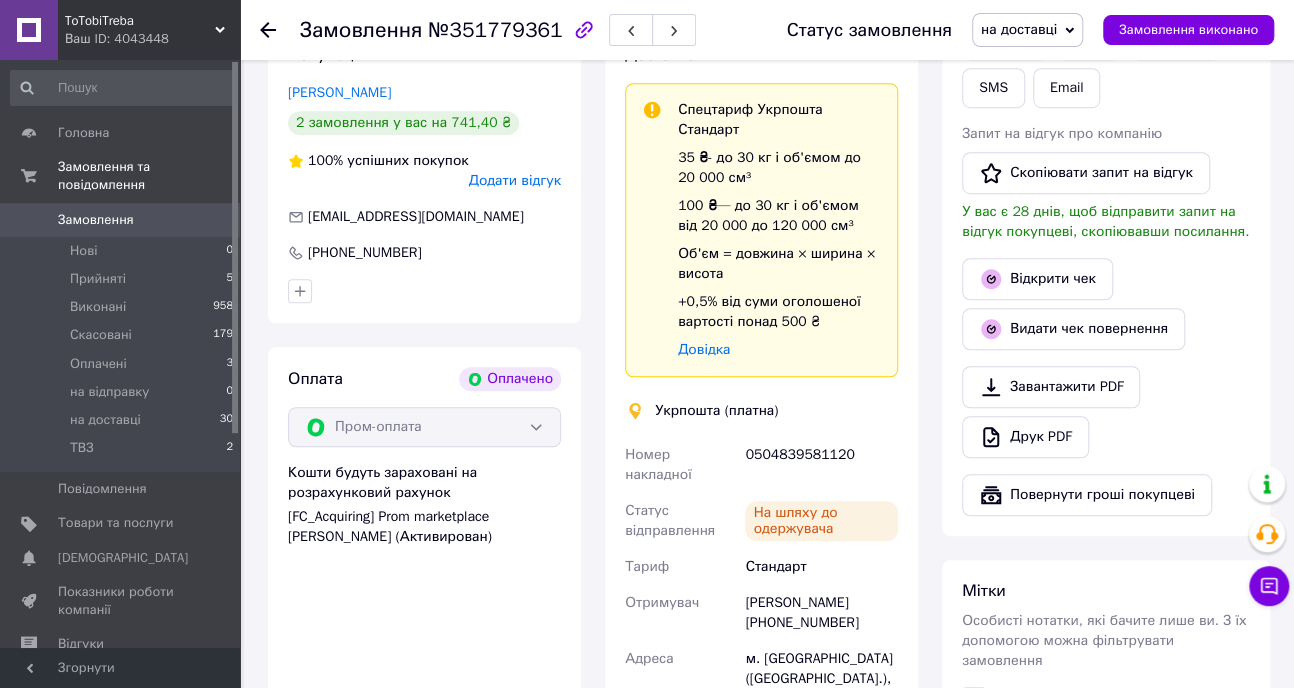 click on "Замовлення" at bounding box center (96, 220) 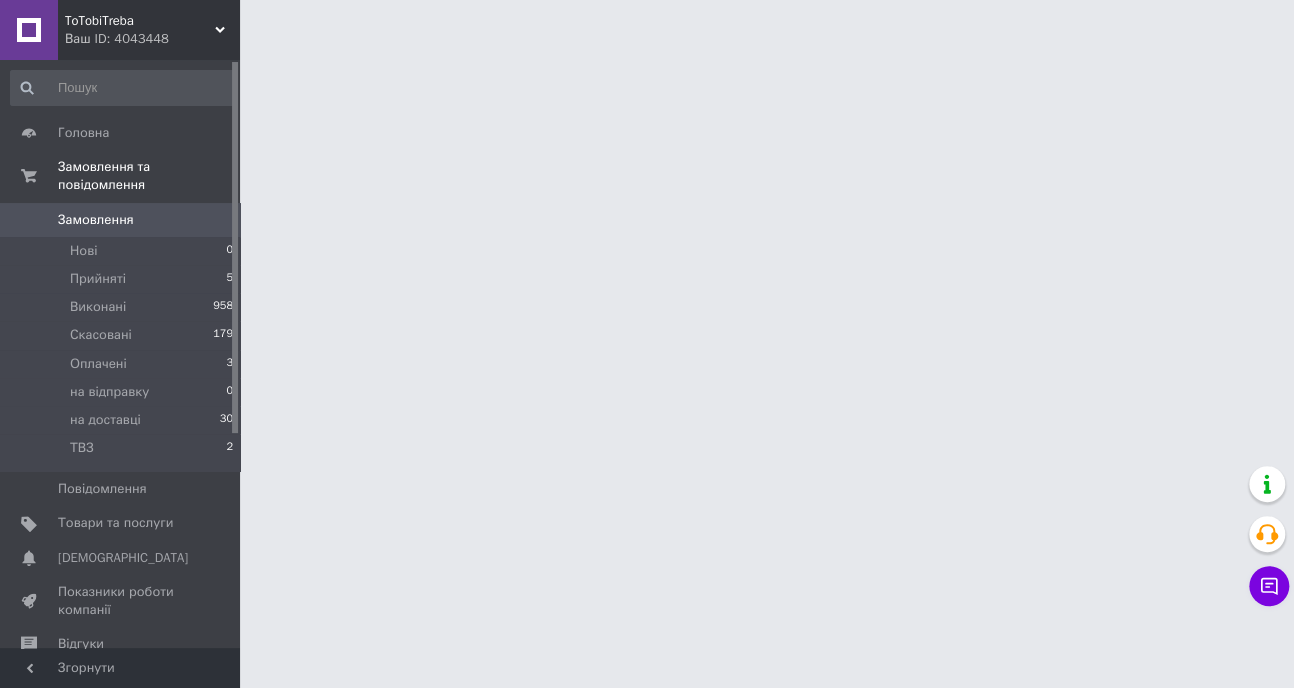 scroll, scrollTop: 0, scrollLeft: 0, axis: both 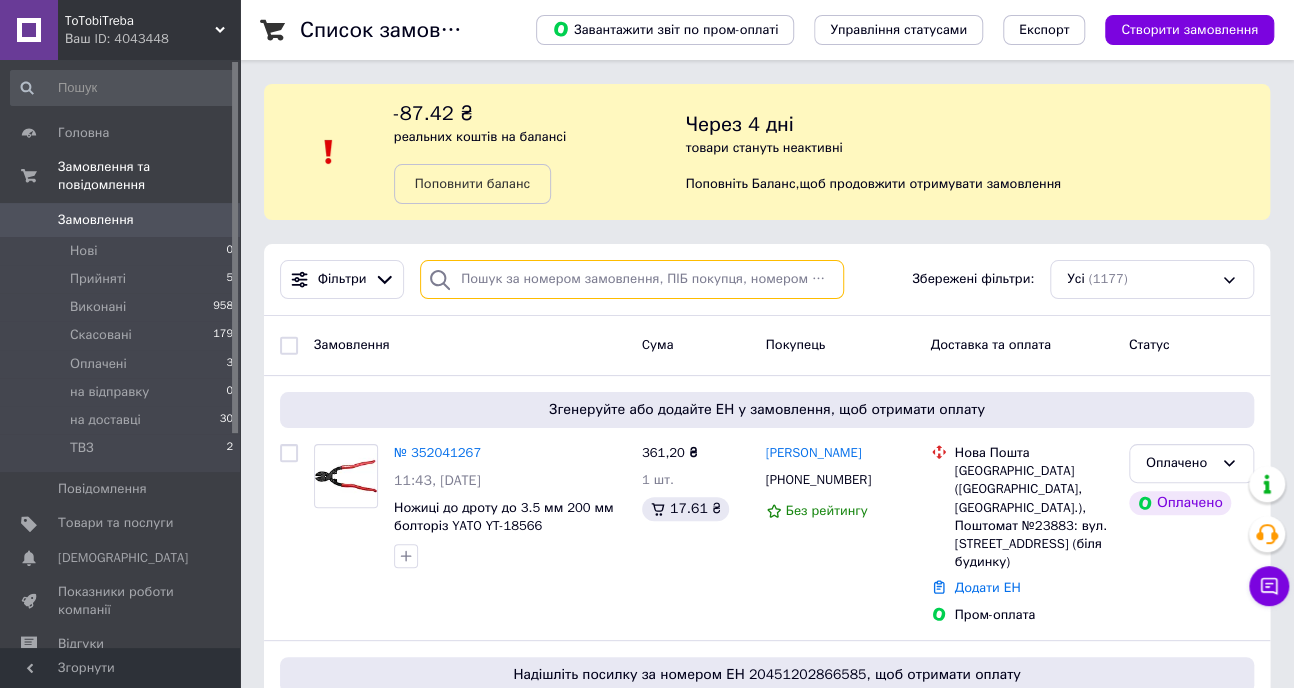 click at bounding box center (632, 279) 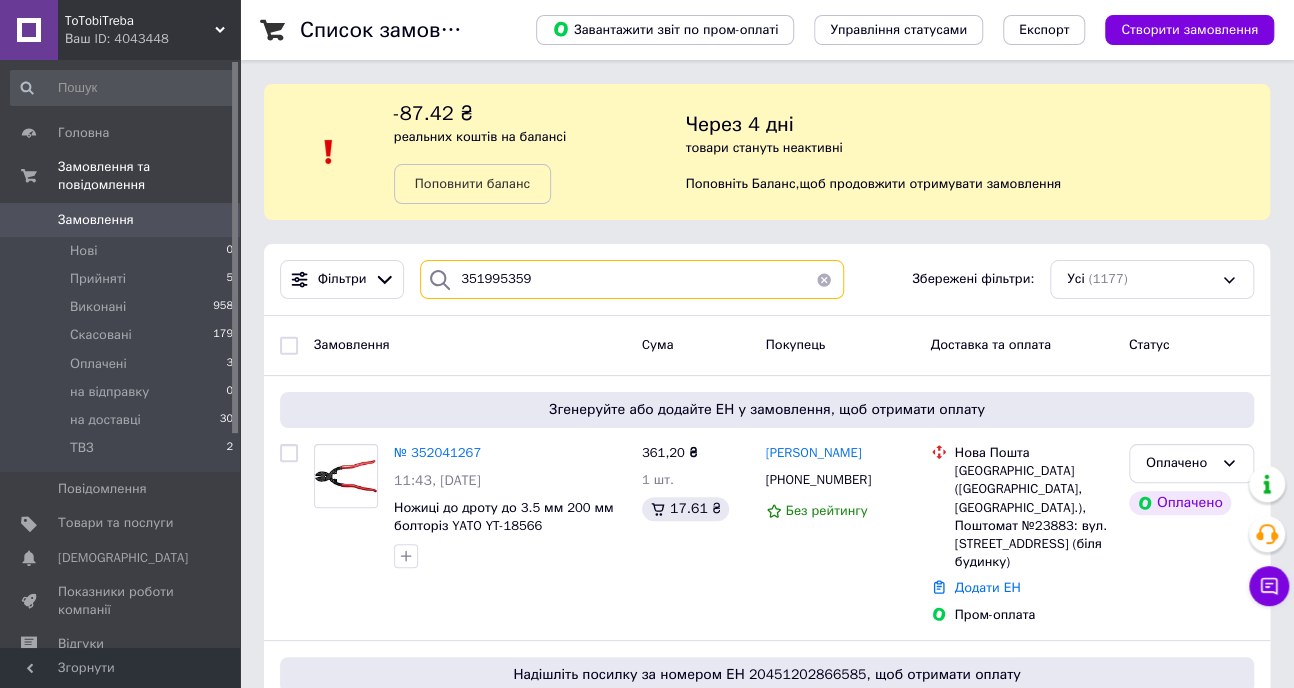 type on "351995359" 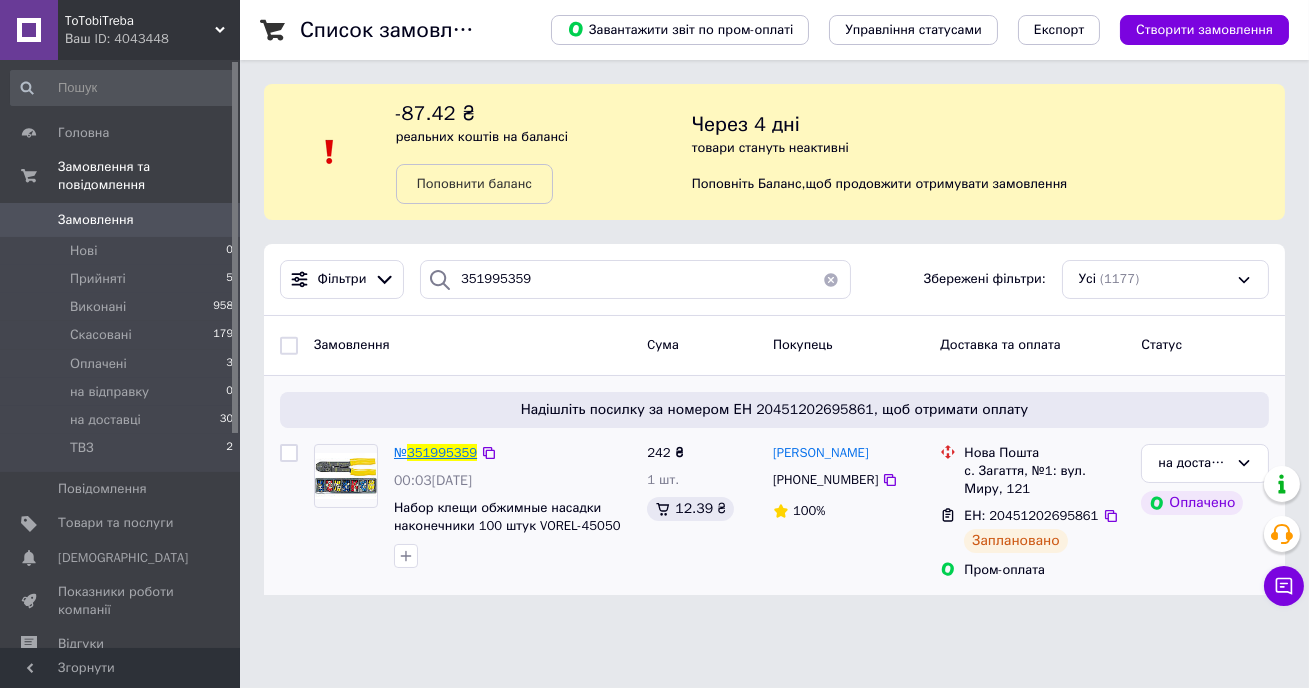 click on "351995359" at bounding box center (442, 452) 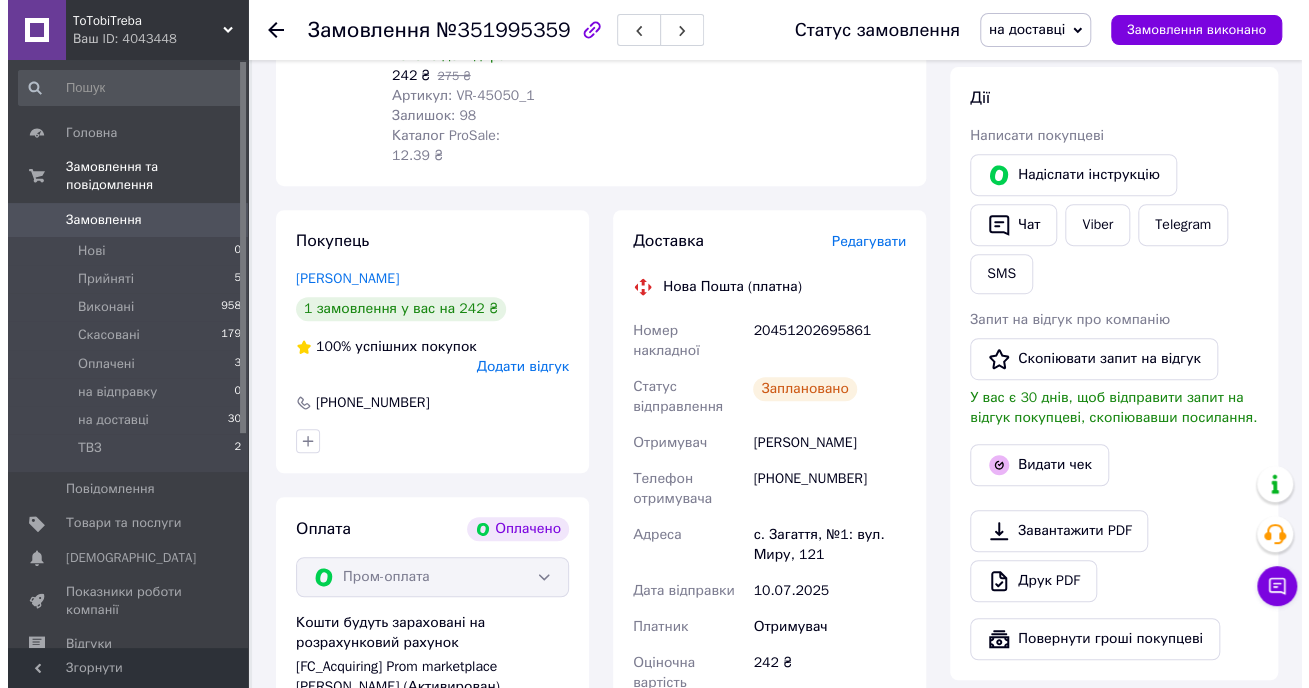 scroll, scrollTop: 363, scrollLeft: 0, axis: vertical 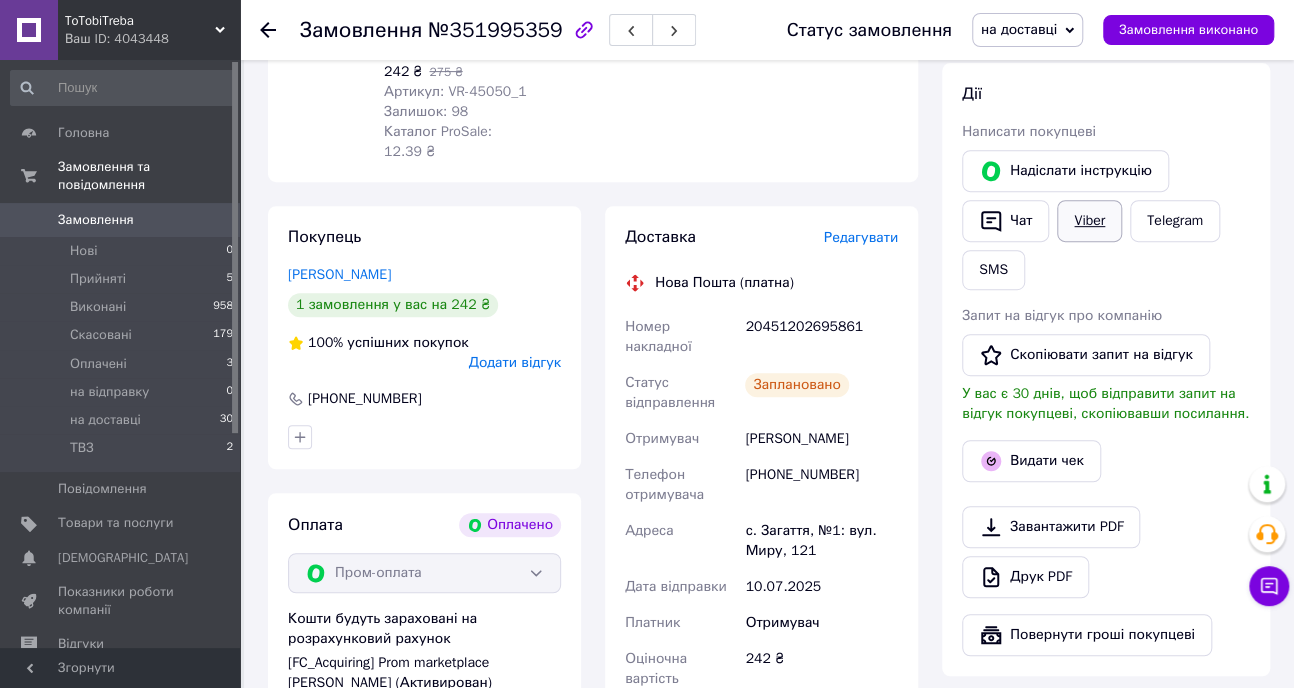 click on "Viber" at bounding box center [1089, 221] 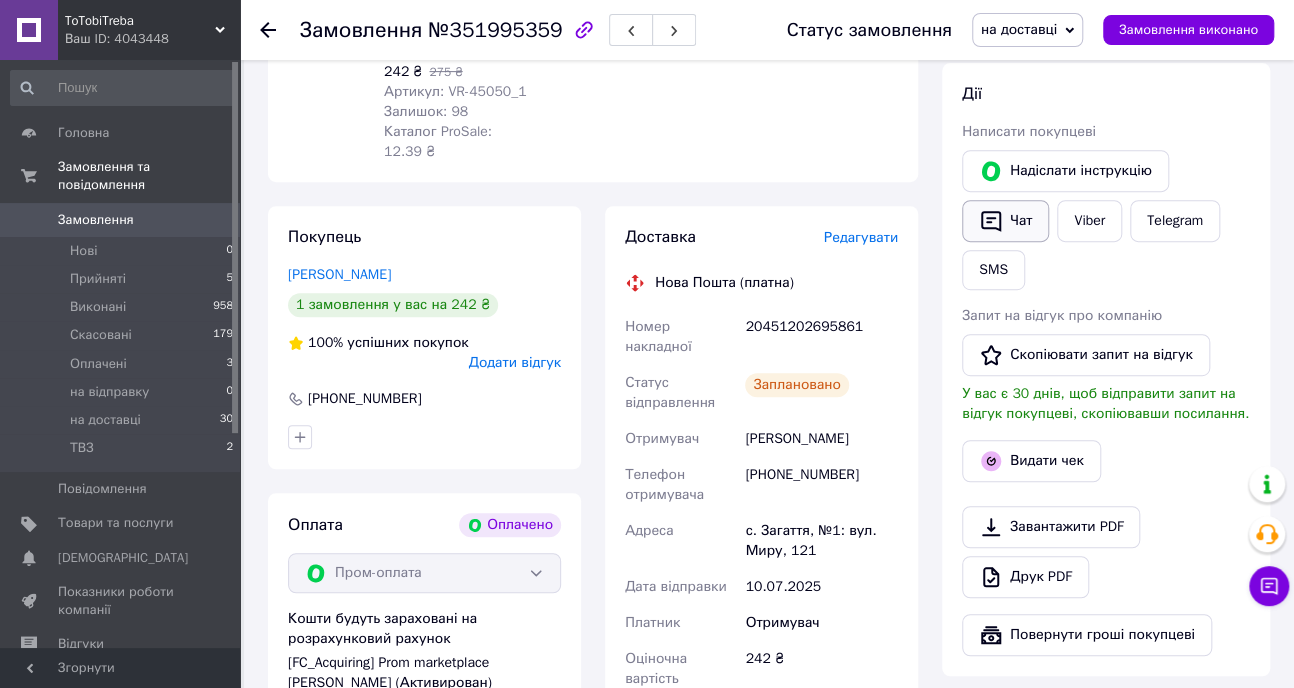 click on "Чат" at bounding box center (1005, 221) 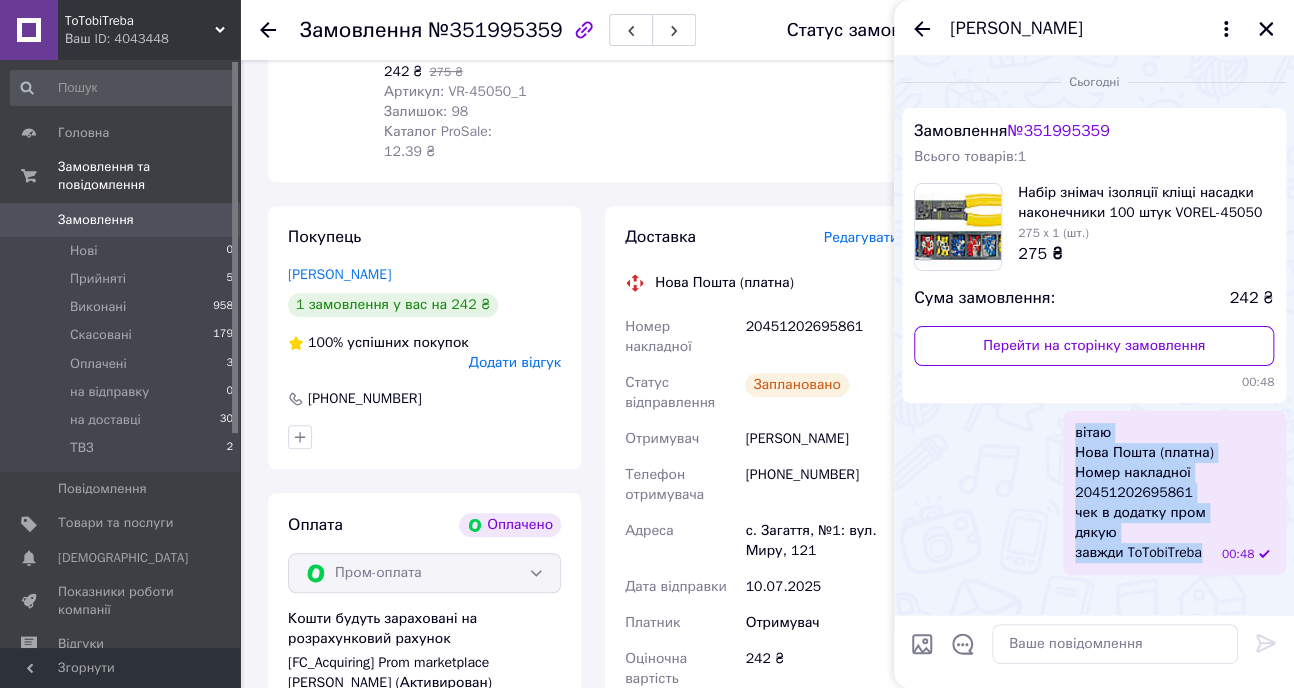 drag, startPoint x: 1083, startPoint y: 433, endPoint x: 1202, endPoint y: 550, distance: 166.8832 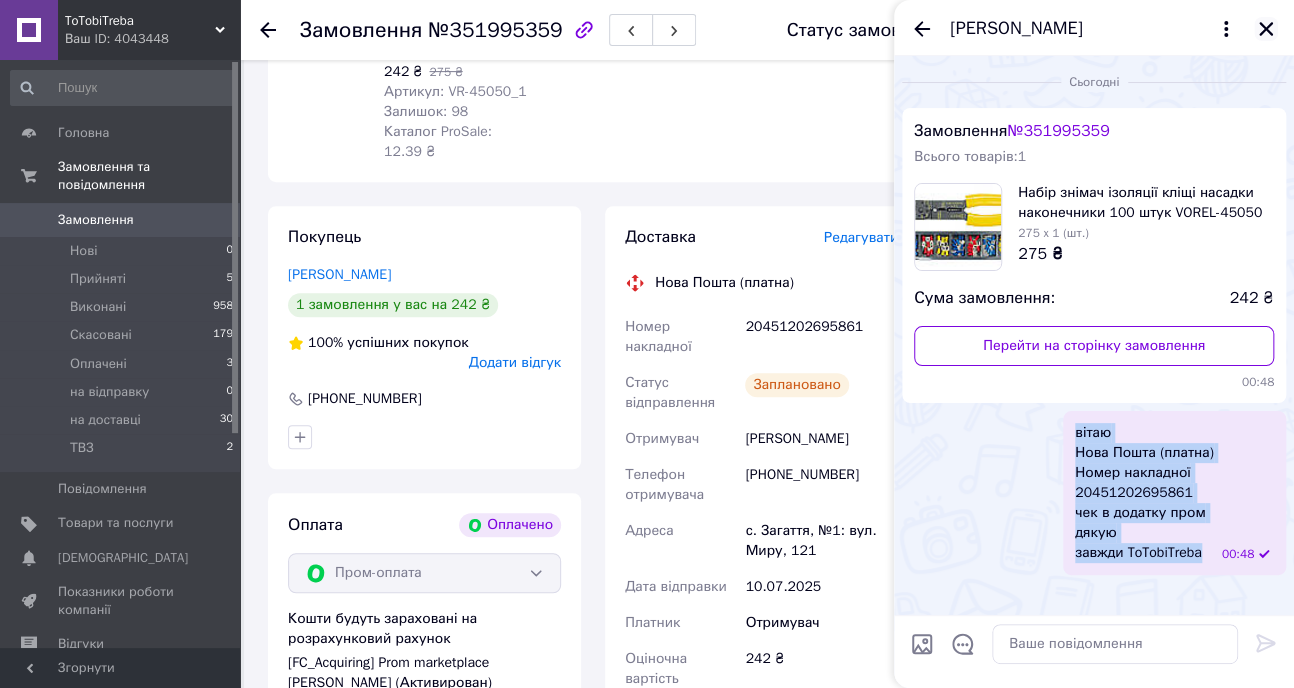 click 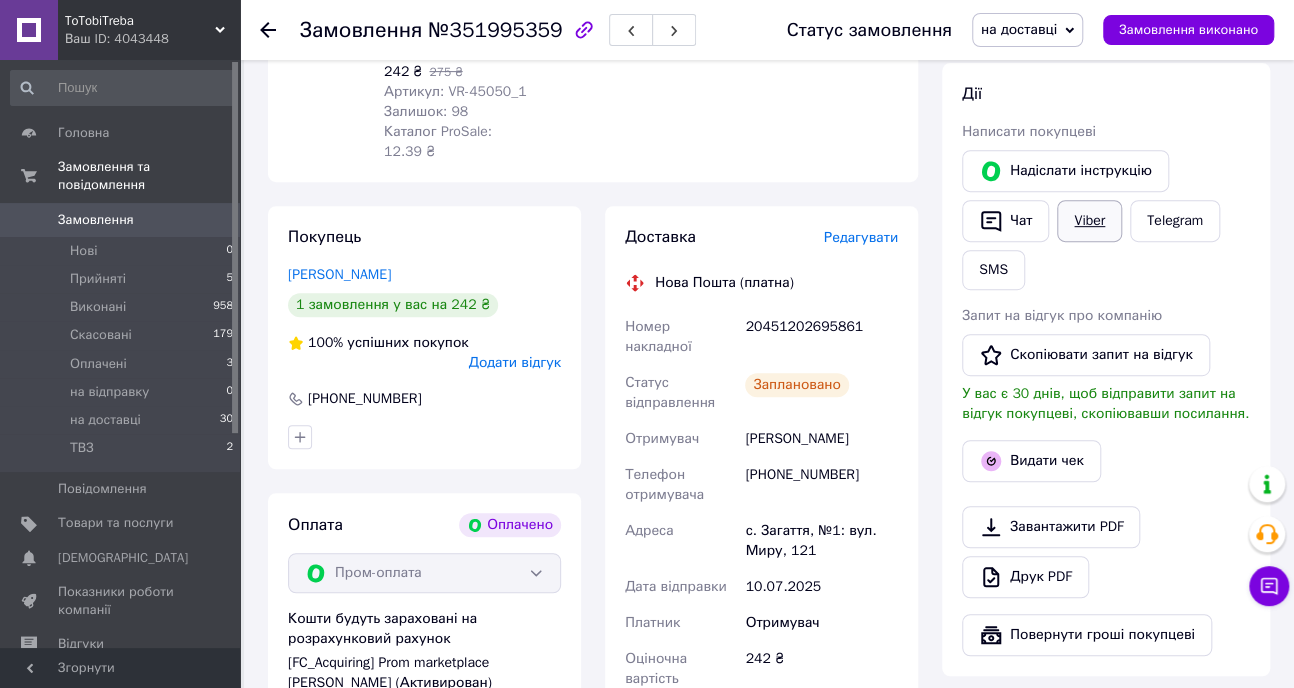 click on "Viber" at bounding box center (1089, 221) 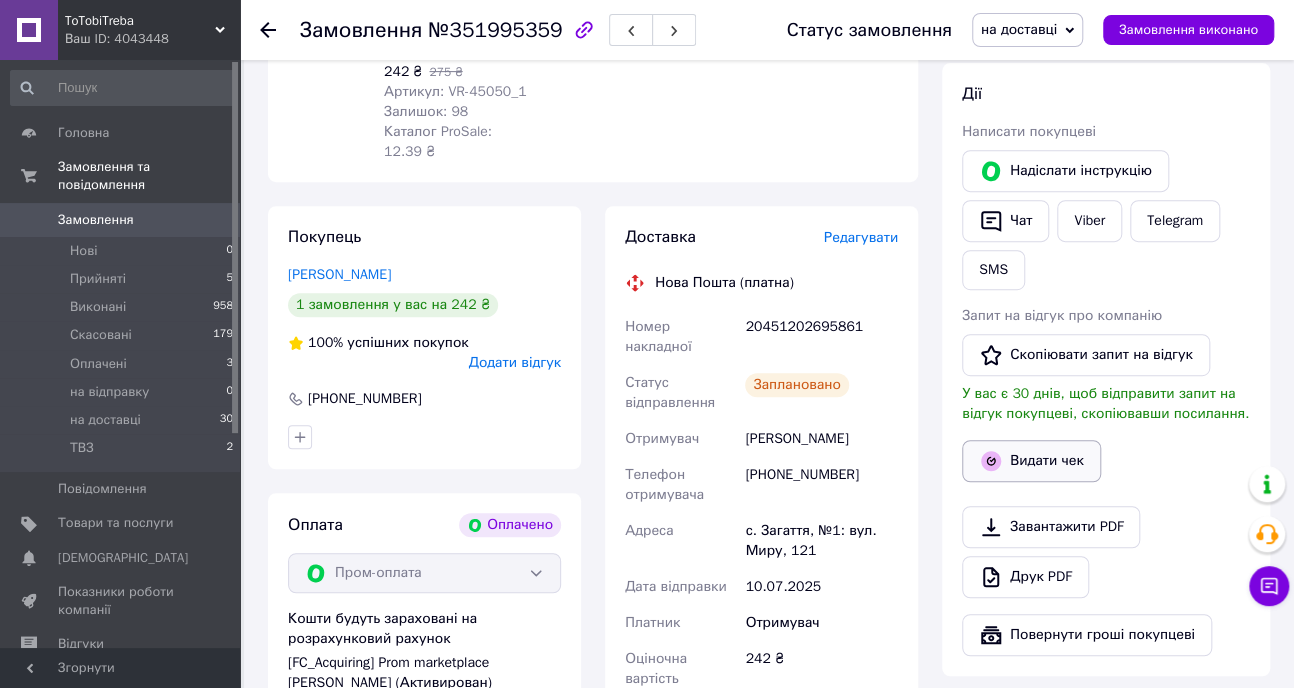 click on "Видати чек" at bounding box center (1031, 461) 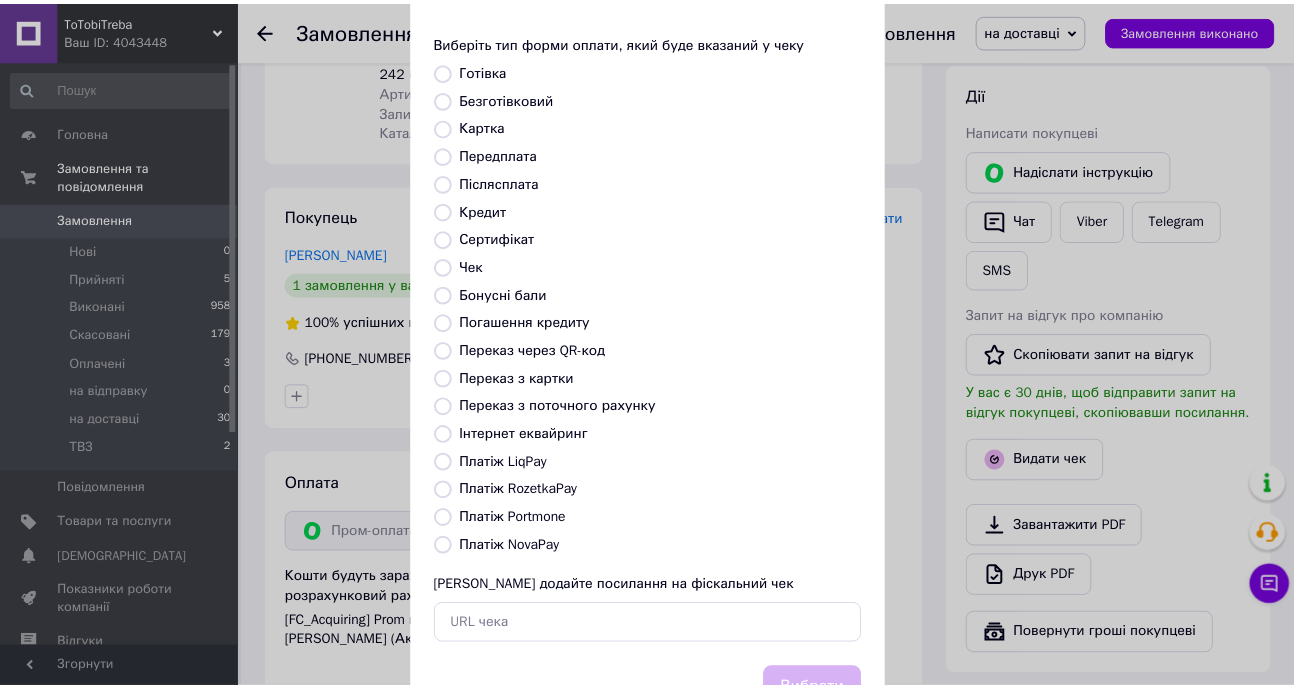 scroll, scrollTop: 0, scrollLeft: 0, axis: both 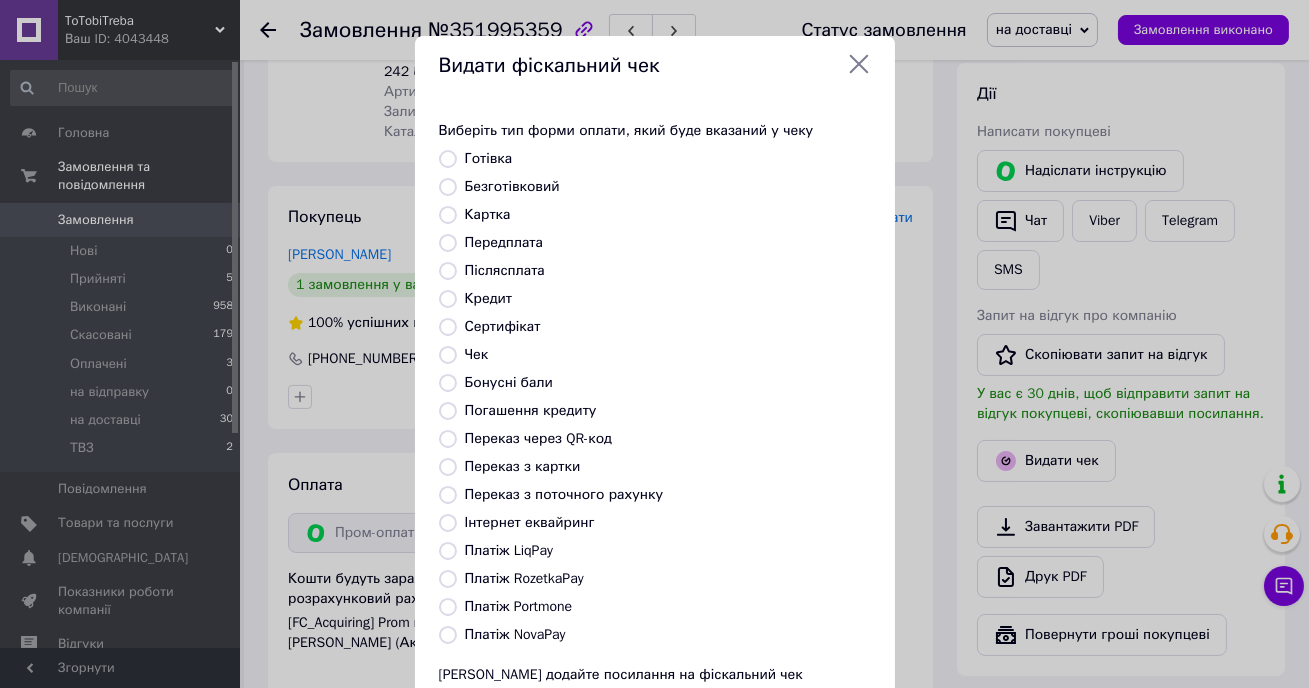 click 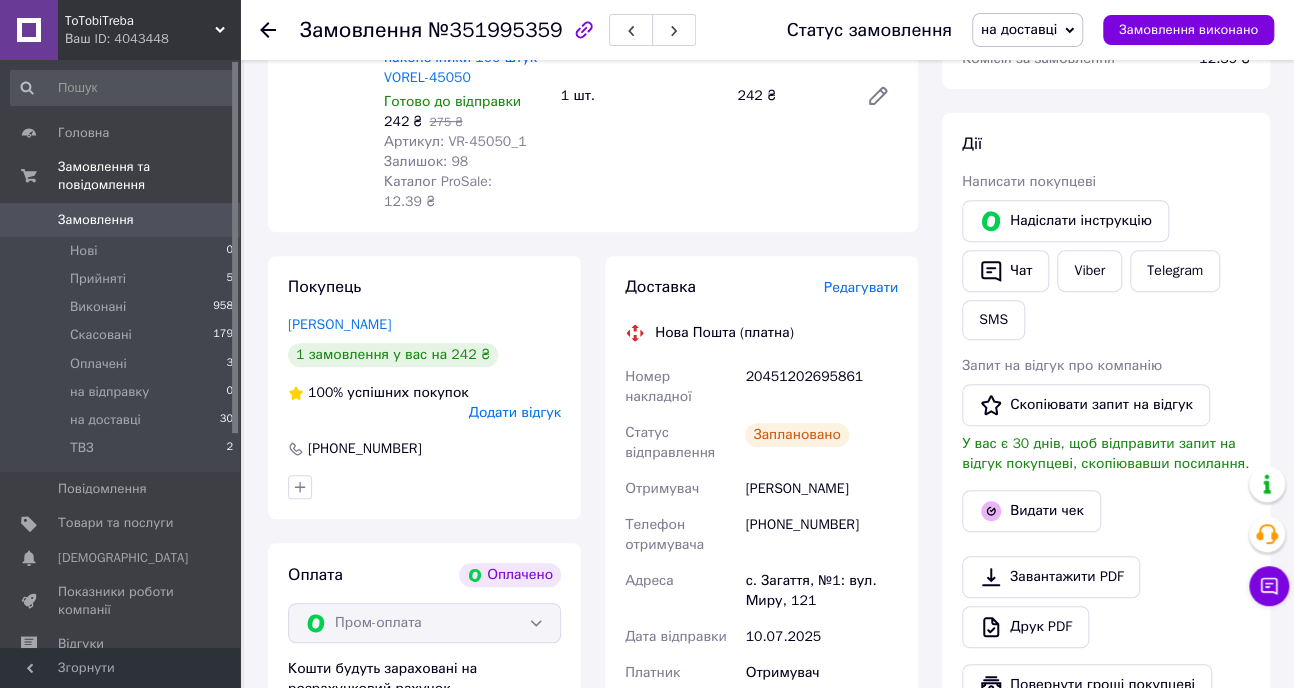 scroll, scrollTop: 363, scrollLeft: 0, axis: vertical 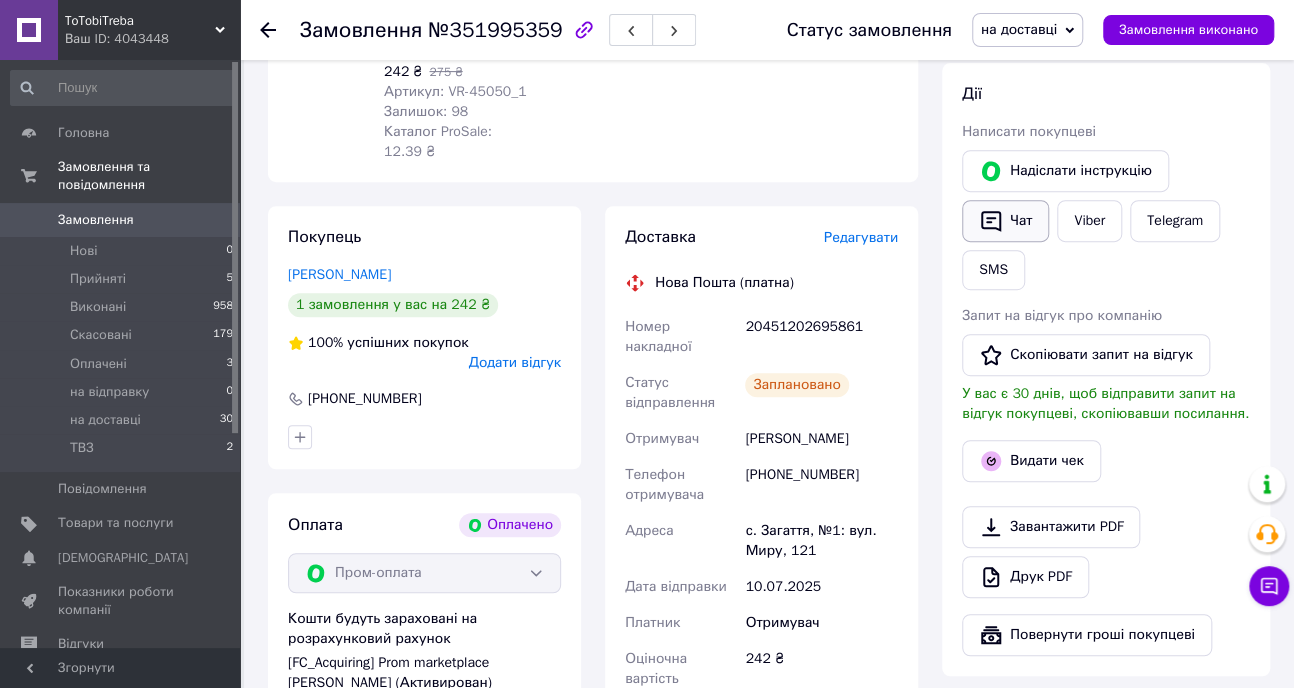 click on "Чат" at bounding box center (1005, 221) 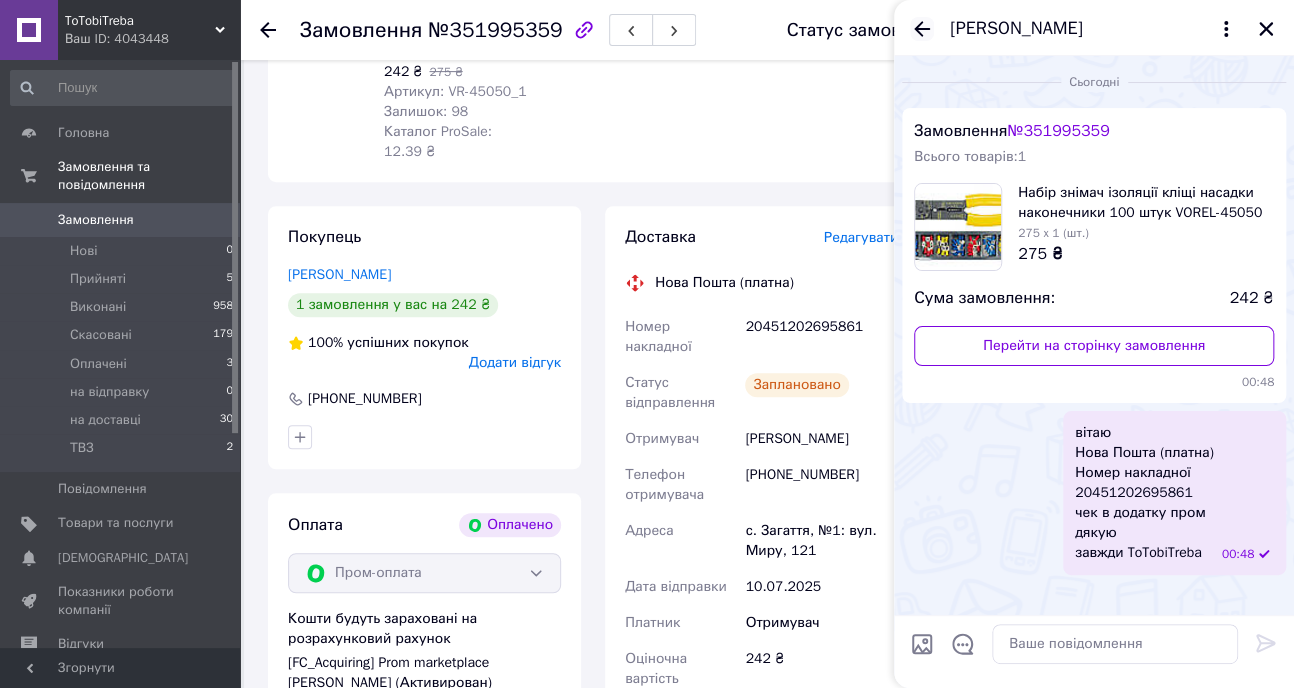 click 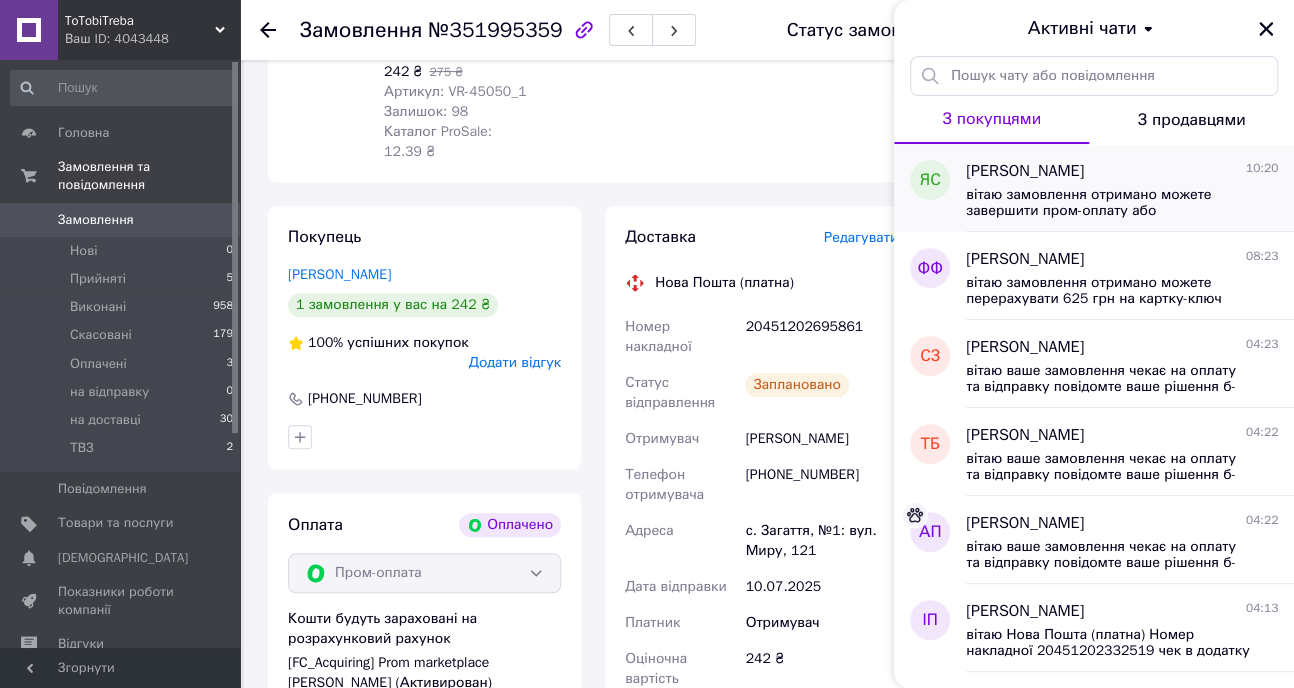 click on "вітаю
замовлення отримано
можете завершити пром-оплату або
перерахувати  346 грн
на картку-ключ
[CREDIT_CARD_NUMBER]
Съемник тормозных колодок устройство для разжимания цилиндров 10-65 мм YATO YT-0610
завжди ToTobiTreba" at bounding box center [1108, 203] 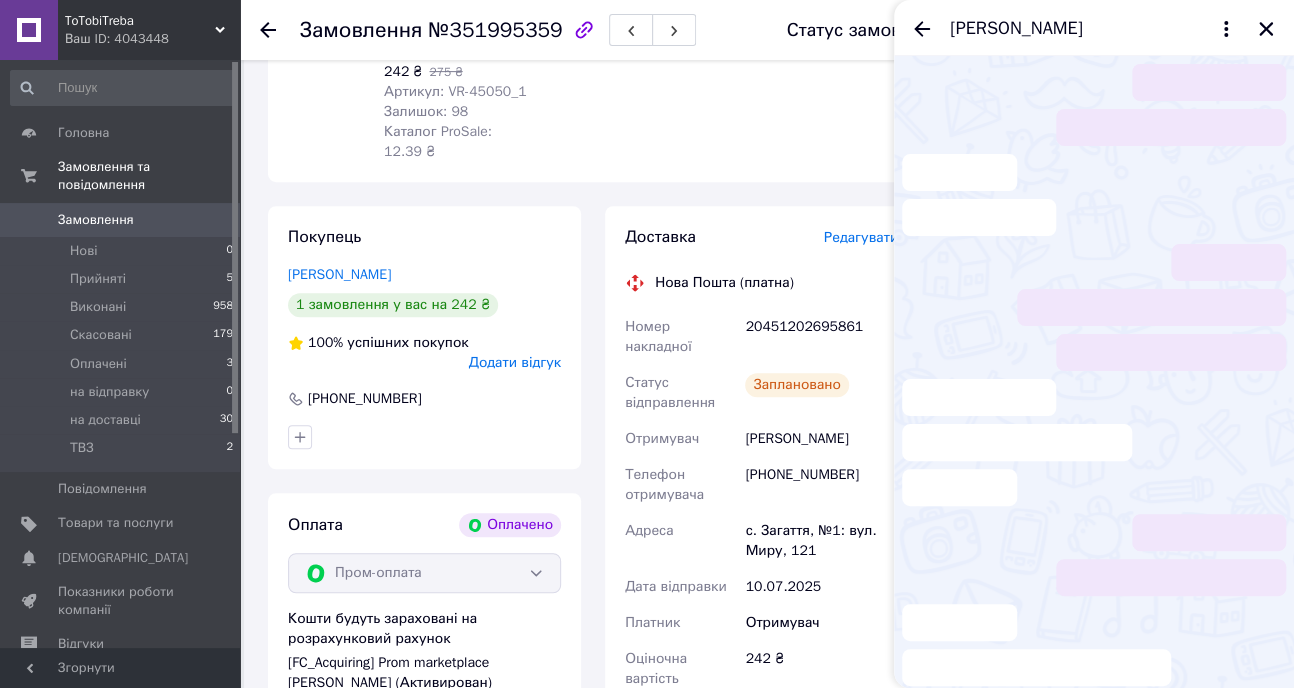 scroll, scrollTop: 89, scrollLeft: 0, axis: vertical 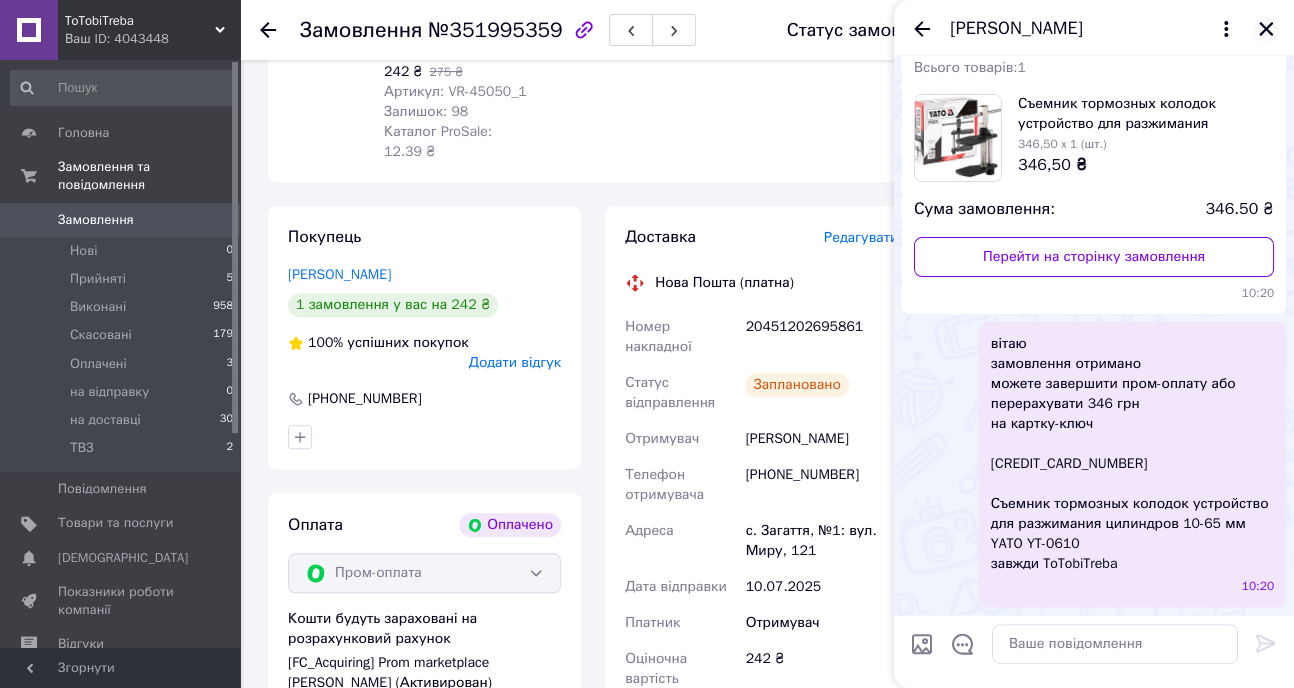 click 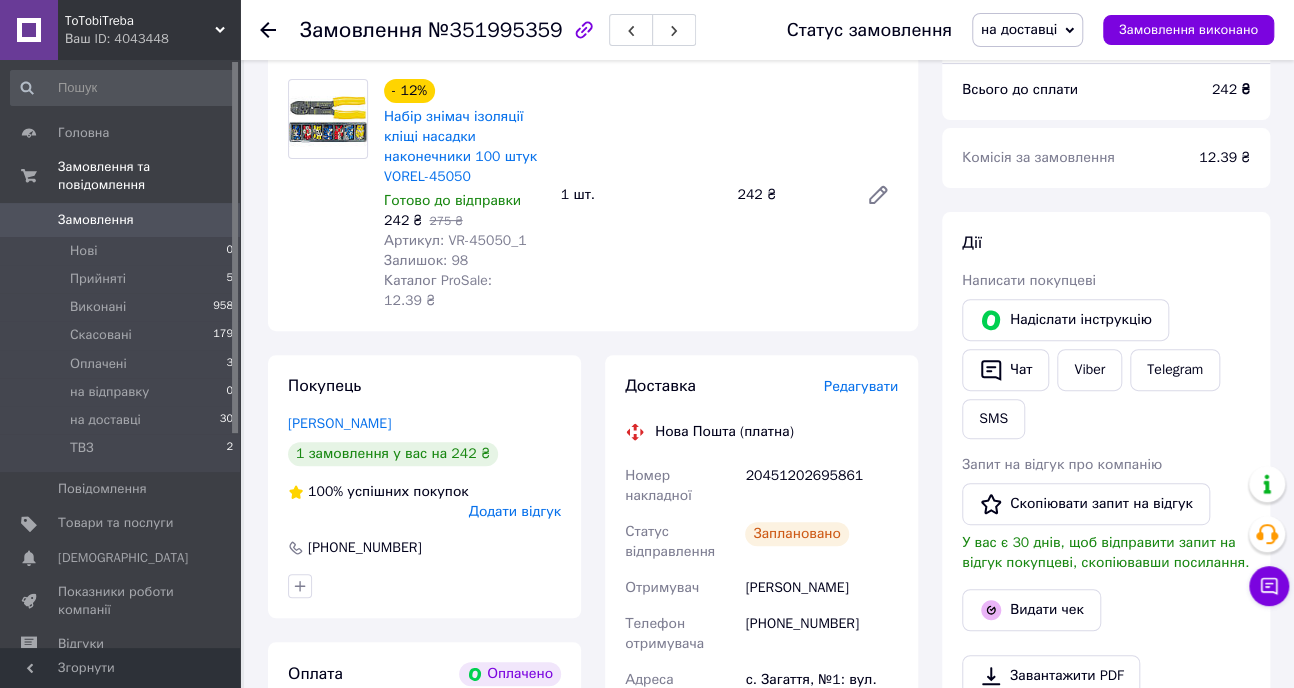 scroll, scrollTop: 272, scrollLeft: 0, axis: vertical 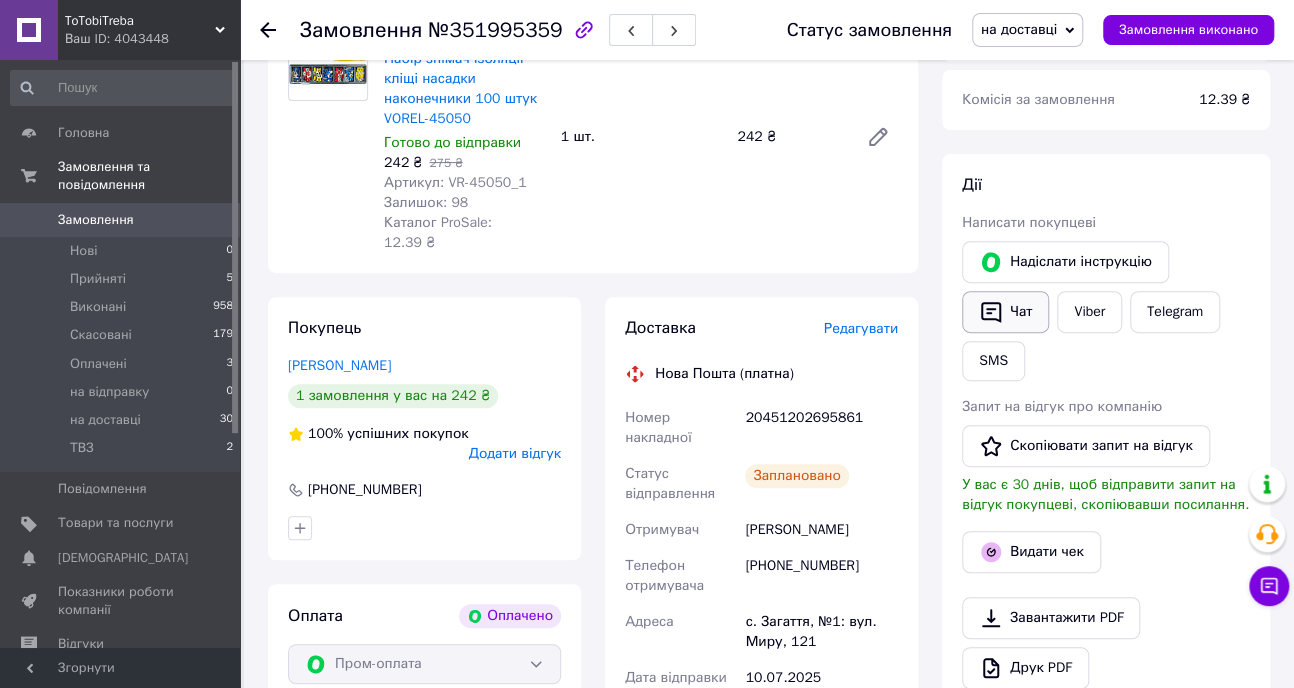 click 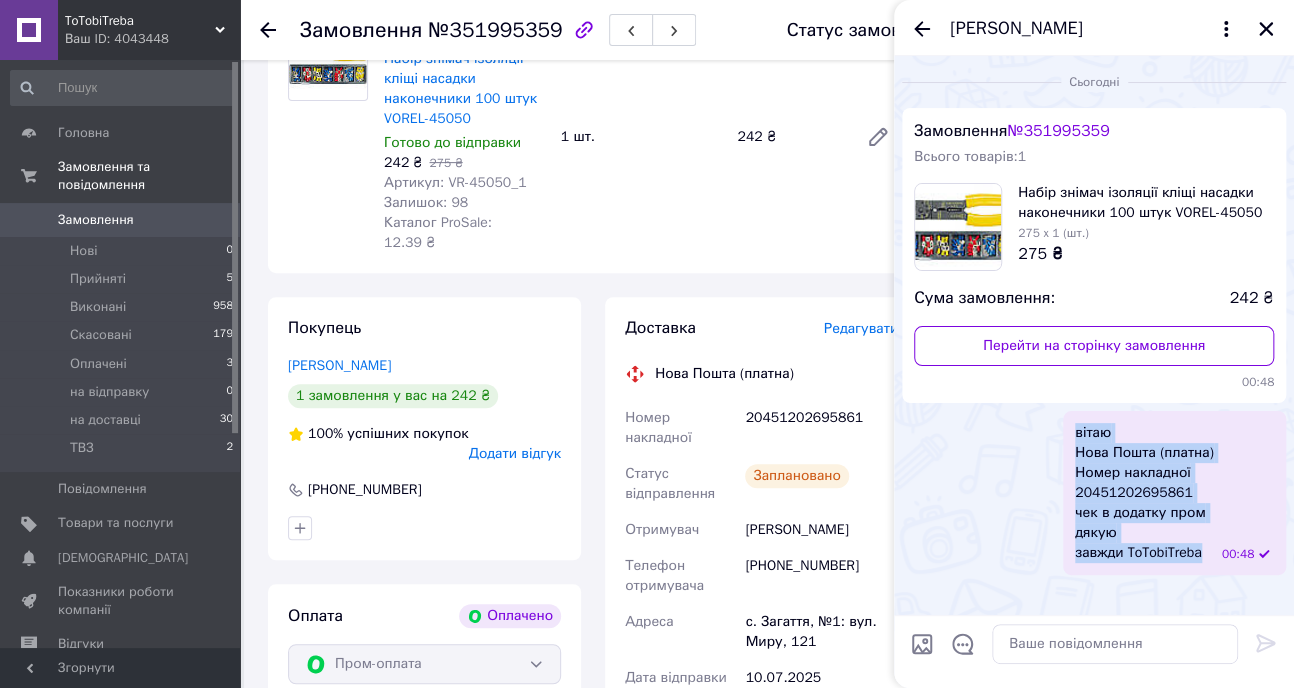 drag, startPoint x: 1083, startPoint y: 434, endPoint x: 1204, endPoint y: 544, distance: 163.52675 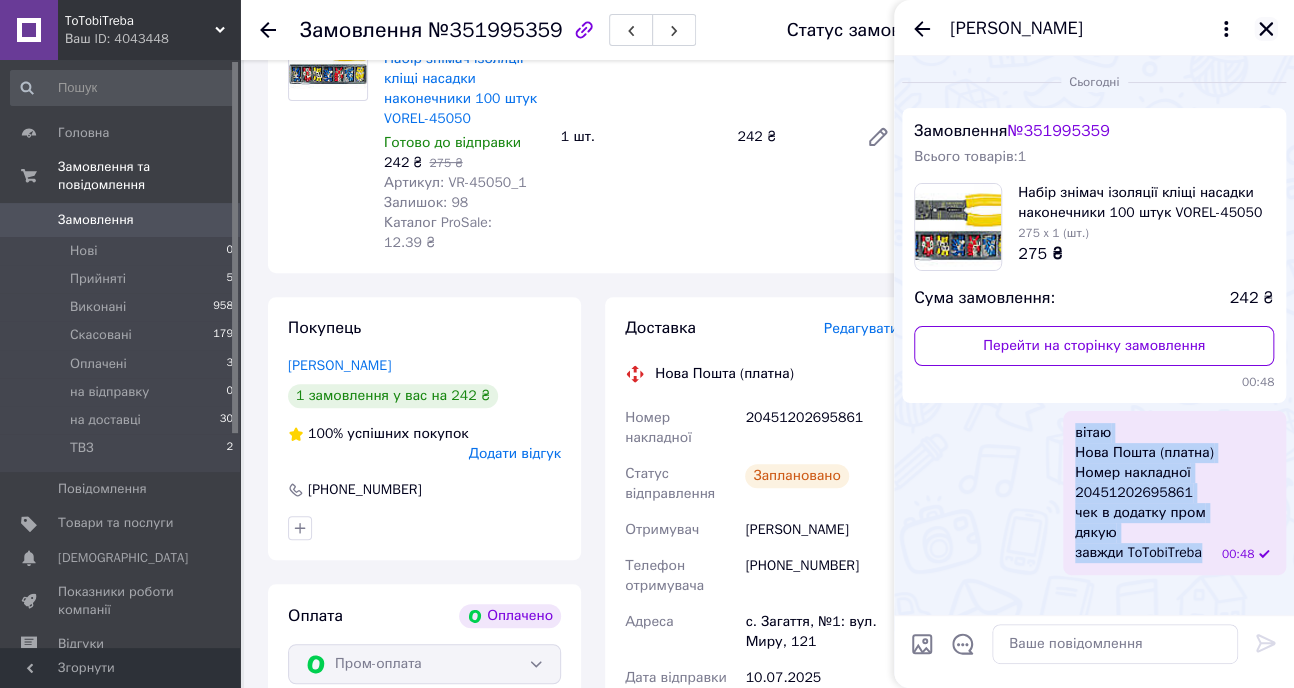 click 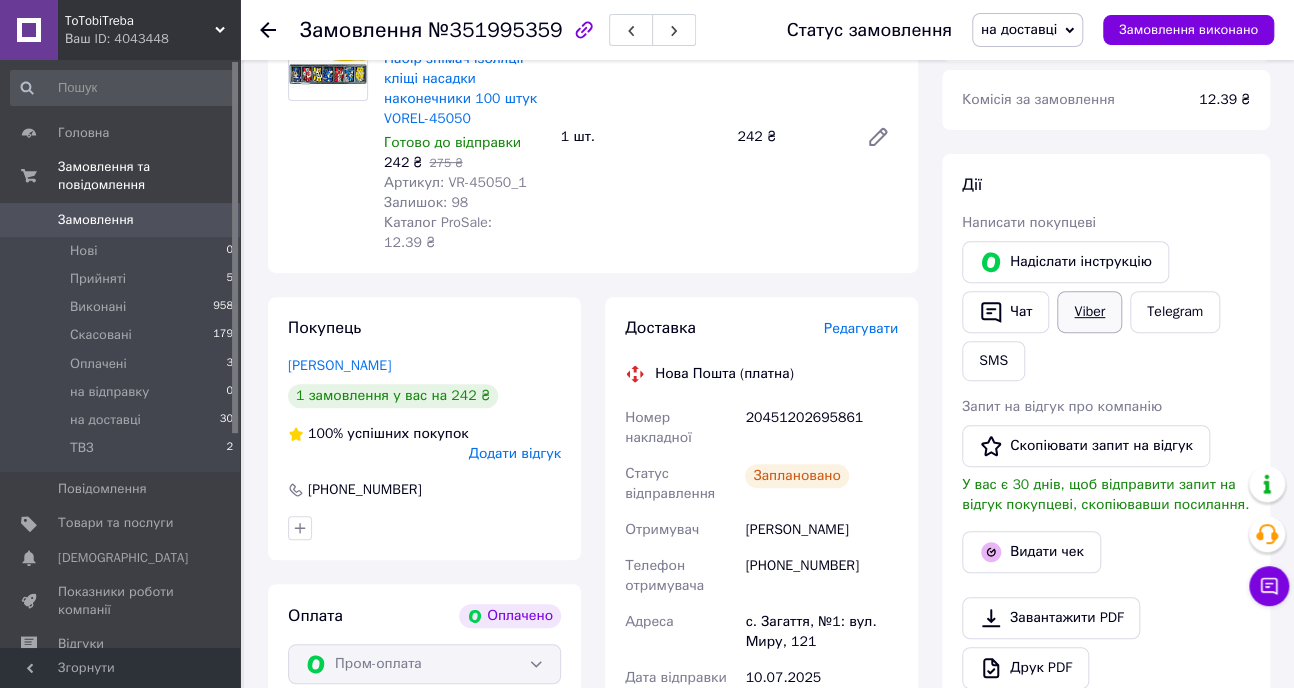 click on "Viber" at bounding box center (1089, 312) 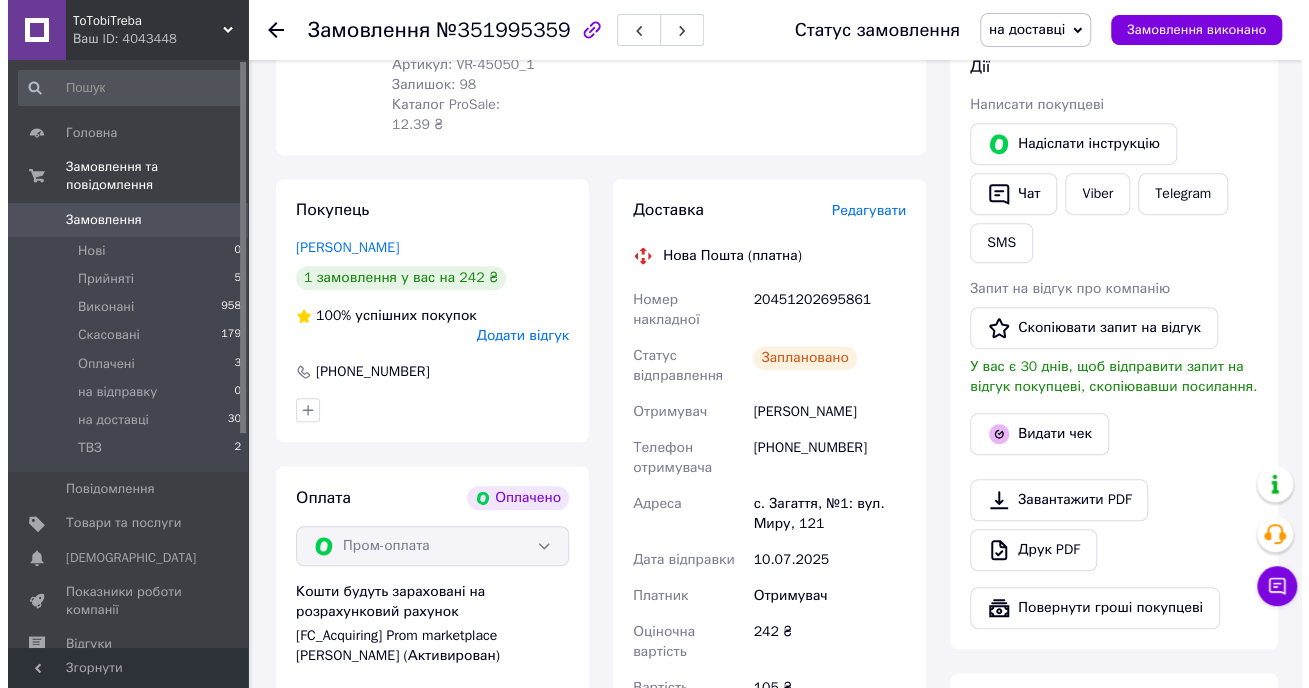 scroll, scrollTop: 454, scrollLeft: 0, axis: vertical 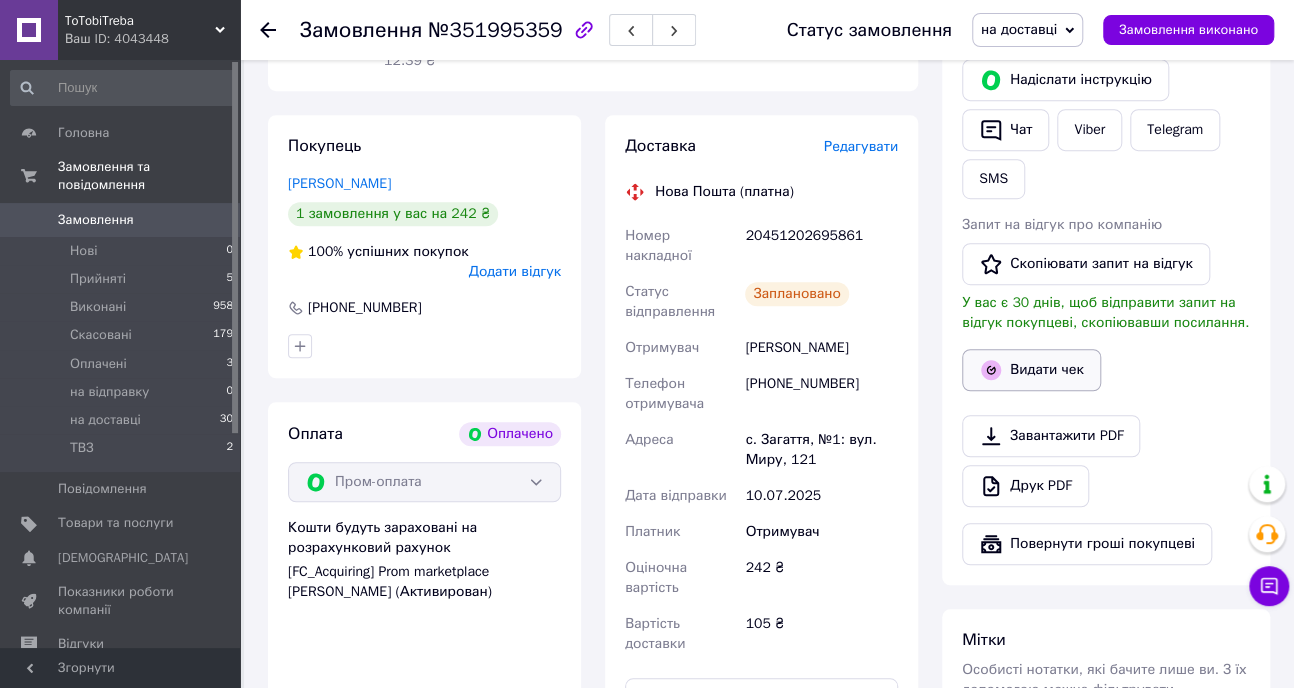 click on "Видати чек" at bounding box center [1031, 370] 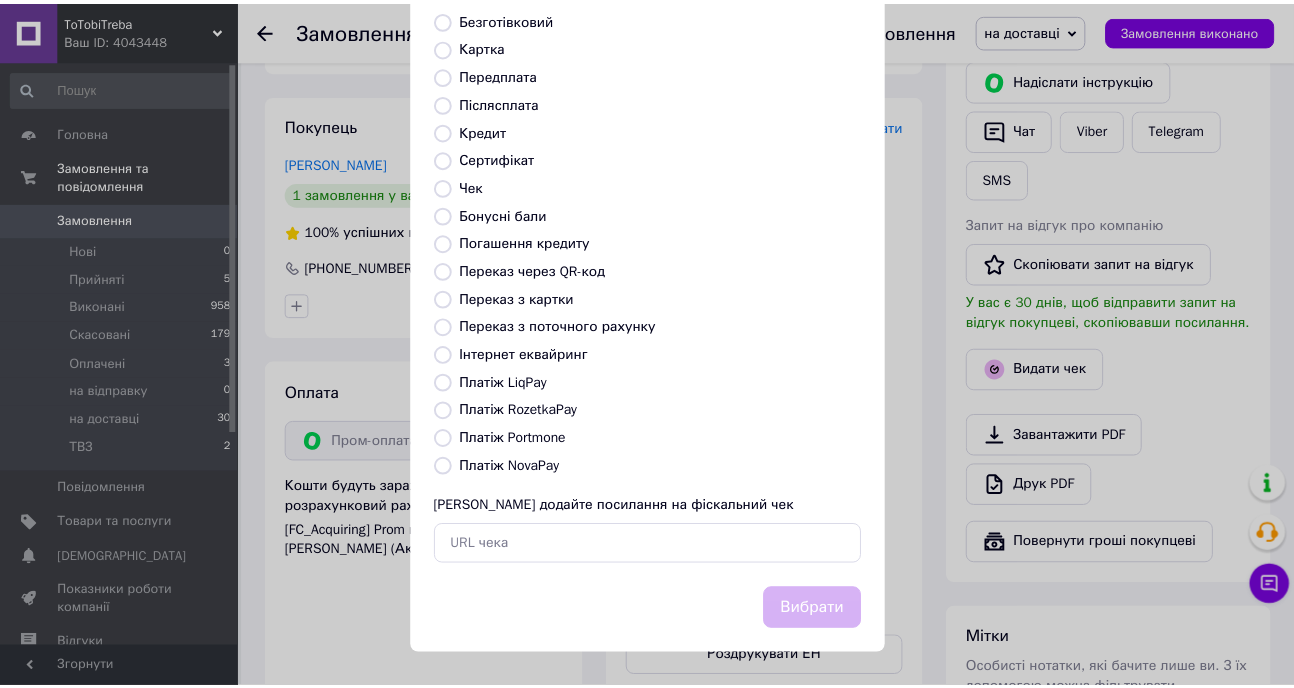 scroll, scrollTop: 170, scrollLeft: 0, axis: vertical 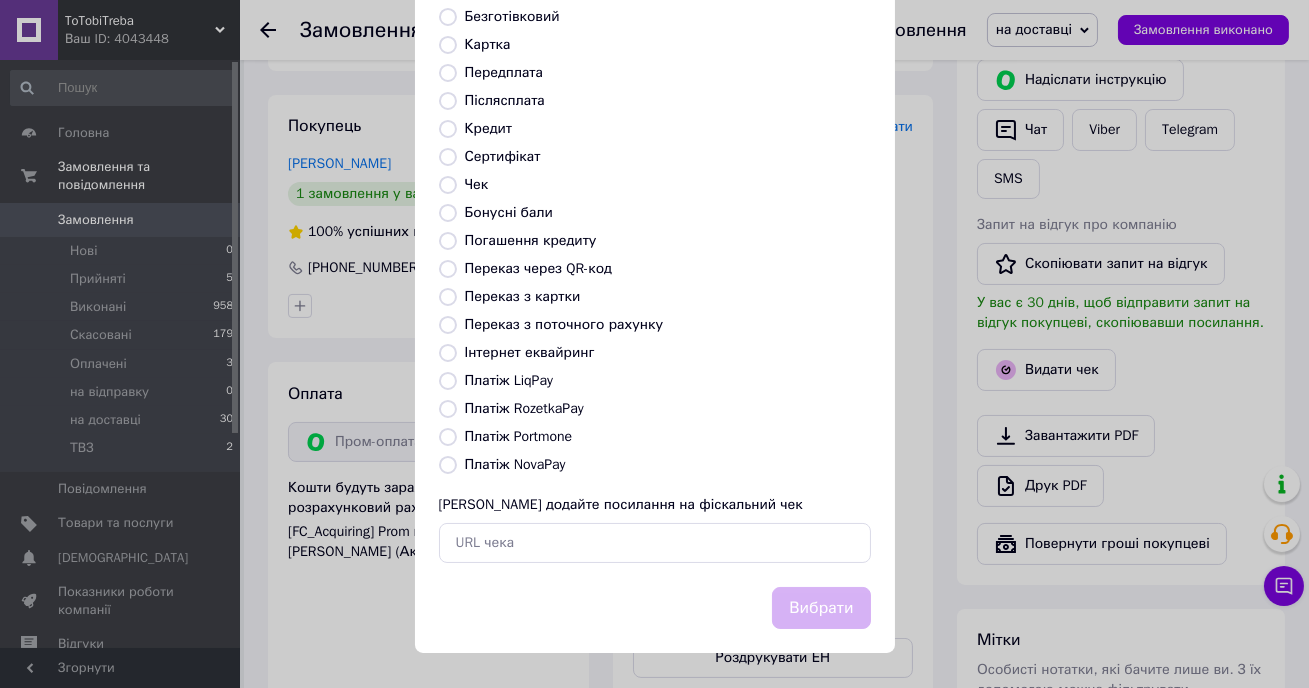 click on "Виберіть тип форми оплати, який буде вказаний у чеку Готівка Безготівковий Картка Передплата Післясплата Кредит Сертифікат Чек Бонусні бали Погашення кредиту Переказ через QR-код Переказ з картки Переказ з поточного рахунку Інтернет еквайринг Платіж LiqPay Платіж RozetkaPay Платіж Portmone Платіж NovaPay Або додайте посилання на фіскальний чек" at bounding box center (655, 257) 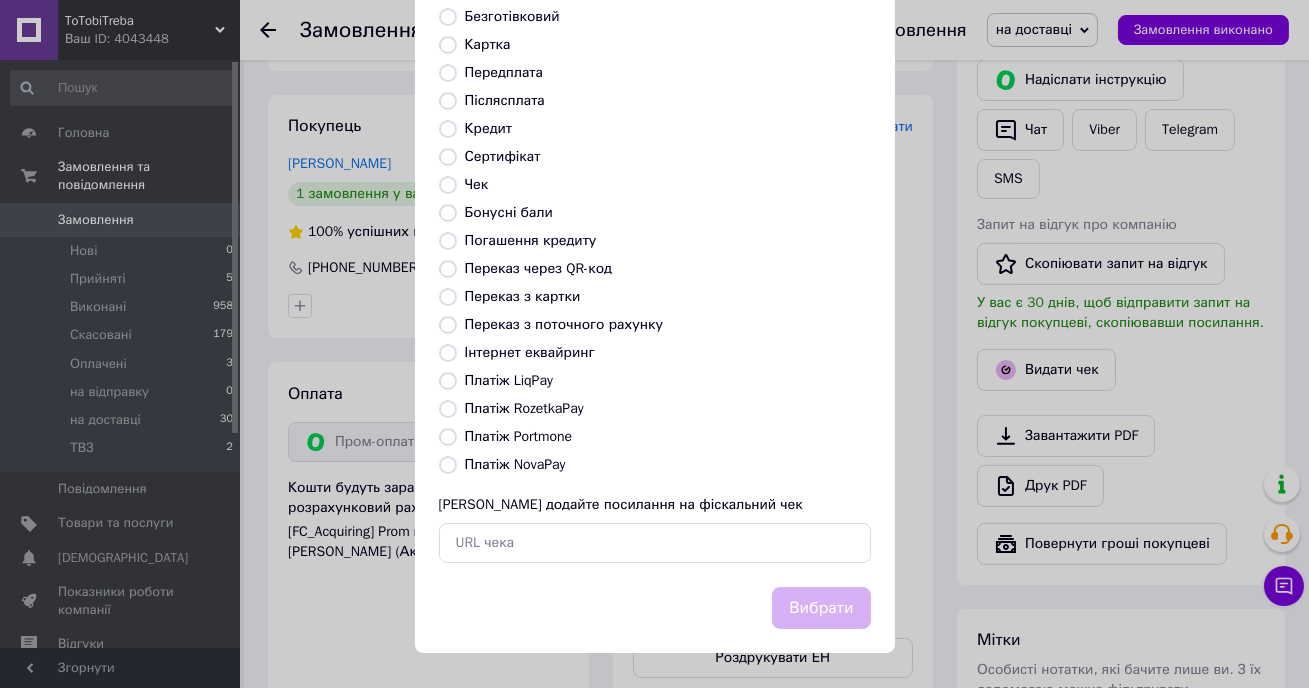 radio on "true" 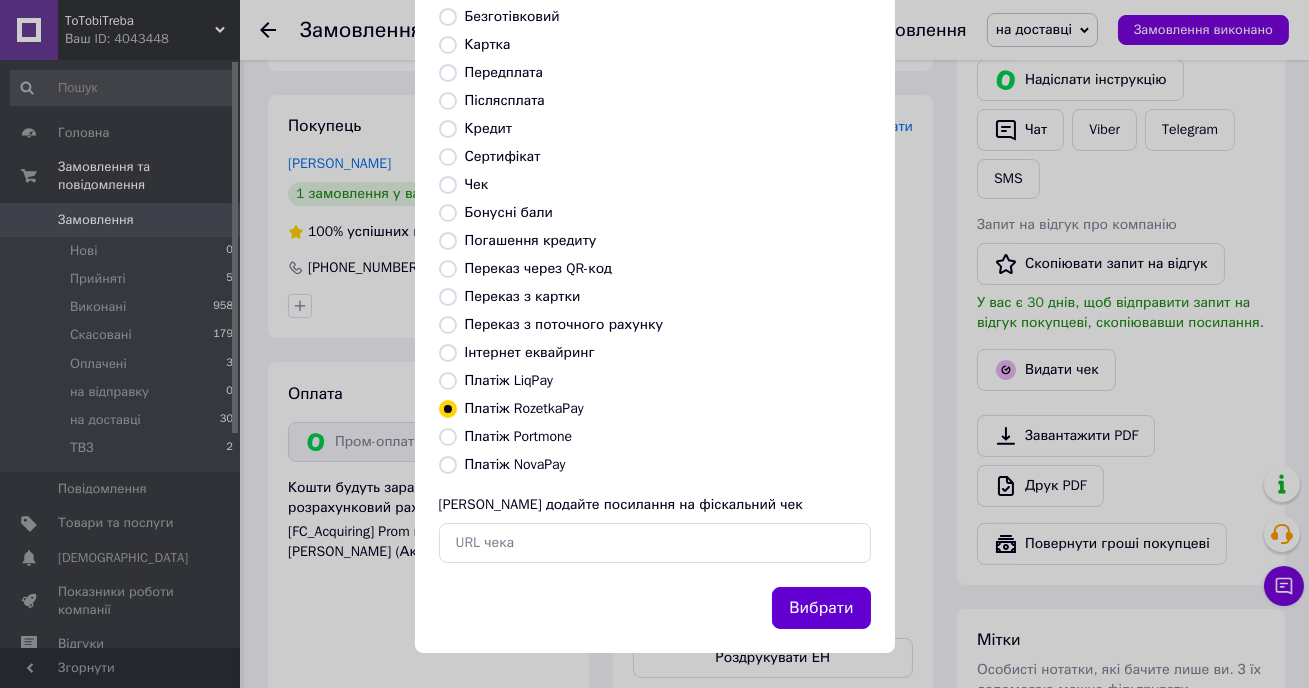 click on "Вибрати" at bounding box center [821, 608] 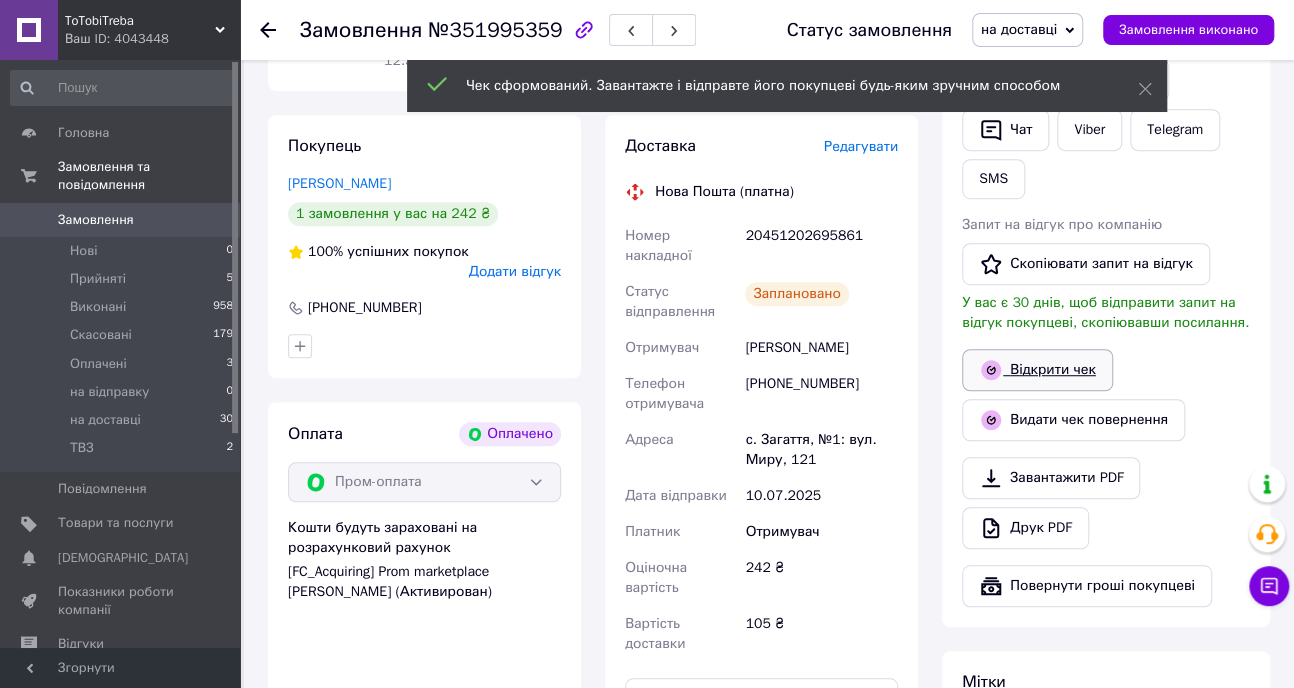 click on "Відкрити чек" at bounding box center (1037, 370) 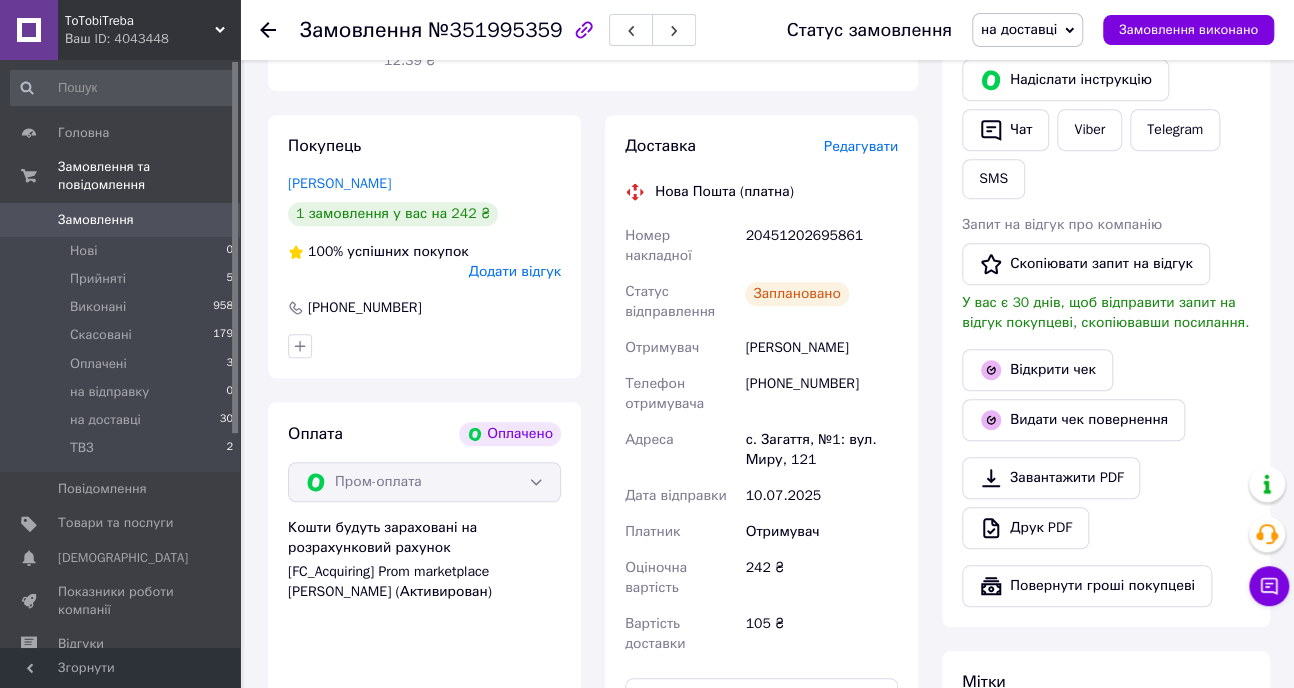 click on "Замовлення" at bounding box center (96, 220) 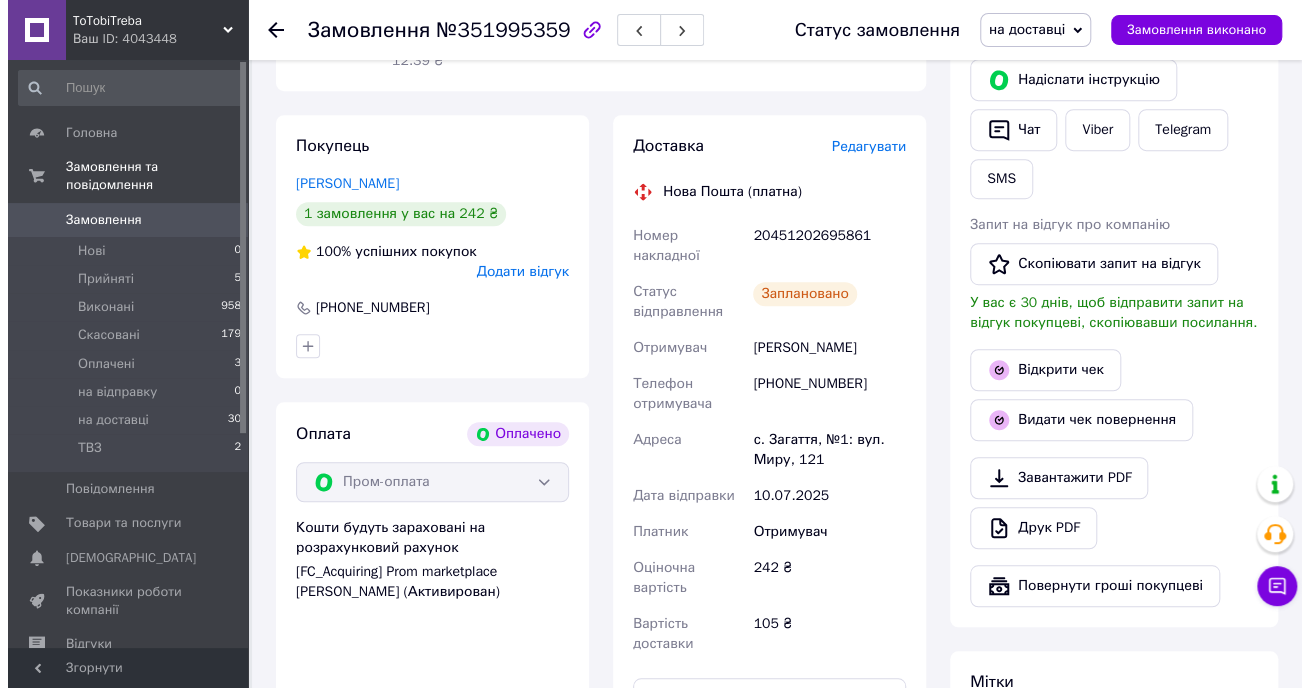 scroll, scrollTop: 0, scrollLeft: 0, axis: both 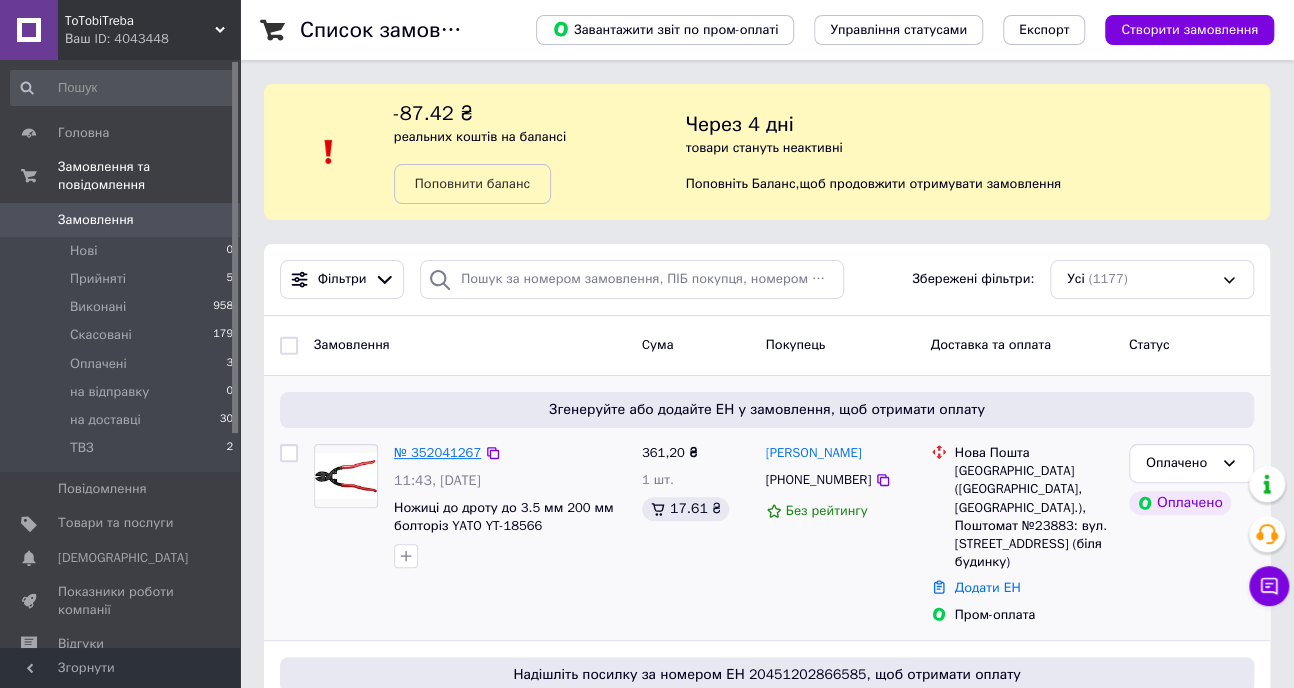 click on "№ 352041267" at bounding box center [437, 452] 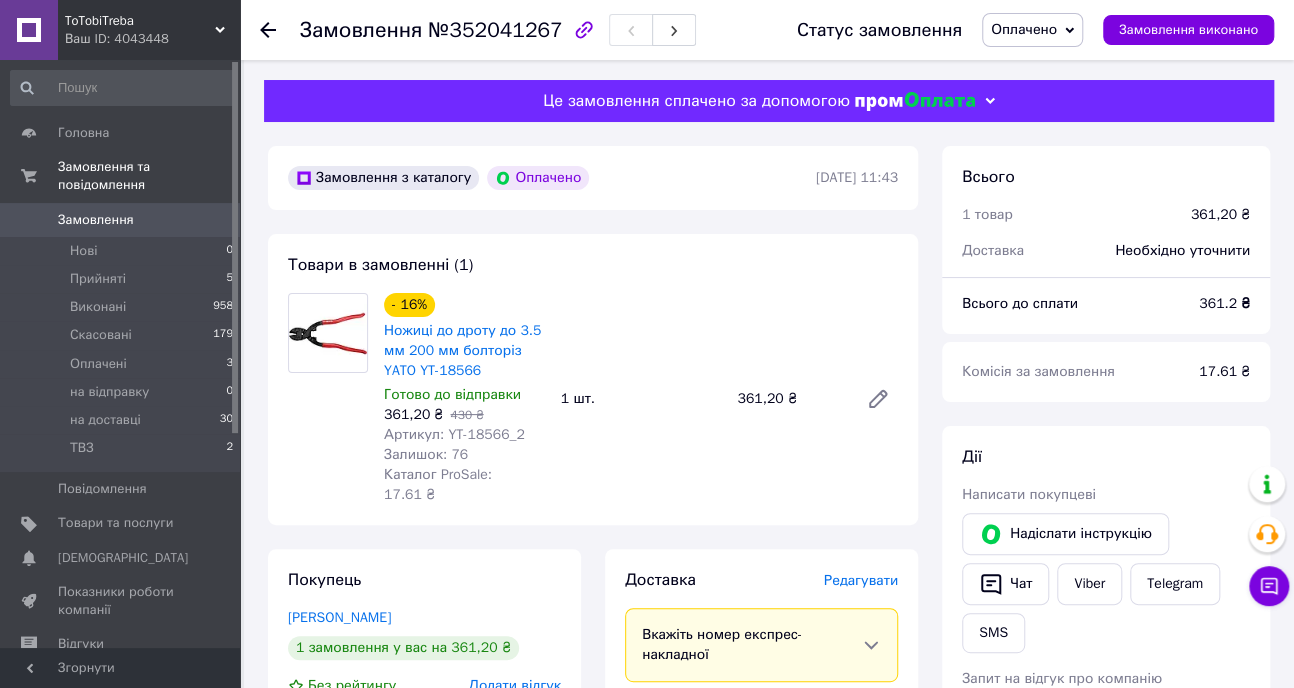 click on "Редагувати" at bounding box center [861, 580] 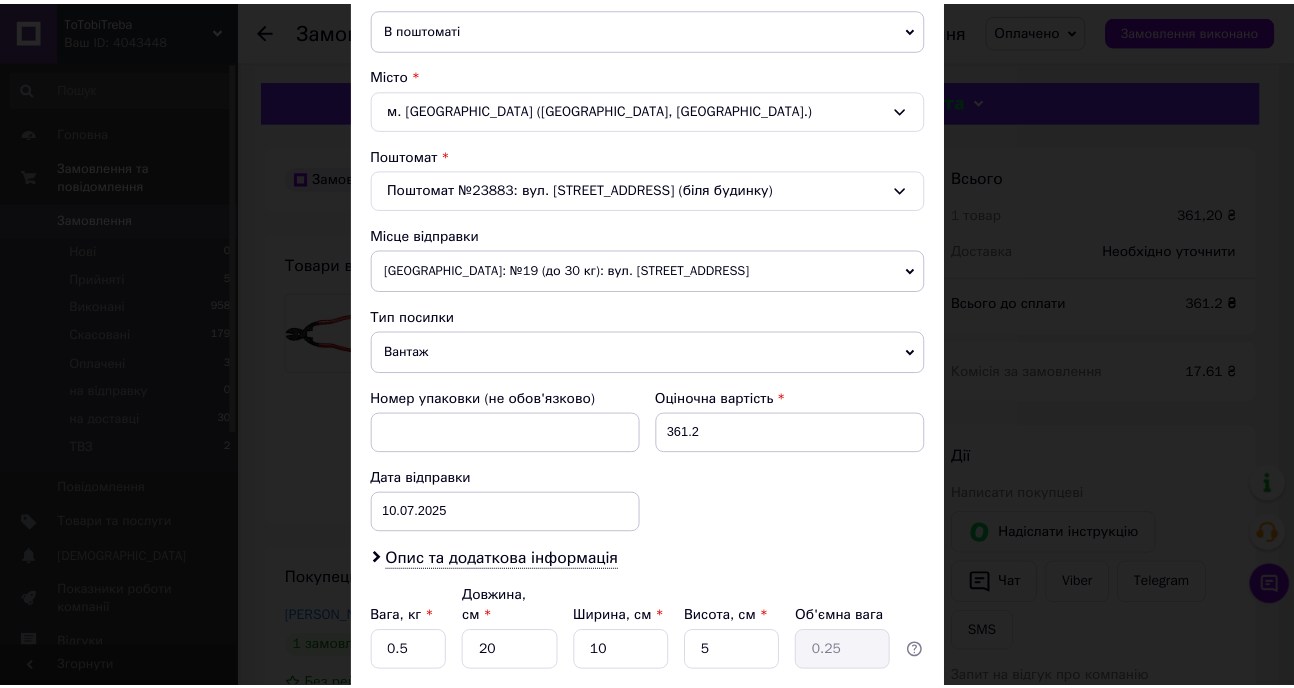 scroll, scrollTop: 636, scrollLeft: 0, axis: vertical 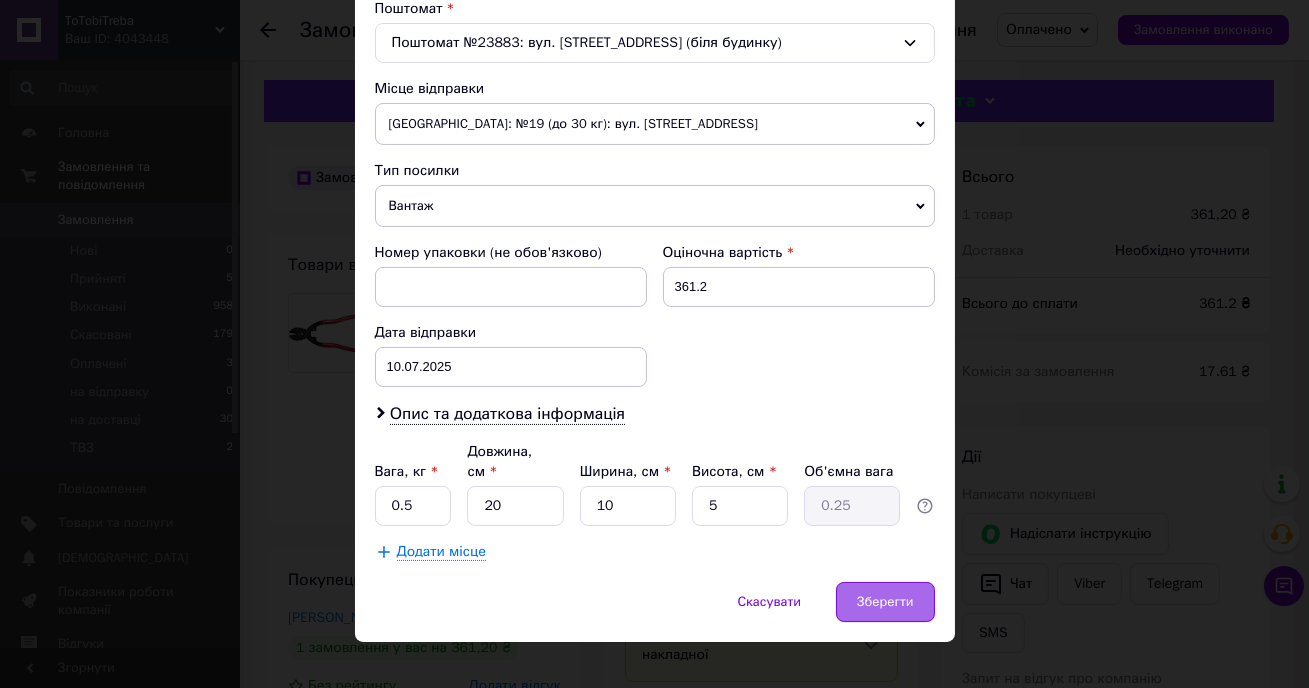 click on "Зберегти" at bounding box center [885, 602] 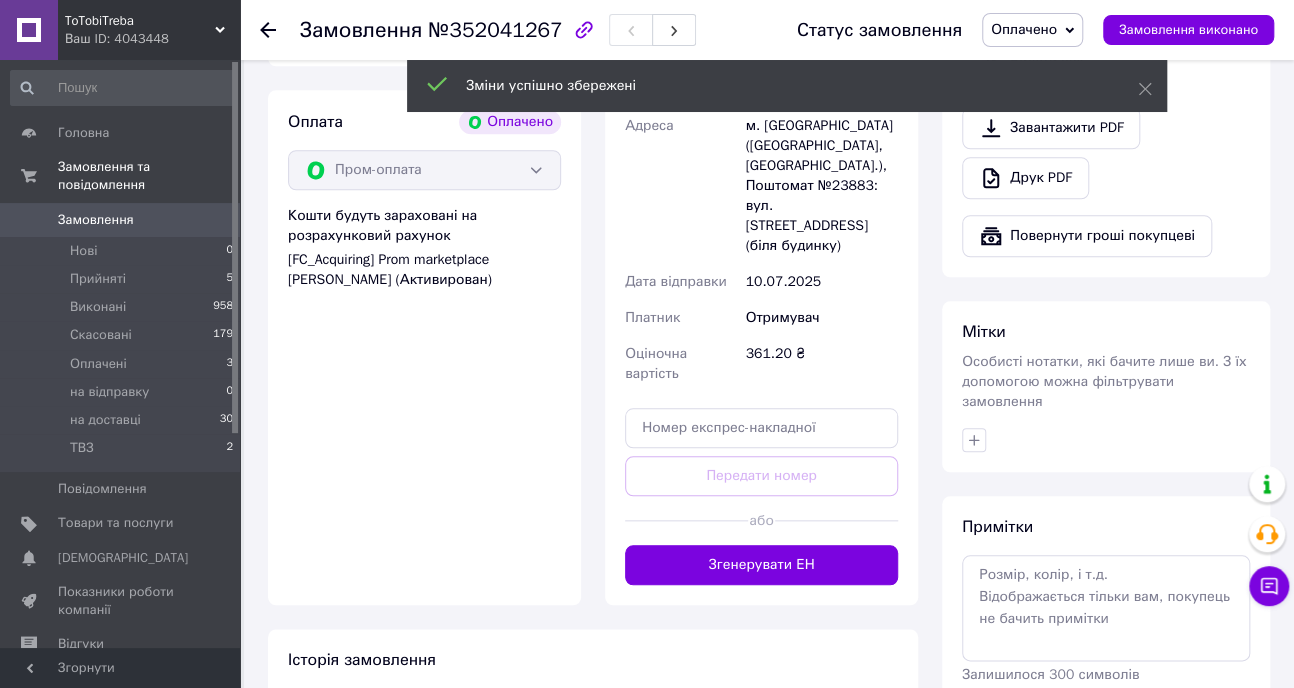 scroll, scrollTop: 727, scrollLeft: 0, axis: vertical 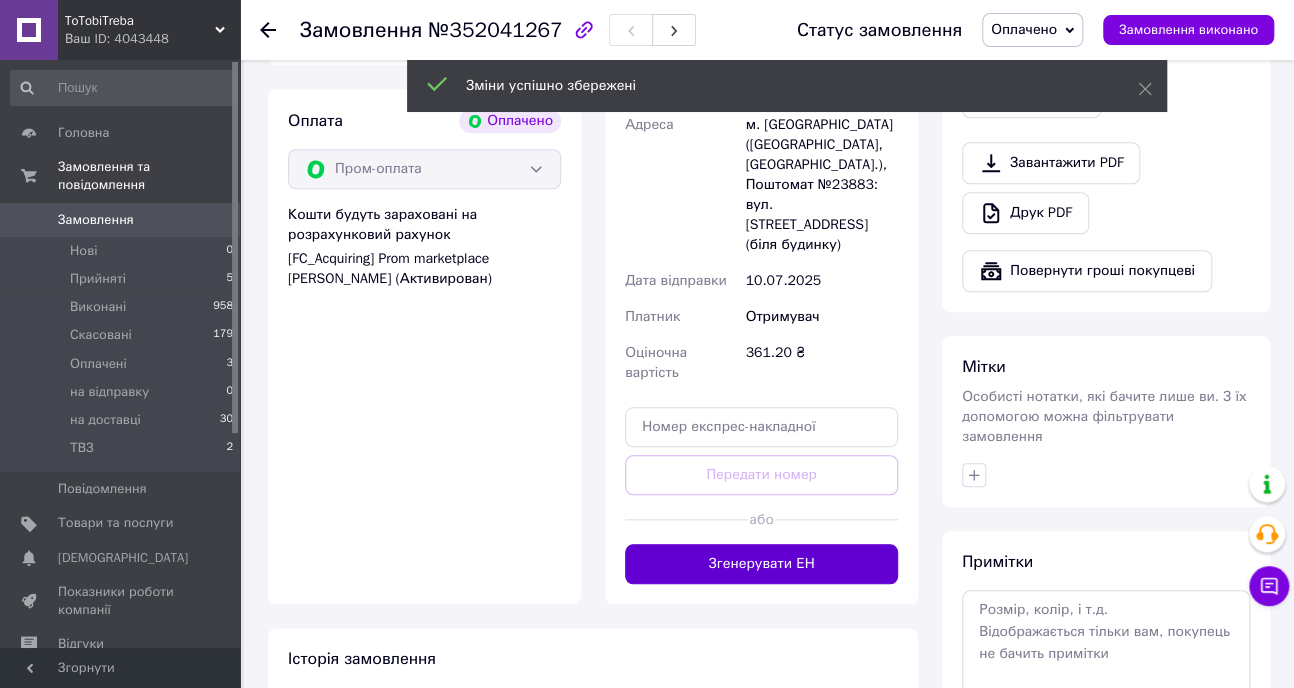 click on "Згенерувати ЕН" at bounding box center (761, 564) 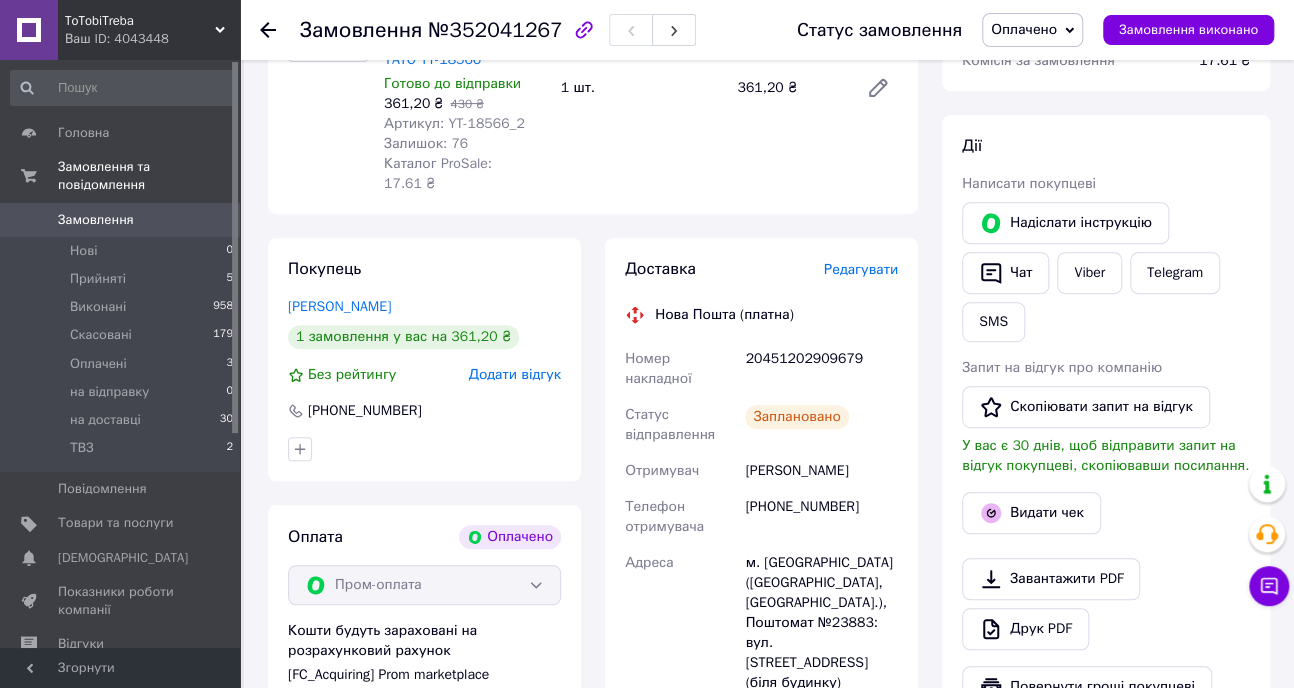 scroll, scrollTop: 272, scrollLeft: 0, axis: vertical 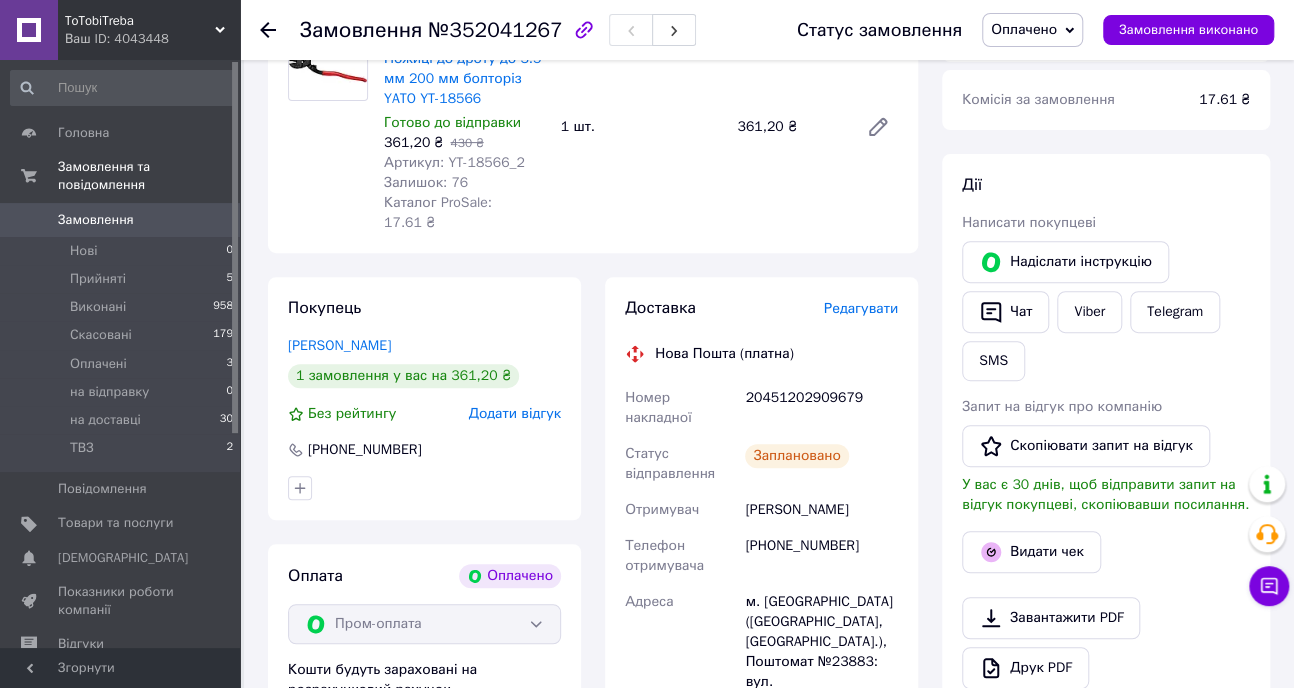 click on "Оплачено" at bounding box center (1024, 29) 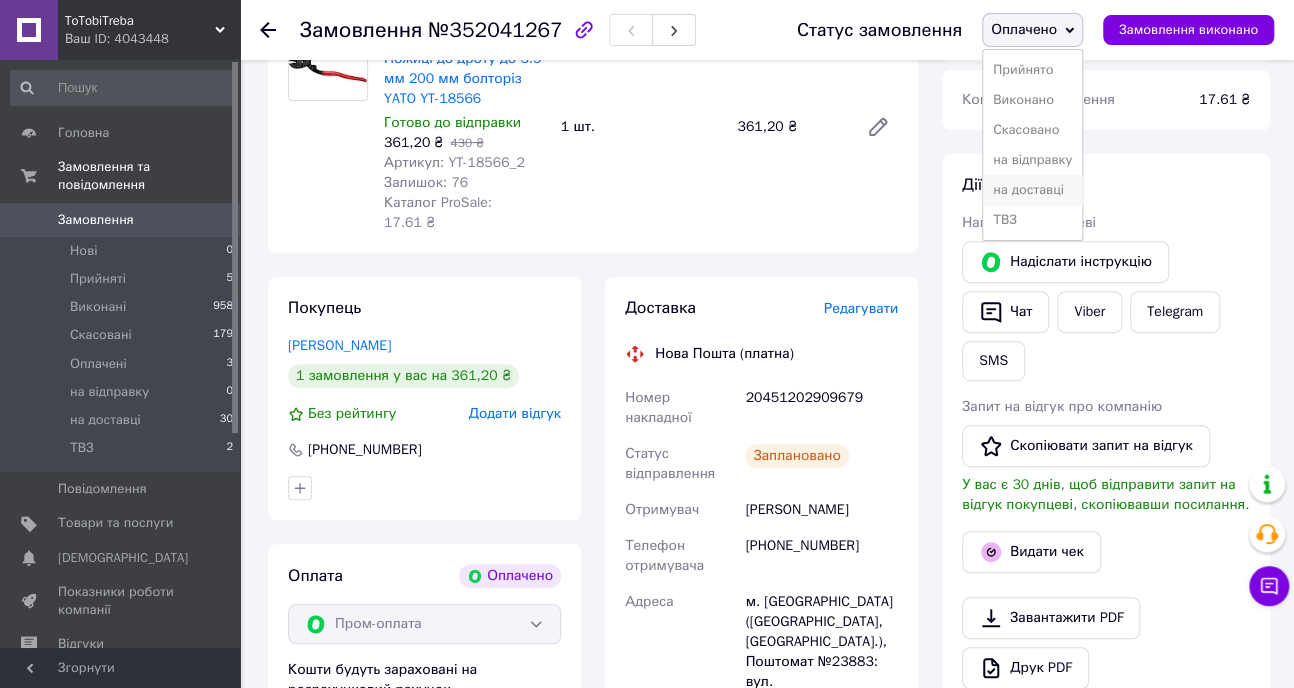 click on "на доставці" at bounding box center (1032, 190) 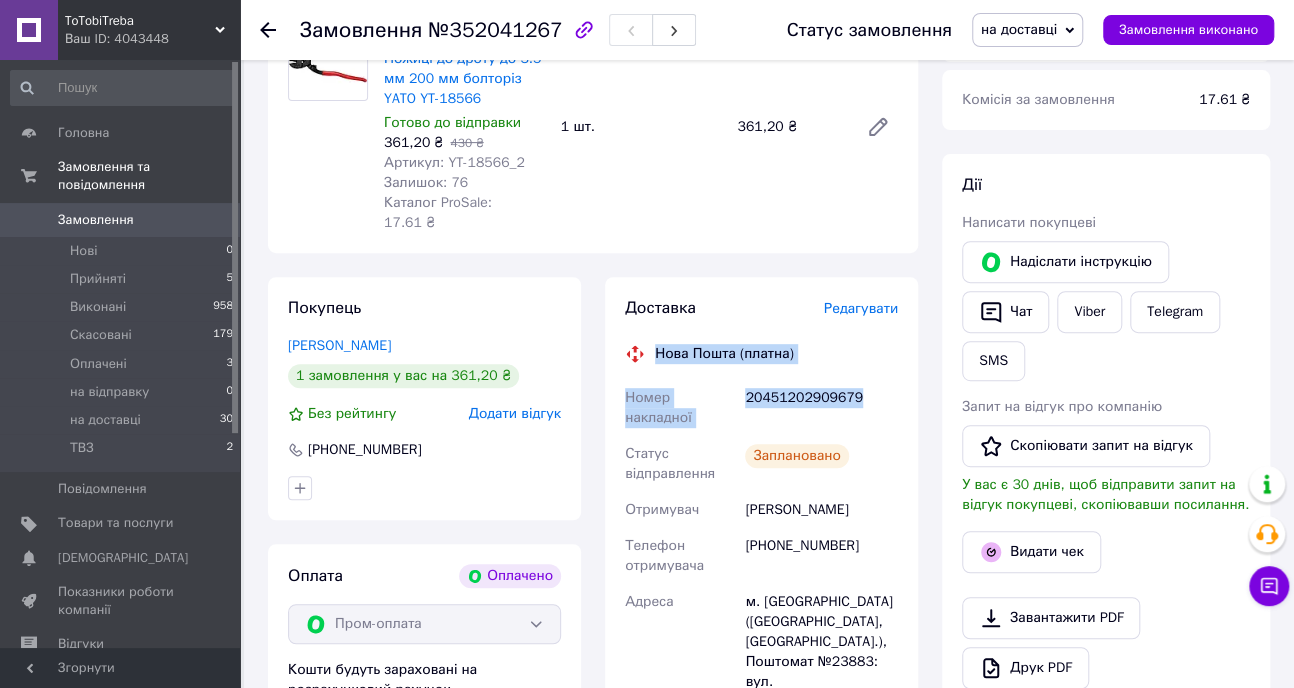 drag, startPoint x: 657, startPoint y: 330, endPoint x: 853, endPoint y: 384, distance: 203.30273 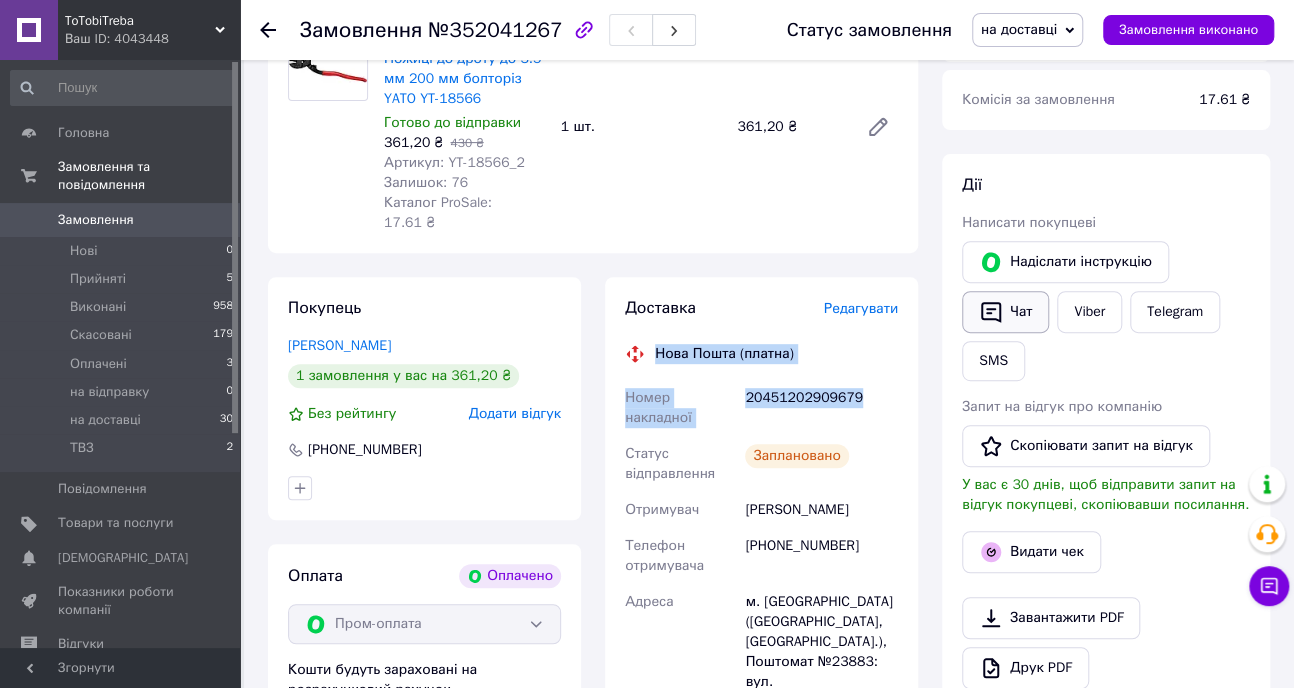 click on "Чат" at bounding box center (1005, 312) 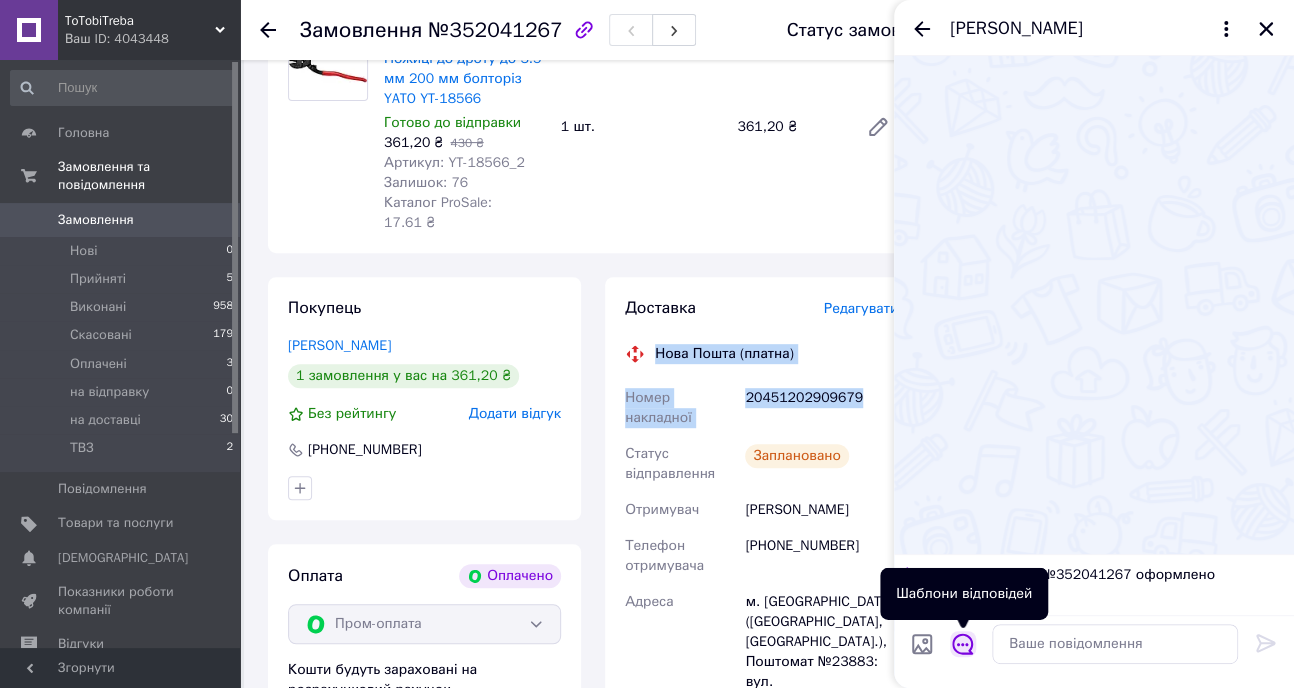 click 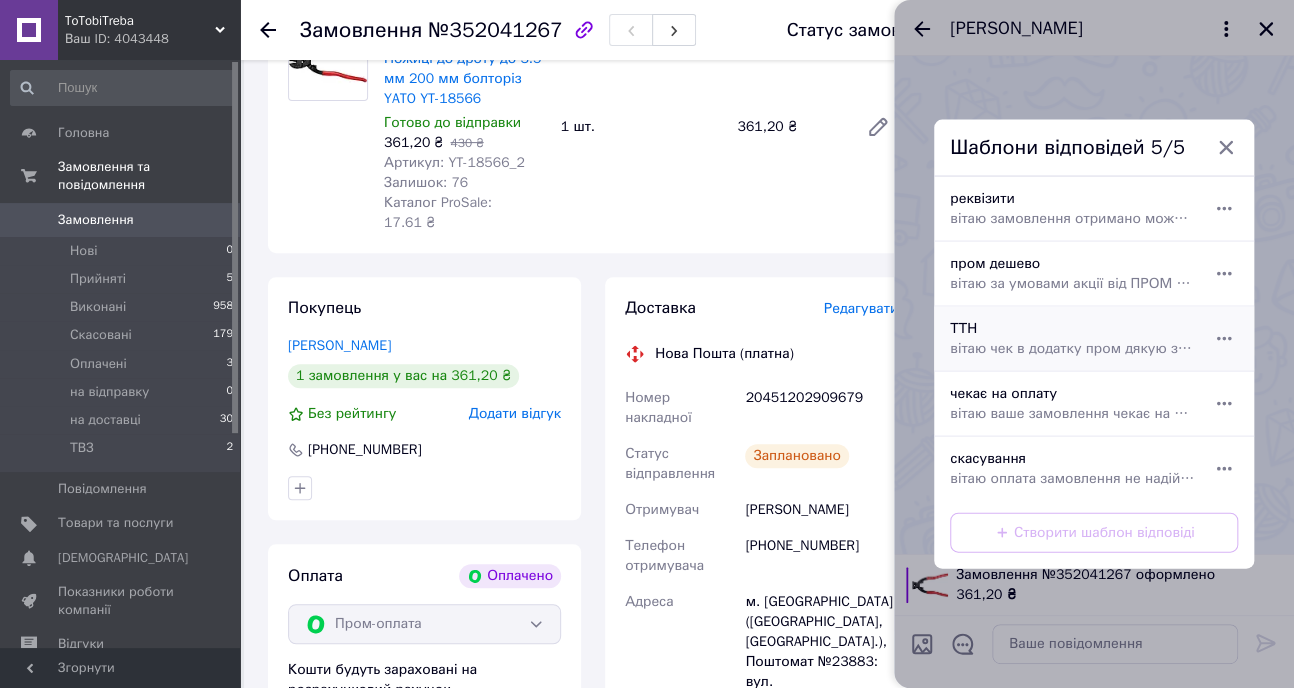 click on "вітаю
чек в додатку пром
дякую
завжди ToTobiTreba" at bounding box center [1072, 349] 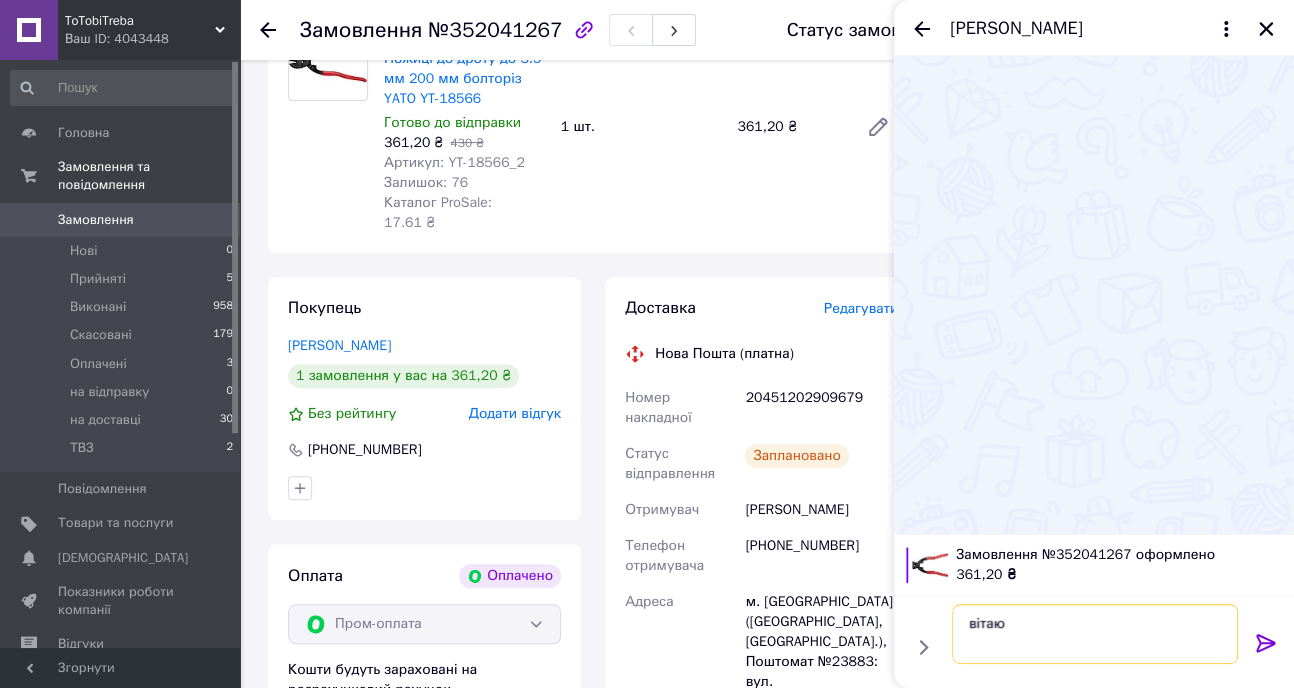 click on "вітаю
чек в додатку пром
дякую
завжди ToTobiTreba" at bounding box center (1095, 634) 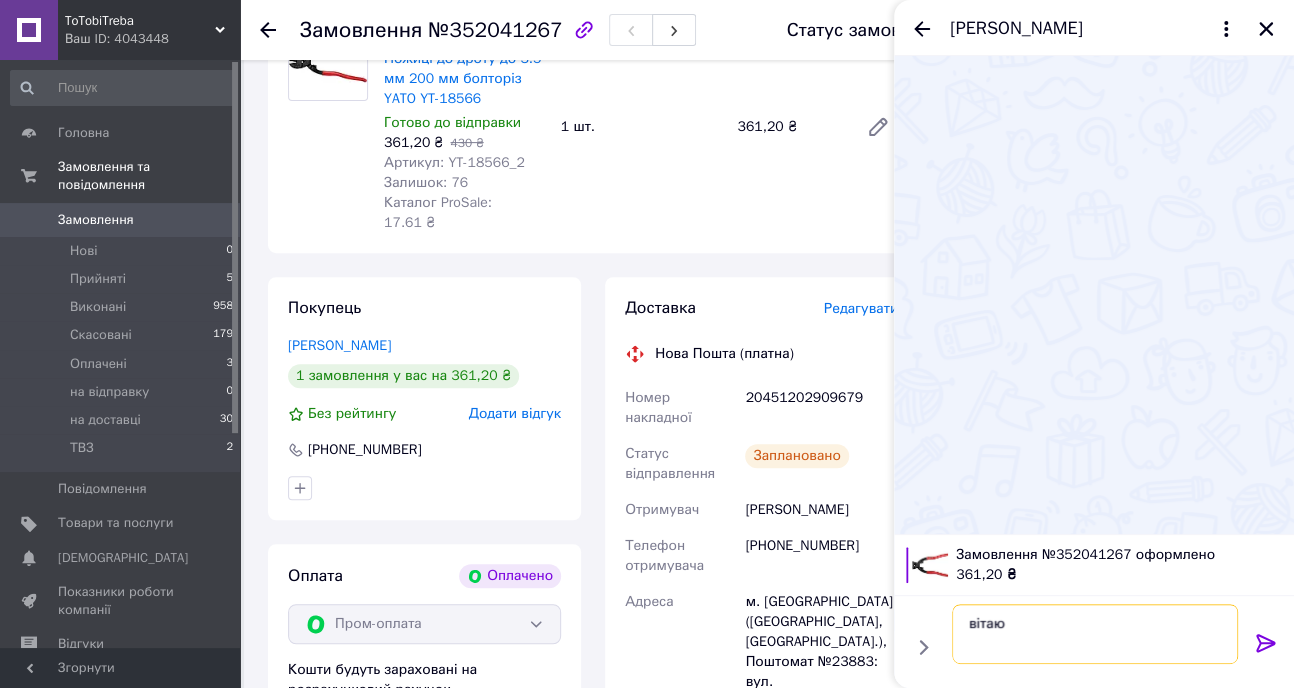 paste on "Нова Пошта (платна)
Номер накладної
20451202909679" 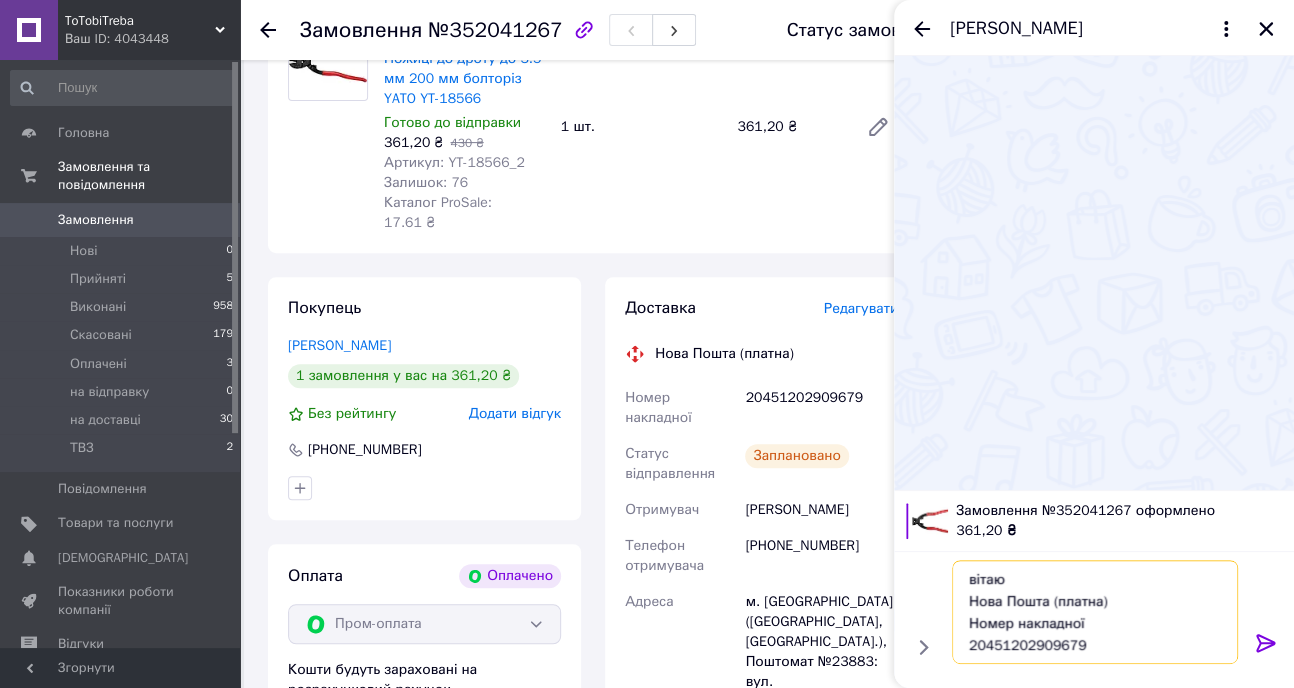 type on "вітаю
Нова Пошта (платна)
Номер накладної
20451202909679
чек в додатку пром
дякую
завжди ToTobiTreba" 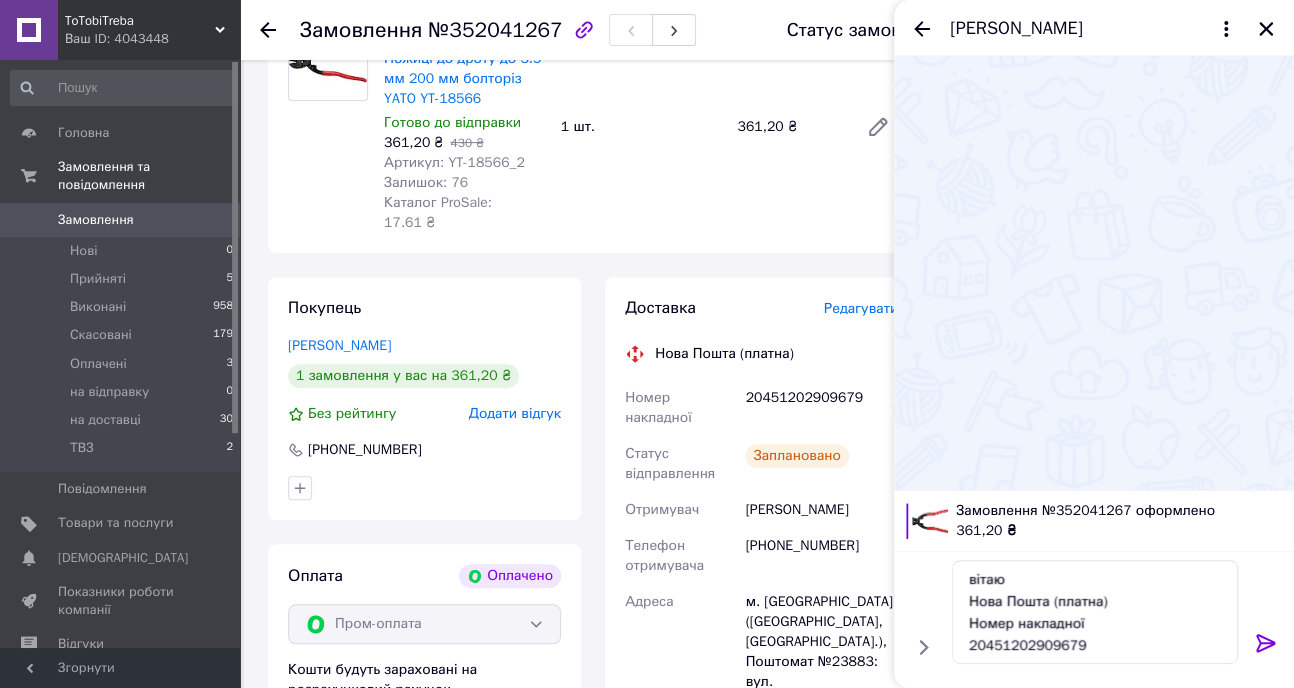 click 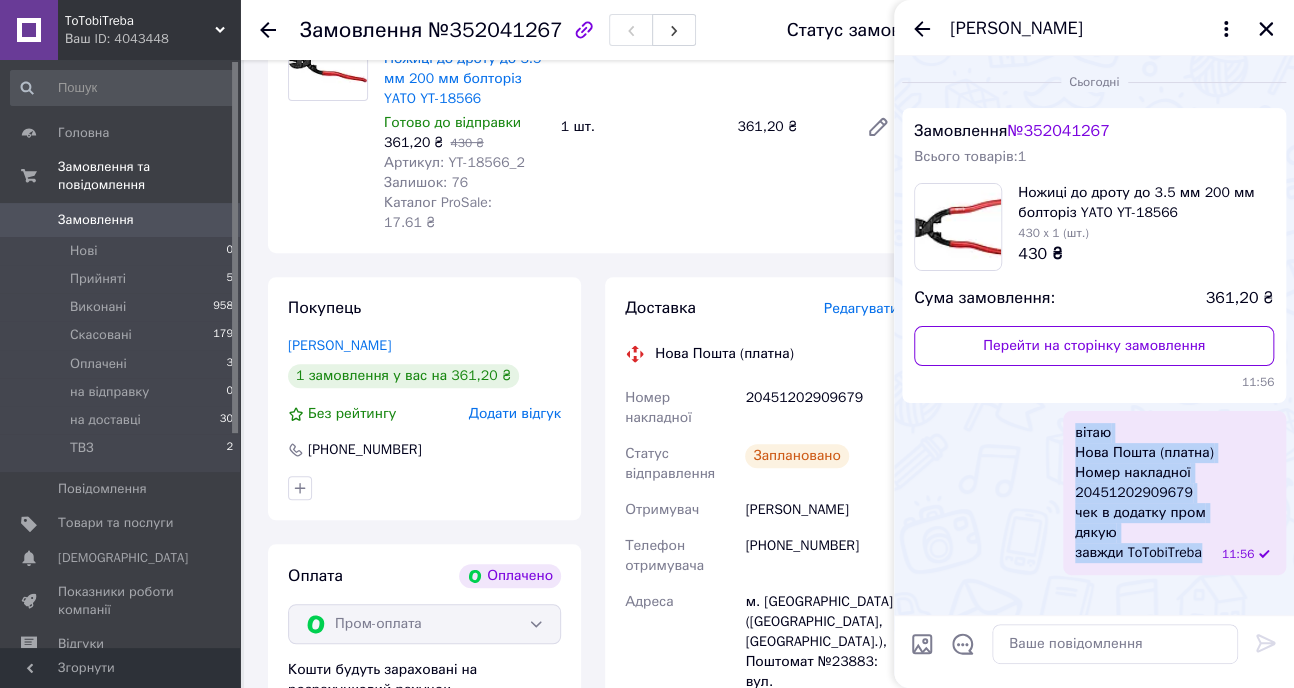 drag, startPoint x: 1084, startPoint y: 429, endPoint x: 1216, endPoint y: 554, distance: 181.79384 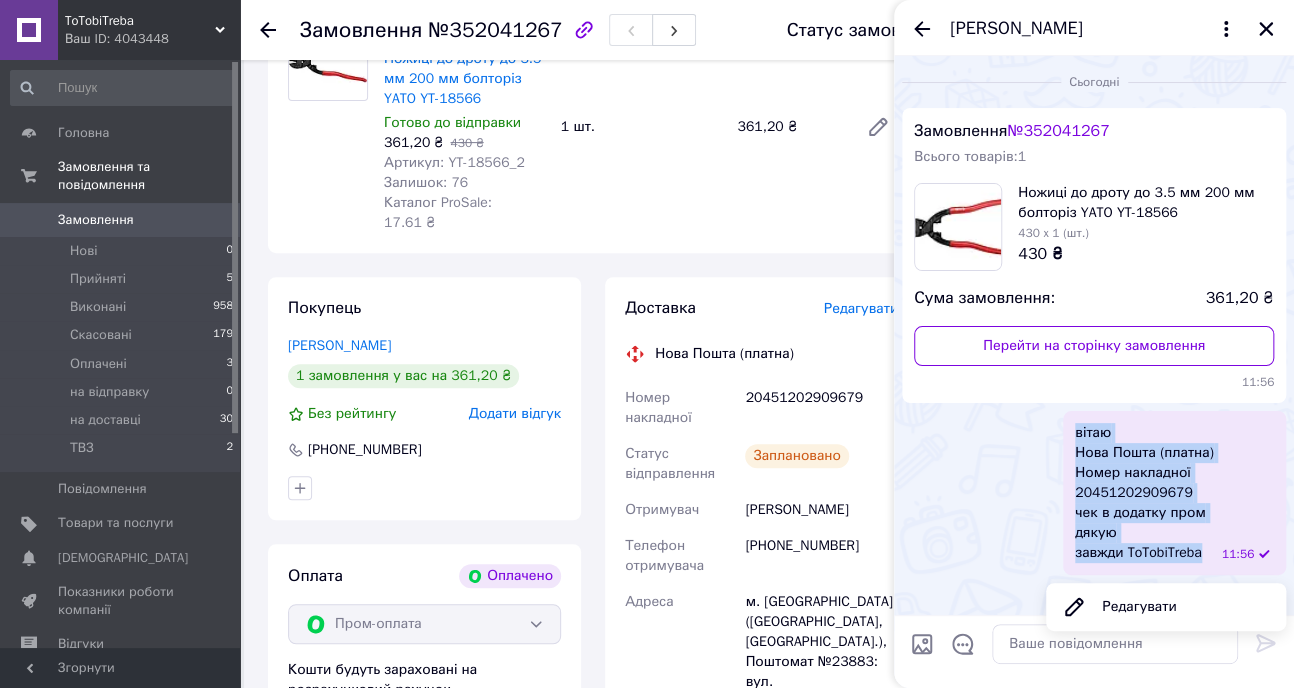 copy on "вітаю Нова Пошта (платна) Номер накладної 20451202909679 чек в додатку пром дякую завжди ToTobiTreba" 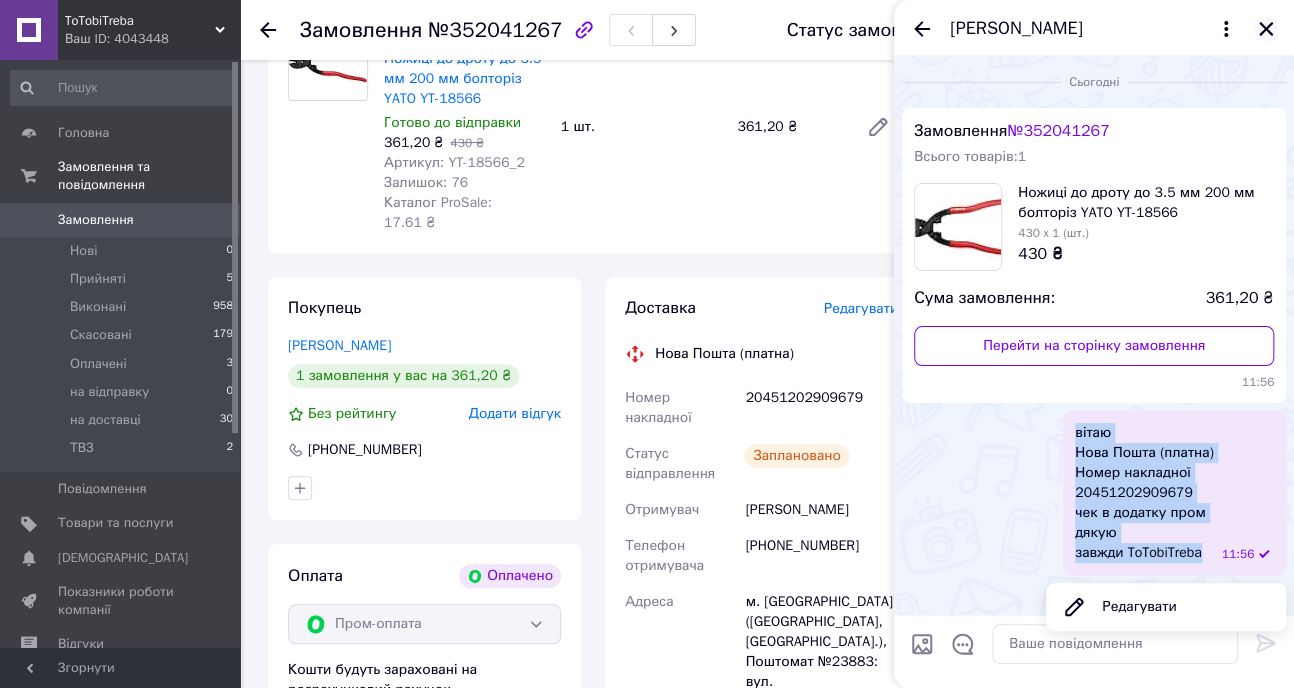 click 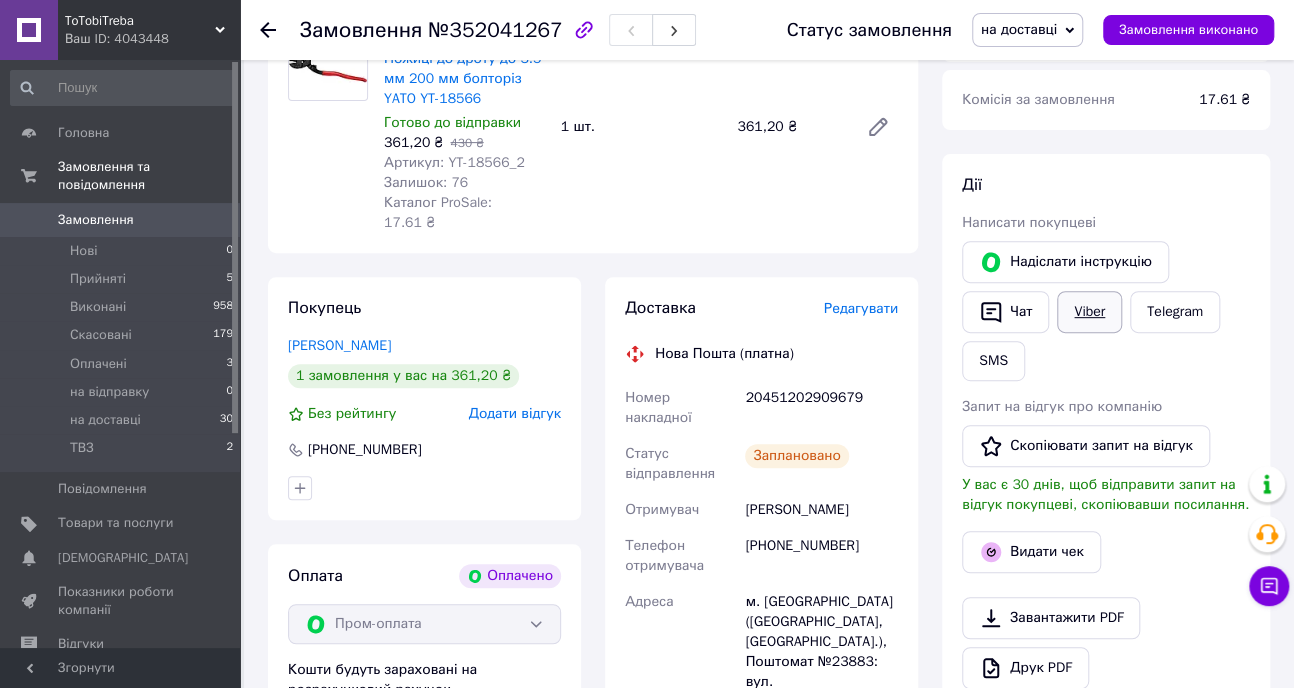 click on "Viber" at bounding box center (1089, 312) 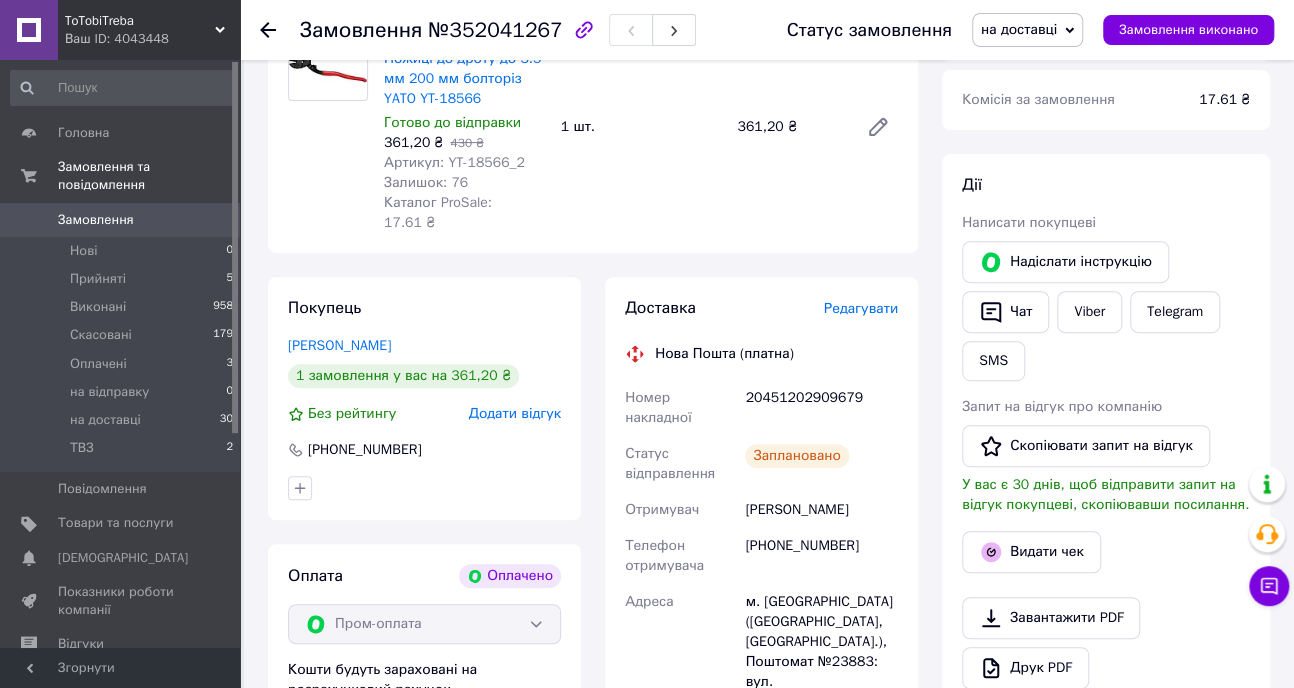 click on "Покупець Мокрієнко Павло 1 замовлення у вас на 361,20 ₴ Без рейтингу   Додати відгук +380976927230" at bounding box center [424, 398] 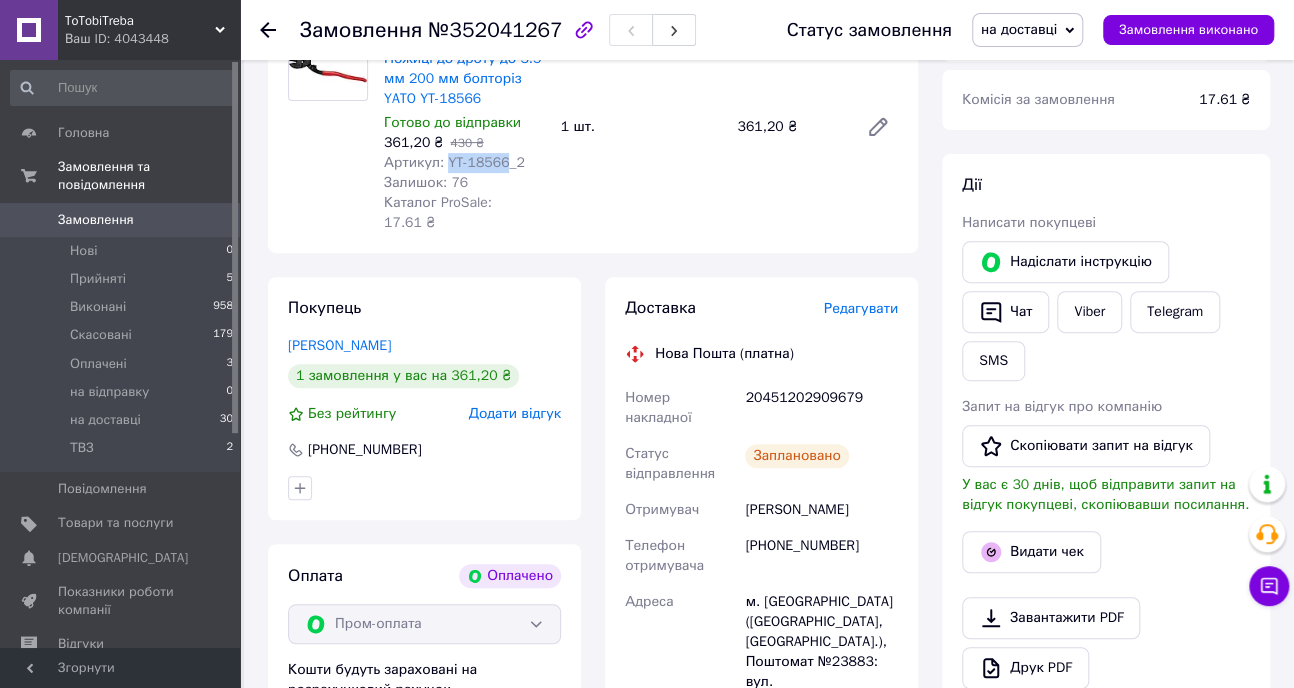 drag, startPoint x: 499, startPoint y: 161, endPoint x: 442, endPoint y: 165, distance: 57.14018 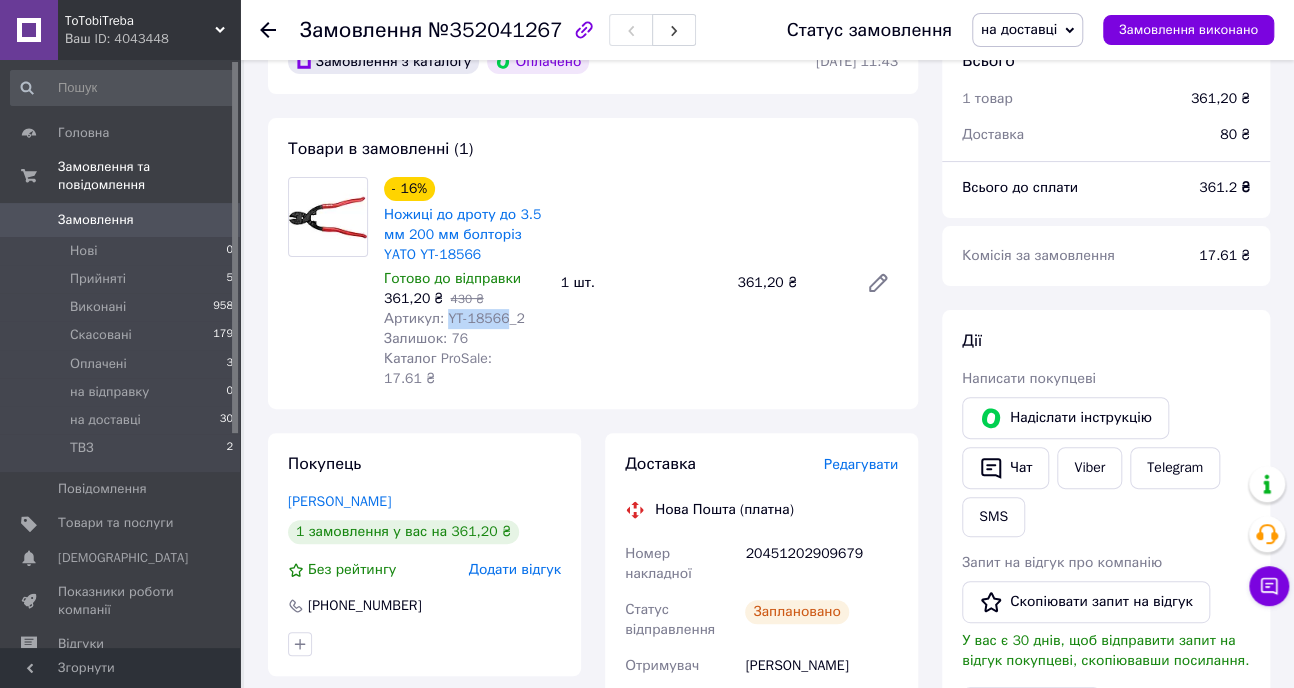 scroll, scrollTop: 0, scrollLeft: 0, axis: both 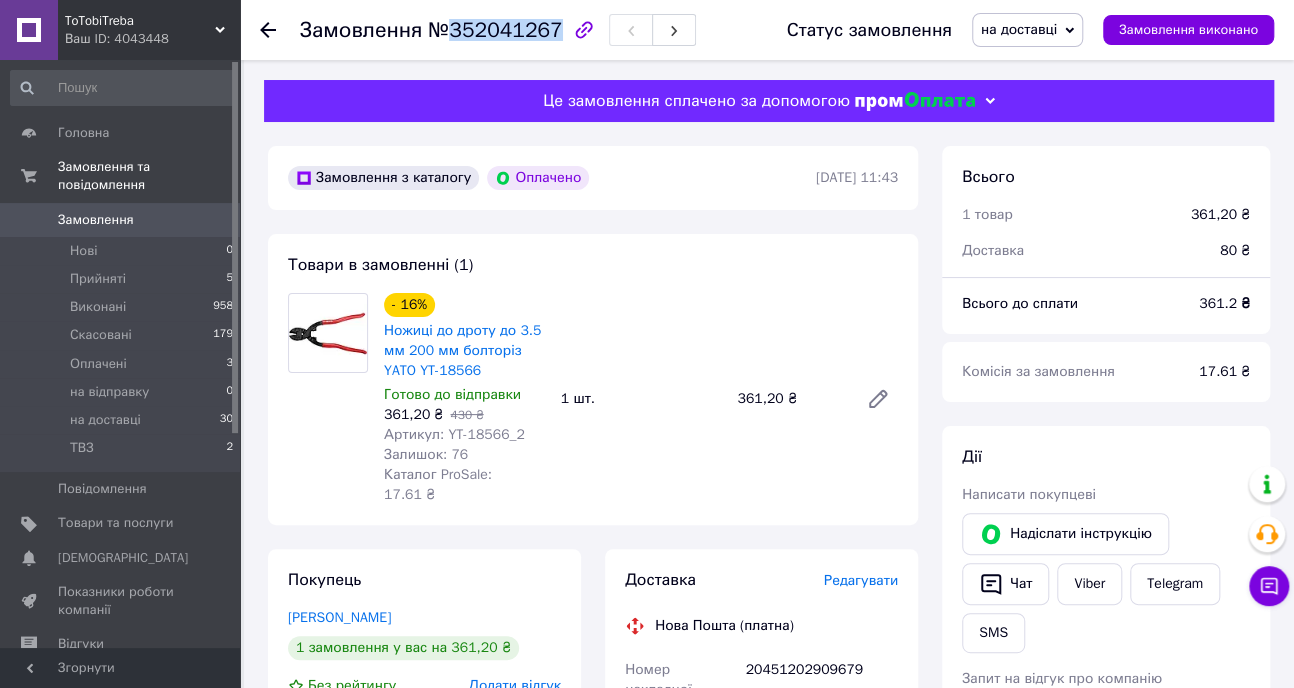 drag, startPoint x: 449, startPoint y: 31, endPoint x: 544, endPoint y: 26, distance: 95.131485 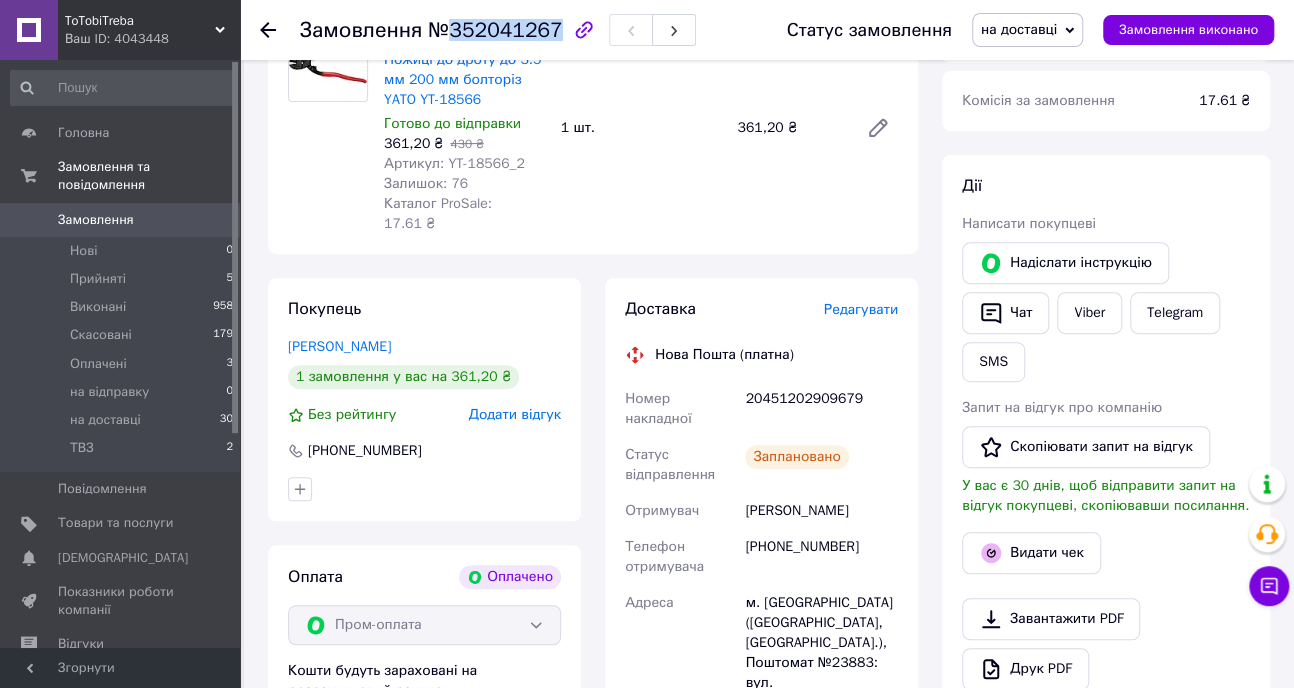 scroll, scrollTop: 272, scrollLeft: 0, axis: vertical 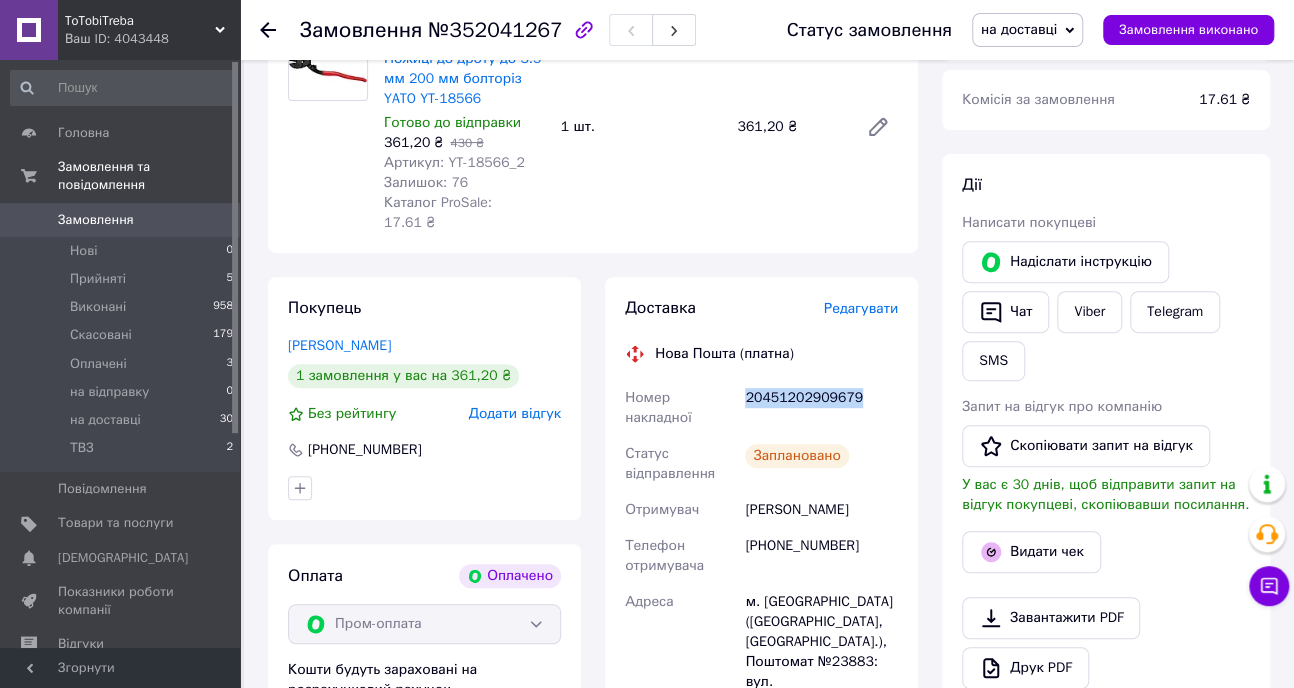 drag, startPoint x: 746, startPoint y: 381, endPoint x: 851, endPoint y: 373, distance: 105.30432 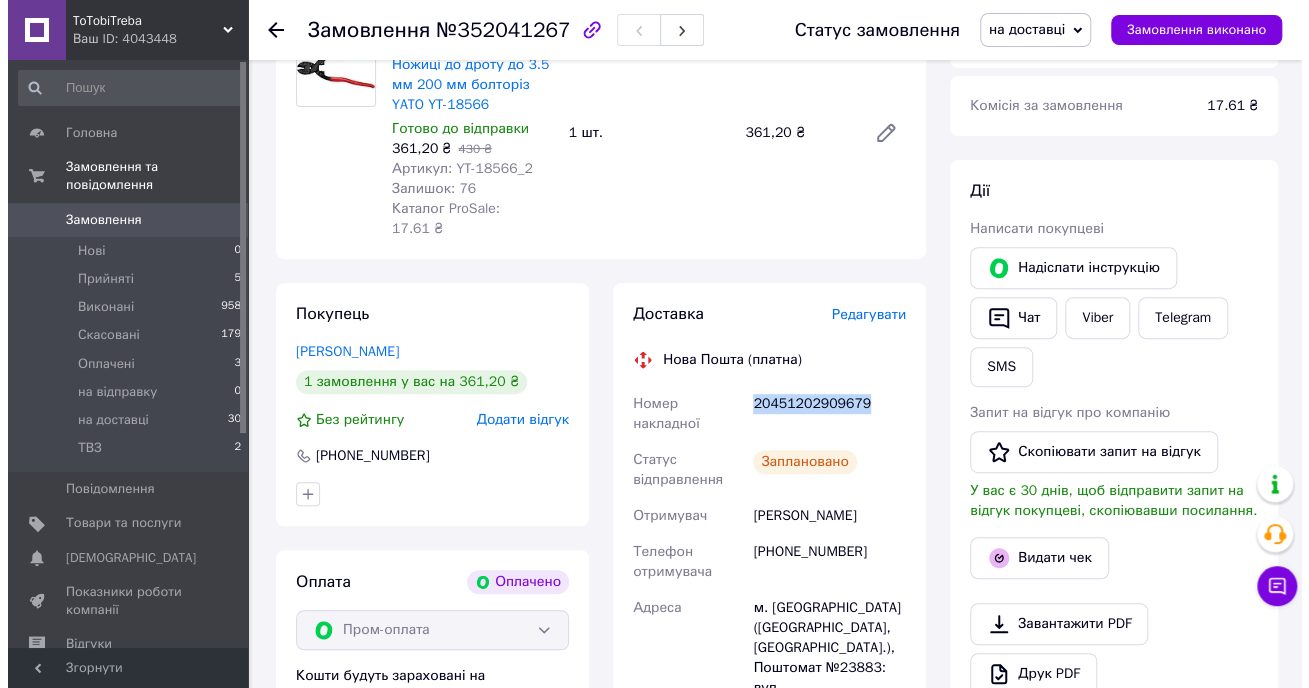 scroll, scrollTop: 272, scrollLeft: 0, axis: vertical 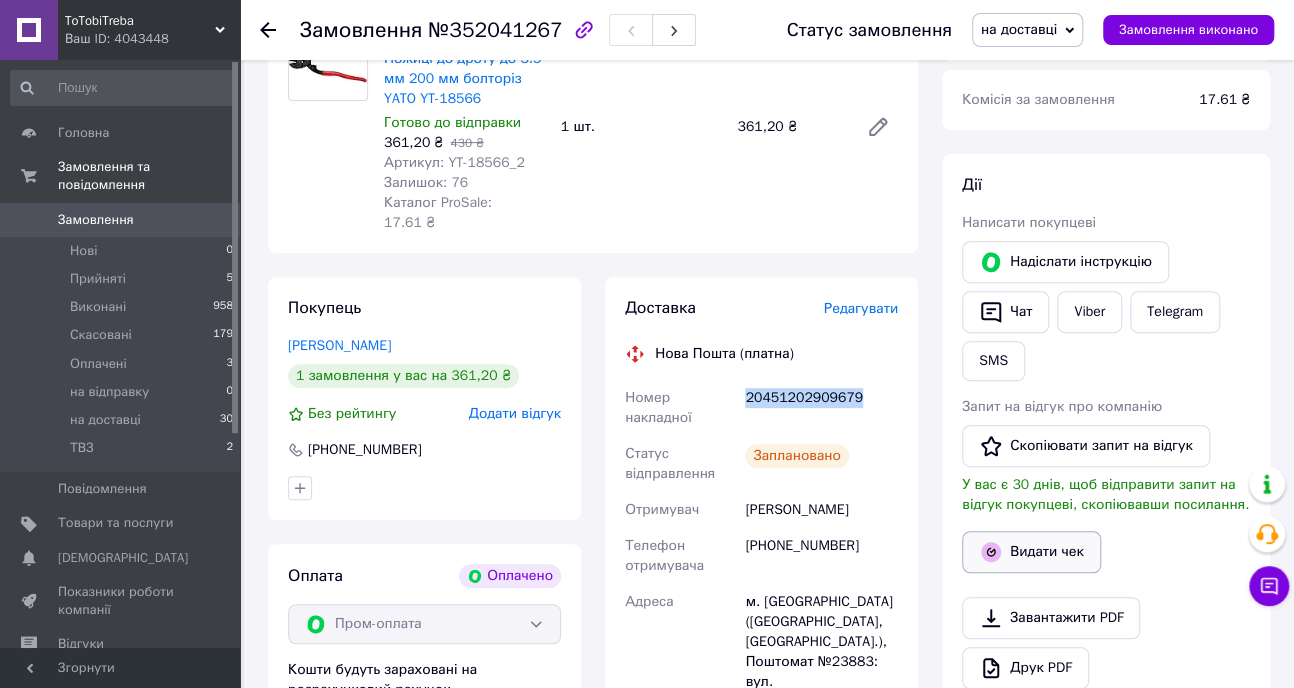 click on "Видати чек" at bounding box center [1031, 552] 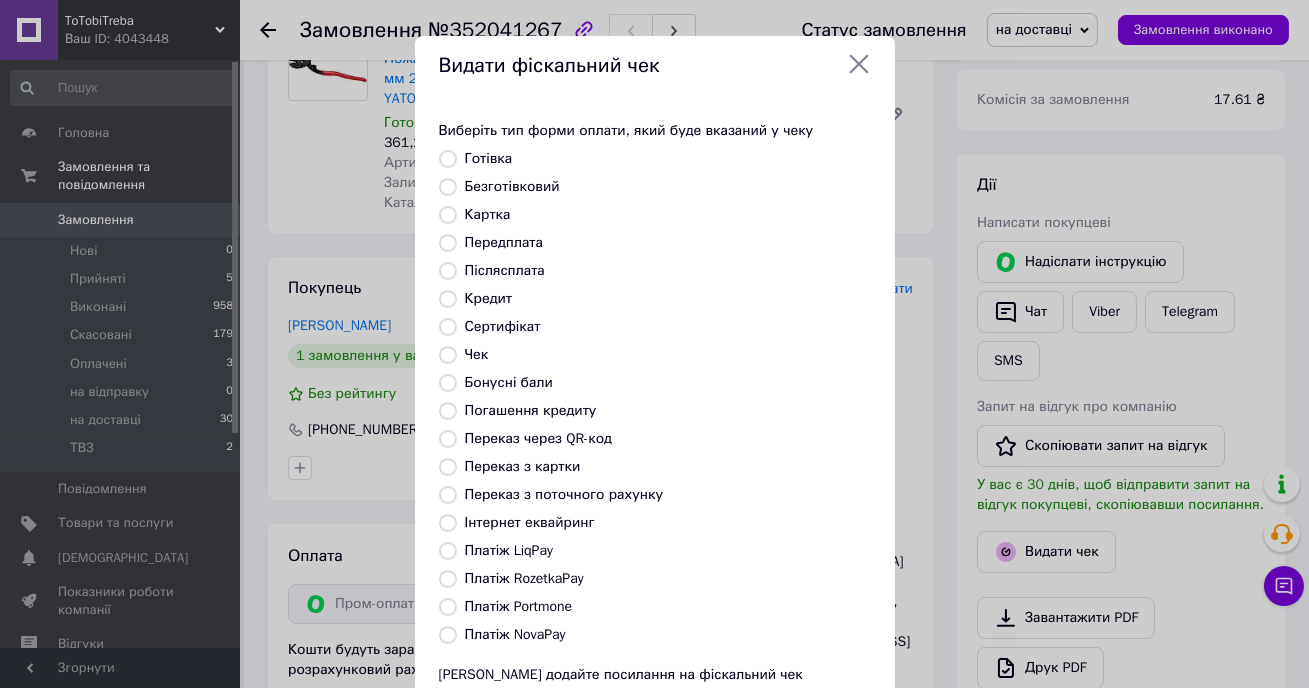 click on "Платіж RozetkaPay" at bounding box center [524, 578] 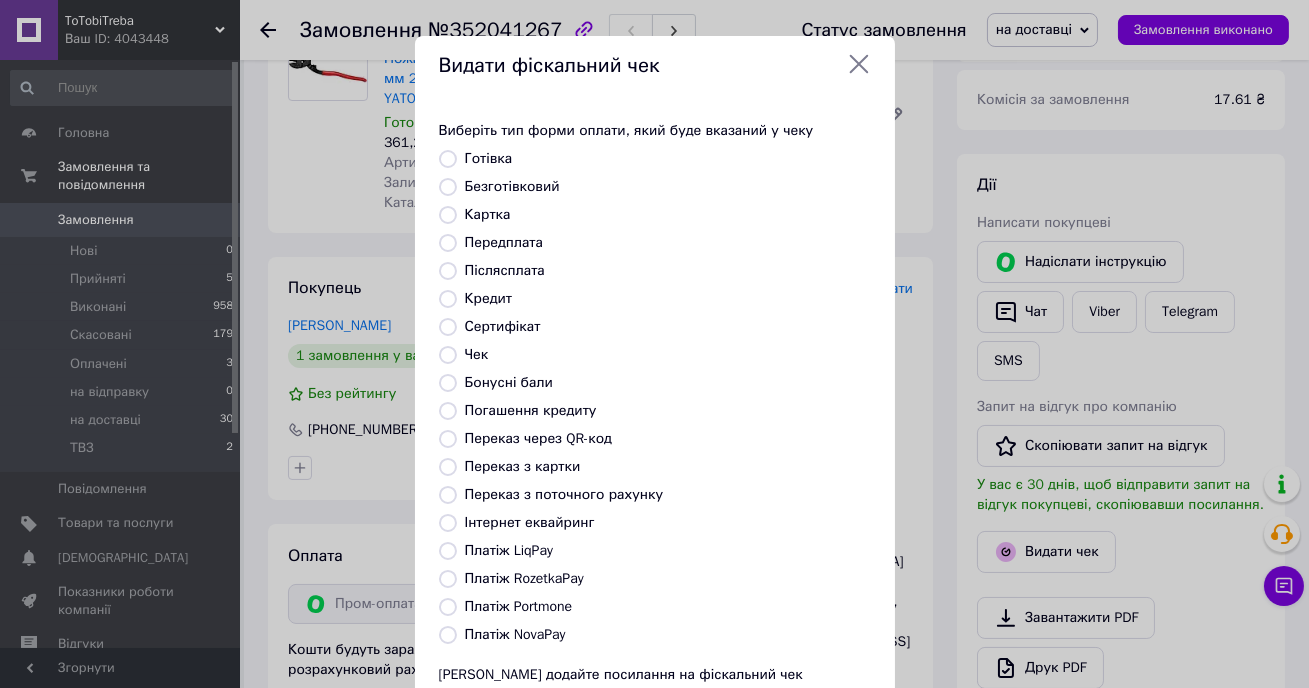 radio on "true" 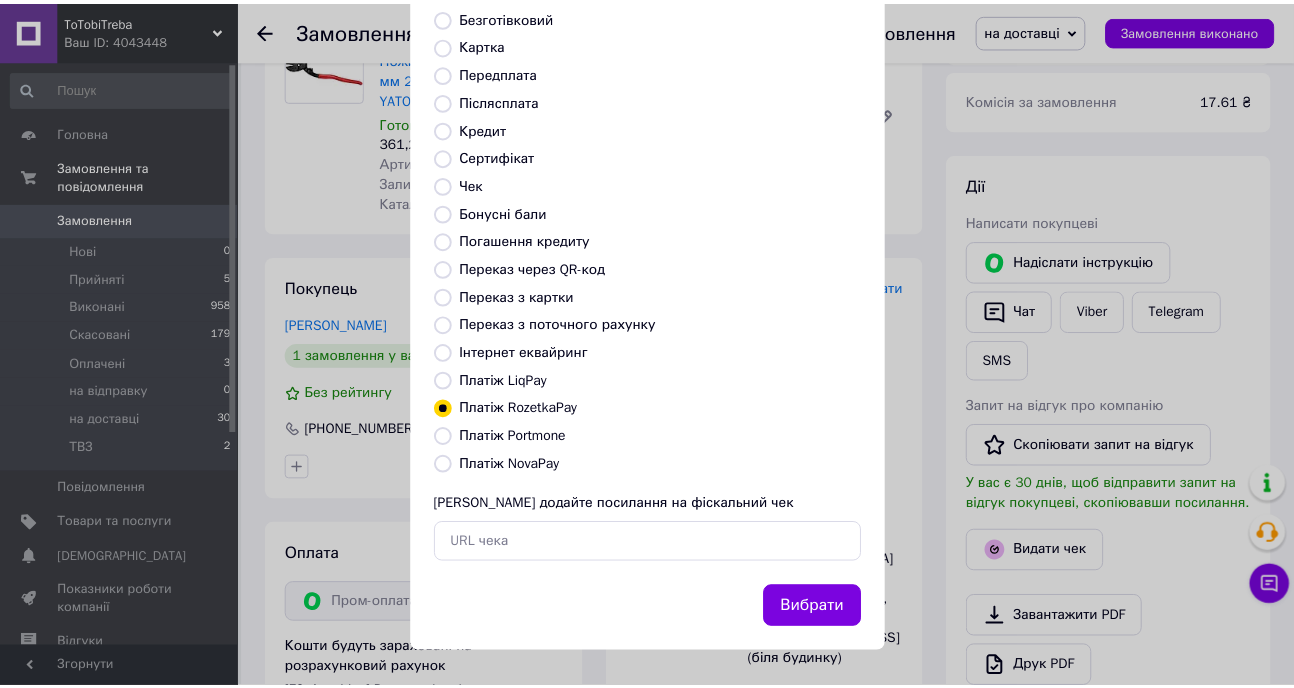 scroll, scrollTop: 170, scrollLeft: 0, axis: vertical 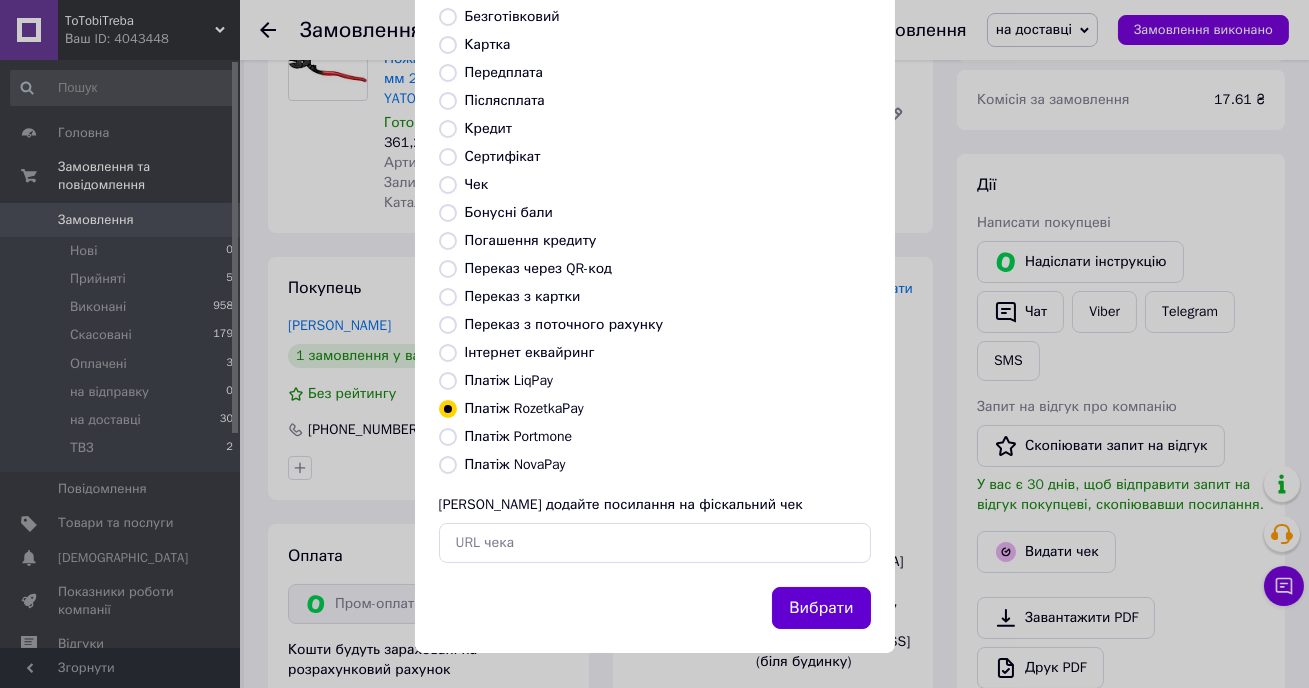 click on "Вибрати" at bounding box center (821, 608) 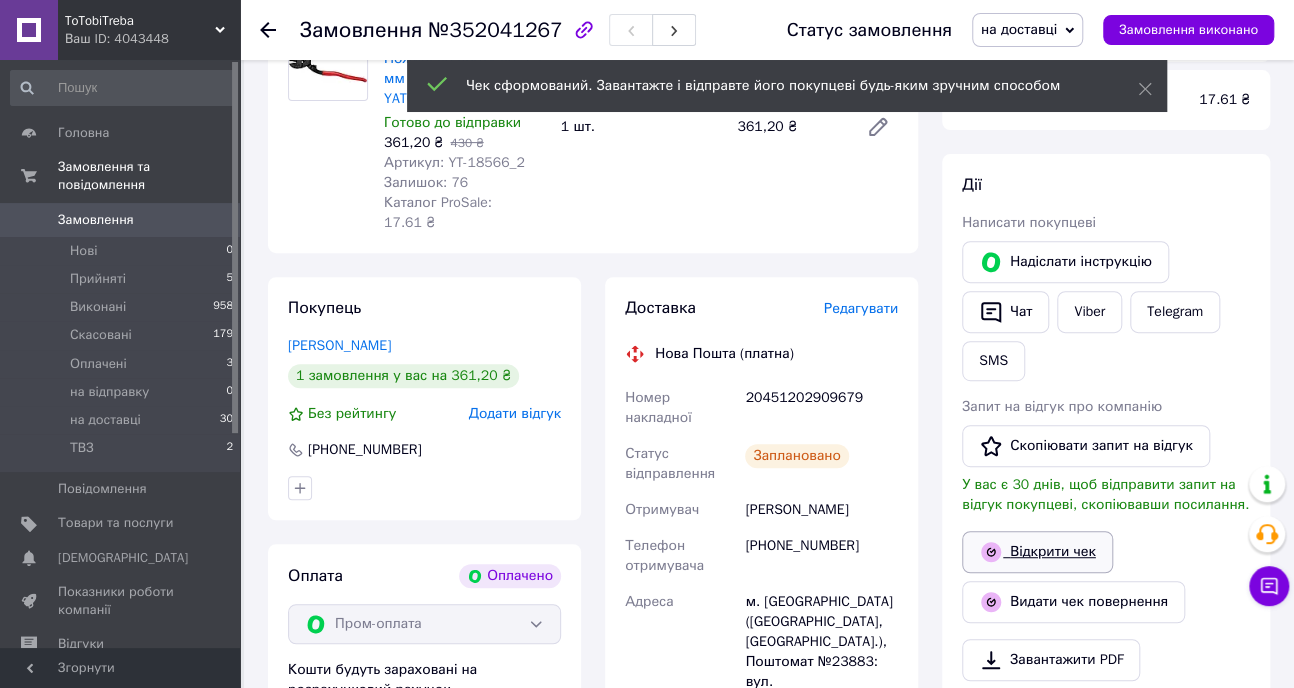 click on "Відкрити чек" at bounding box center (1037, 552) 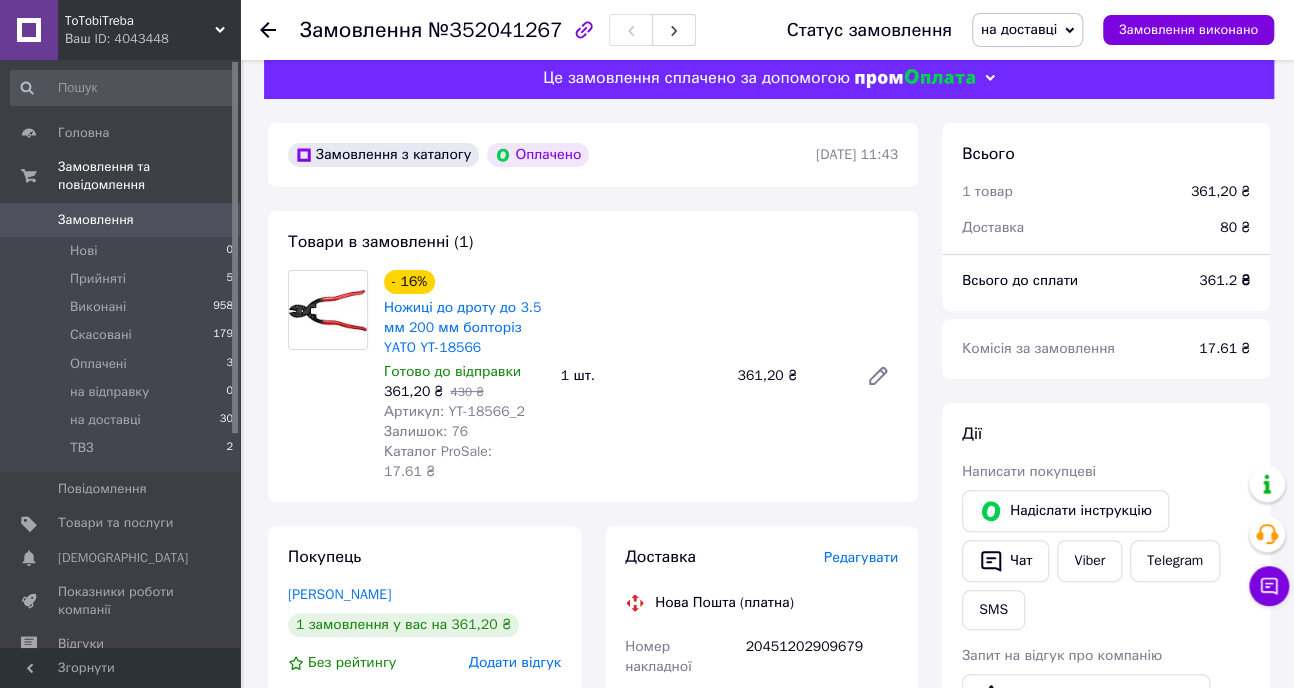 scroll, scrollTop: 0, scrollLeft: 0, axis: both 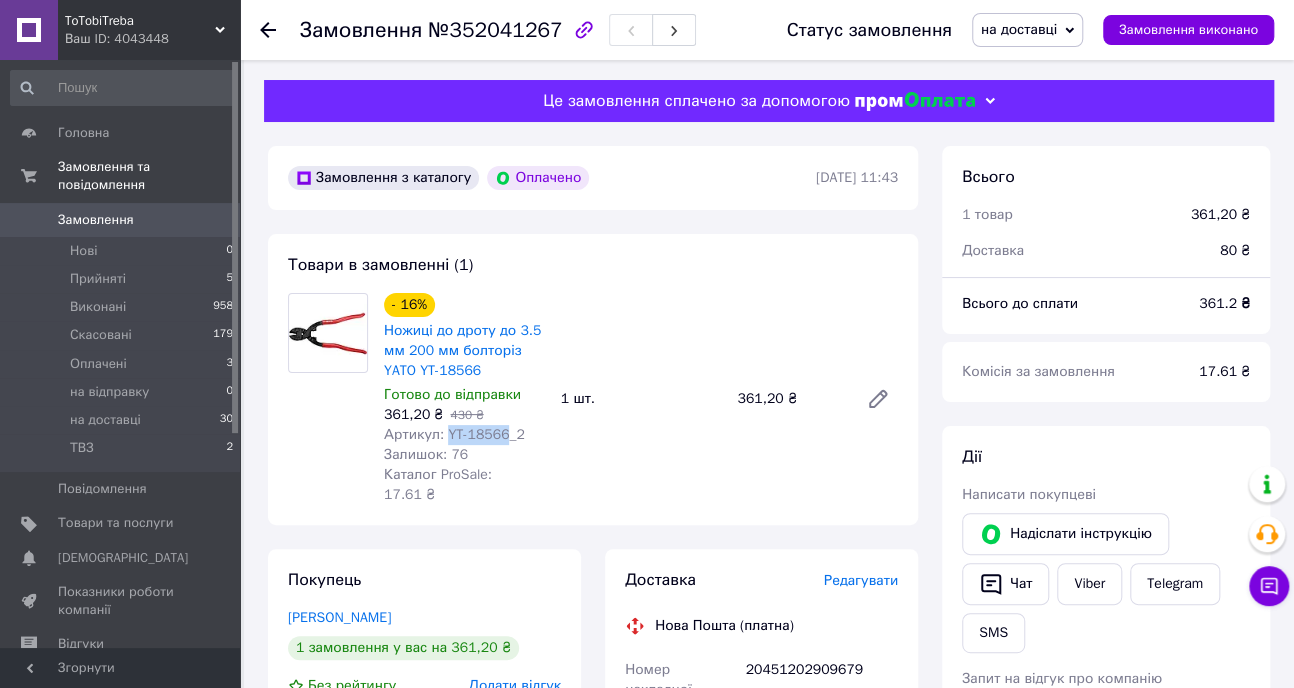 drag, startPoint x: 442, startPoint y: 441, endPoint x: 499, endPoint y: 440, distance: 57.00877 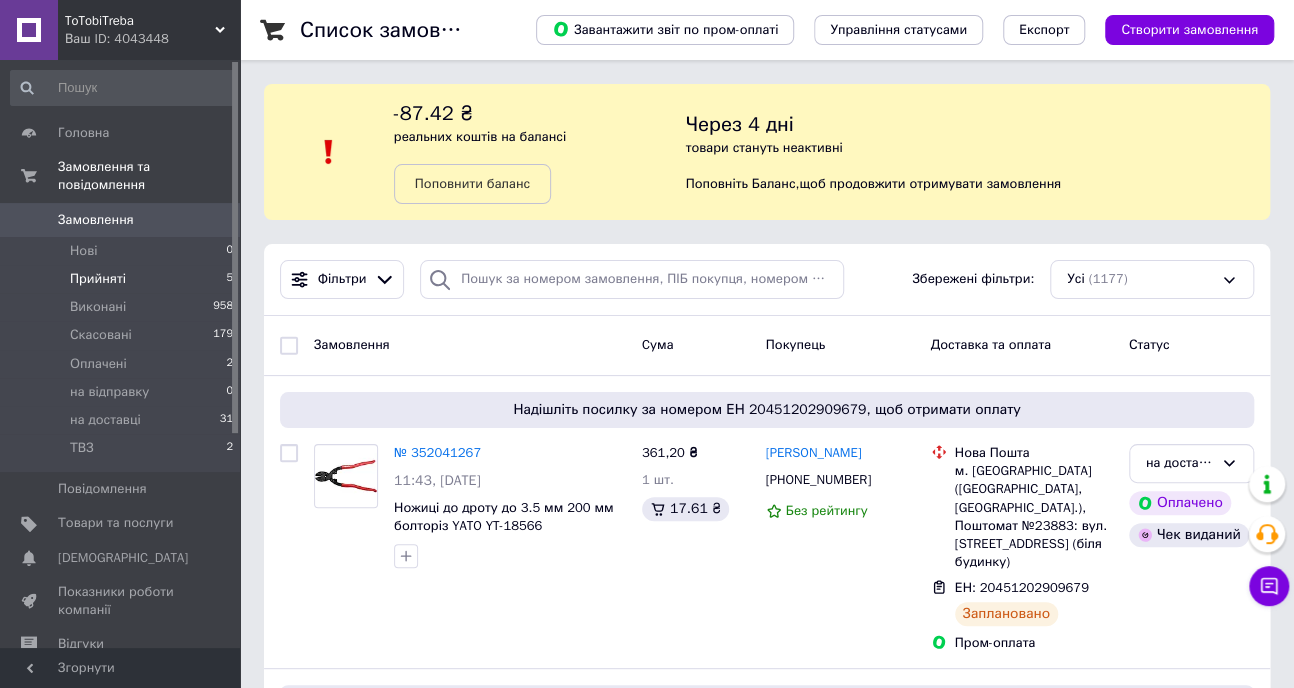 click on "Прийняті" at bounding box center (98, 279) 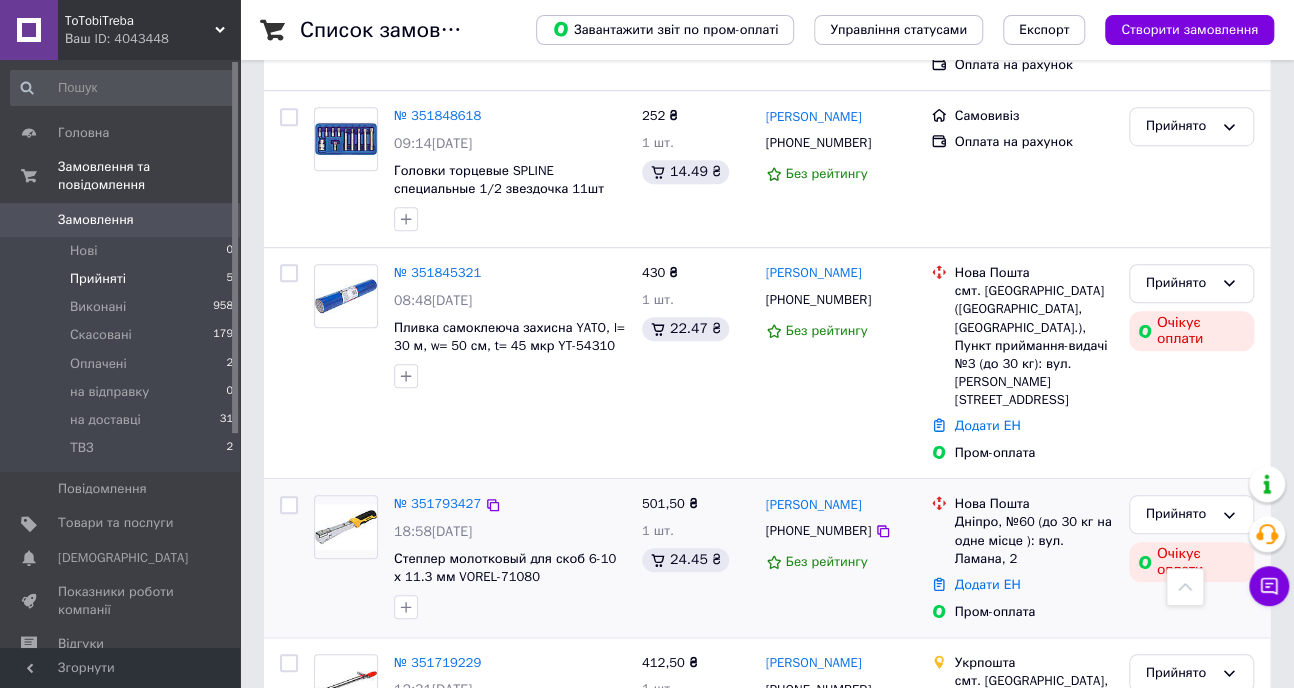 scroll, scrollTop: 624, scrollLeft: 0, axis: vertical 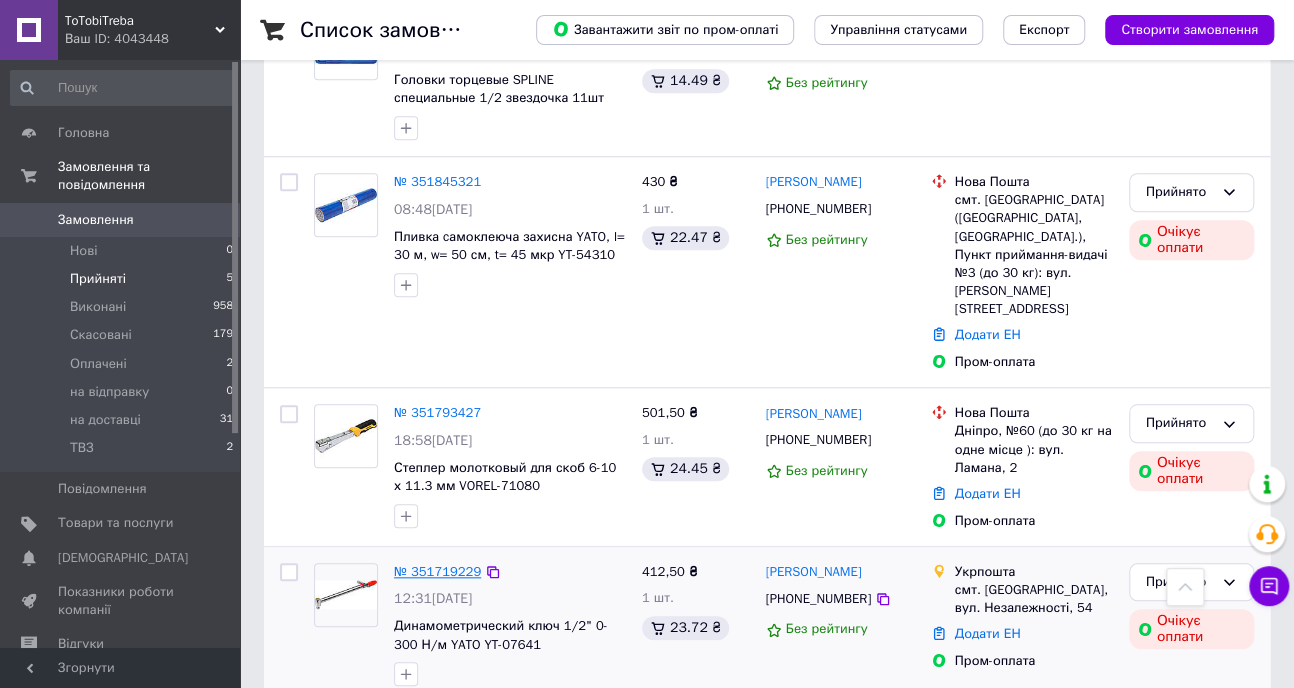 click on "№ 351719229" at bounding box center [437, 571] 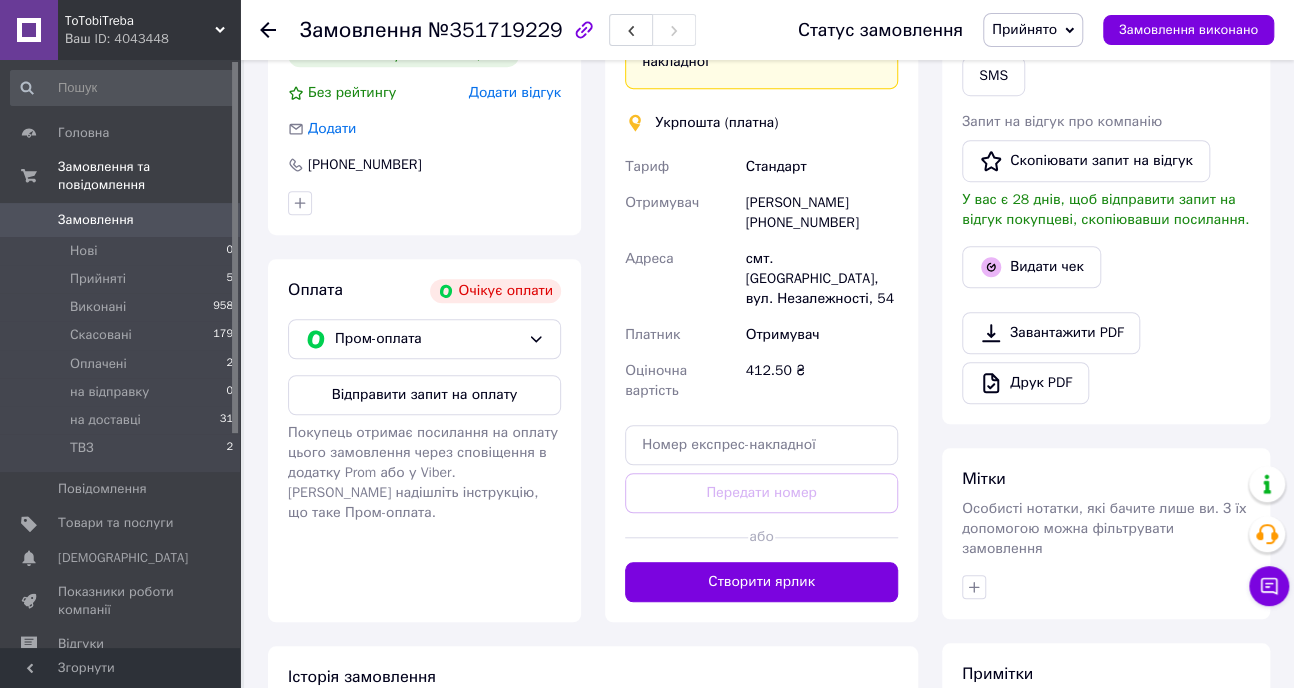 scroll, scrollTop: 624, scrollLeft: 0, axis: vertical 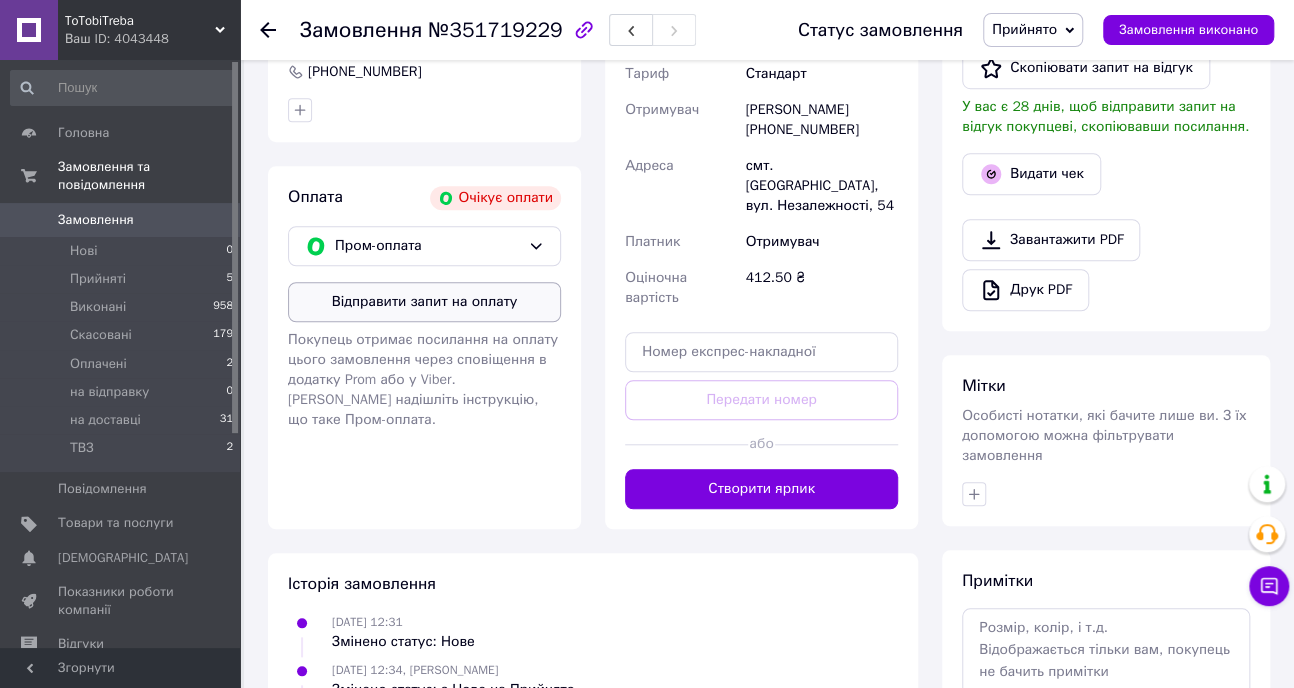 click on "Відправити запит на оплату" at bounding box center [424, 302] 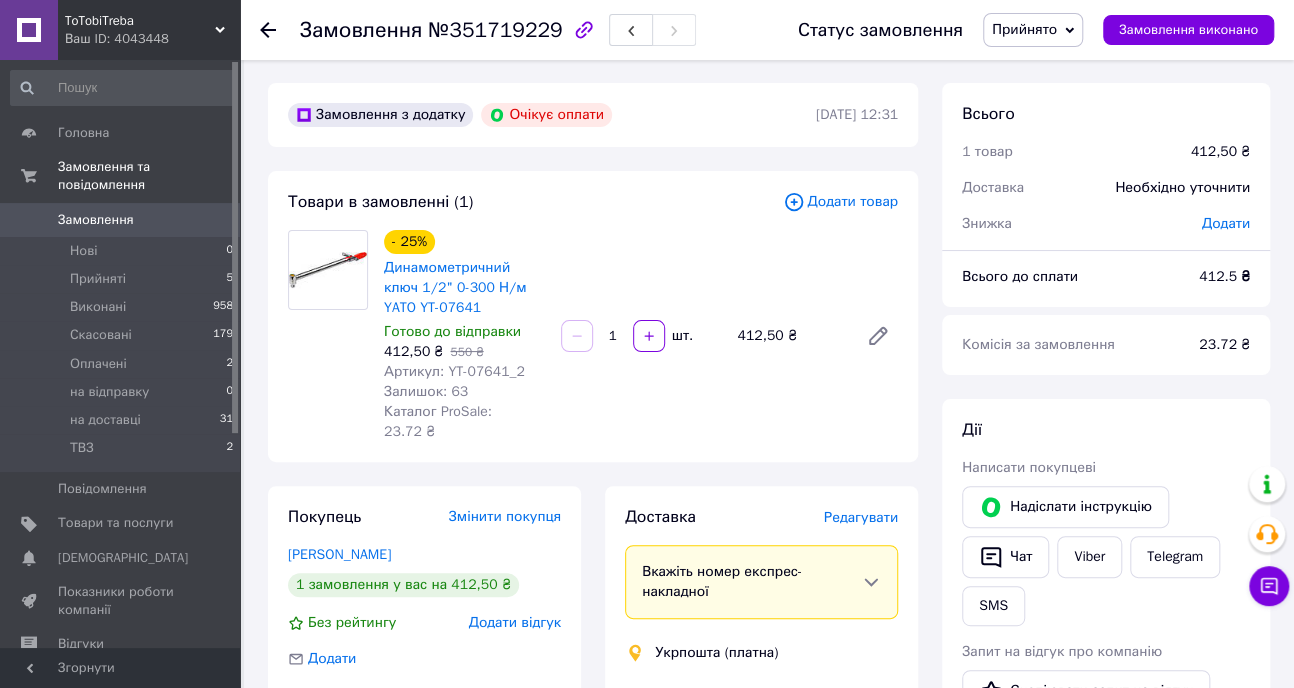 scroll, scrollTop: 0, scrollLeft: 0, axis: both 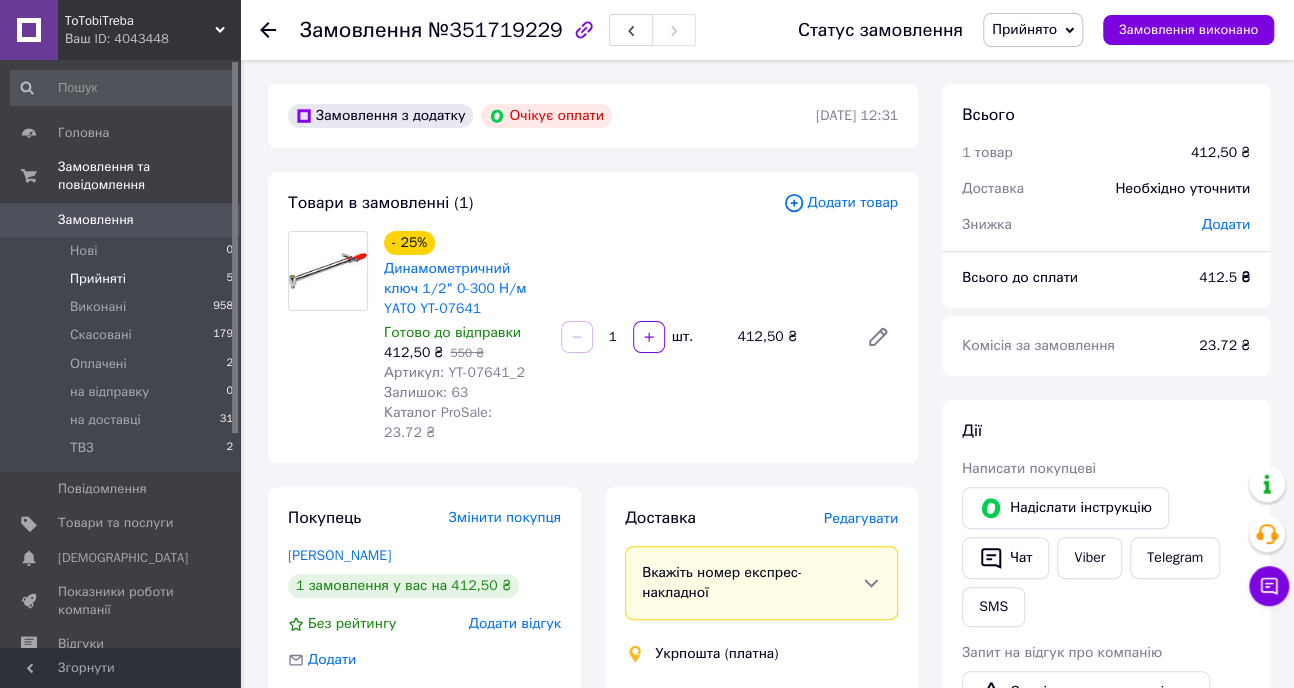 click on "Прийняті" at bounding box center (98, 279) 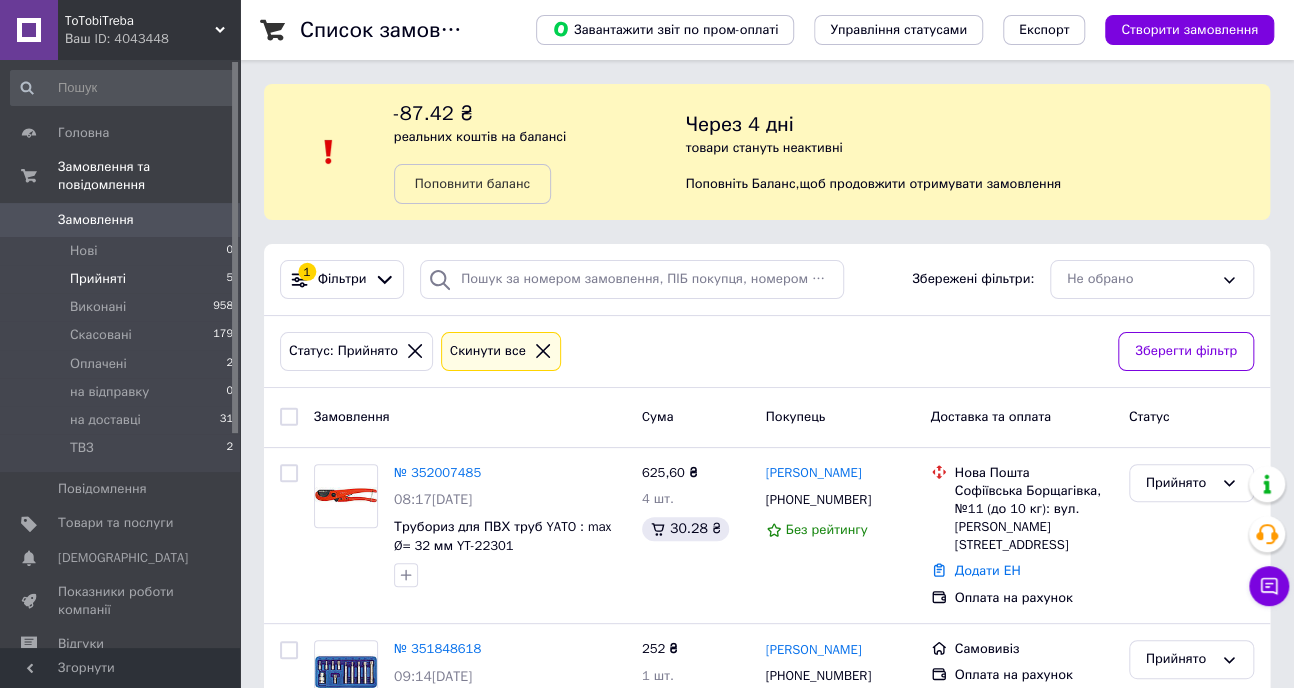 click on "Прийняті" at bounding box center (98, 279) 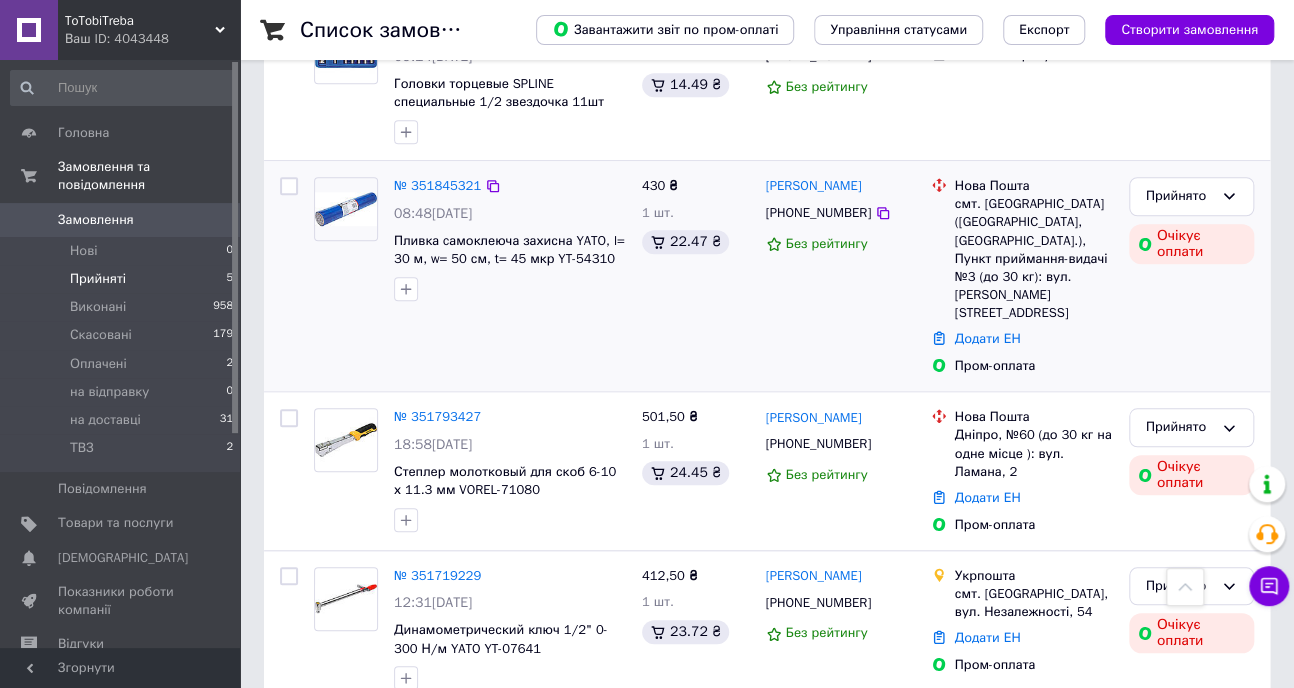 scroll, scrollTop: 624, scrollLeft: 0, axis: vertical 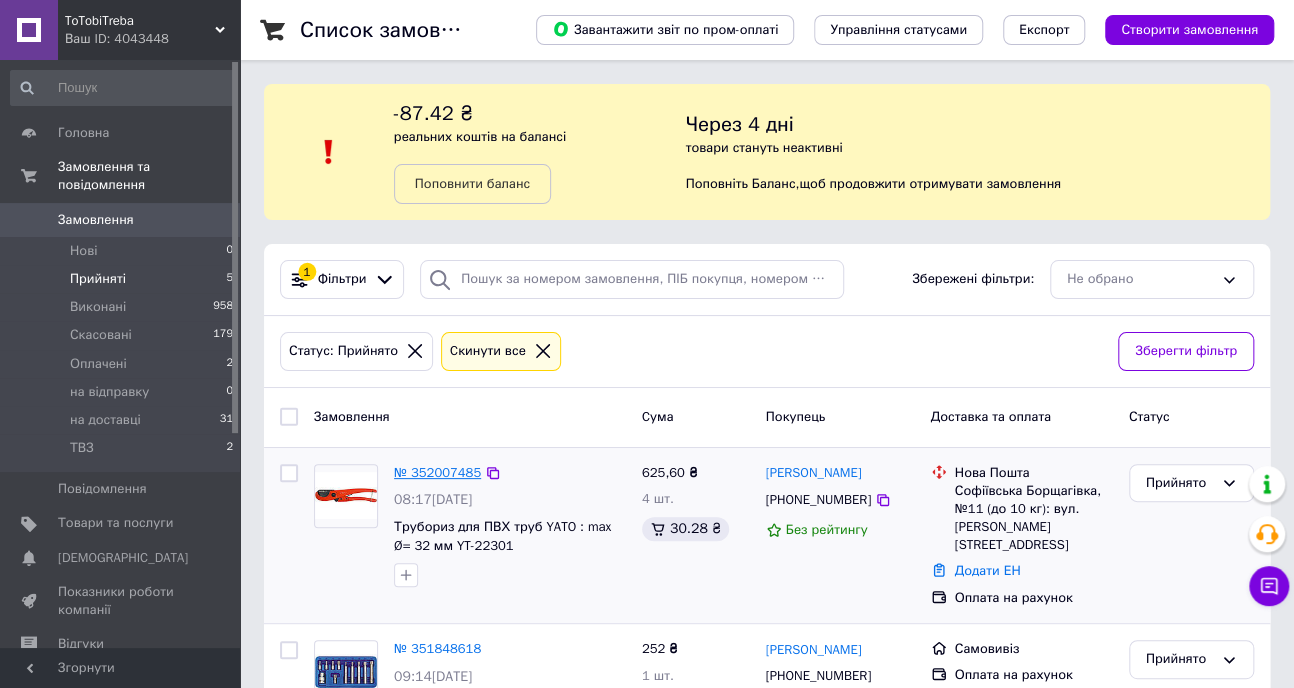 click on "№ 352007485" at bounding box center (437, 472) 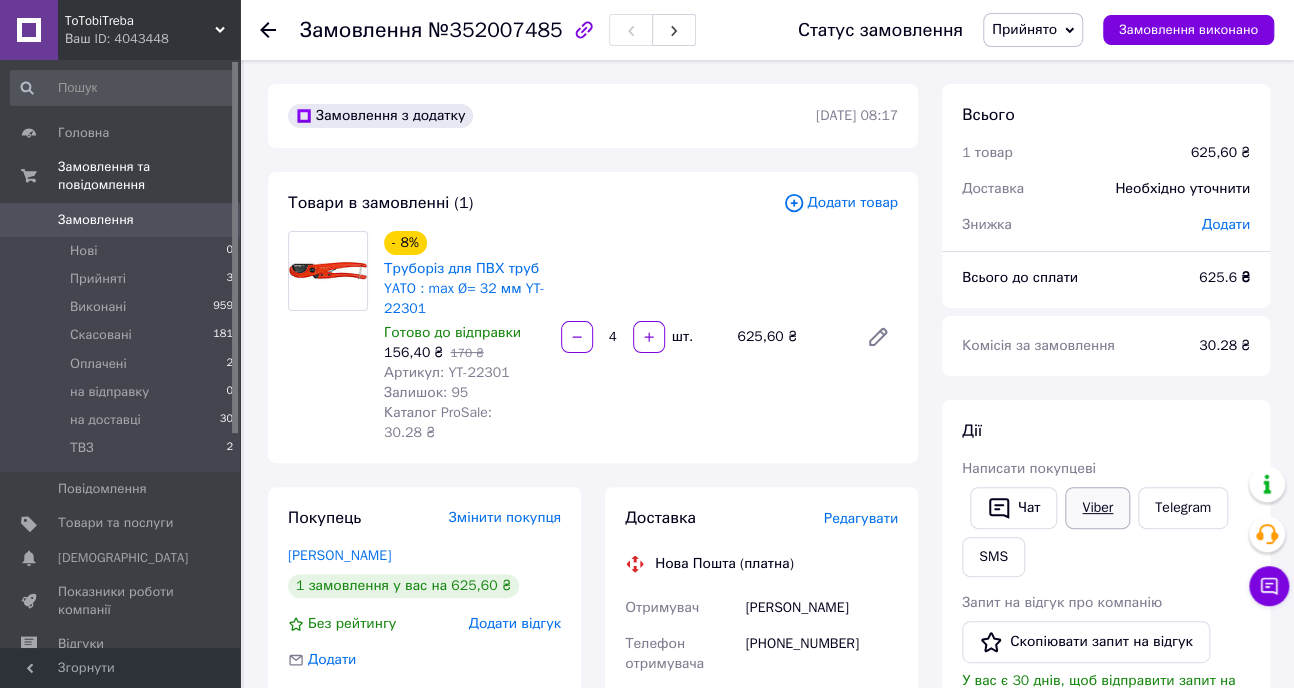 click on "Viber" at bounding box center [1097, 508] 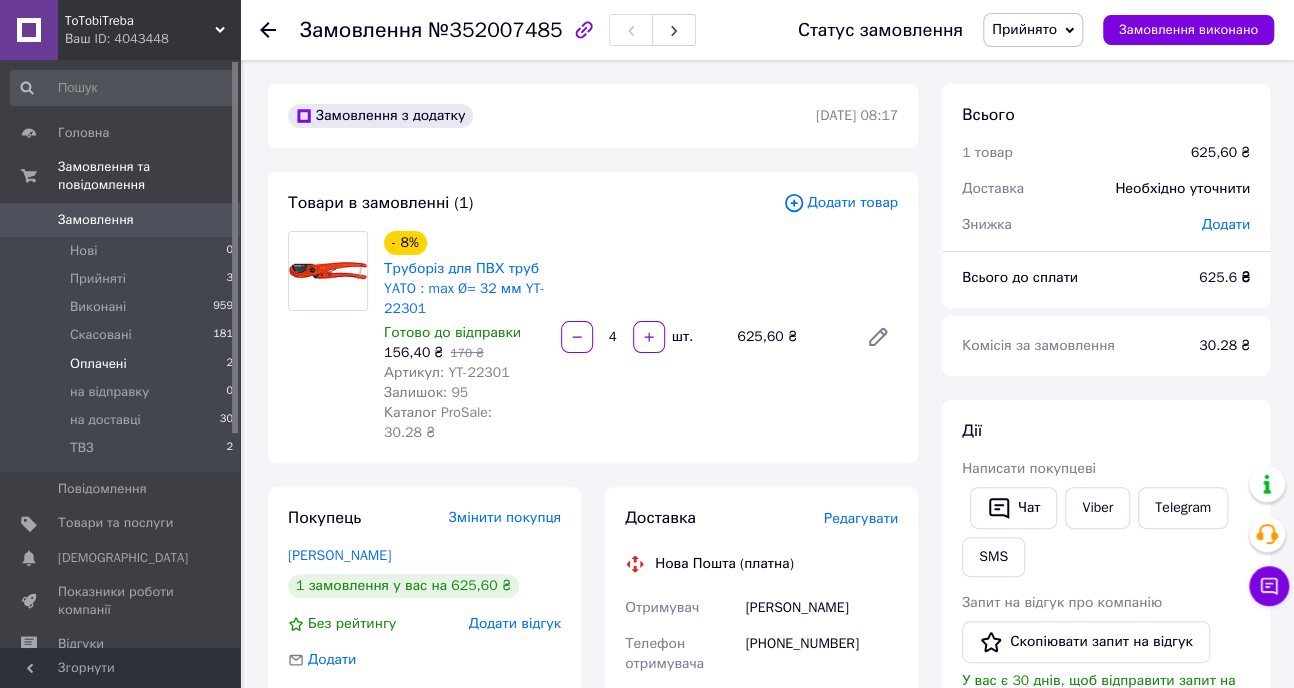 click on "Оплачені" at bounding box center (98, 364) 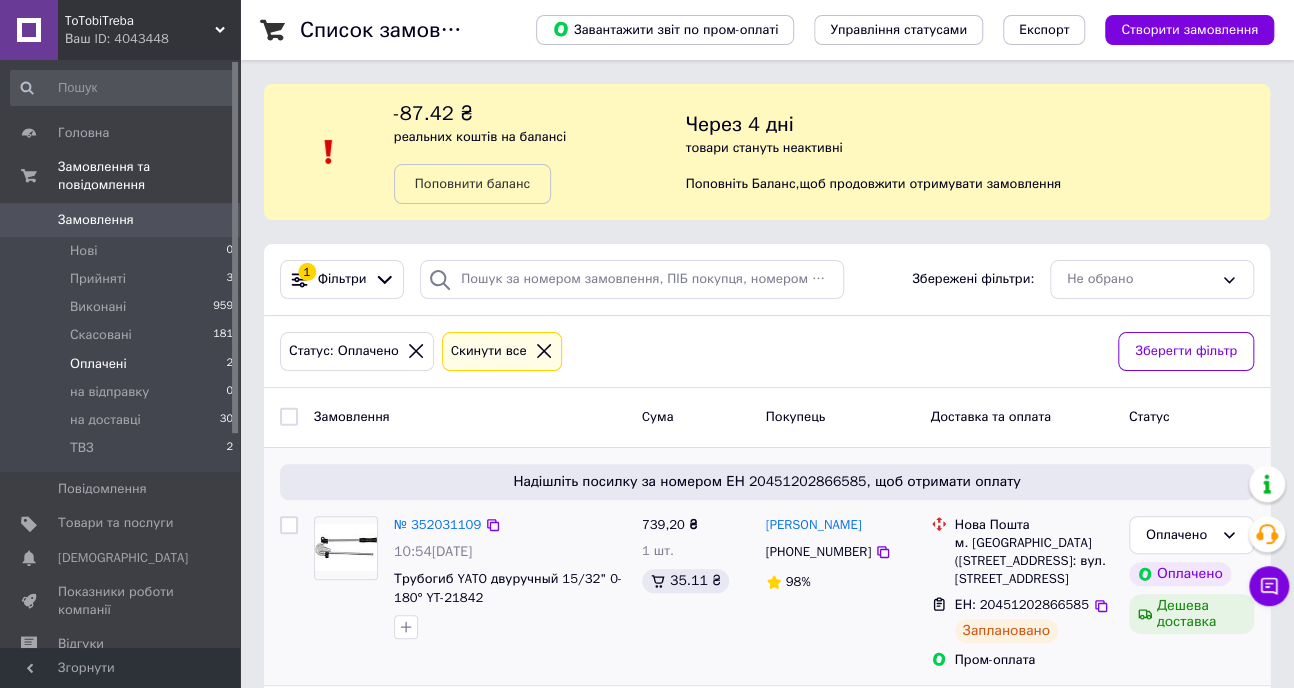 click on "Олег Павлик +380980335171 98%" at bounding box center [840, 593] 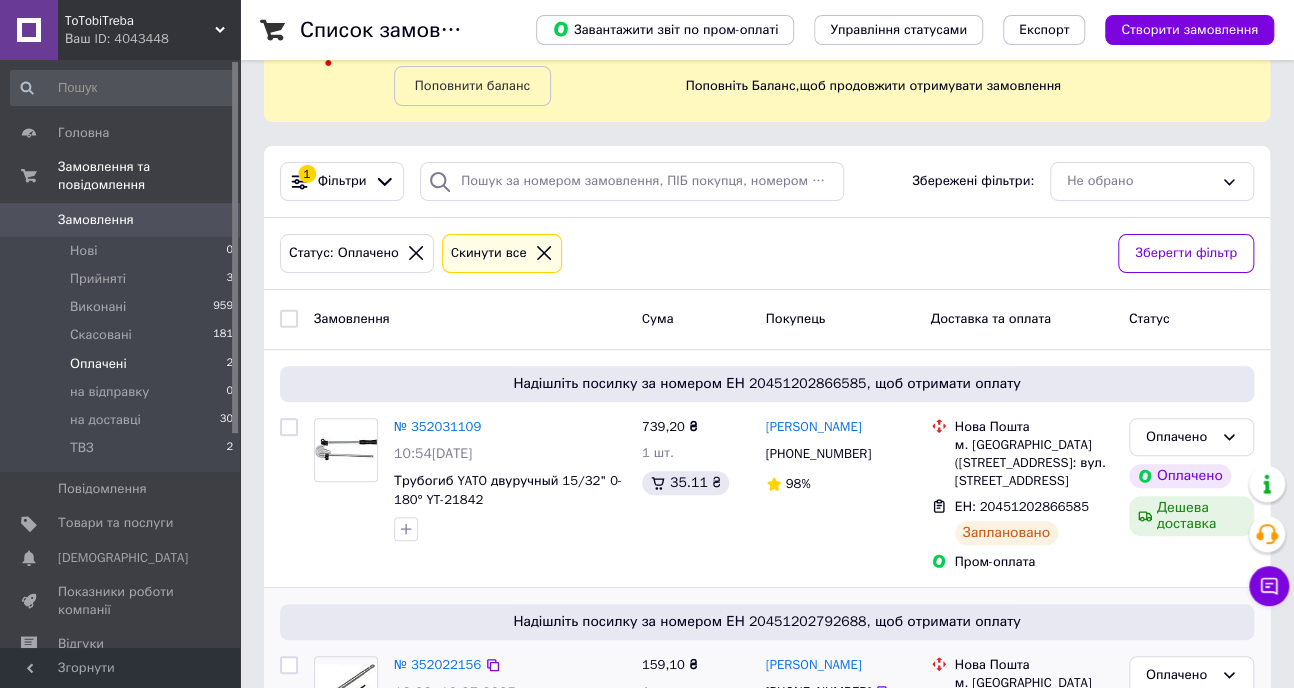 scroll, scrollTop: 258, scrollLeft: 0, axis: vertical 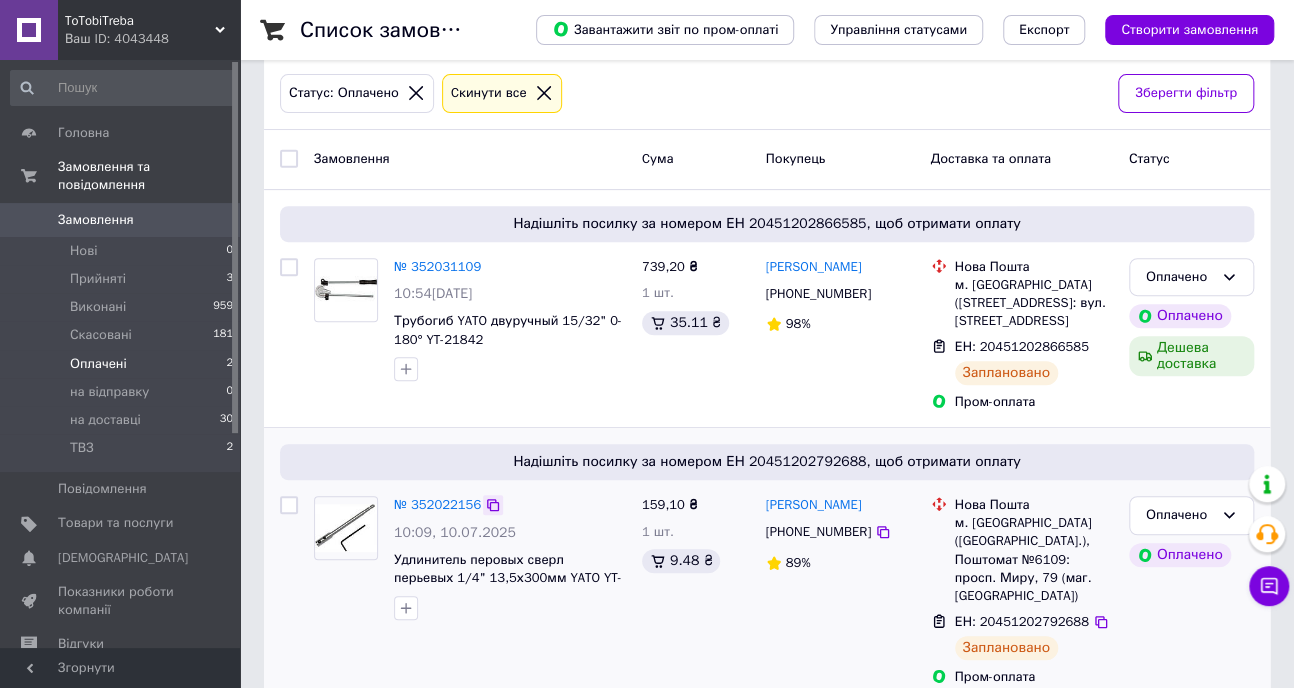 click 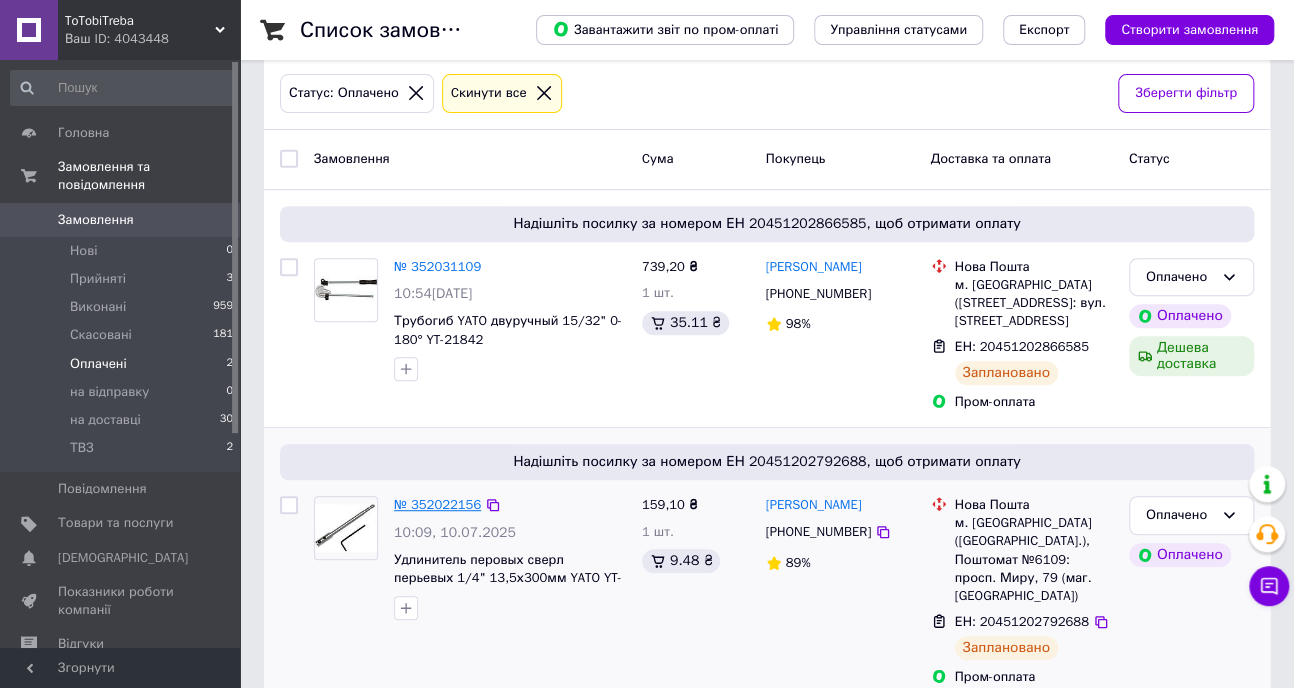 click on "№ 352022156" at bounding box center (437, 504) 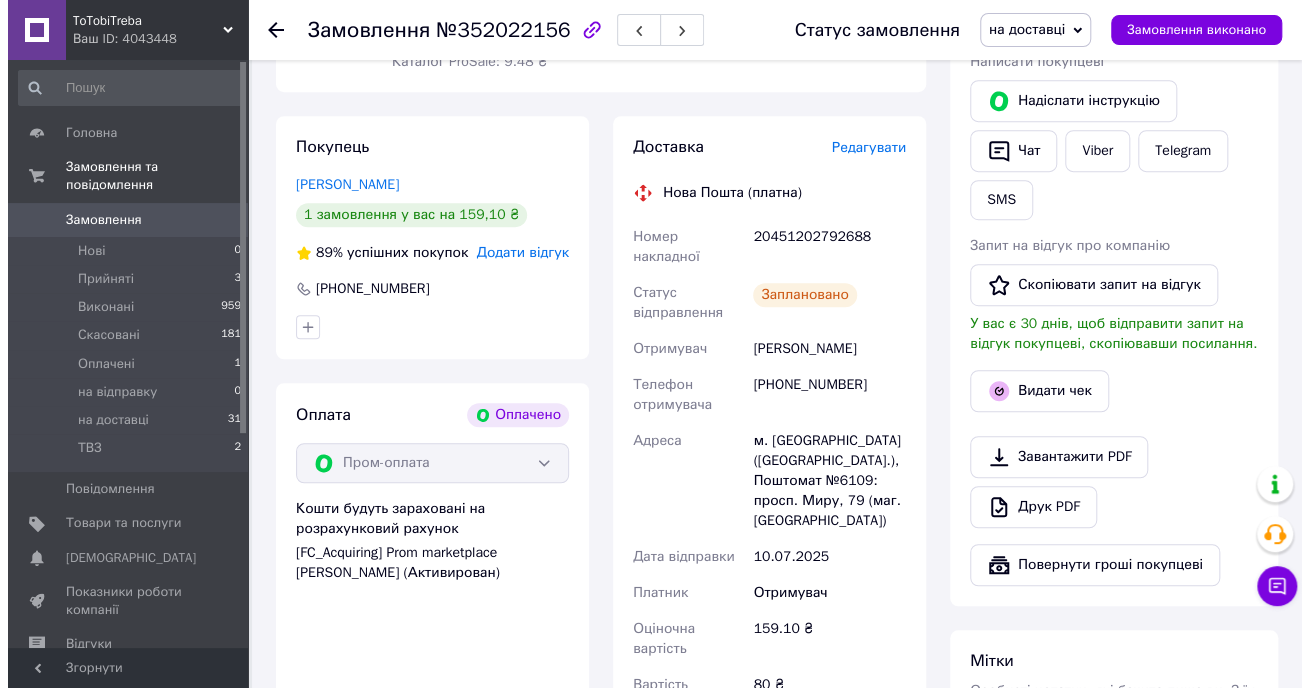 scroll, scrollTop: 440, scrollLeft: 0, axis: vertical 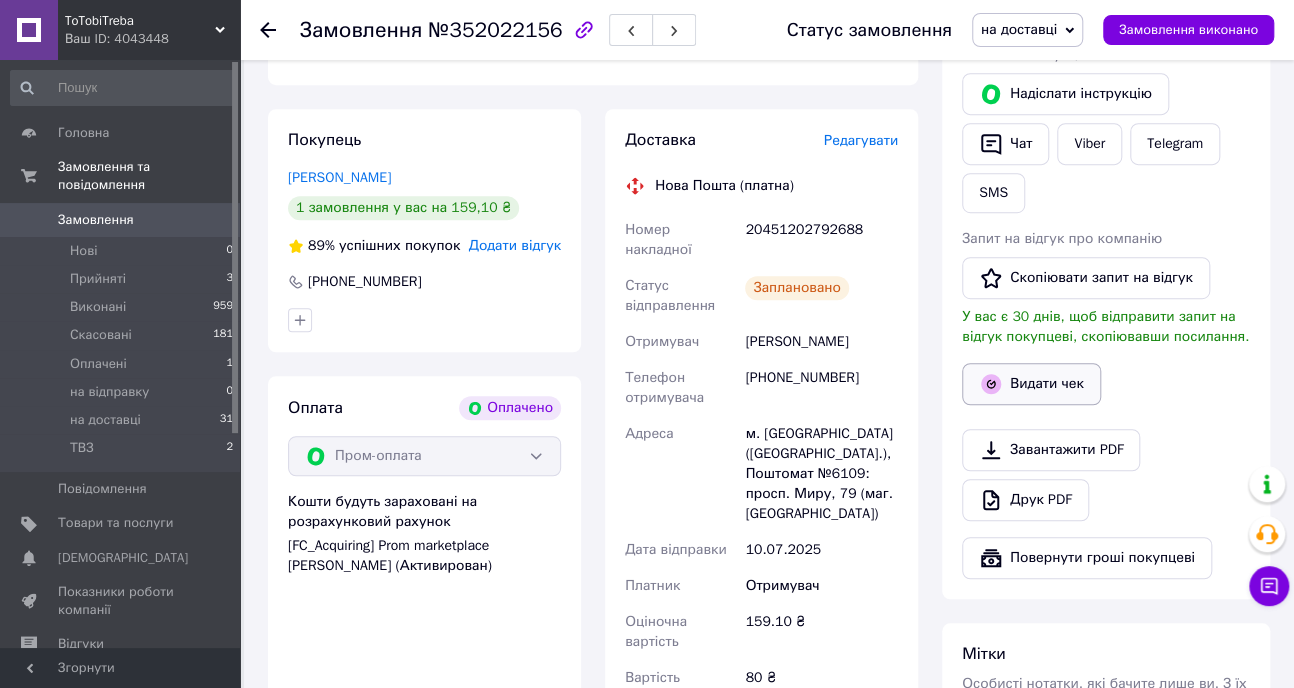 click on "Видати чек" at bounding box center [1031, 384] 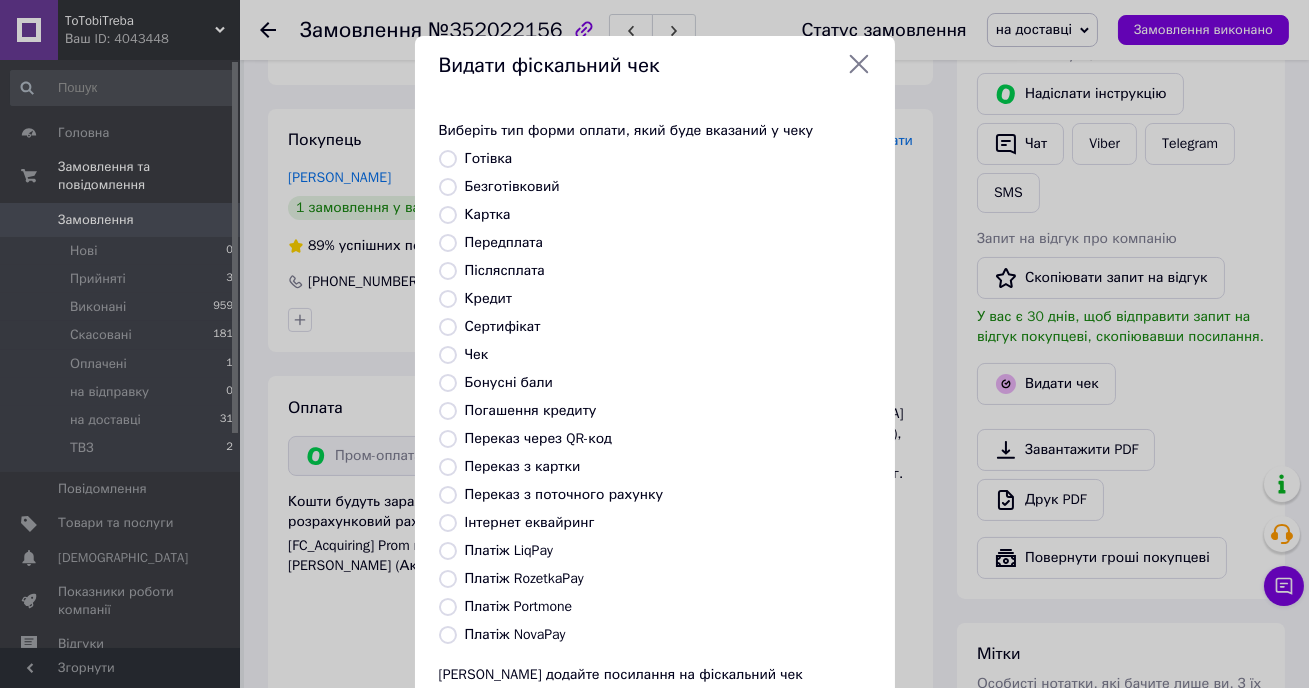 click on "Платіж RozetkaPay" at bounding box center [524, 578] 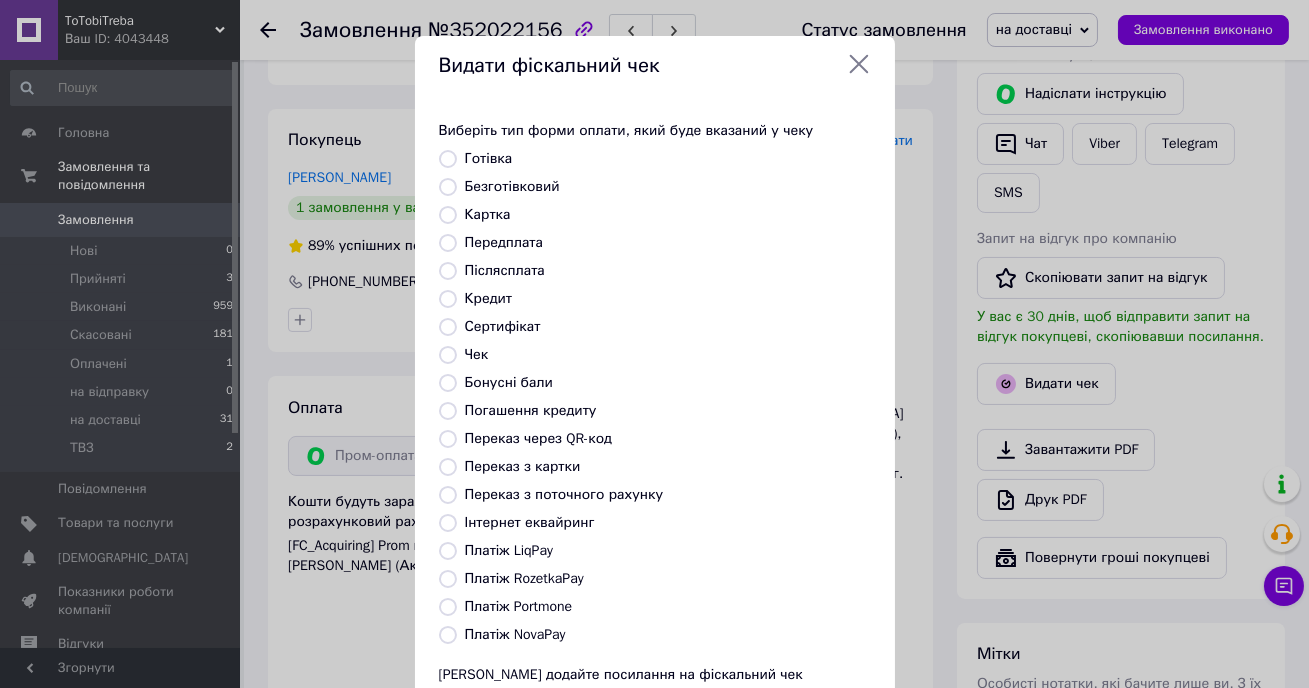radio on "true" 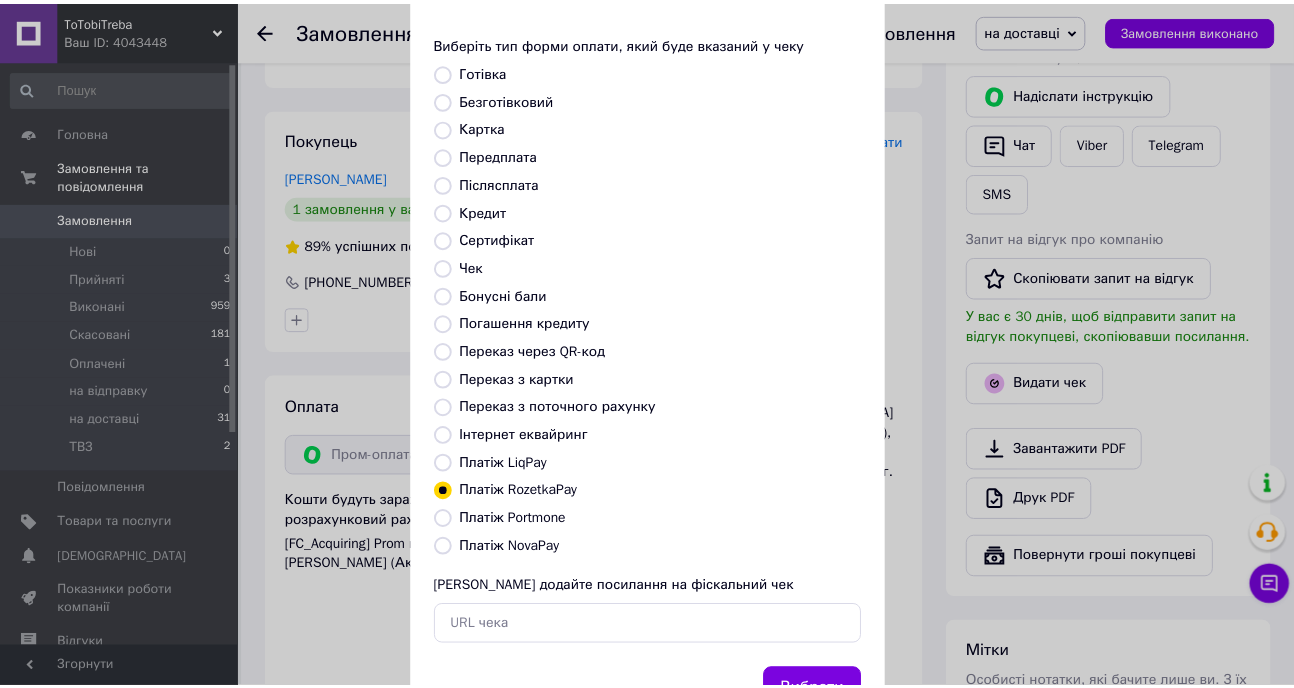 scroll, scrollTop: 170, scrollLeft: 0, axis: vertical 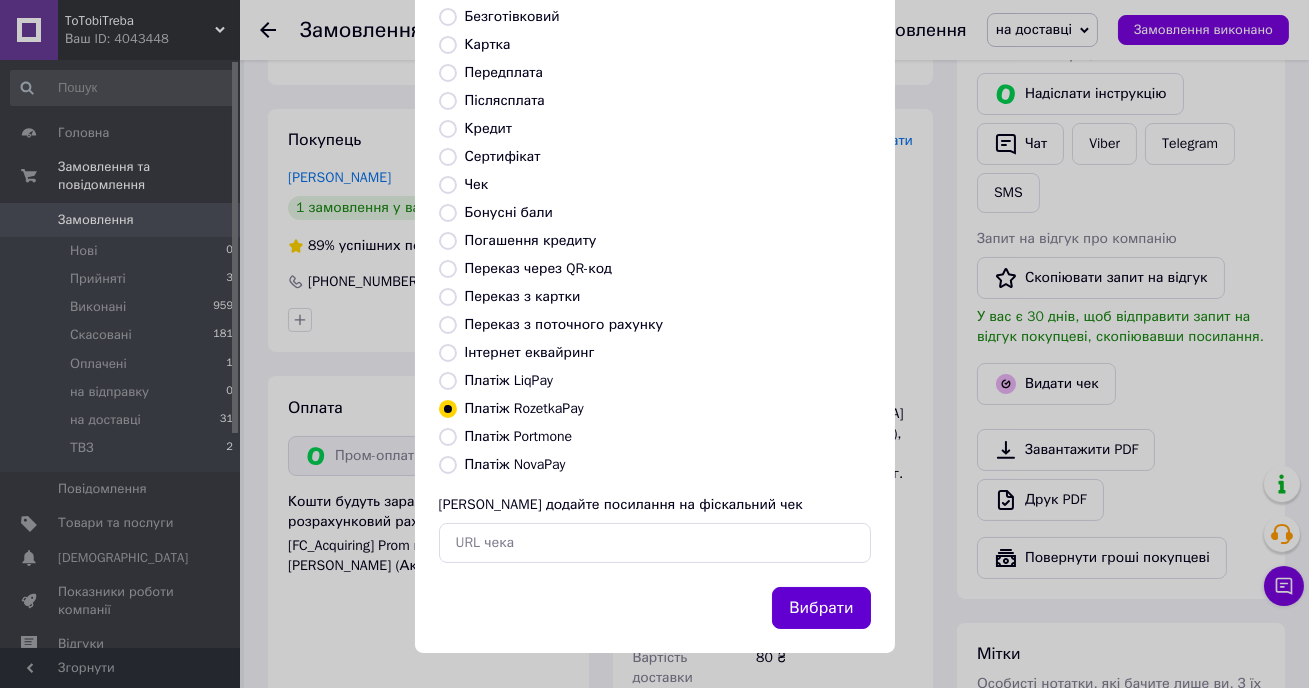 click on "Вибрати" at bounding box center (821, 608) 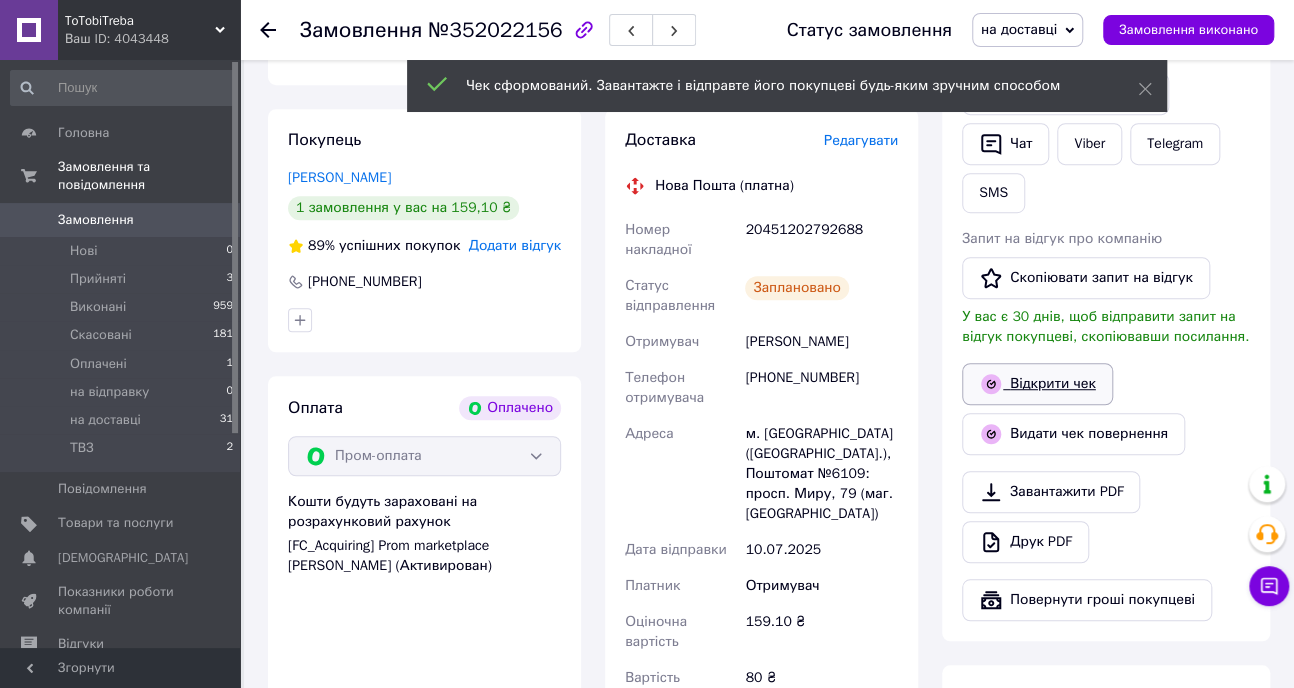 click on "Відкрити чек" at bounding box center [1037, 384] 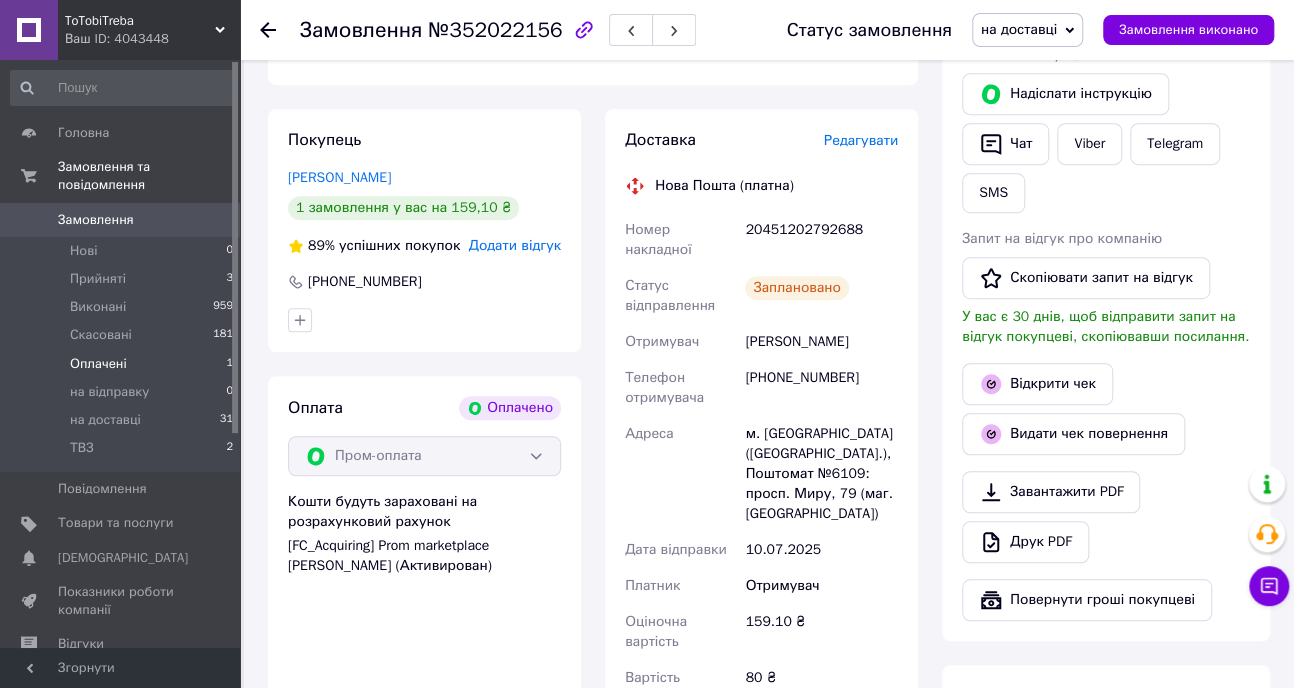 click on "Оплачені" at bounding box center [98, 364] 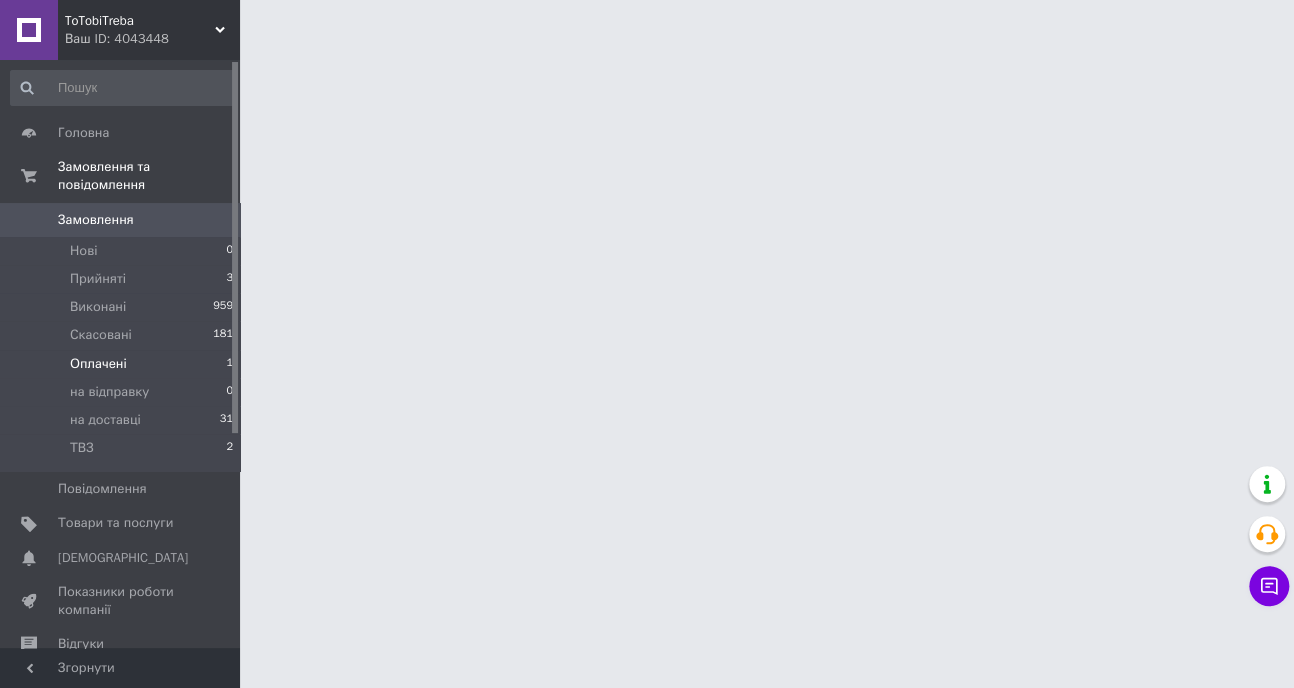 scroll, scrollTop: 0, scrollLeft: 0, axis: both 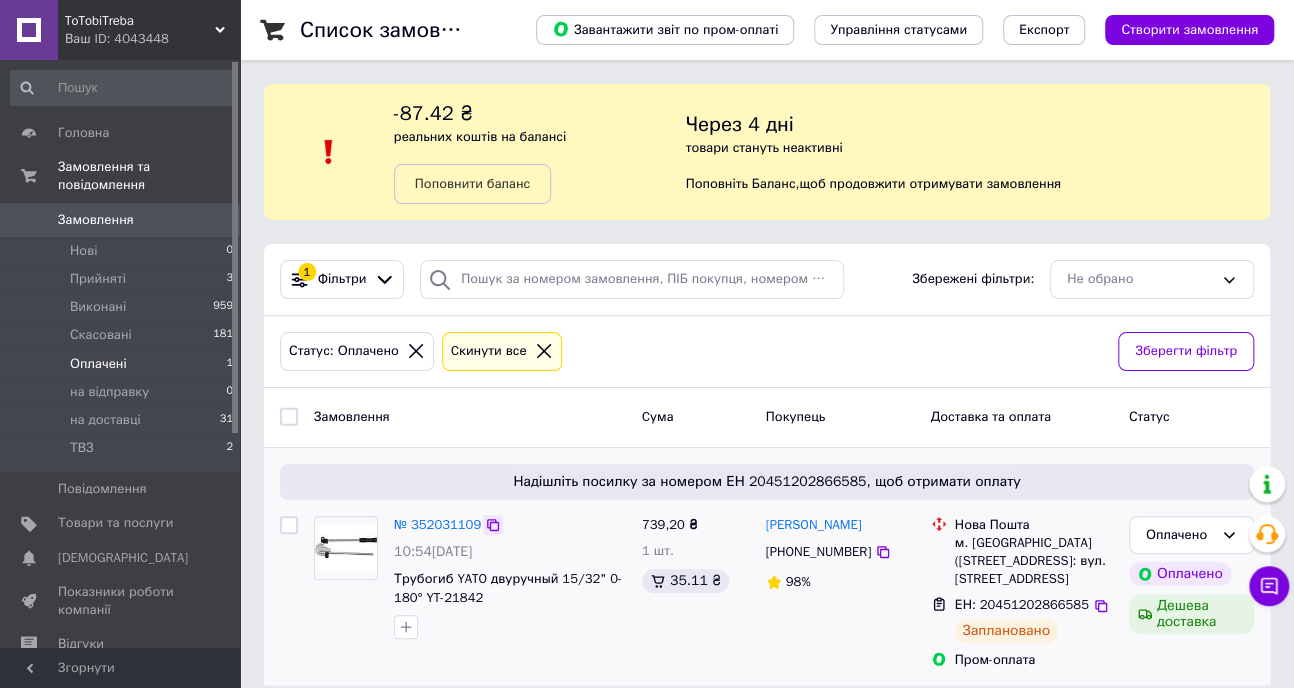 click 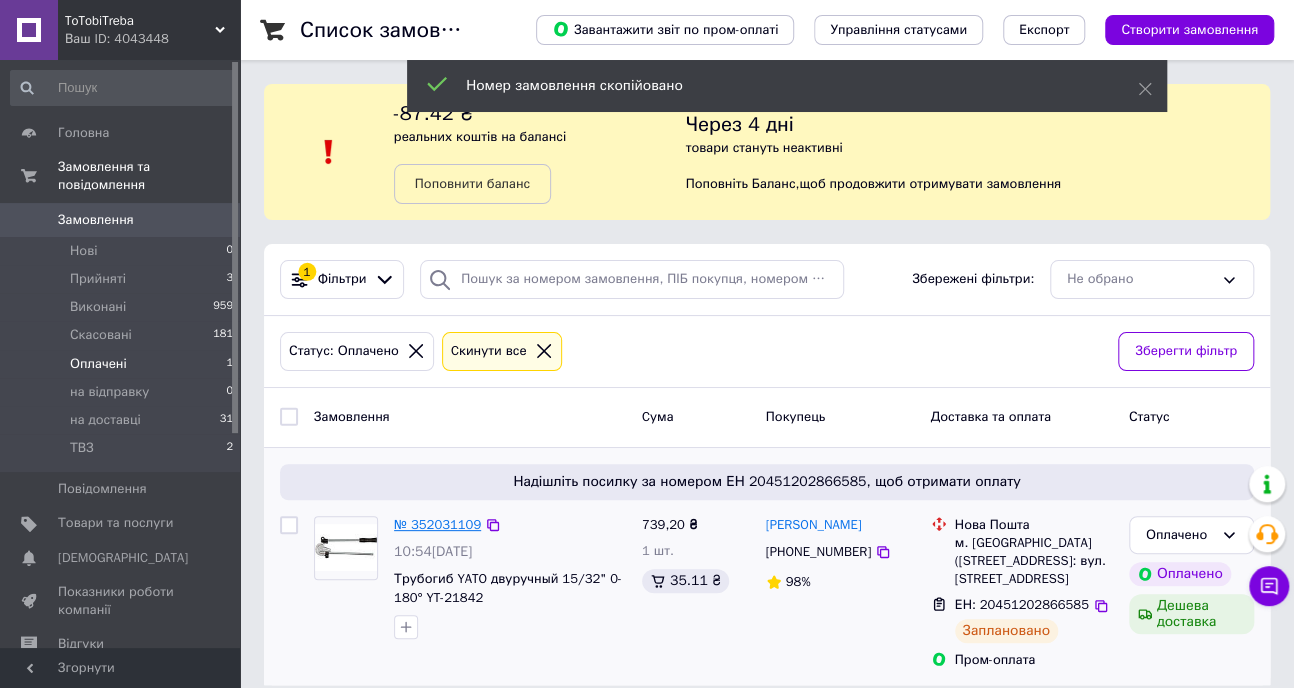 click on "№ 352031109" at bounding box center (437, 524) 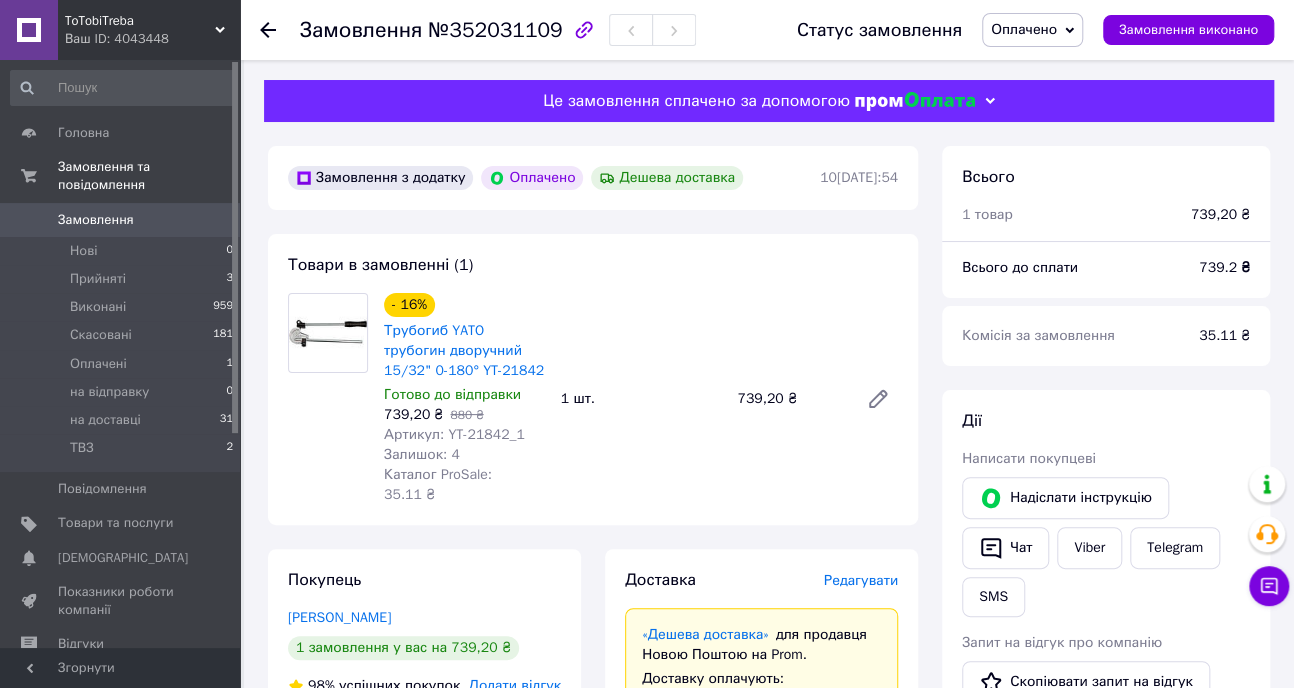 click on "Оплачено" at bounding box center [1024, 29] 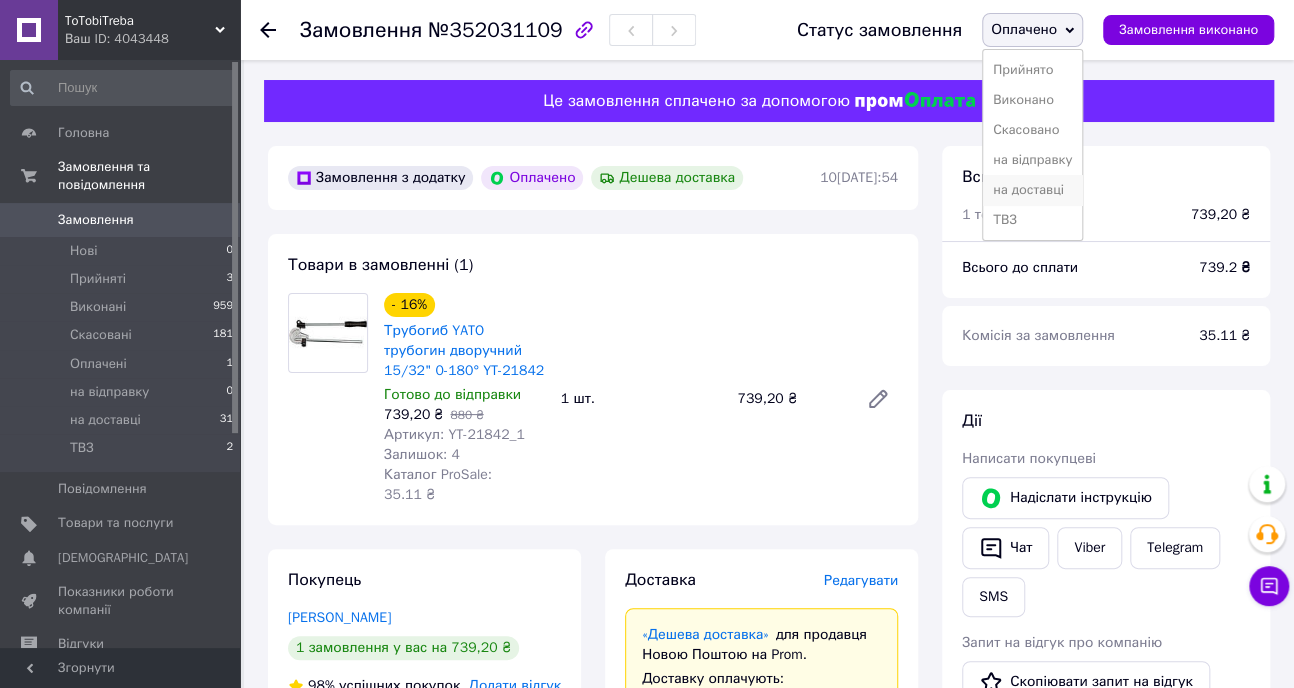 click on "на доставці" at bounding box center (1032, 190) 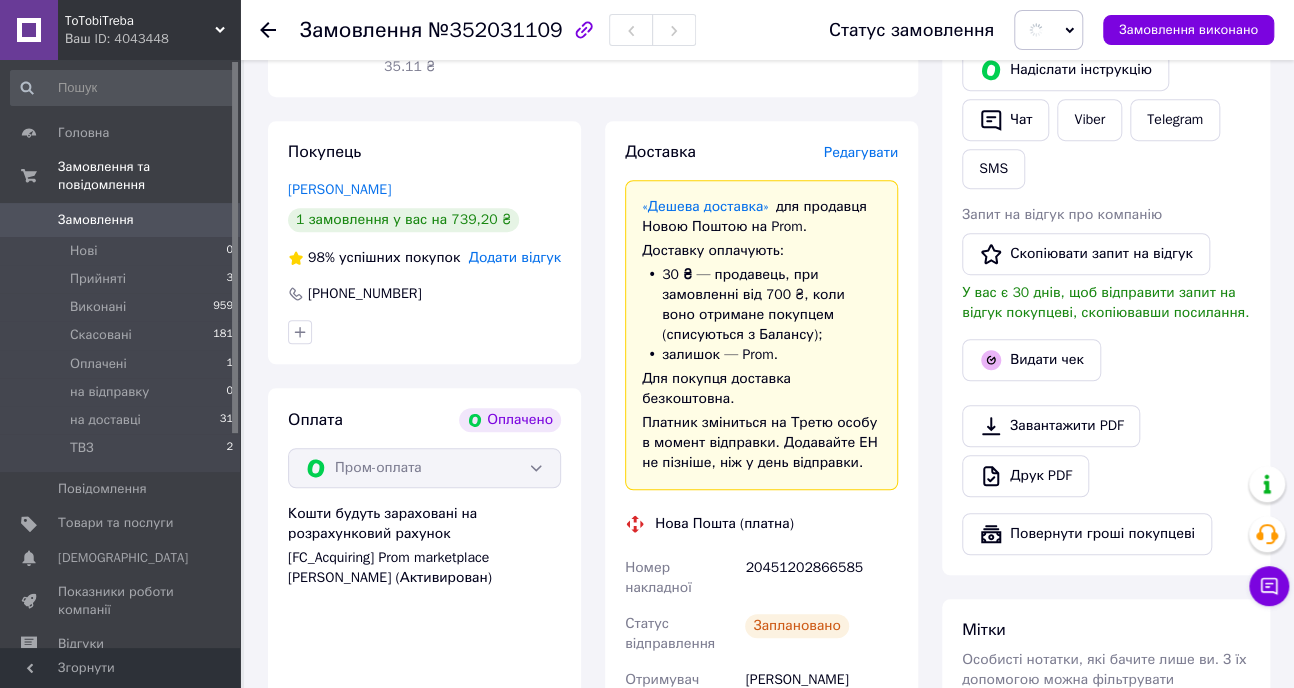 scroll, scrollTop: 454, scrollLeft: 0, axis: vertical 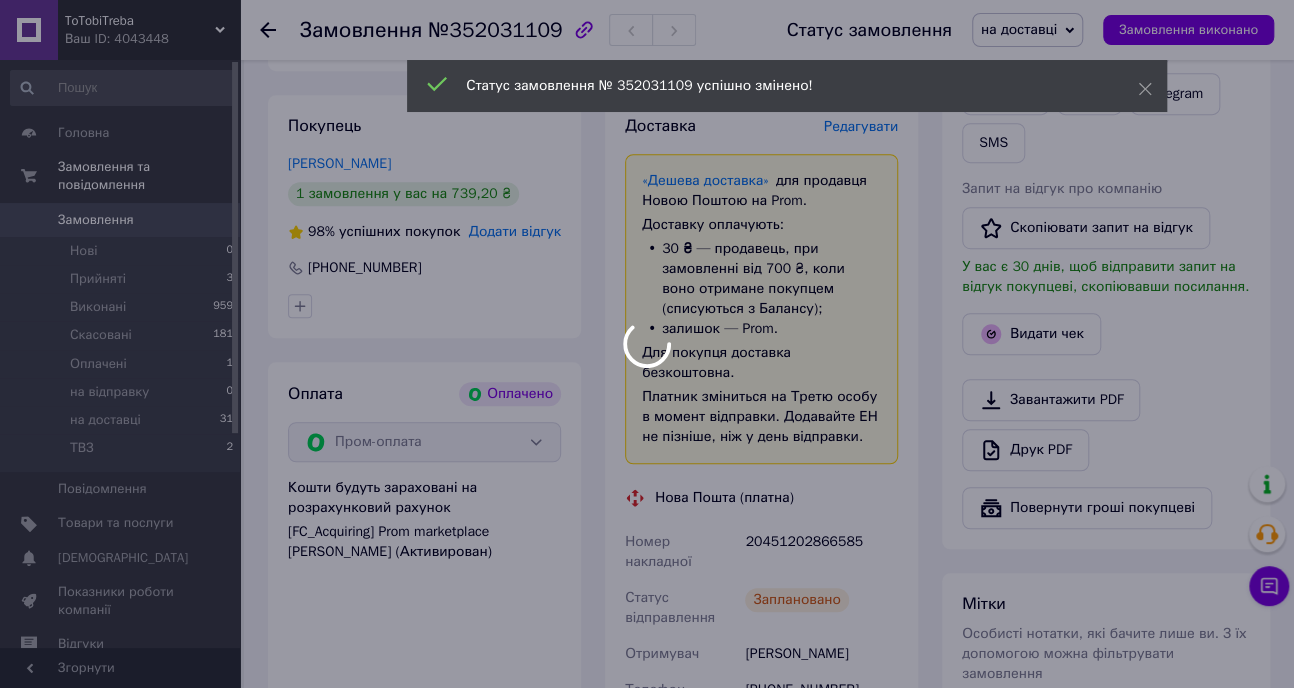 drag, startPoint x: 744, startPoint y: 496, endPoint x: 776, endPoint y: 498, distance: 32.06244 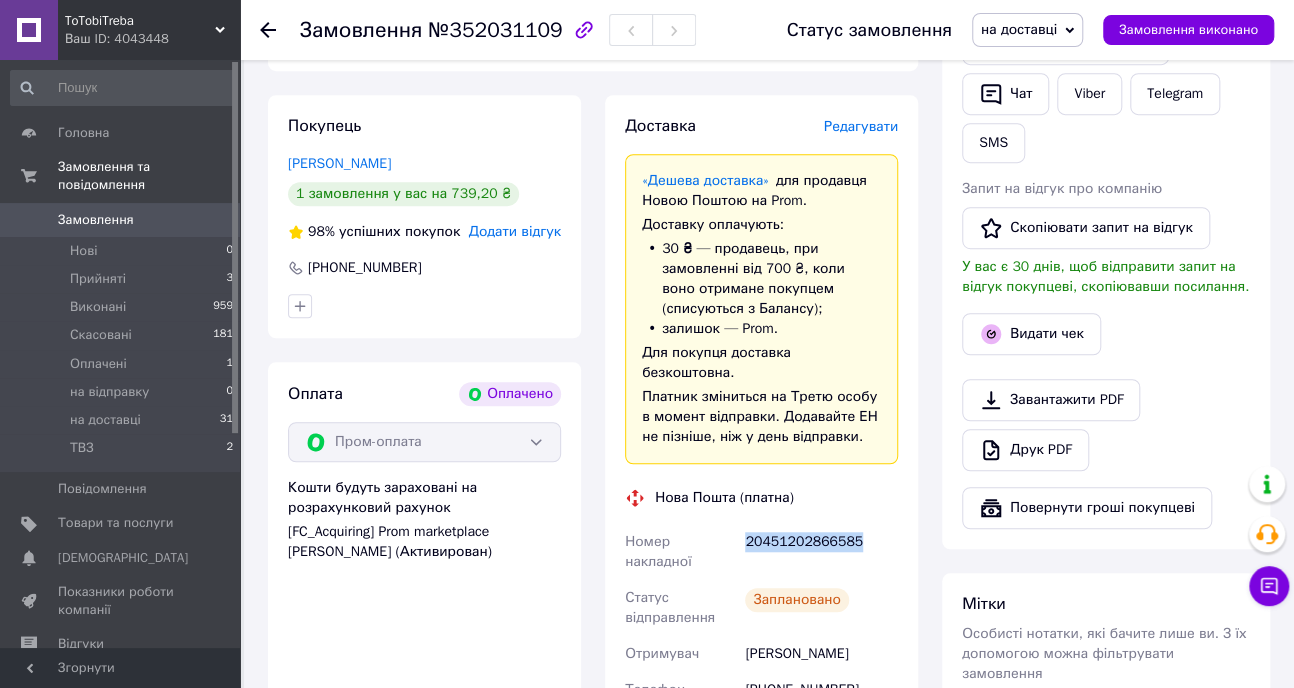 drag, startPoint x: 745, startPoint y: 503, endPoint x: 856, endPoint y: 499, distance: 111.07205 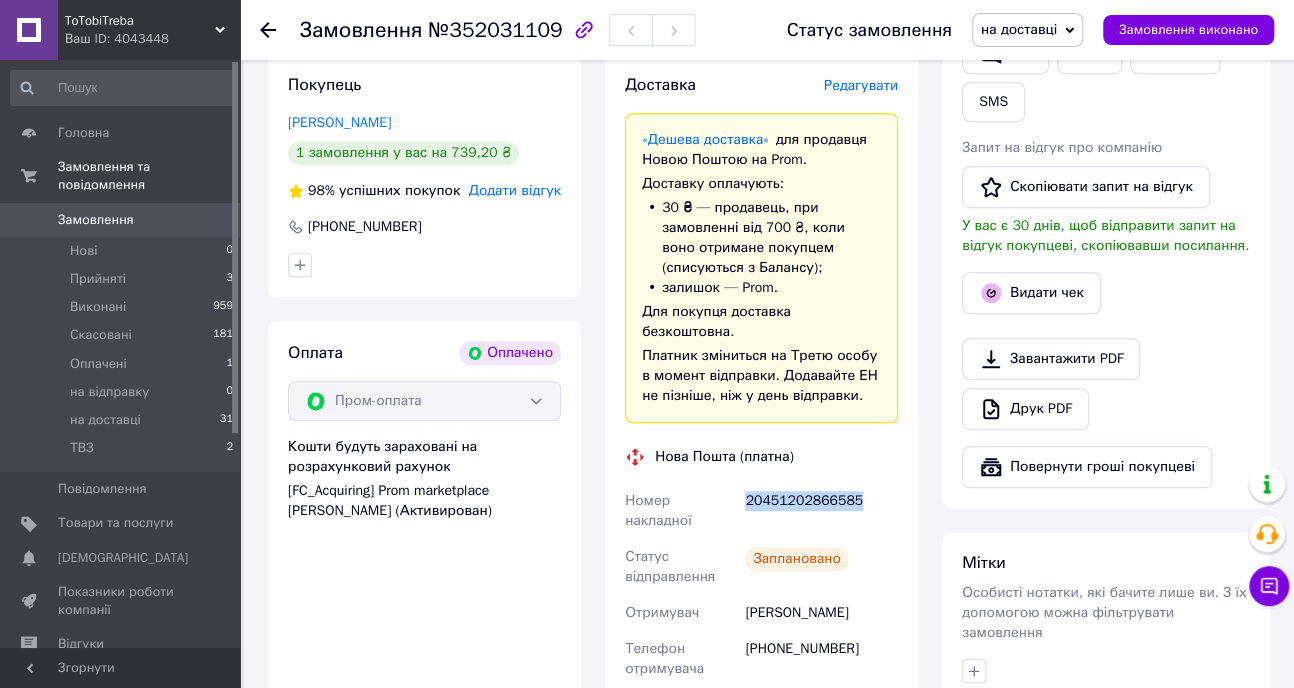 scroll, scrollTop: 545, scrollLeft: 0, axis: vertical 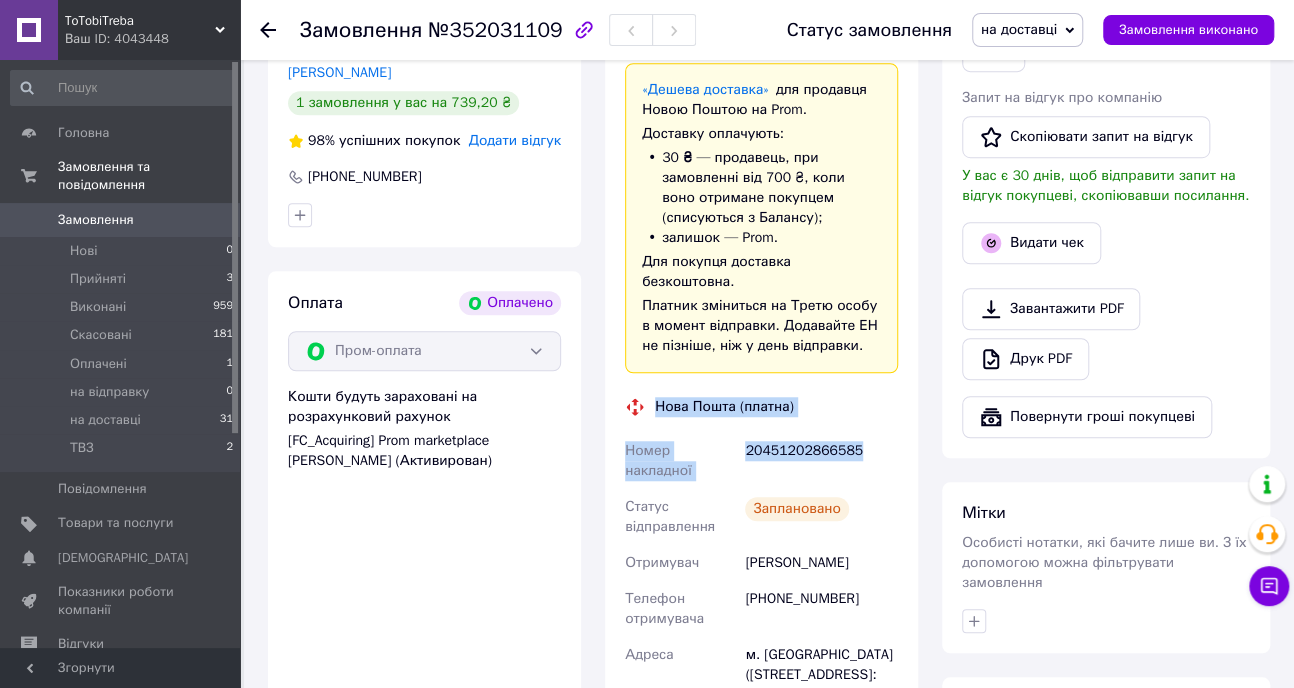 drag, startPoint x: 656, startPoint y: 364, endPoint x: 855, endPoint y: 408, distance: 203.80627 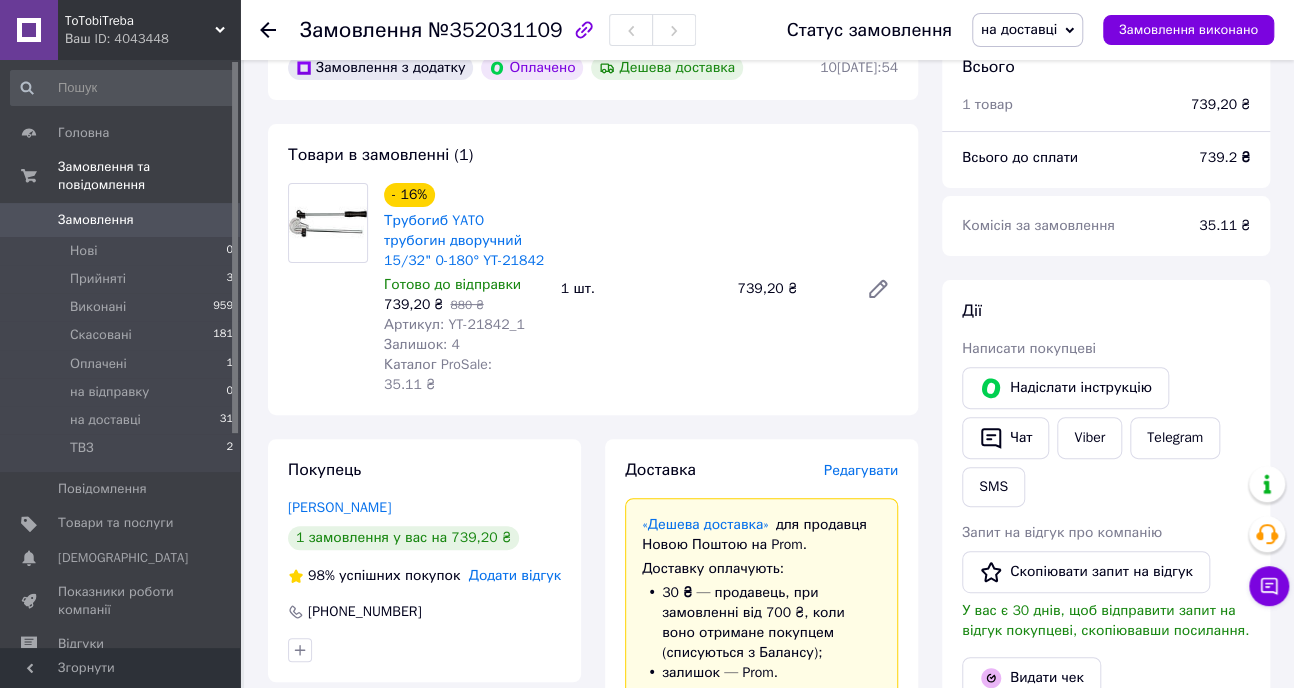 scroll, scrollTop: 90, scrollLeft: 0, axis: vertical 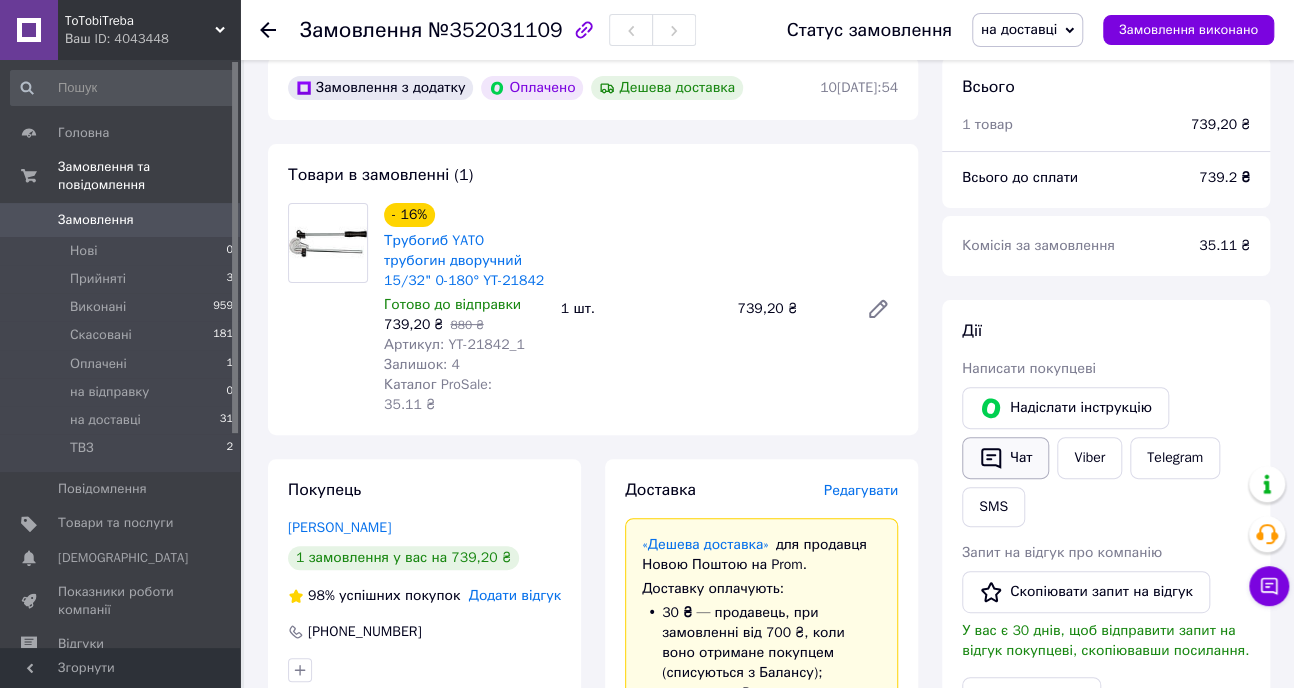 click on "Чат" at bounding box center [1005, 458] 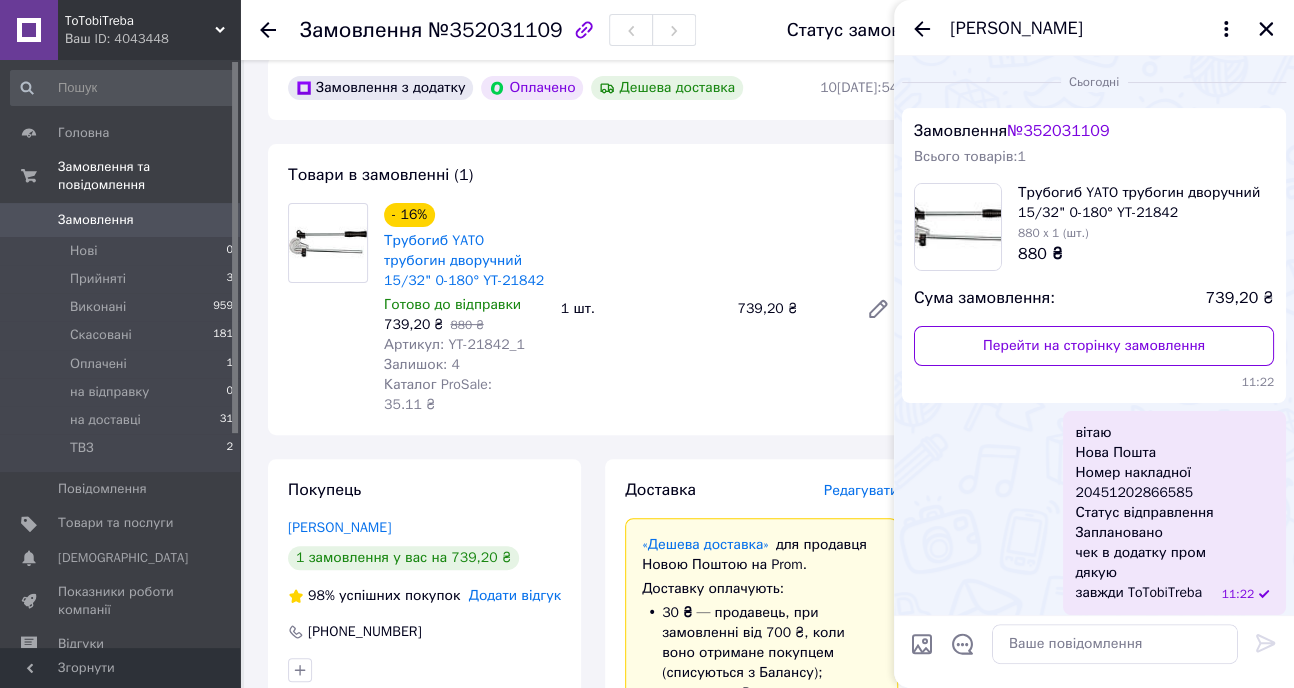 scroll, scrollTop: 7, scrollLeft: 0, axis: vertical 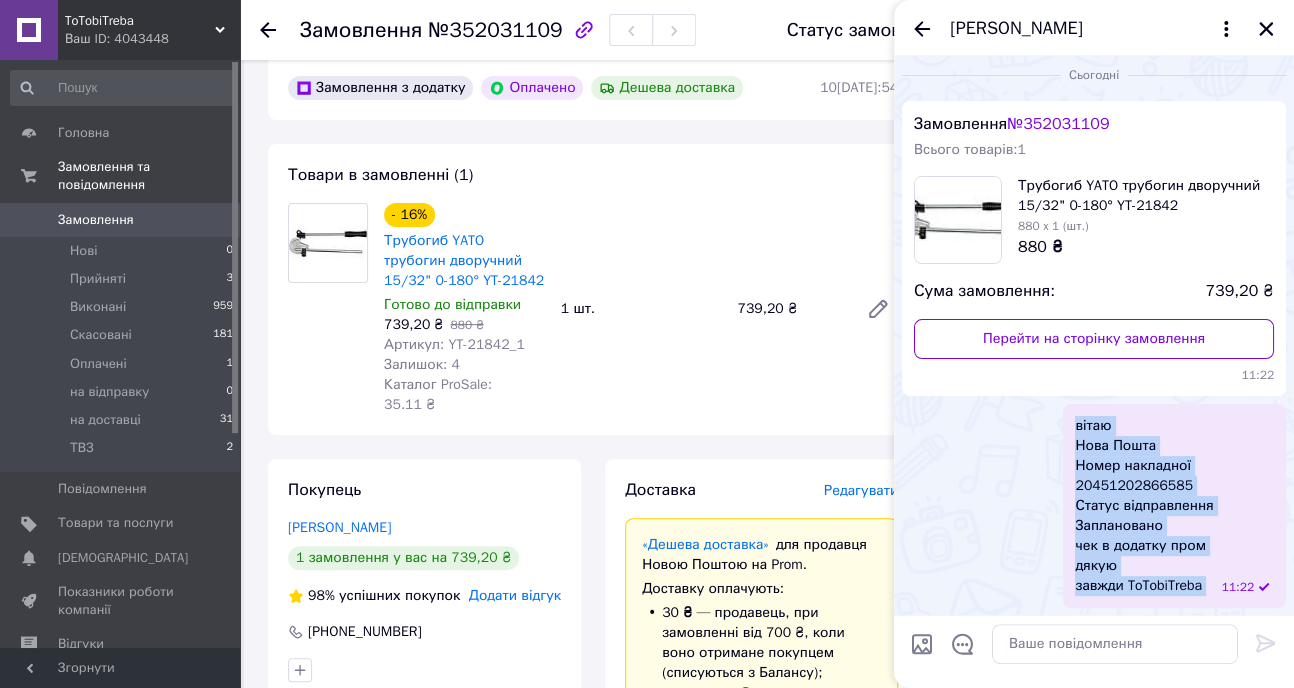 drag, startPoint x: 1087, startPoint y: 422, endPoint x: 1224, endPoint y: 604, distance: 227.80035 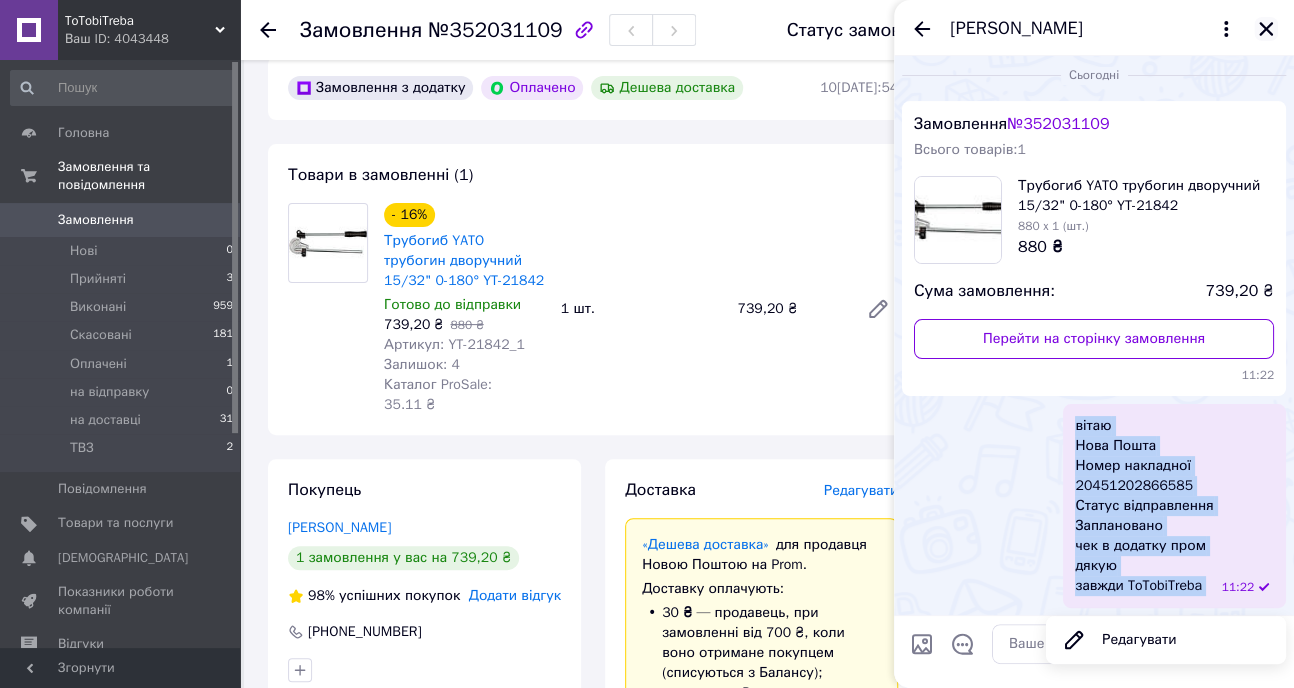click 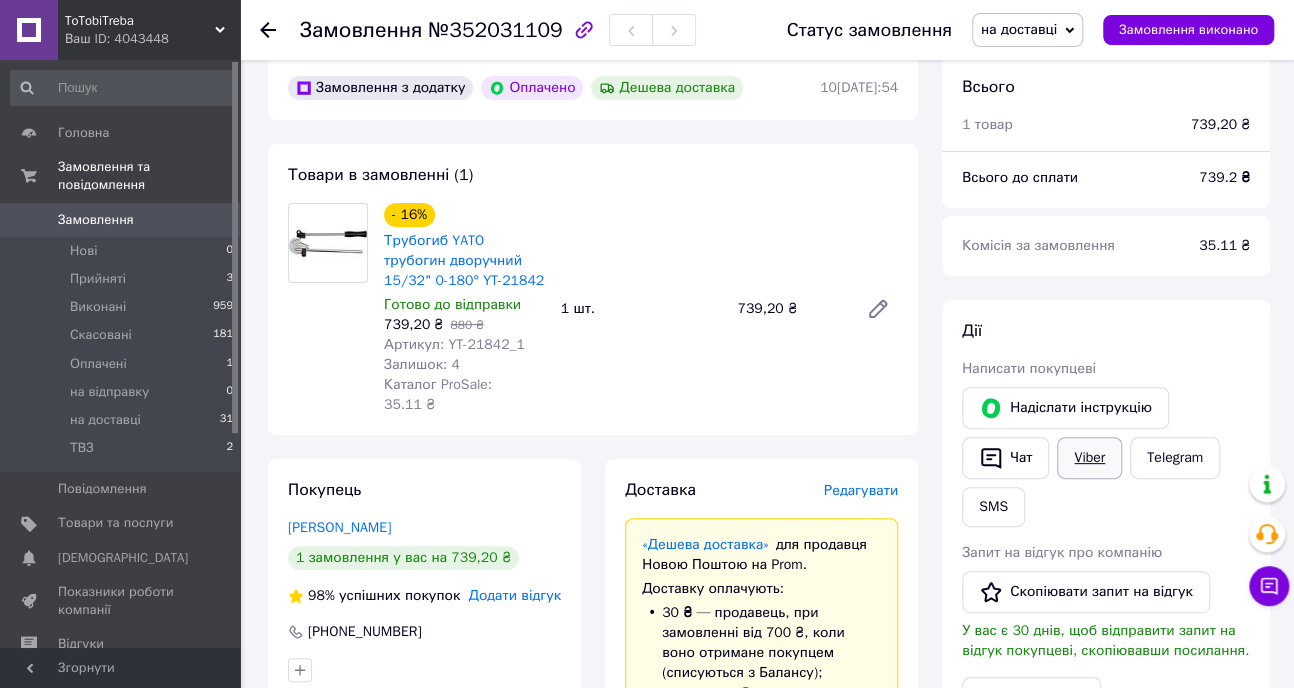 click on "Viber" at bounding box center (1089, 458) 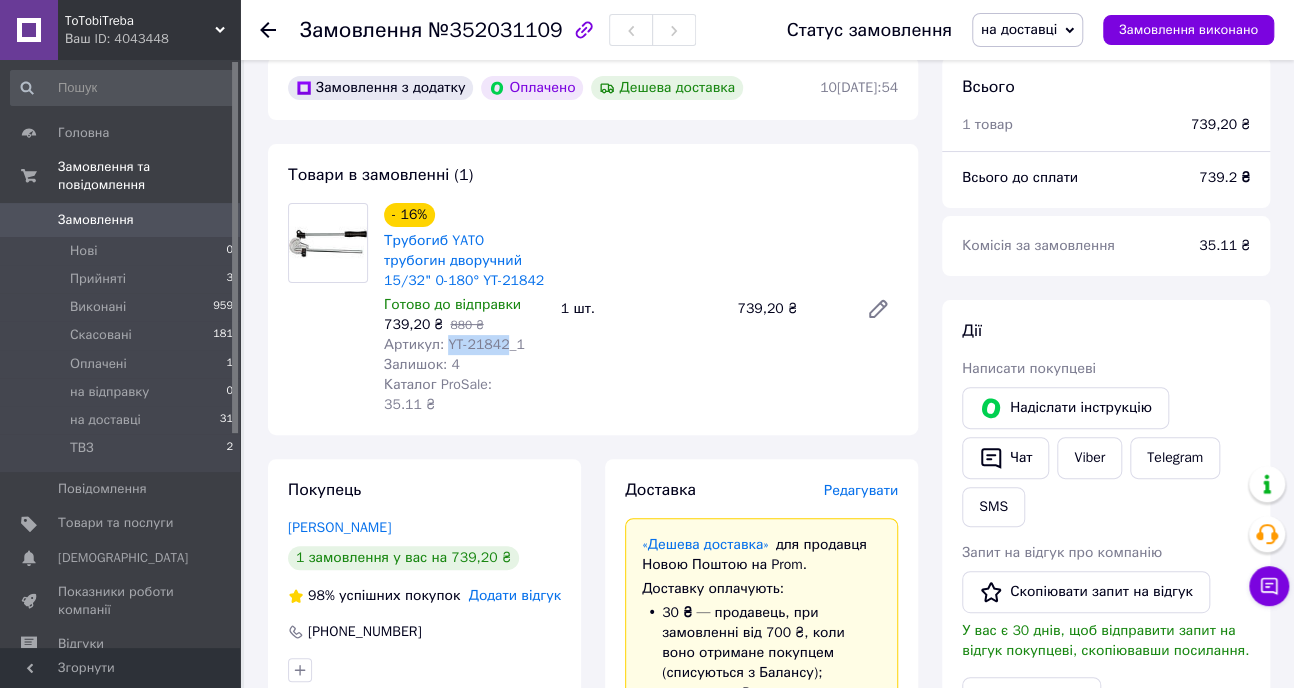 drag, startPoint x: 499, startPoint y: 348, endPoint x: 445, endPoint y: 340, distance: 54.589375 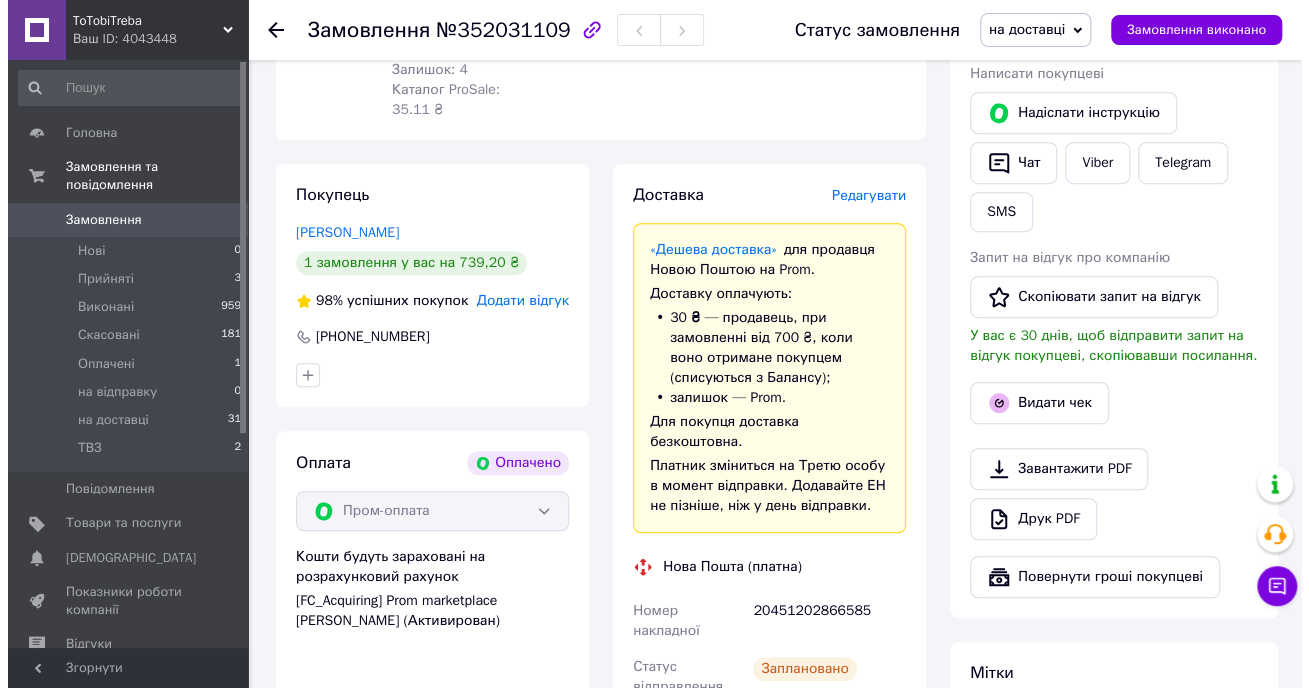 scroll, scrollTop: 454, scrollLeft: 0, axis: vertical 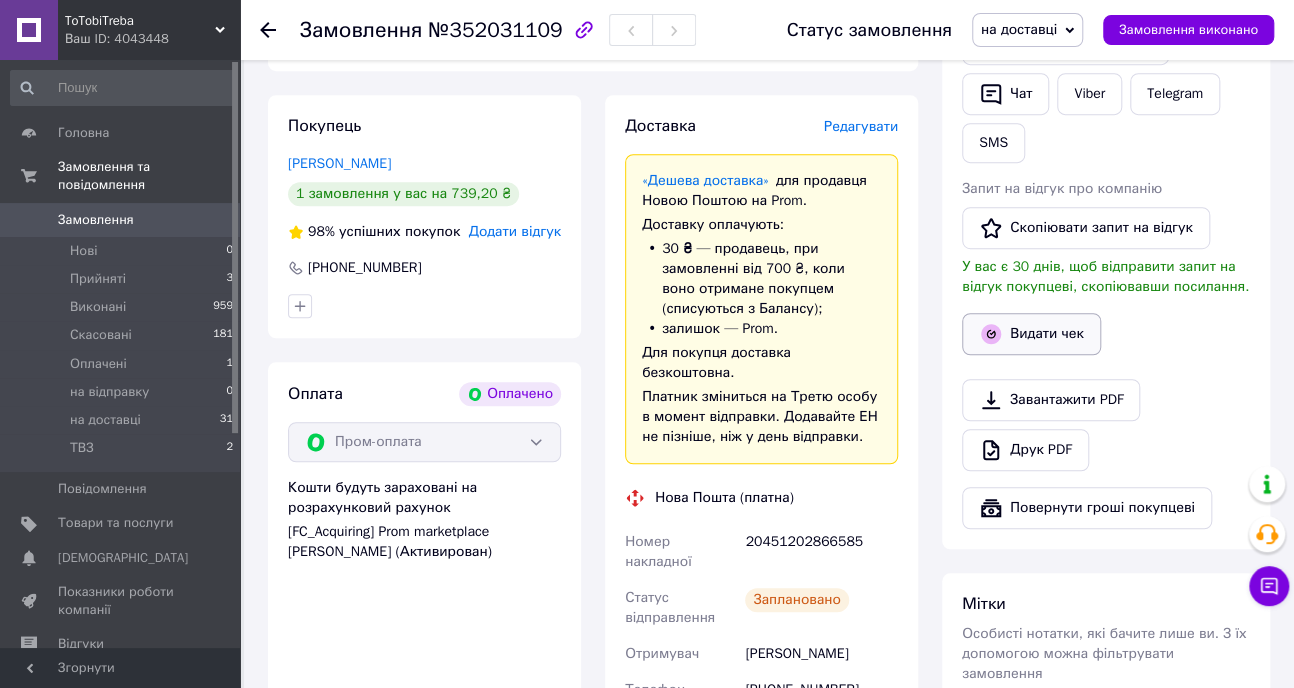 click on "Видати чек" at bounding box center (1031, 334) 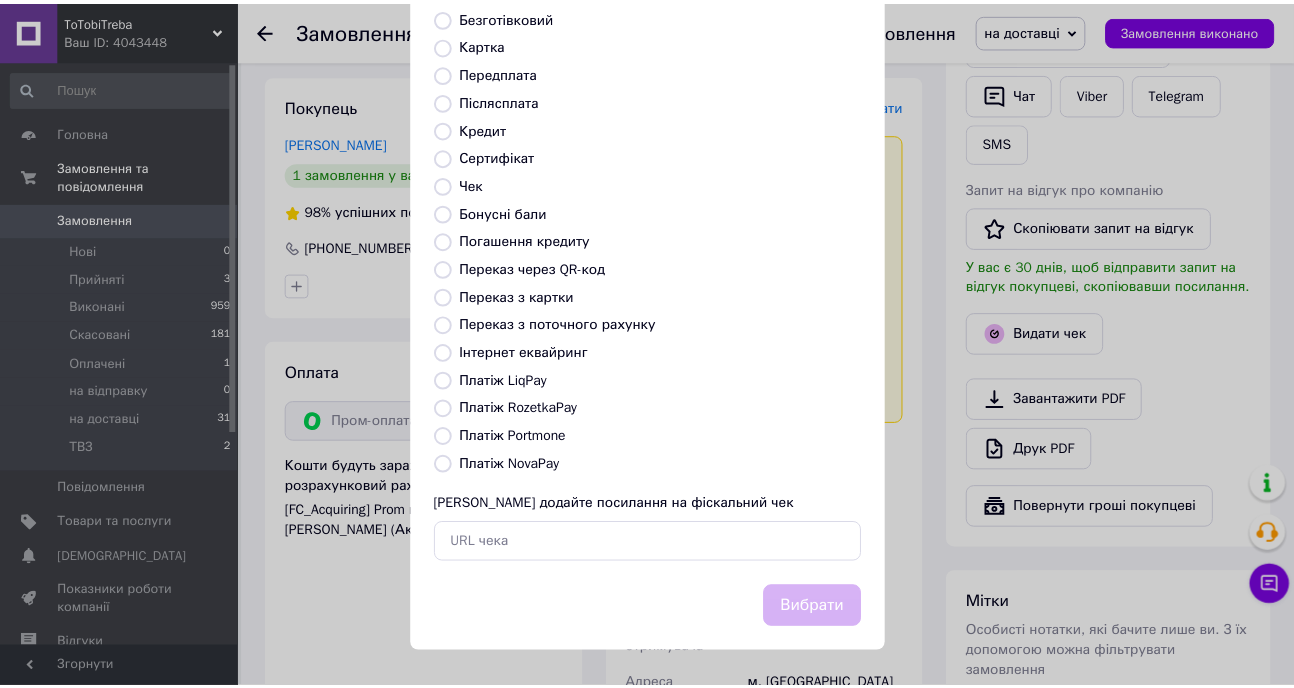 scroll, scrollTop: 170, scrollLeft: 0, axis: vertical 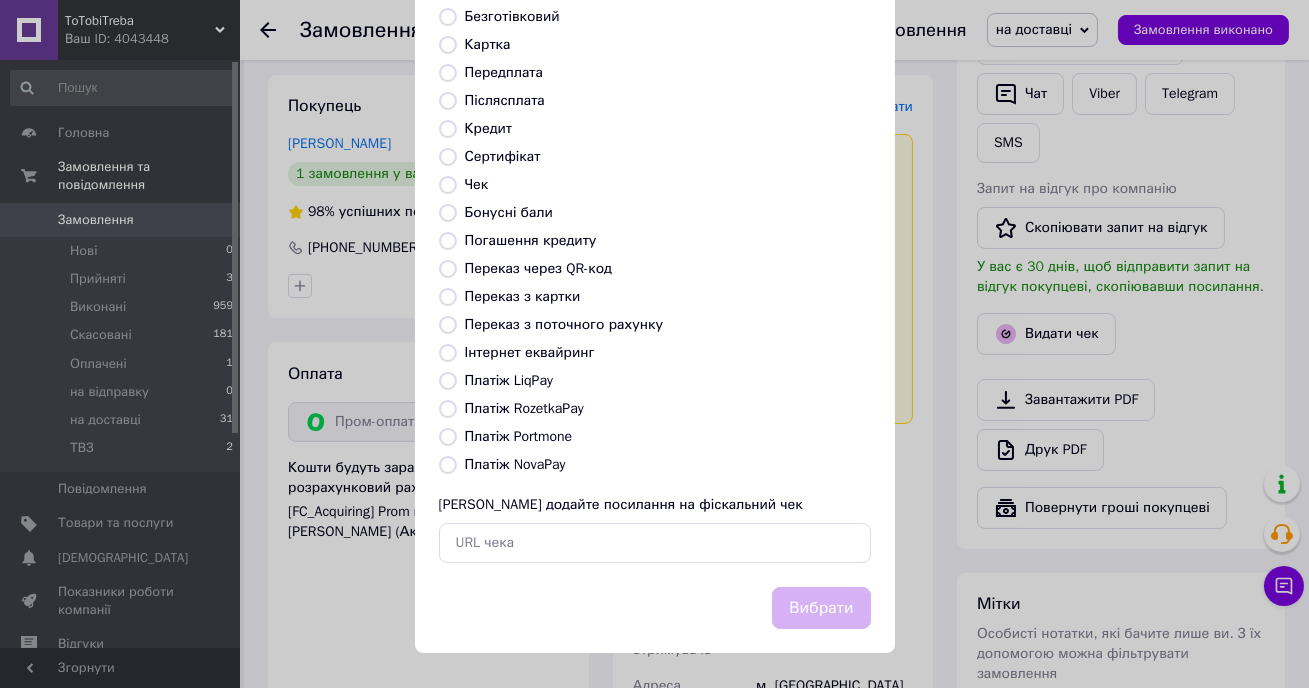 click on "Платіж RozetkaPay" at bounding box center [524, 408] 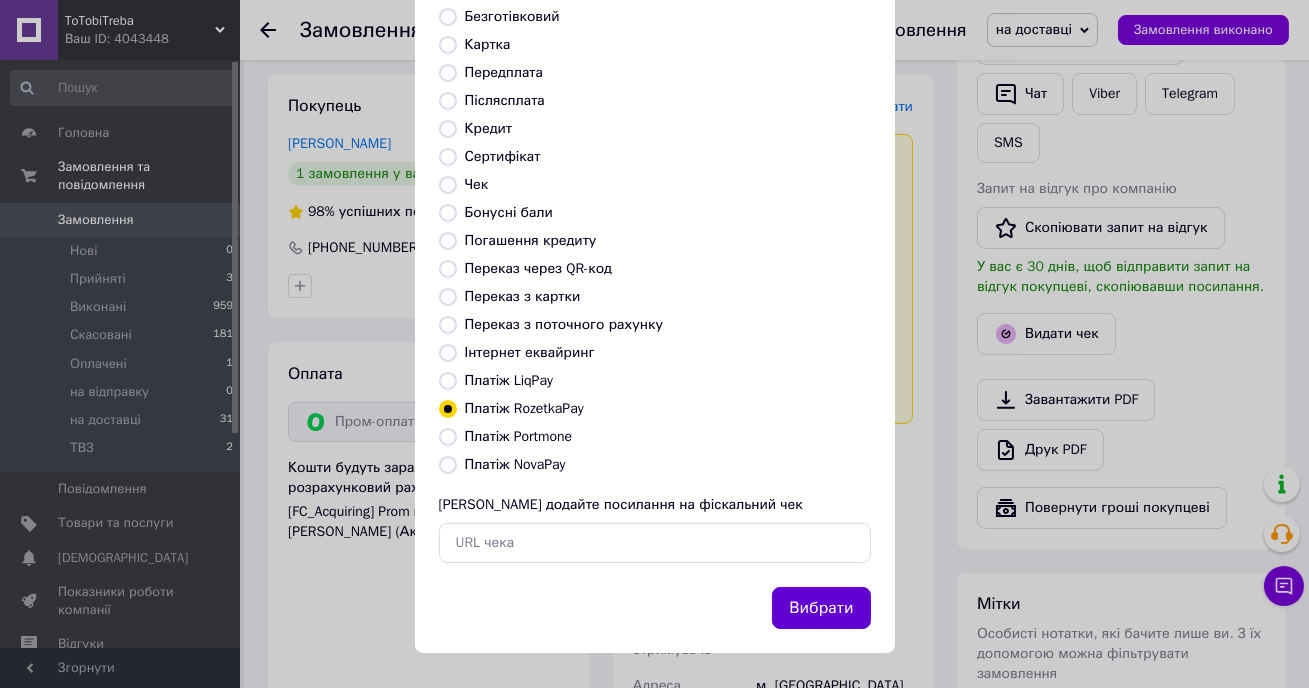 click on "Вибрати" at bounding box center (821, 608) 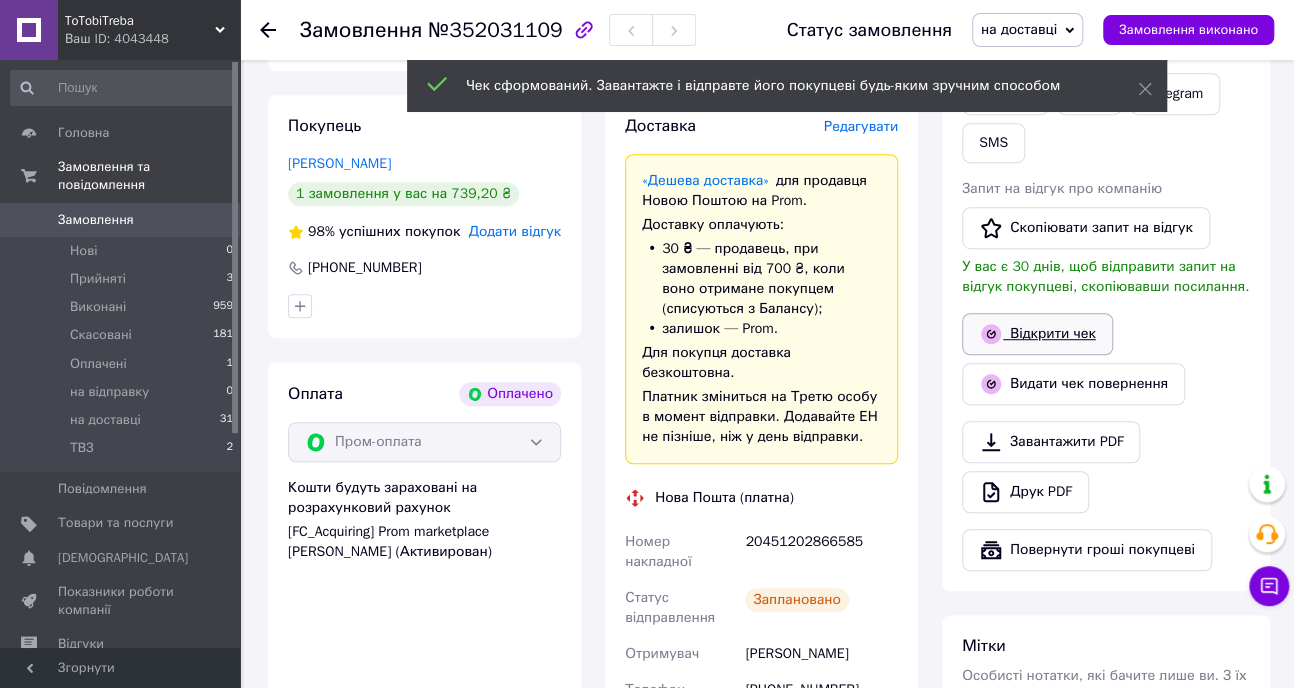 click on "Відкрити чек" at bounding box center (1037, 334) 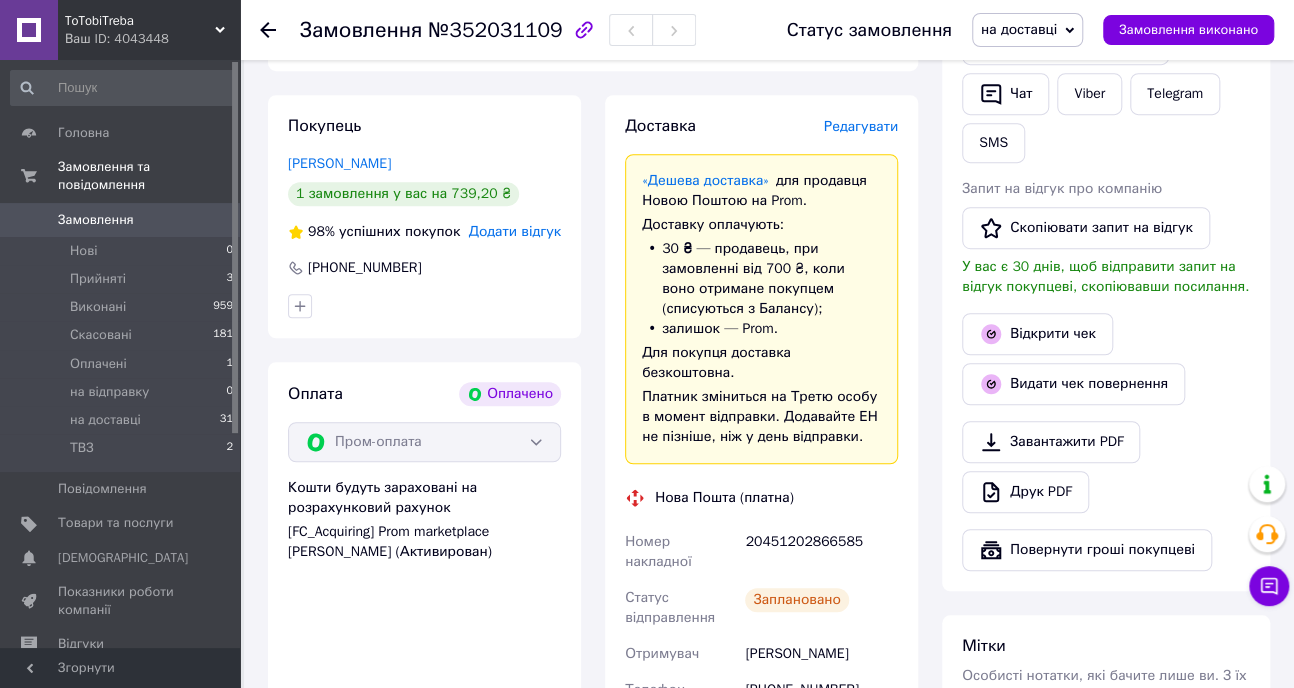 click on "Замовлення" at bounding box center [96, 220] 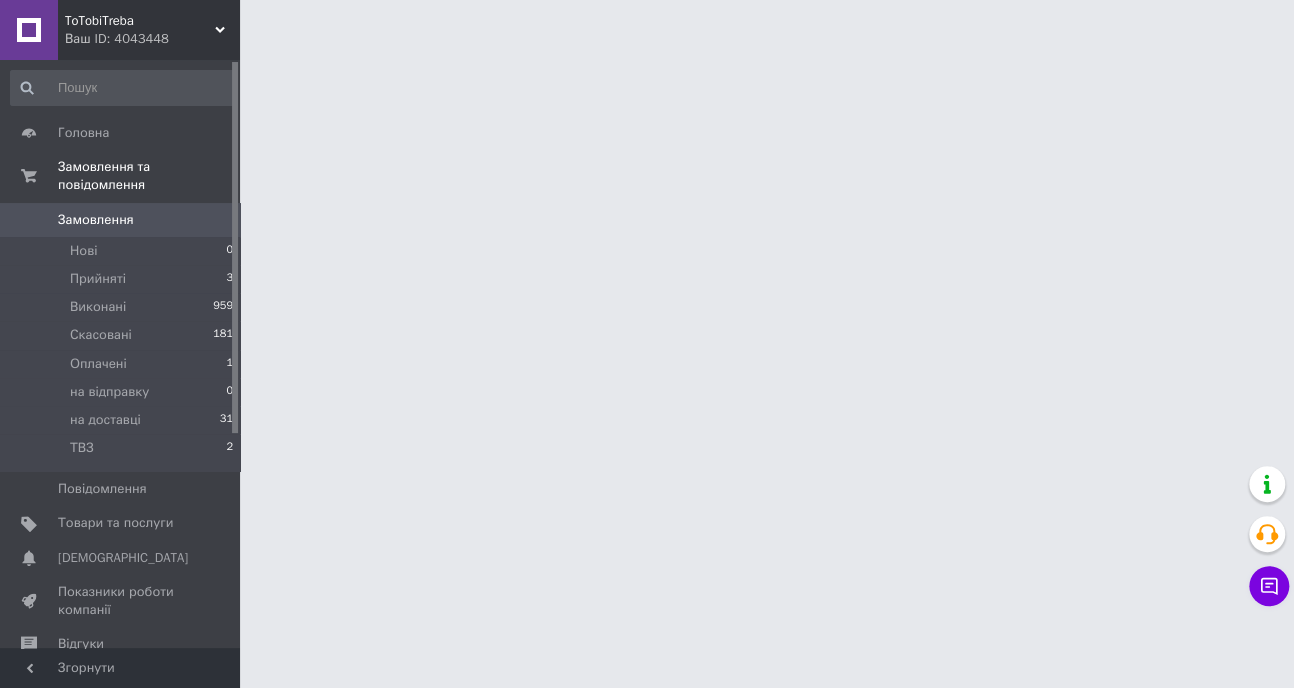 scroll, scrollTop: 0, scrollLeft: 0, axis: both 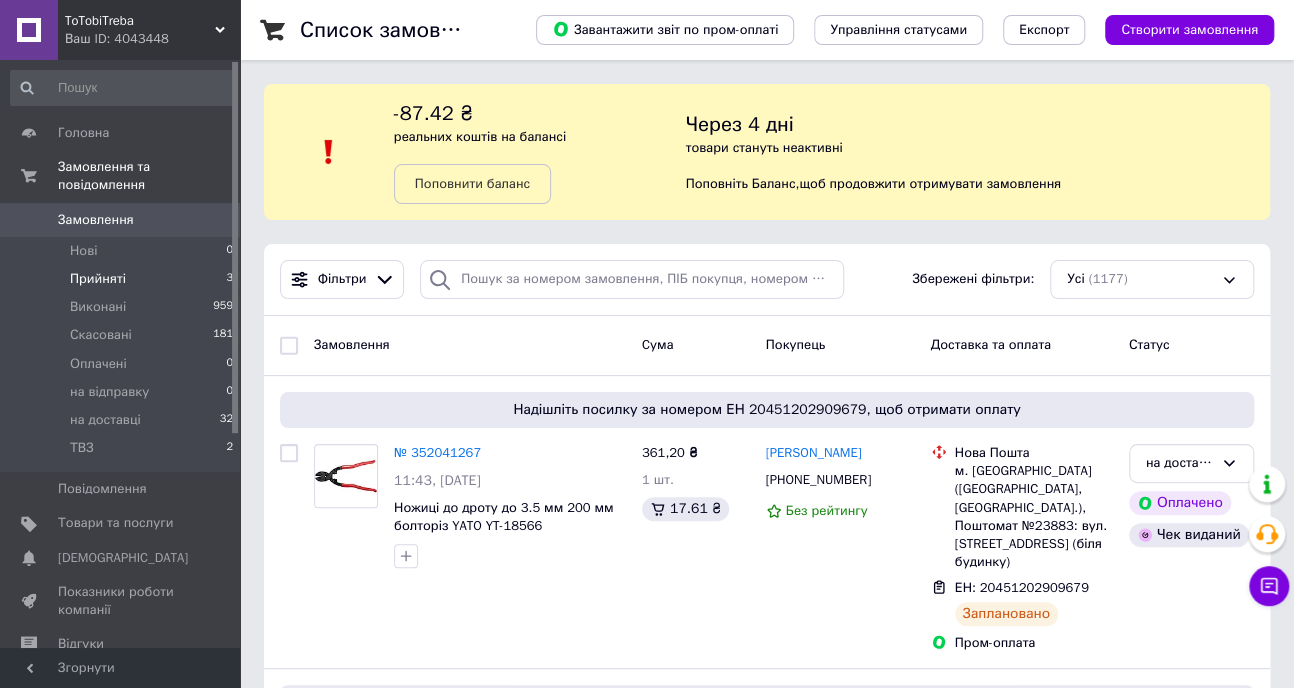 click on "Прийняті" at bounding box center [98, 279] 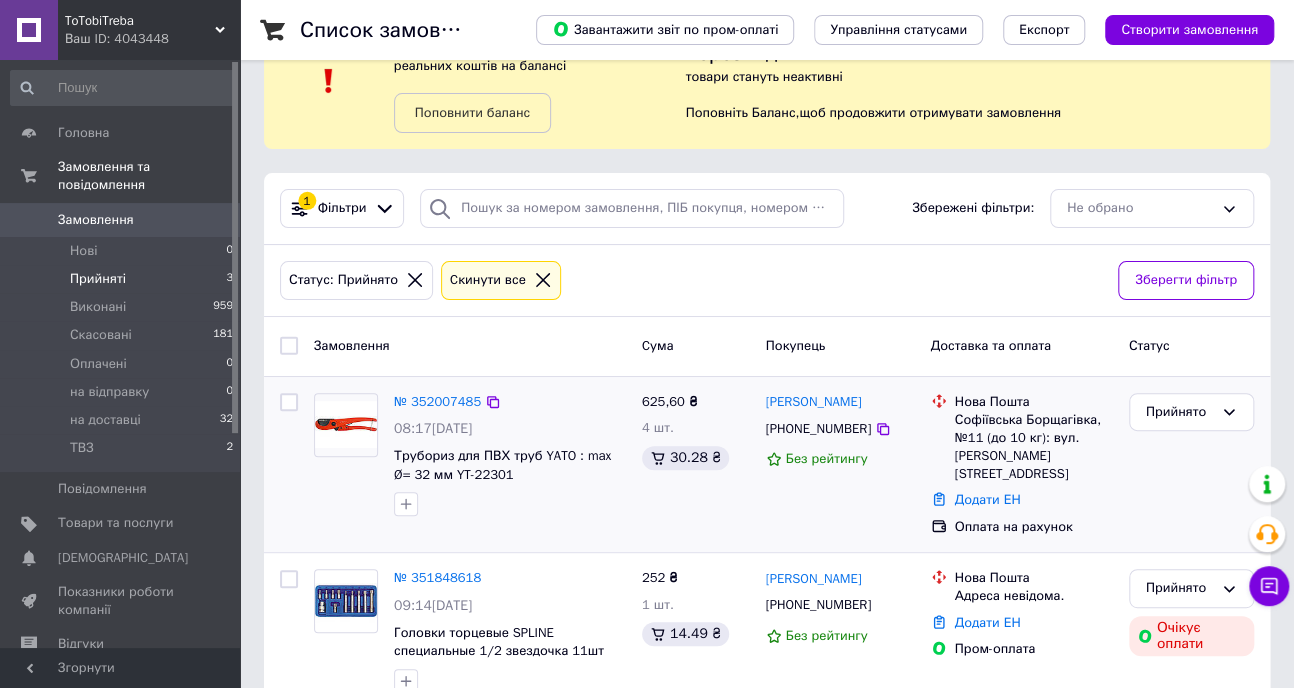 scroll, scrollTop: 253, scrollLeft: 0, axis: vertical 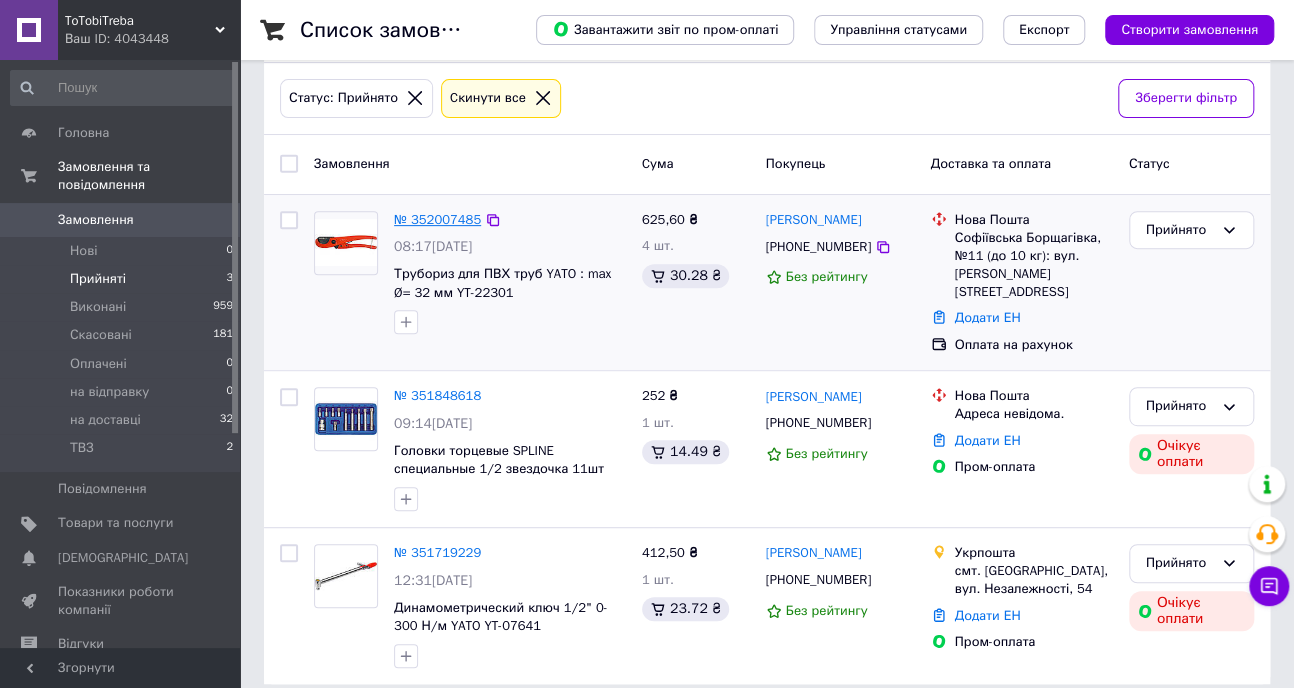 click on "№ 352007485" at bounding box center [437, 219] 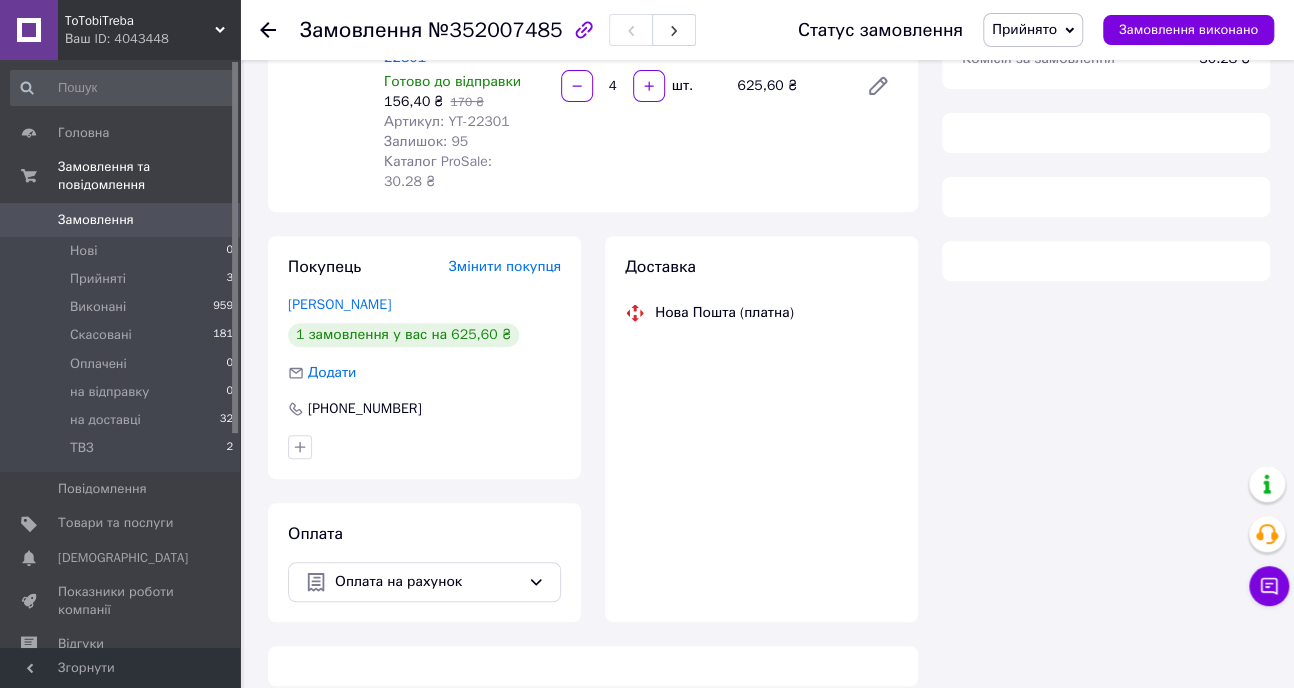 scroll, scrollTop: 253, scrollLeft: 0, axis: vertical 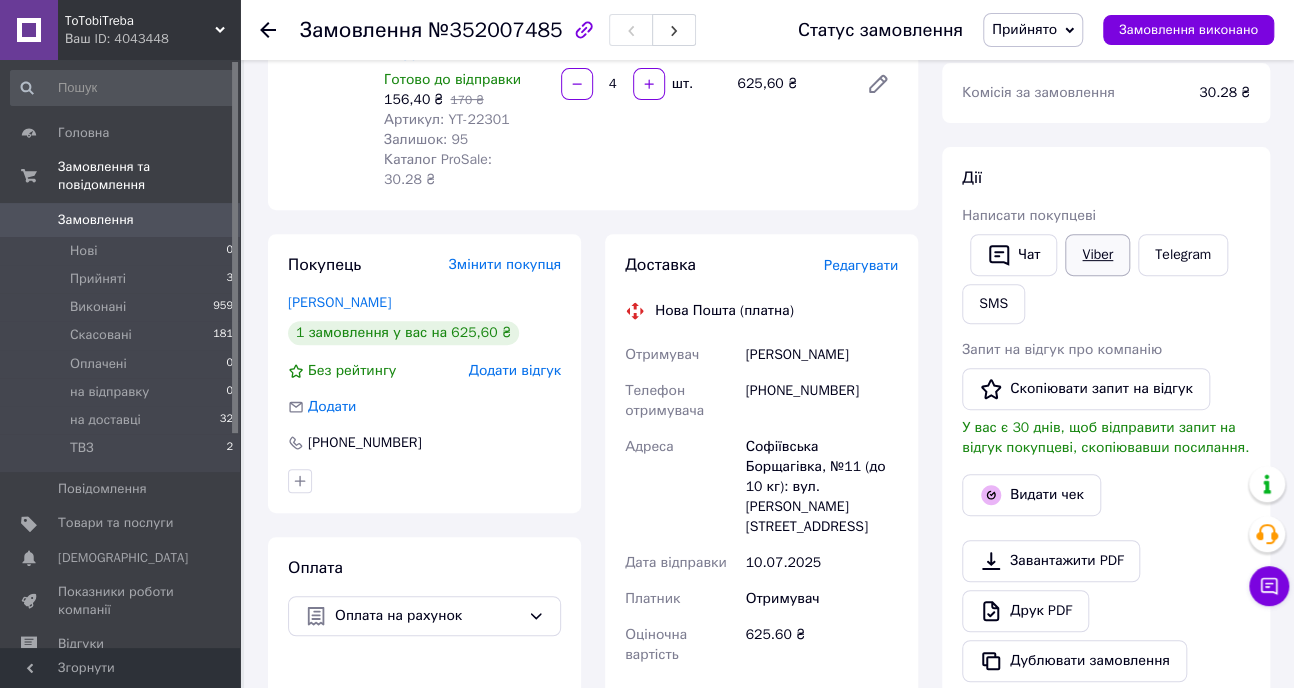 click on "Viber" at bounding box center [1097, 255] 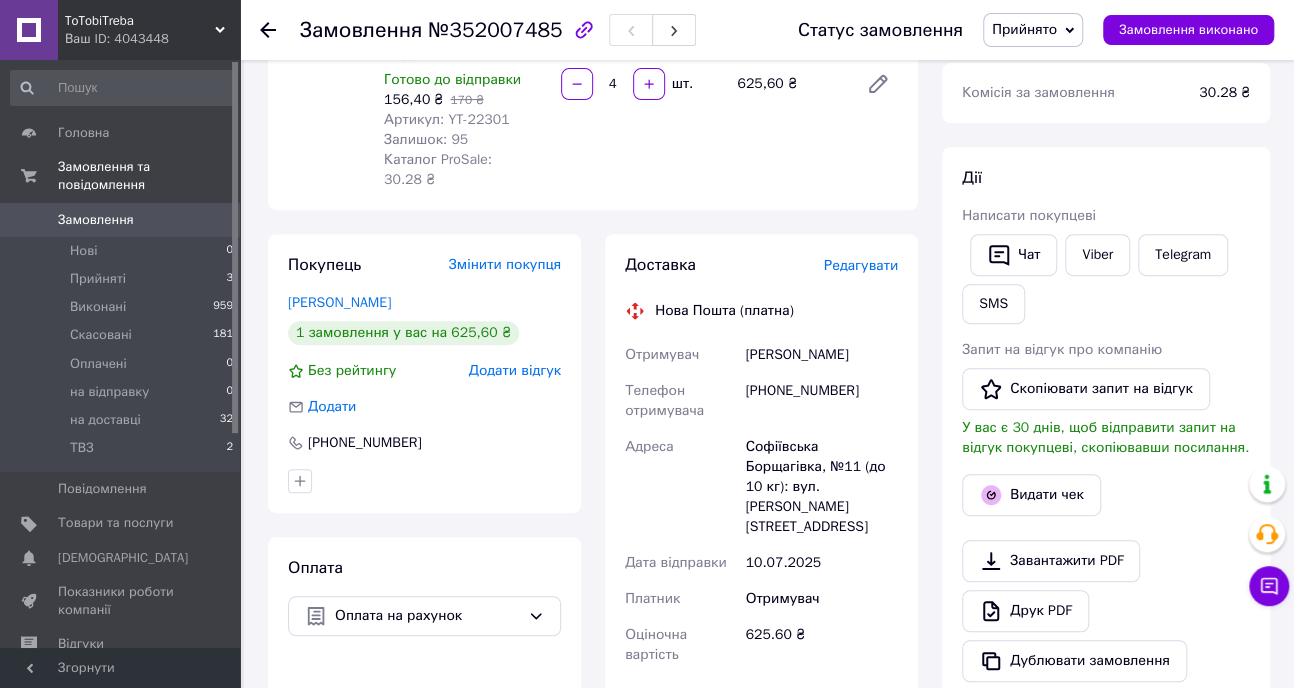 click on "Замовлення" at bounding box center (96, 220) 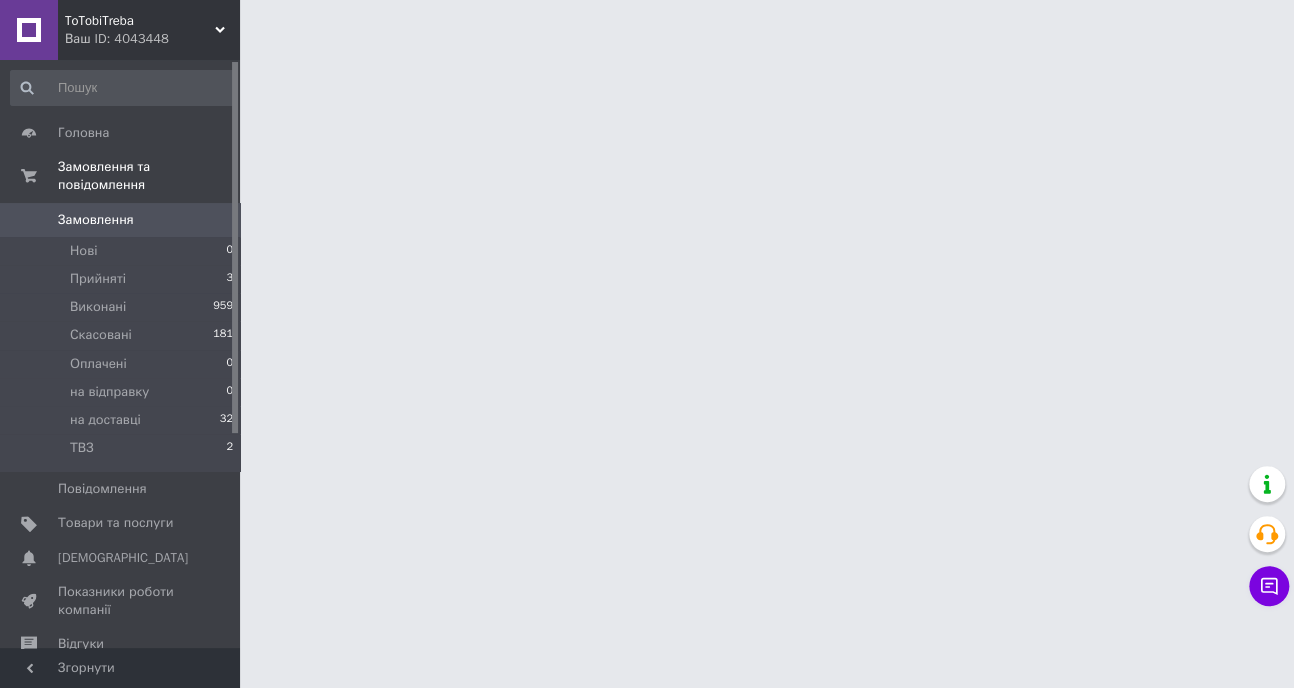scroll, scrollTop: 0, scrollLeft: 0, axis: both 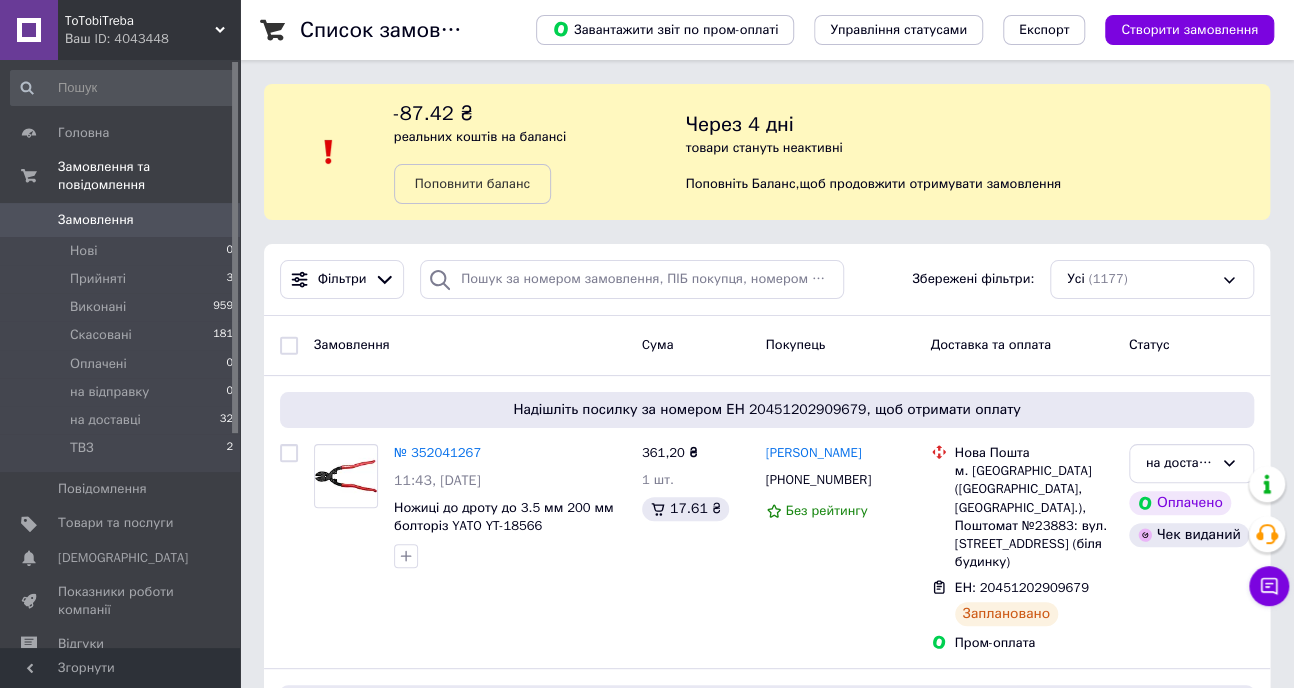 click on "Замовлення" at bounding box center (96, 220) 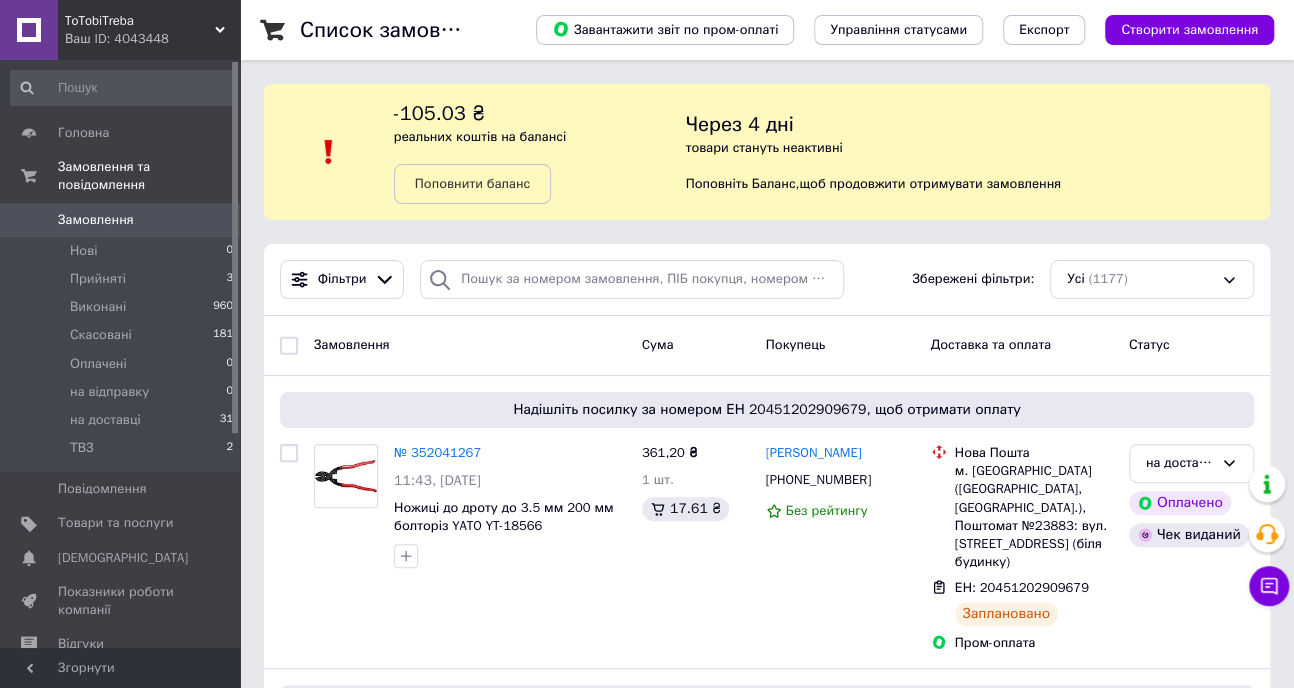 click on "Замовлення 0" at bounding box center [122, 220] 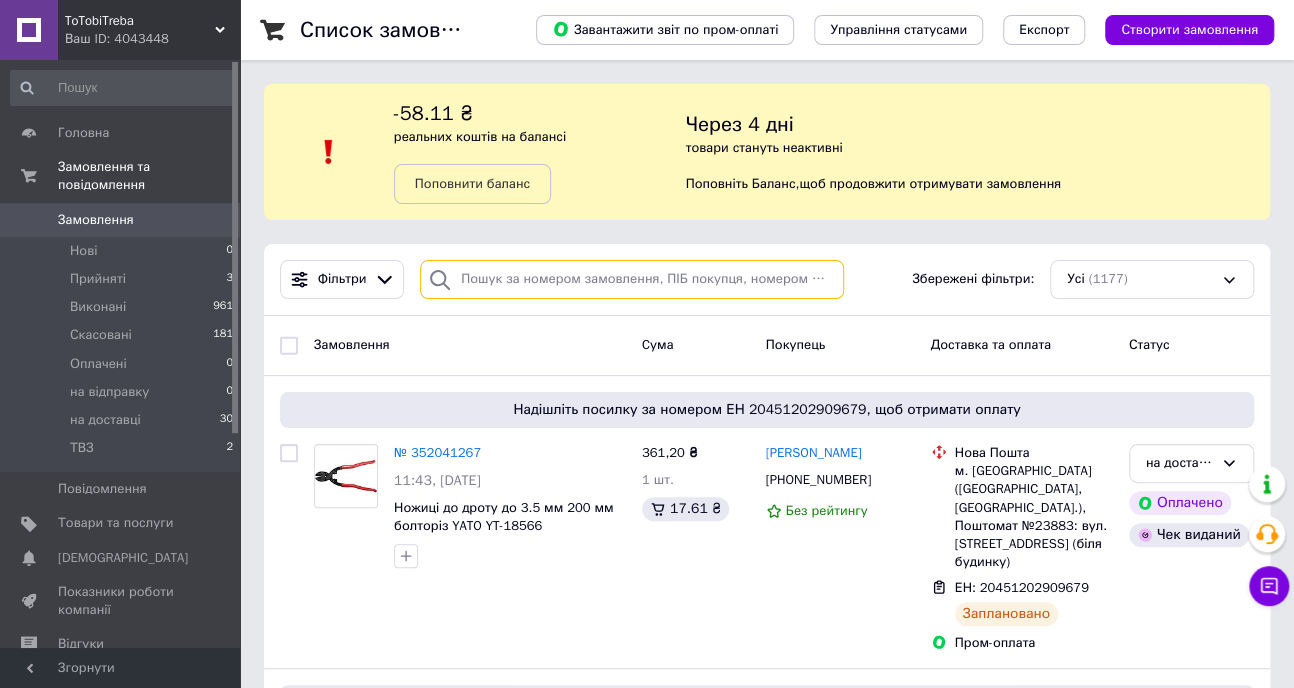 click at bounding box center (632, 279) 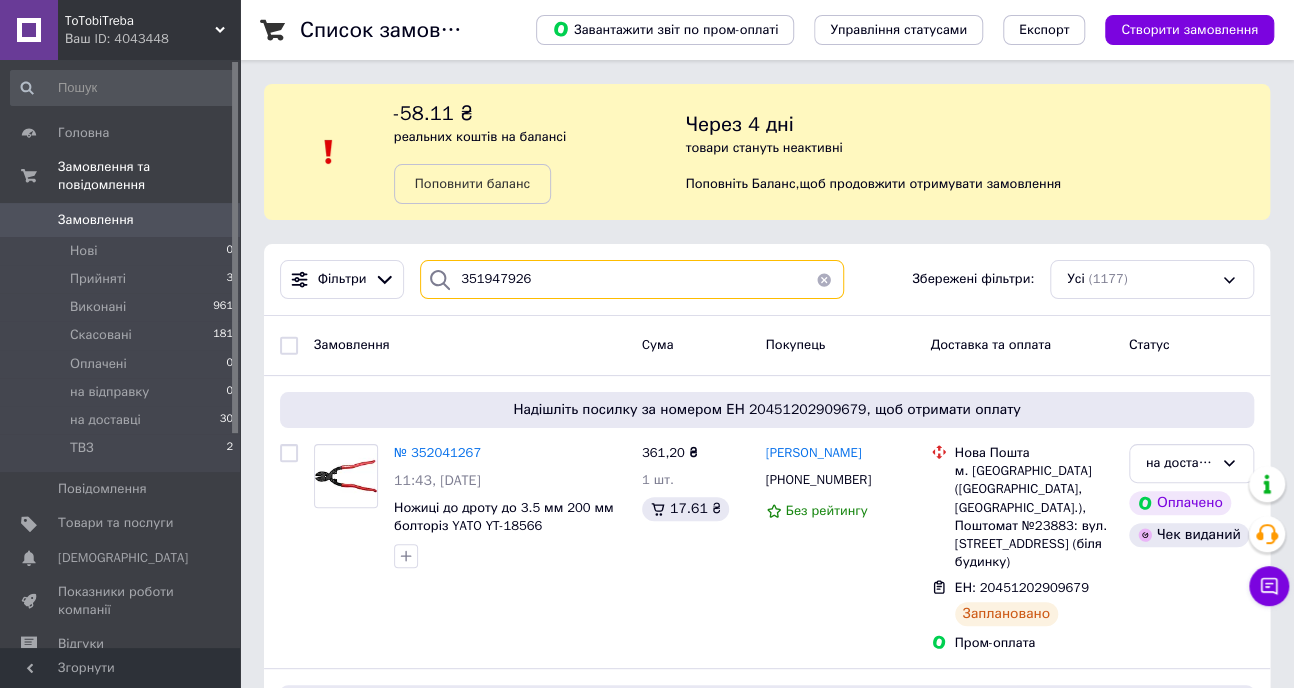 type on "351947926" 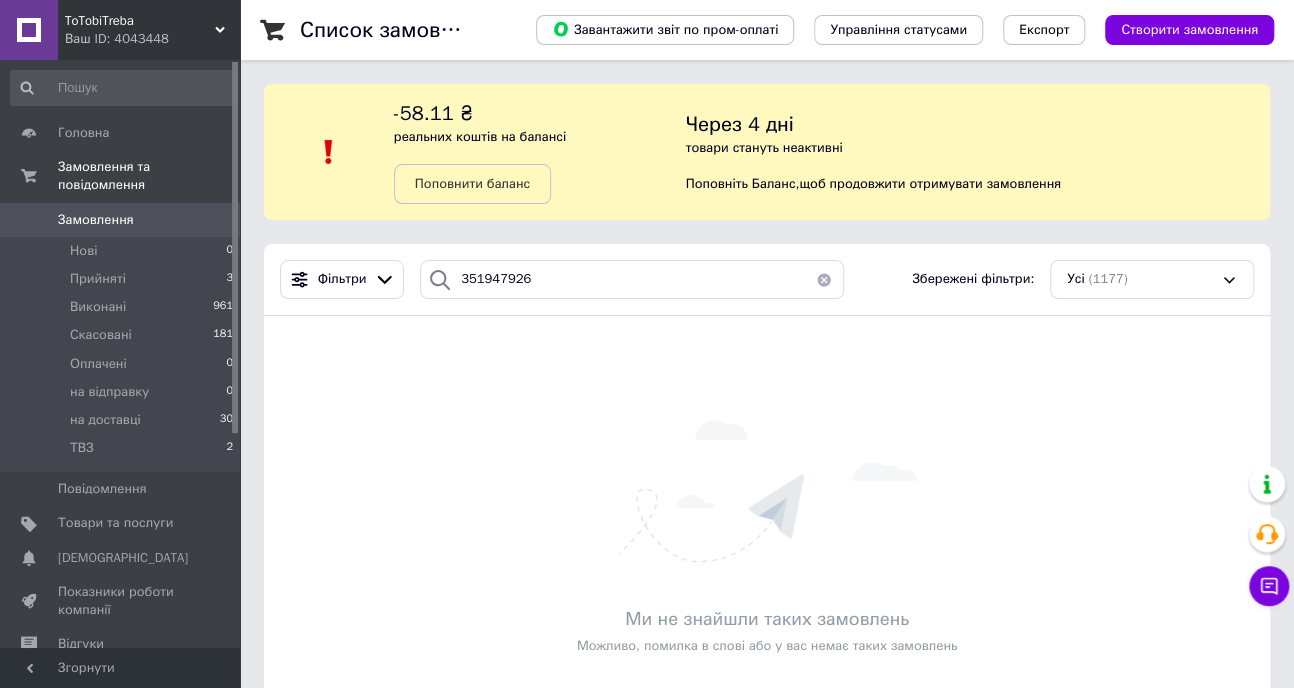 click on "Замовлення" at bounding box center [96, 220] 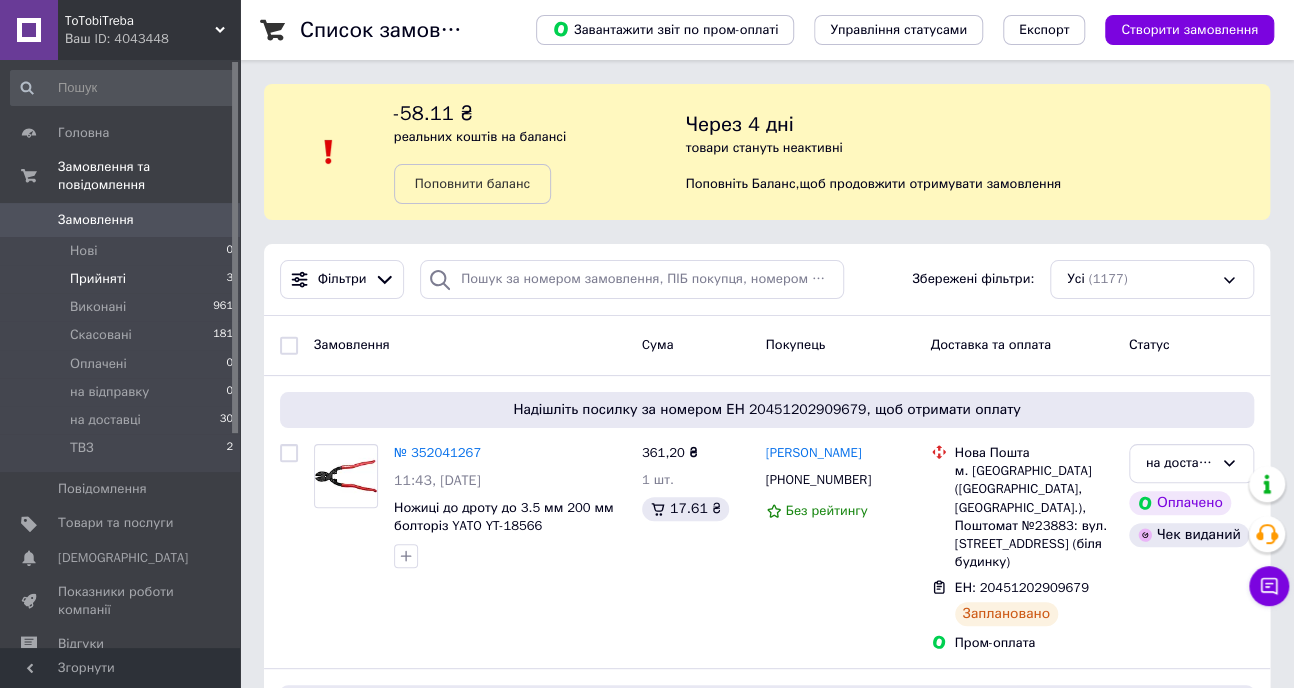 click on "Прийняті" at bounding box center [98, 279] 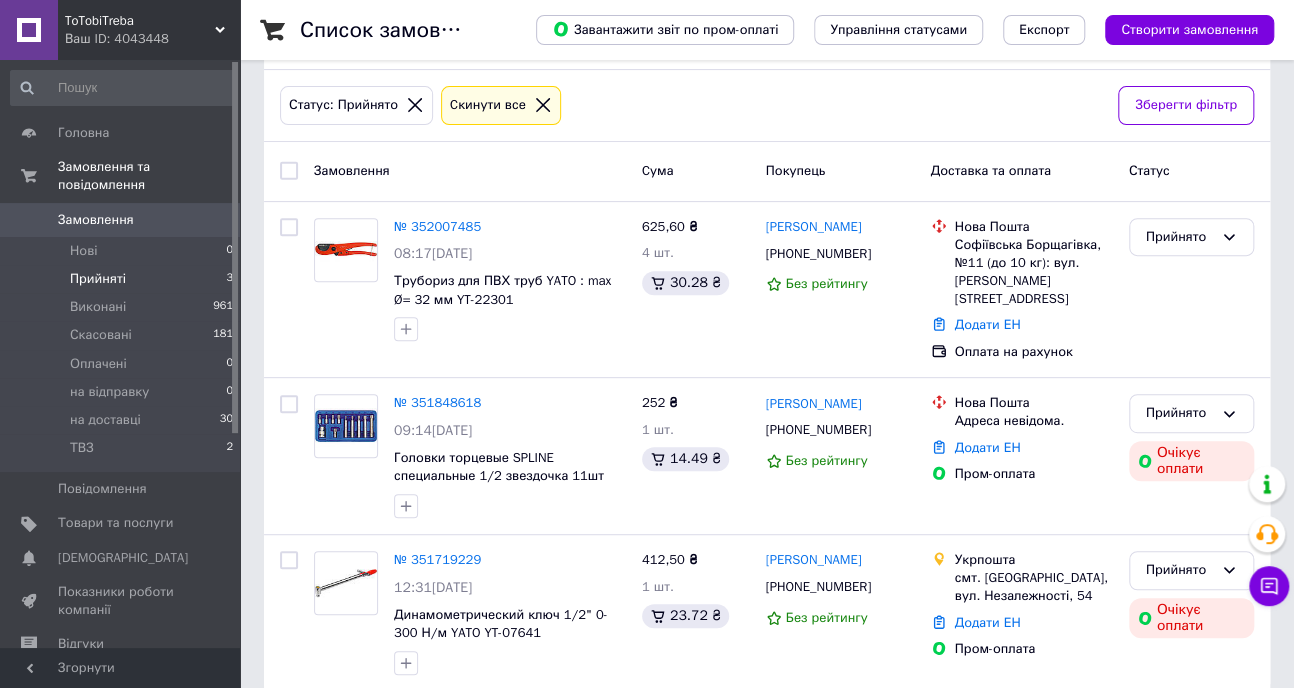scroll, scrollTop: 253, scrollLeft: 0, axis: vertical 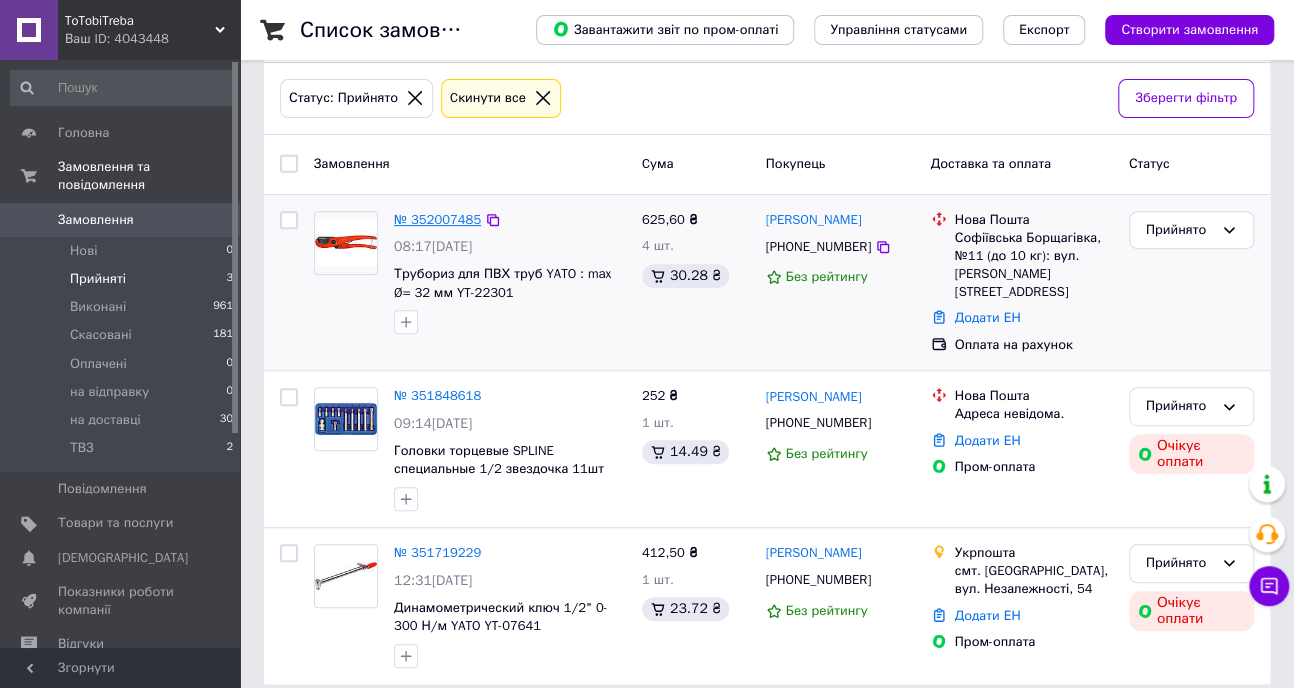 click on "№ 352007485" at bounding box center (437, 219) 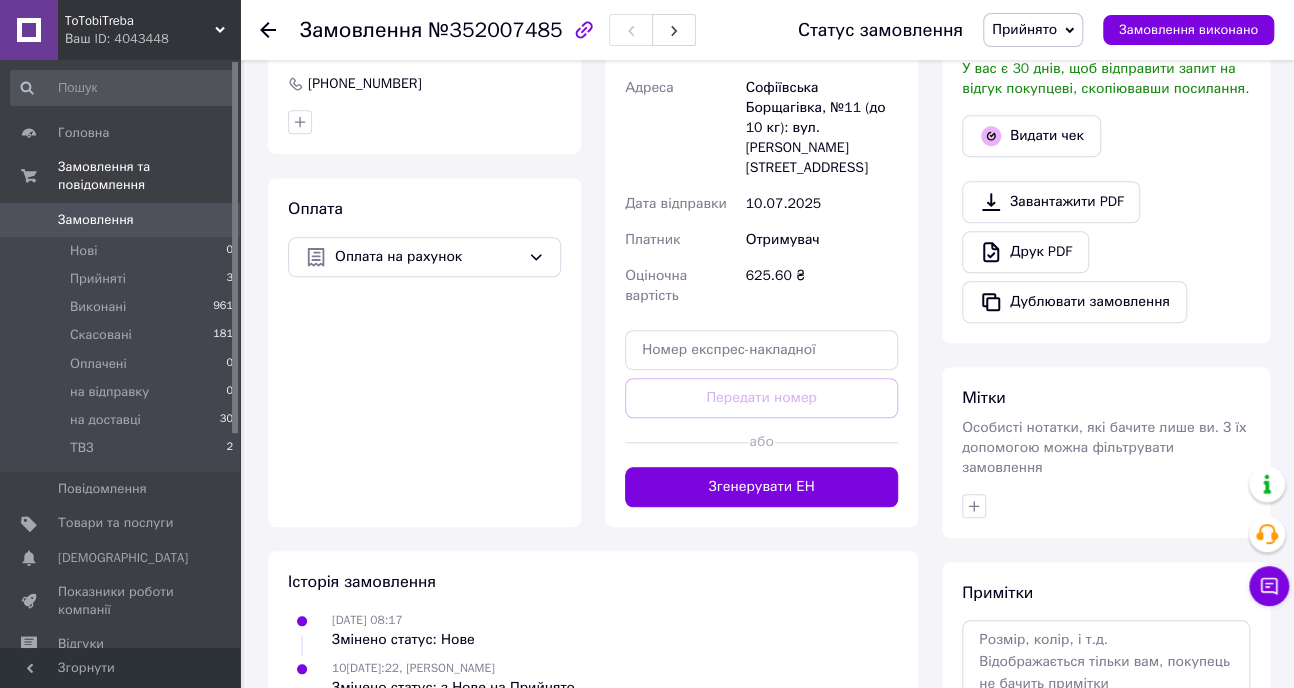 scroll, scrollTop: 617, scrollLeft: 0, axis: vertical 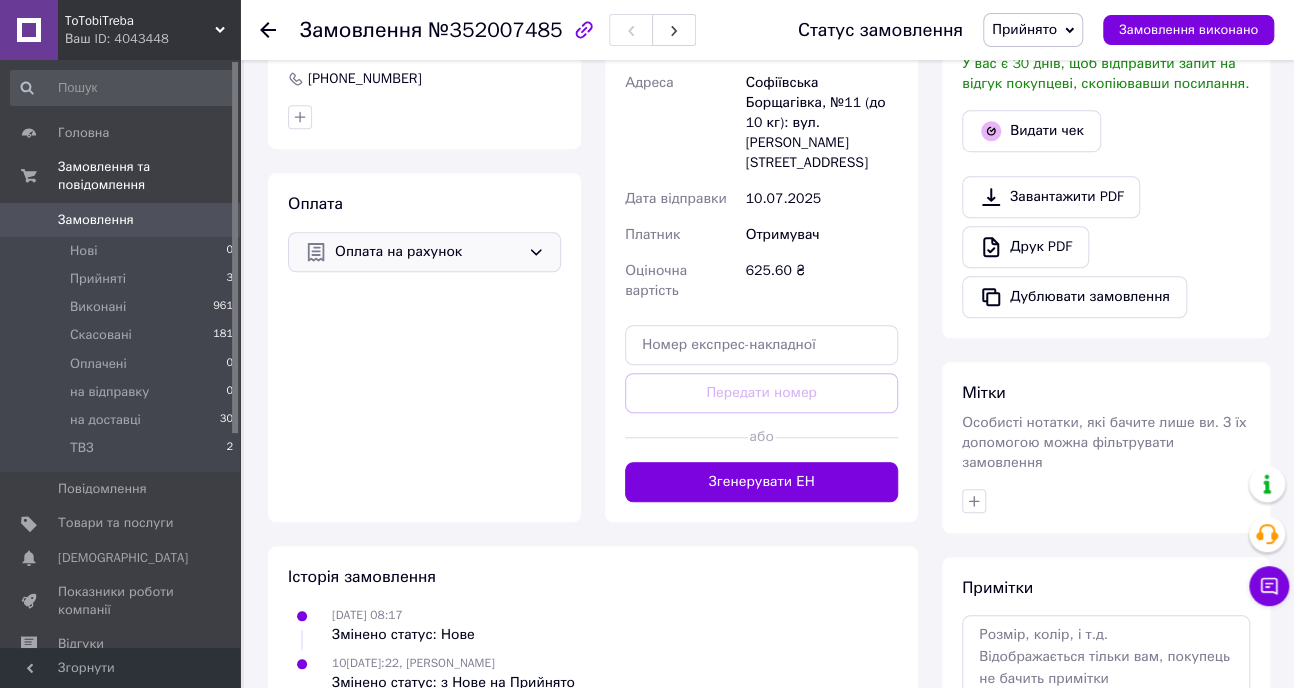 click on "Оплата на рахунок" at bounding box center (427, 252) 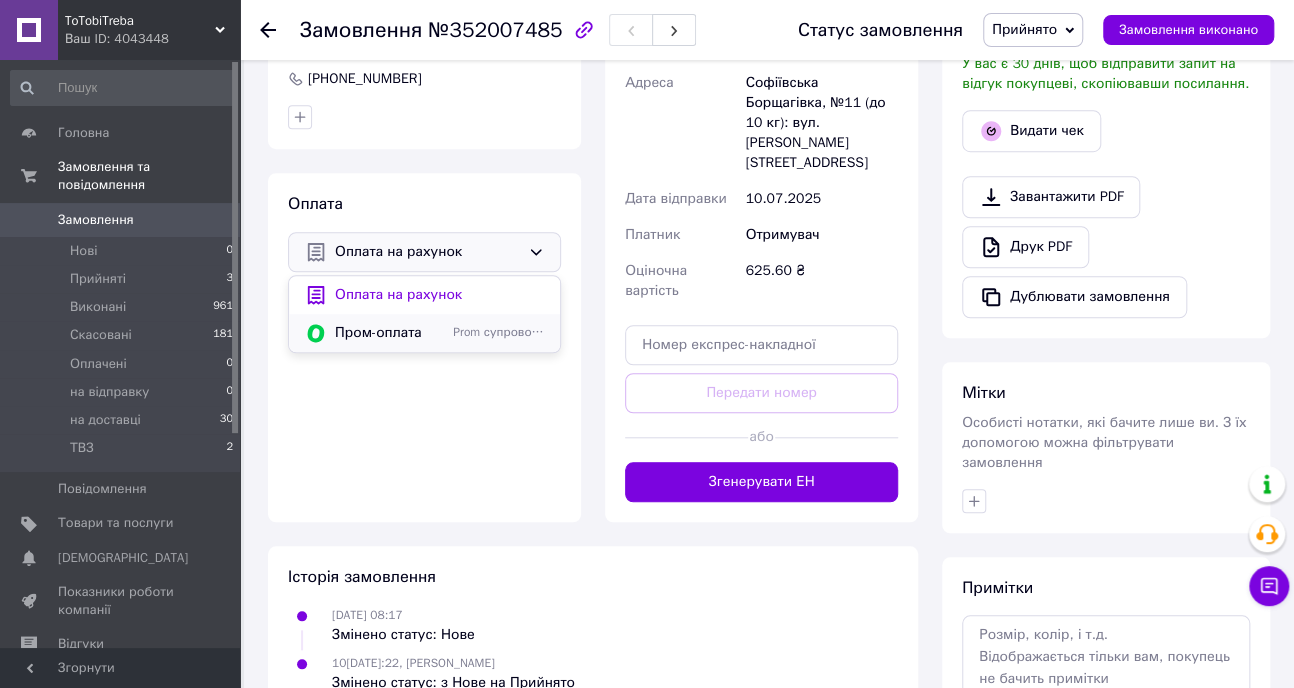click on "Пром-оплата" at bounding box center (390, 333) 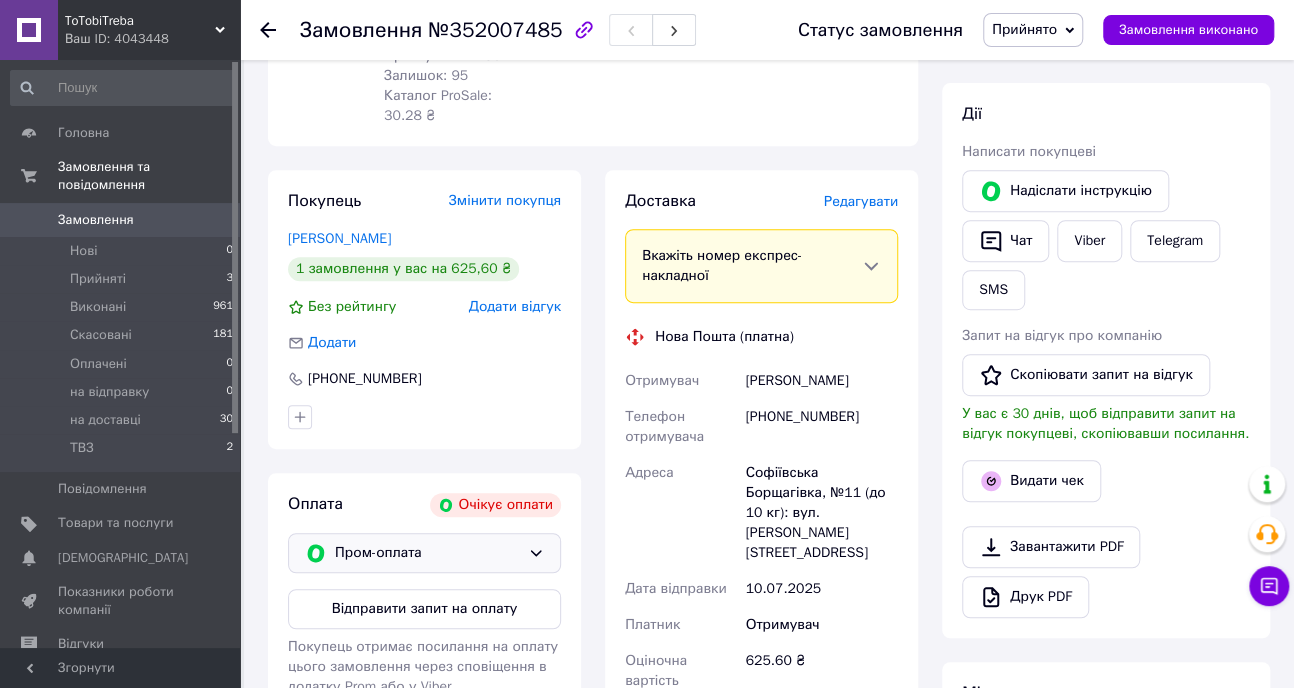 scroll, scrollTop: 344, scrollLeft: 0, axis: vertical 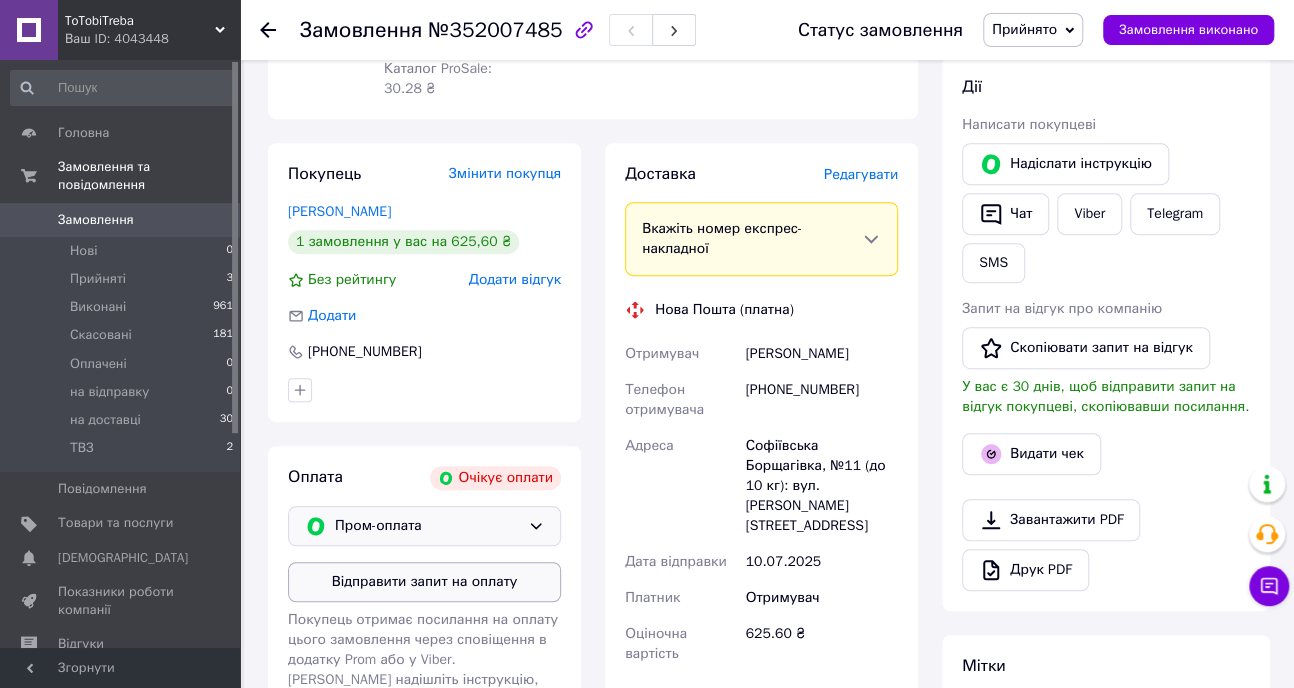 click on "Відправити запит на оплату" at bounding box center [424, 582] 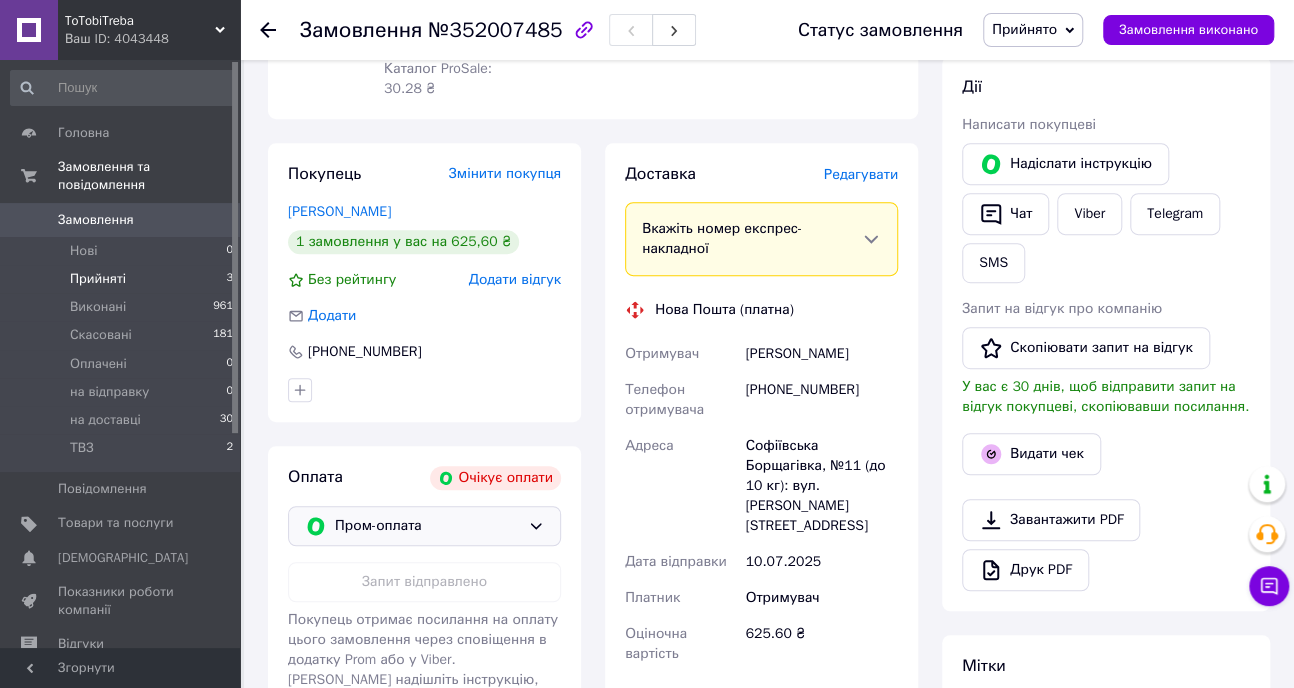 click on "Прийняті" at bounding box center [98, 279] 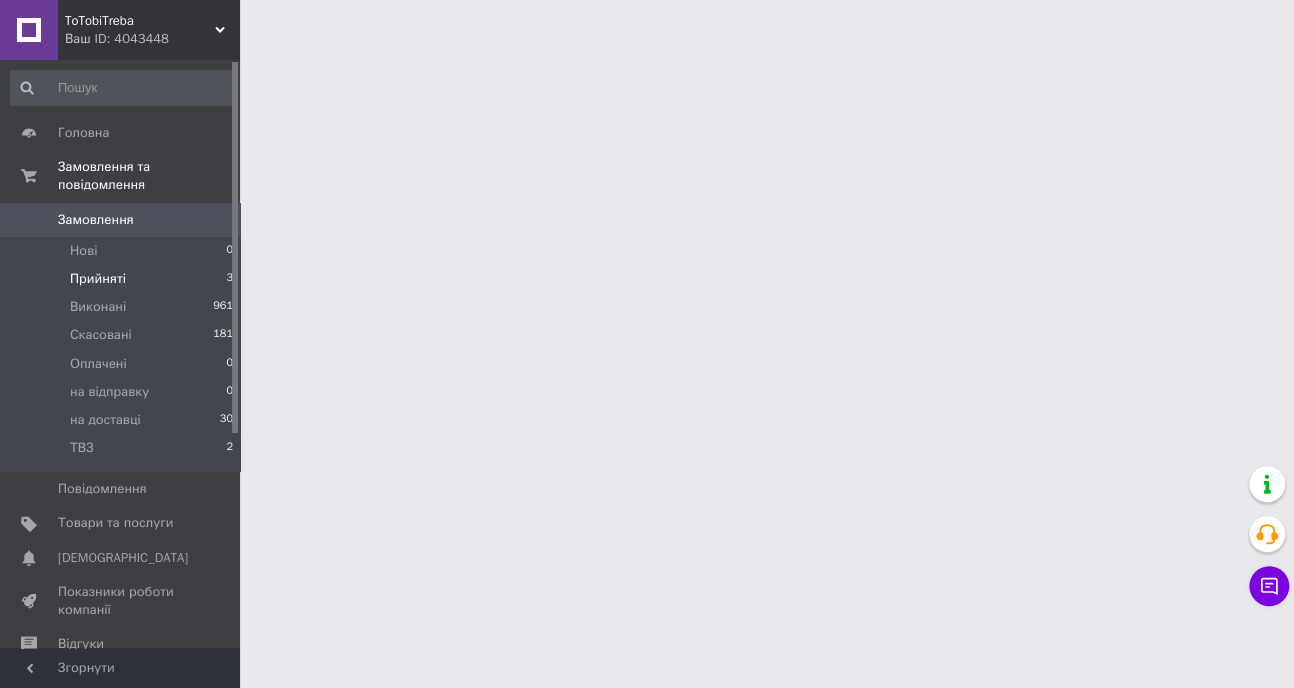 scroll, scrollTop: 0, scrollLeft: 0, axis: both 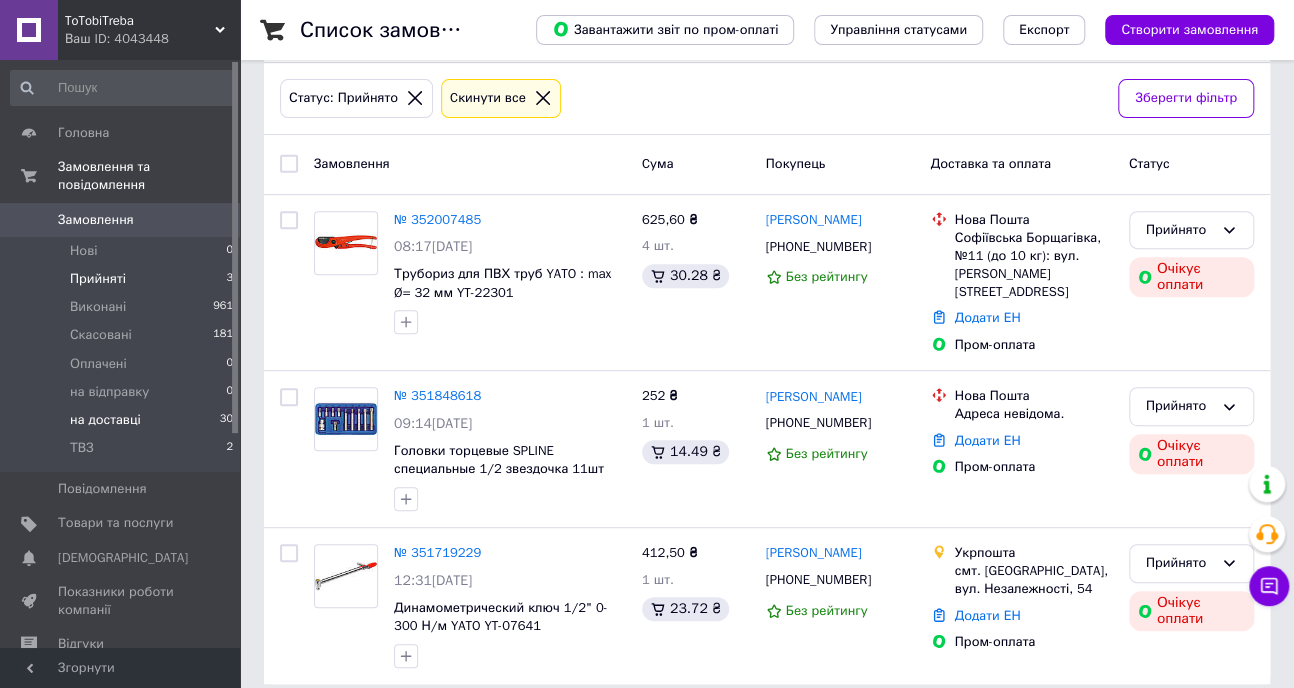 click on "на доставці" at bounding box center [105, 420] 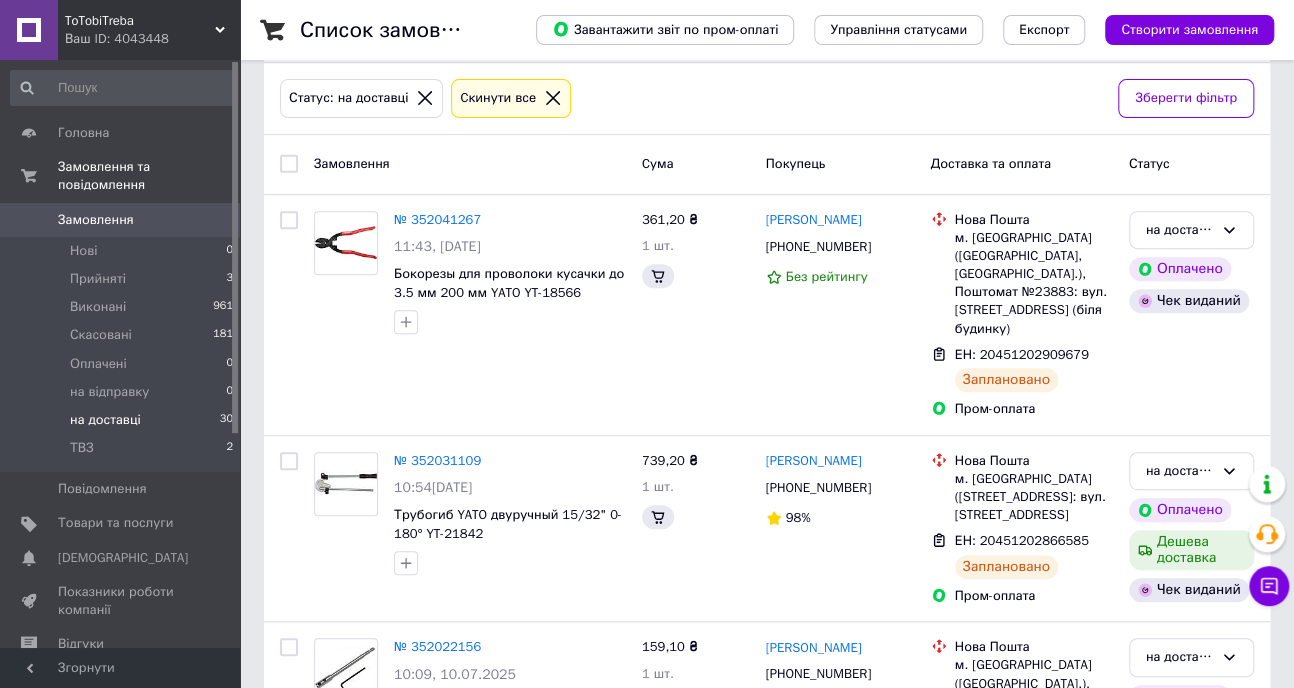 scroll, scrollTop: 0, scrollLeft: 0, axis: both 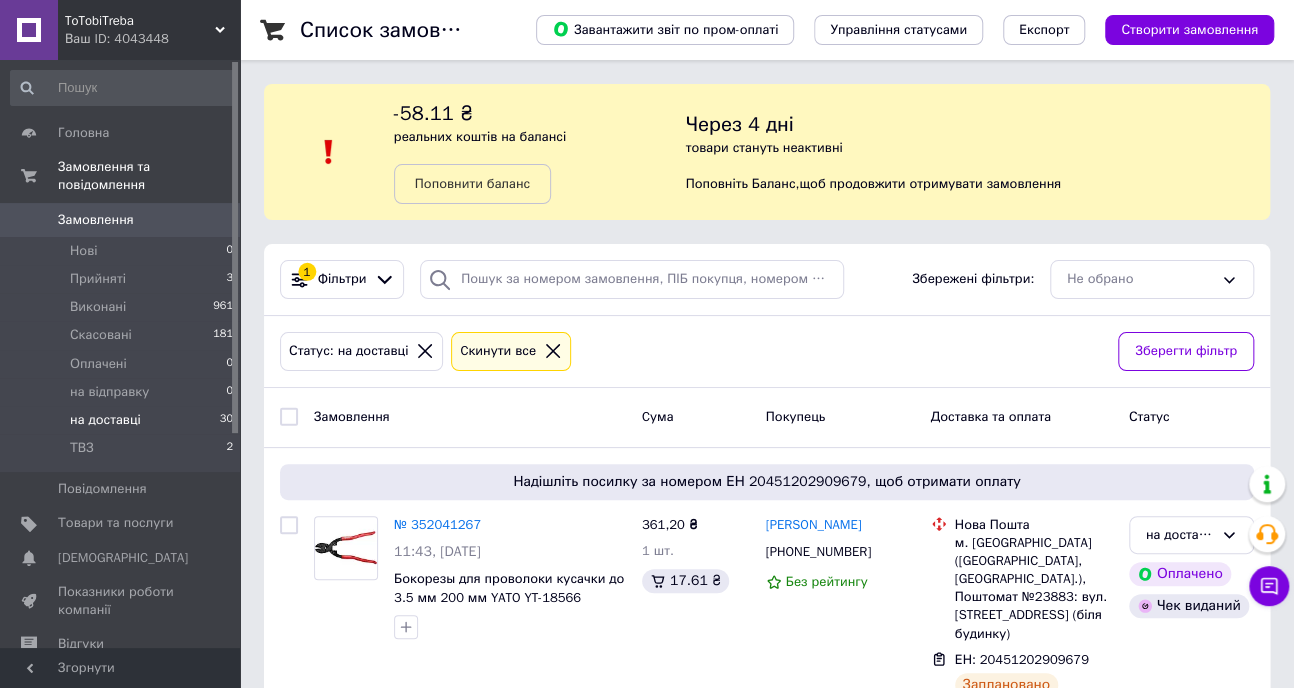 click on "на доставці" at bounding box center [105, 420] 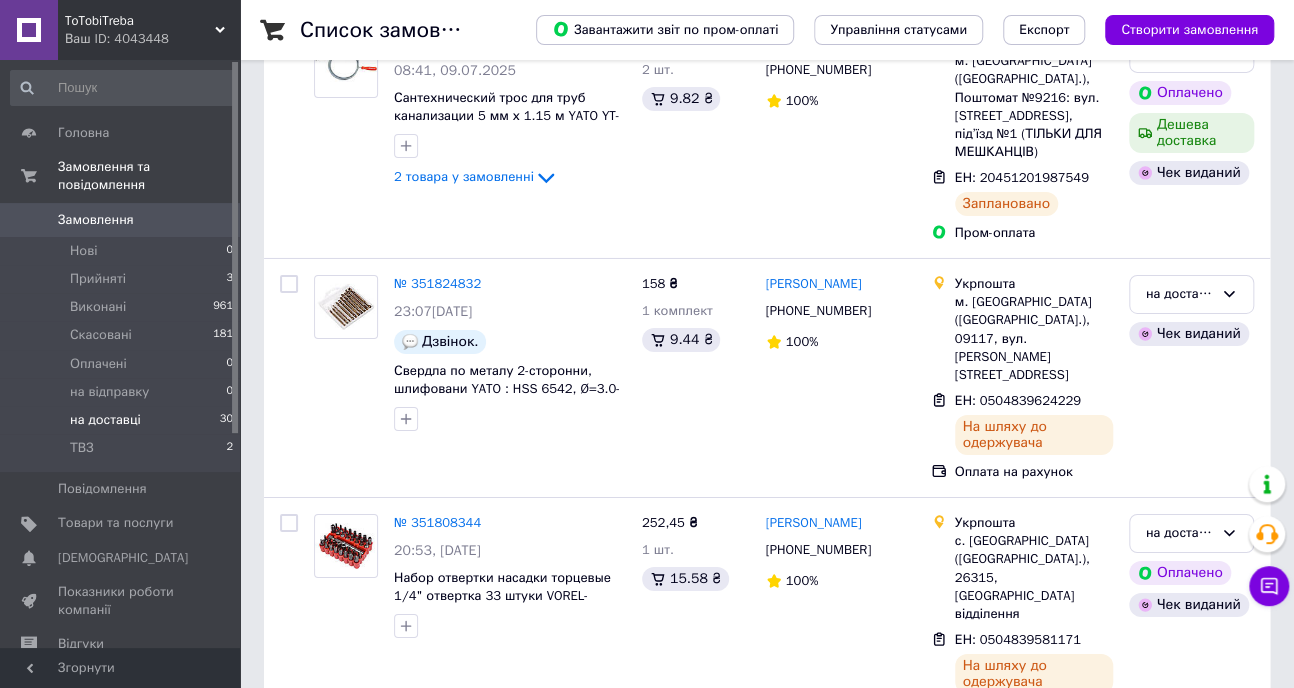 scroll, scrollTop: 0, scrollLeft: 0, axis: both 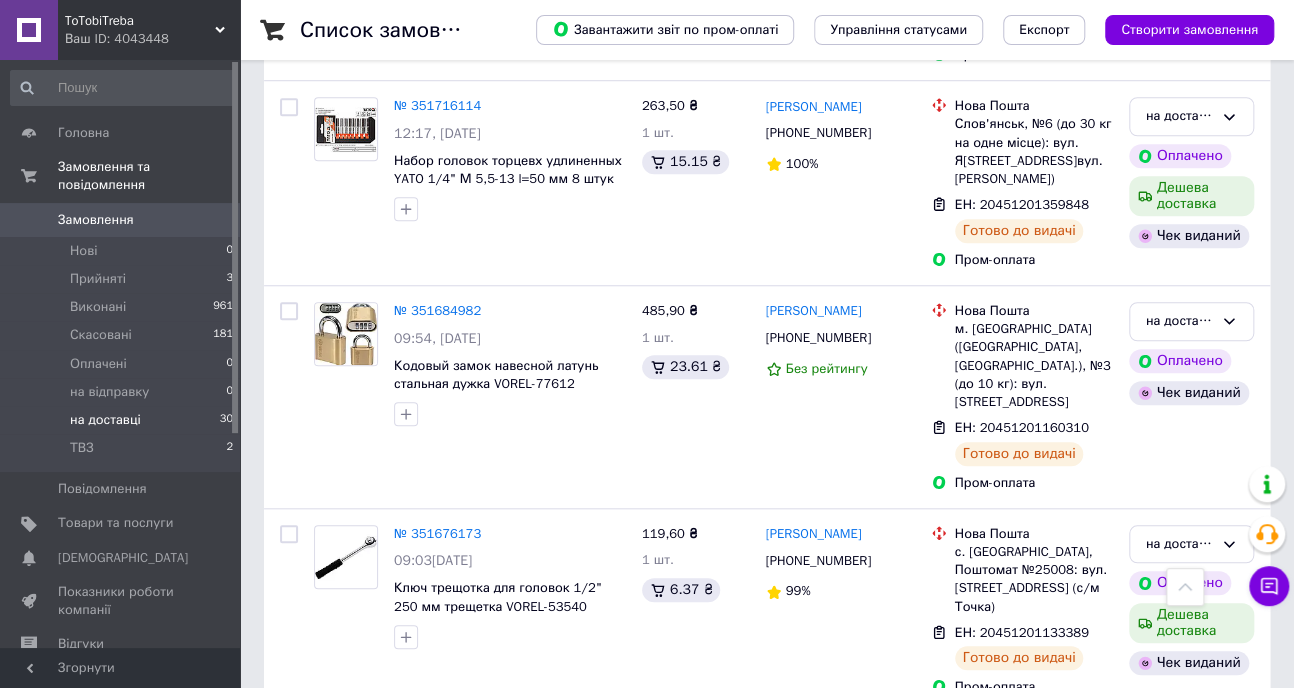 click on "2" at bounding box center (327, 978) 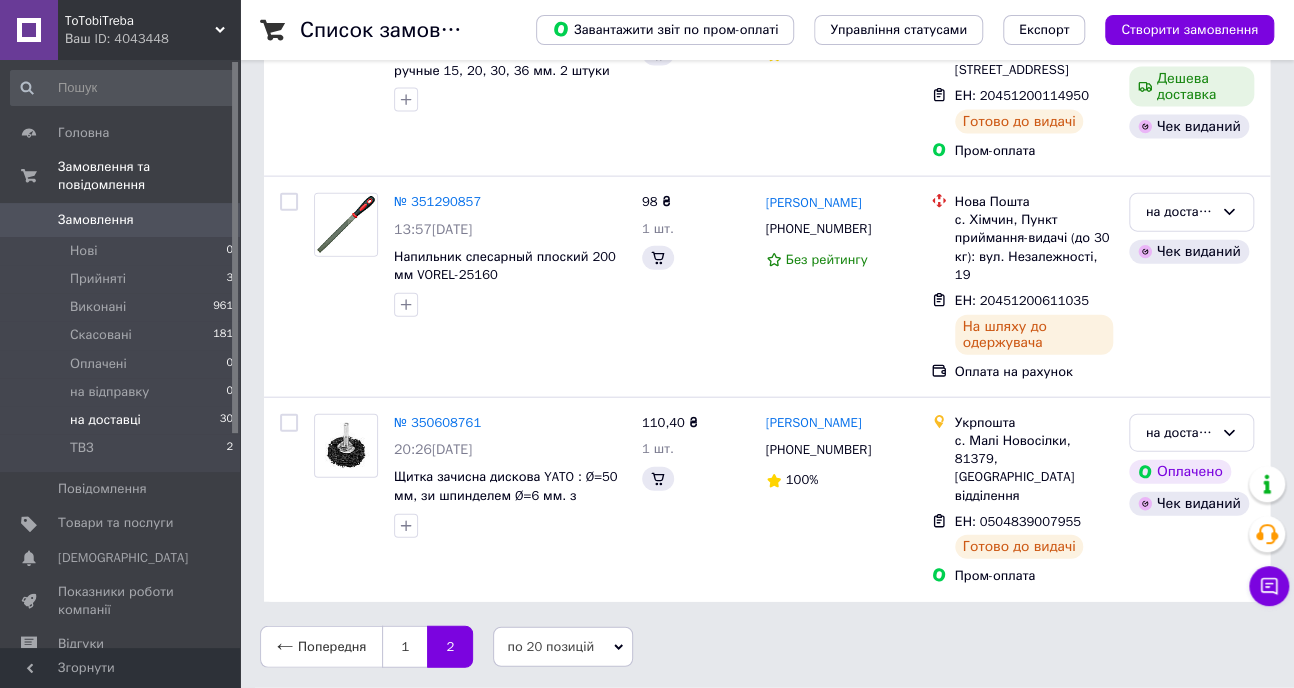 scroll, scrollTop: 0, scrollLeft: 0, axis: both 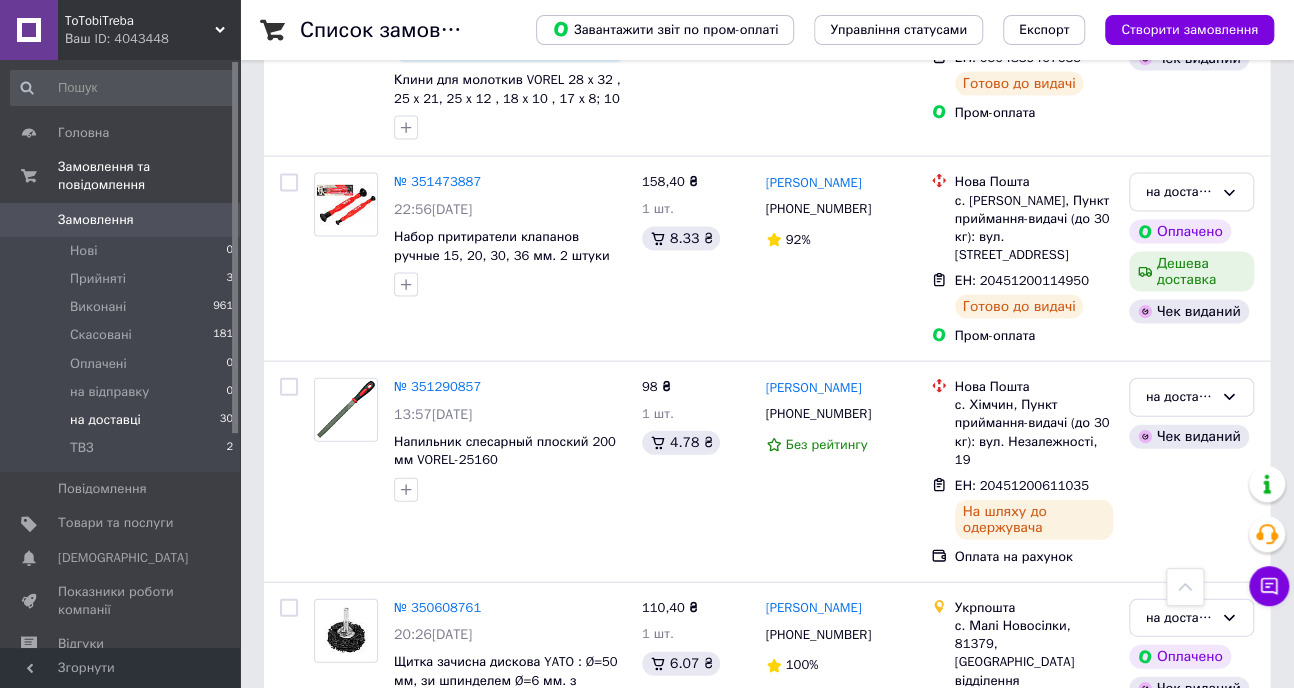 click on "1" at bounding box center [404, 832] 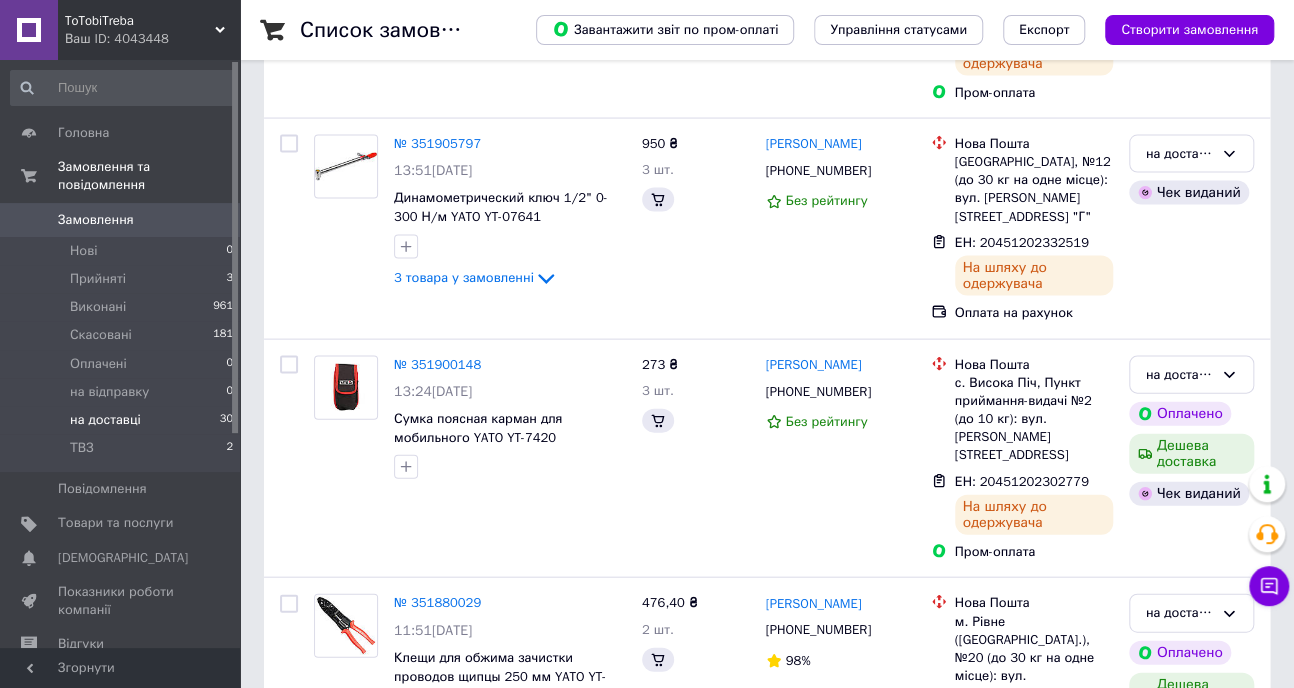 scroll, scrollTop: 0, scrollLeft: 0, axis: both 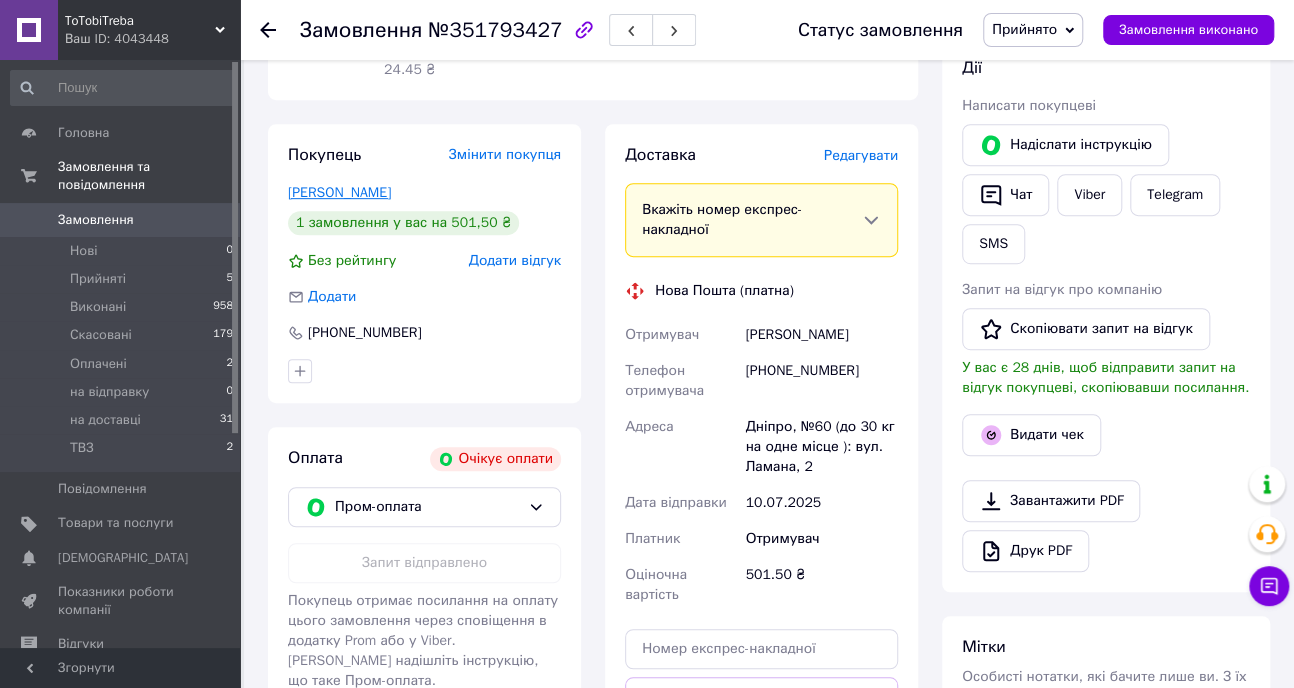 click on "Панфілов Олександр" at bounding box center (339, 192) 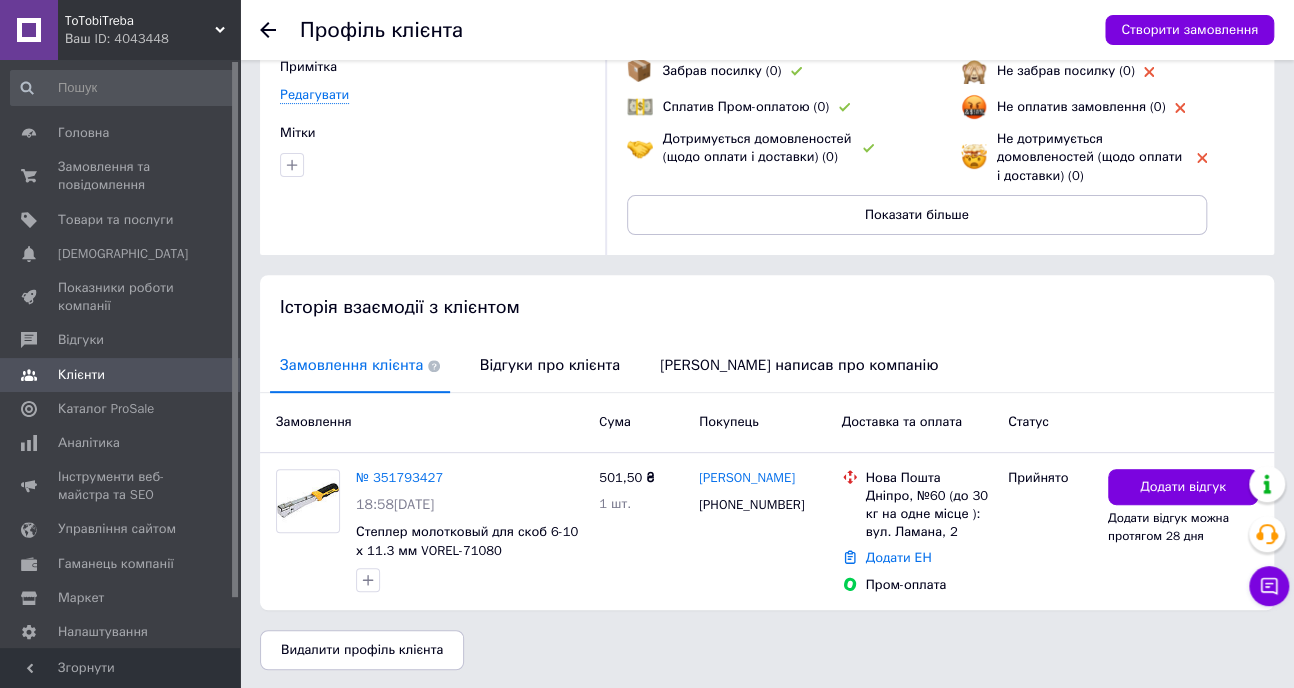 scroll, scrollTop: 181, scrollLeft: 0, axis: vertical 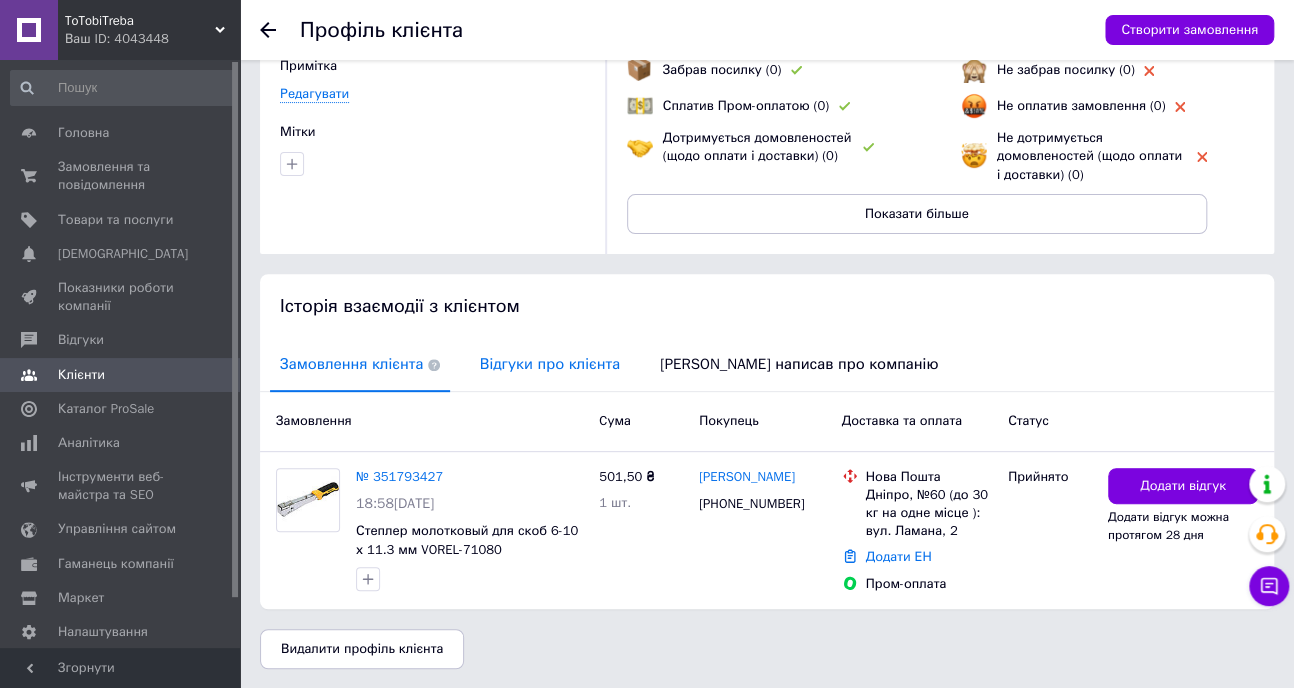 click on "Відгуки про клієнта" at bounding box center [550, 364] 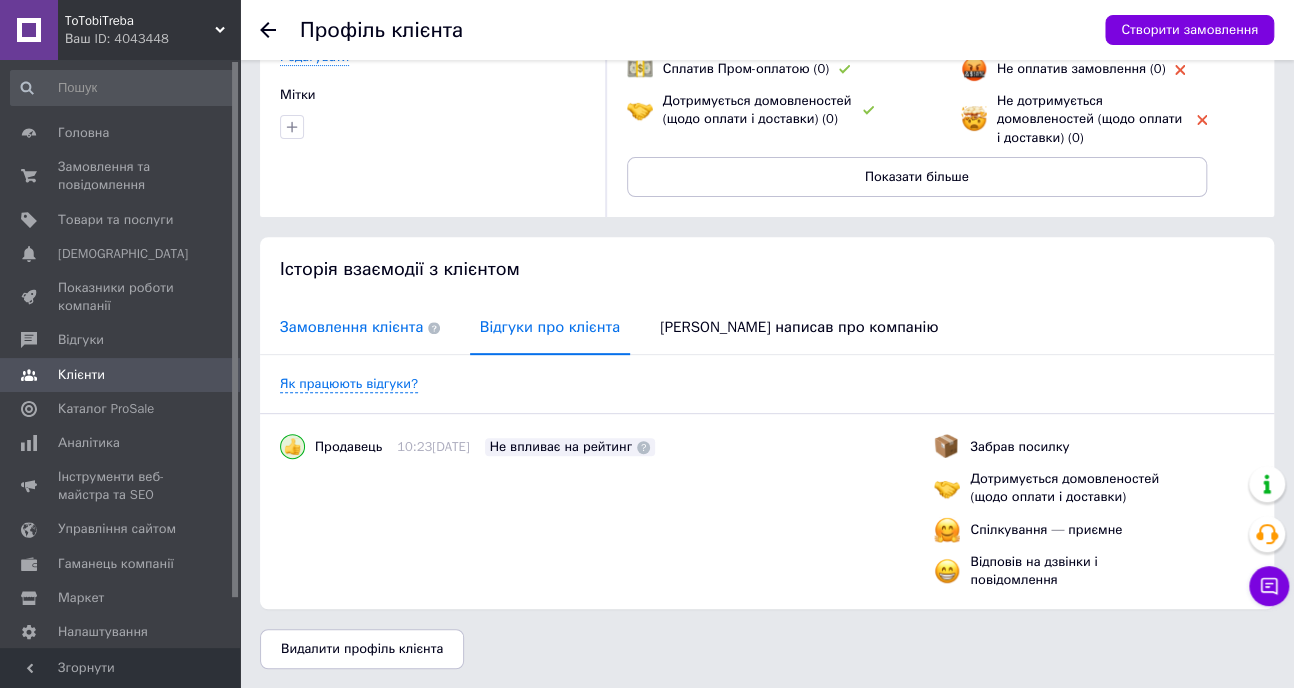 click on "Замовлення клієнта" at bounding box center (360, 327) 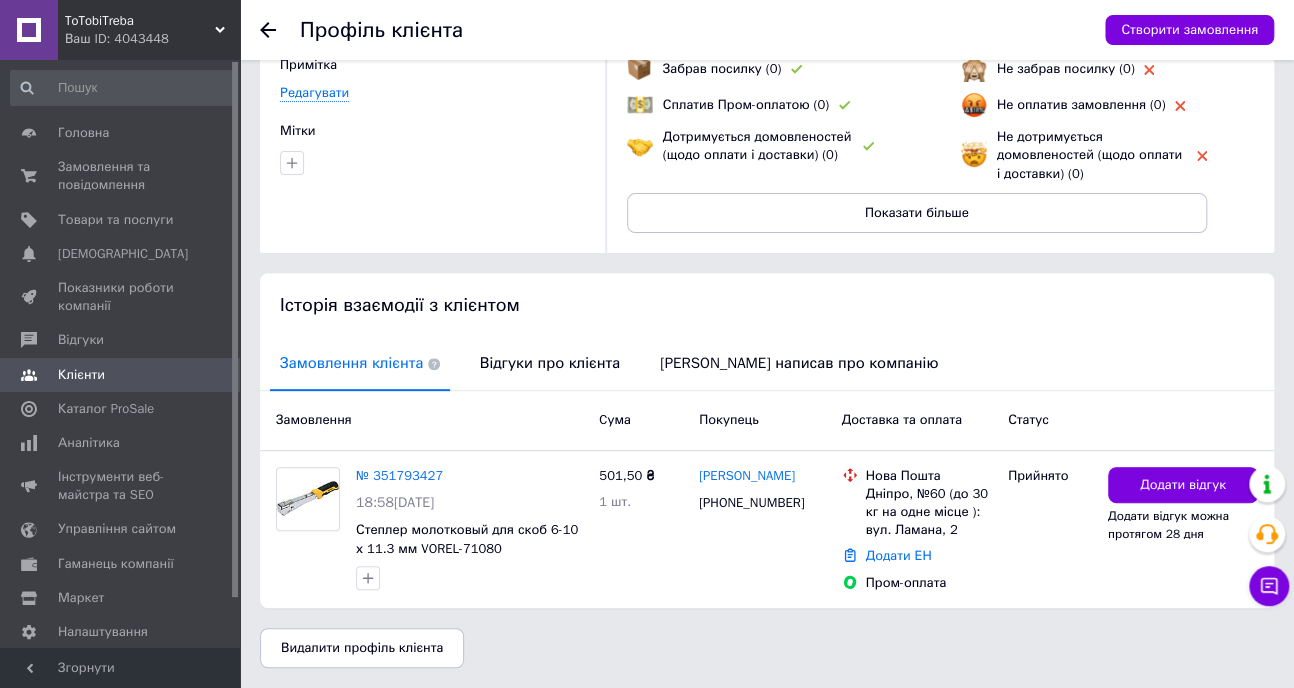 scroll, scrollTop: 181, scrollLeft: 0, axis: vertical 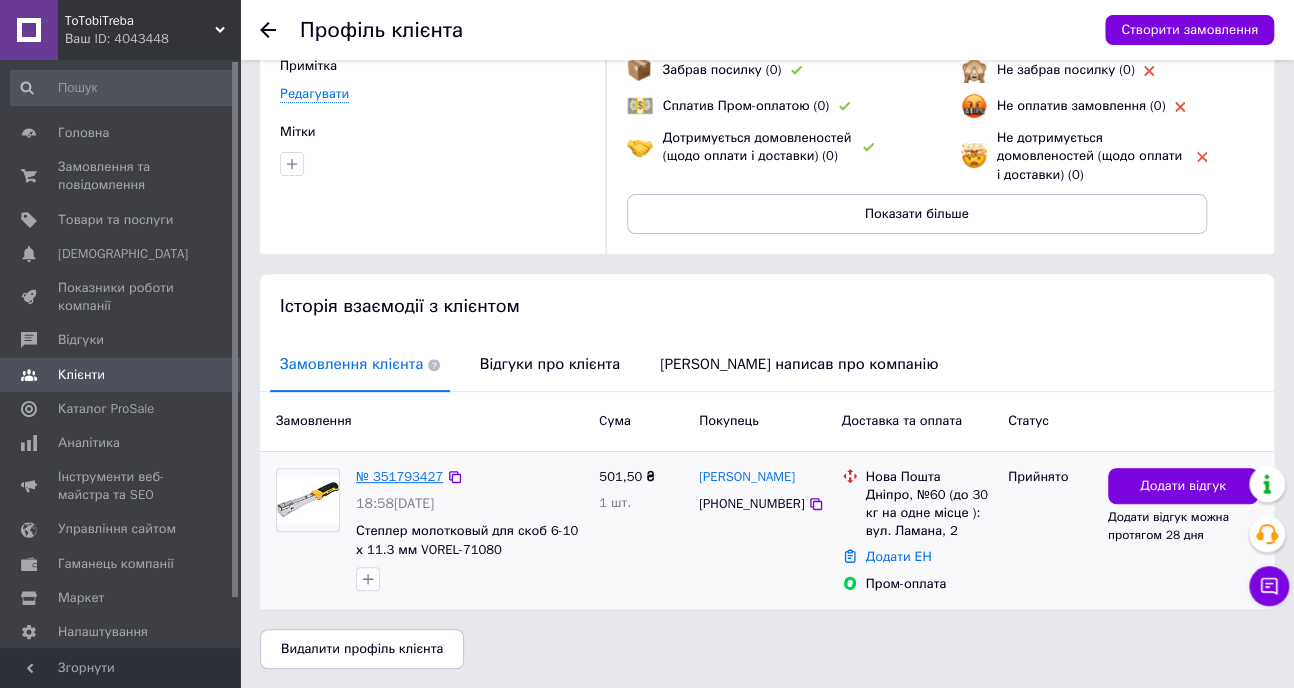 click on "№ 351793427" at bounding box center [399, 476] 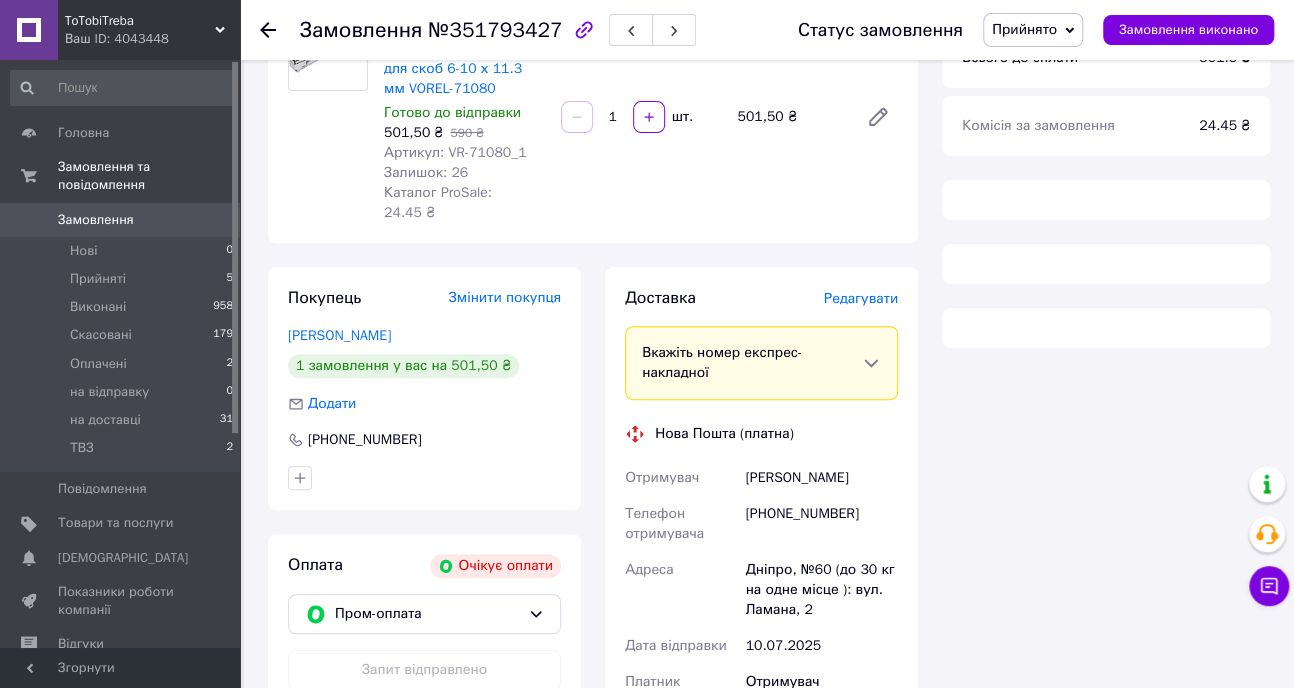 scroll, scrollTop: 272, scrollLeft: 0, axis: vertical 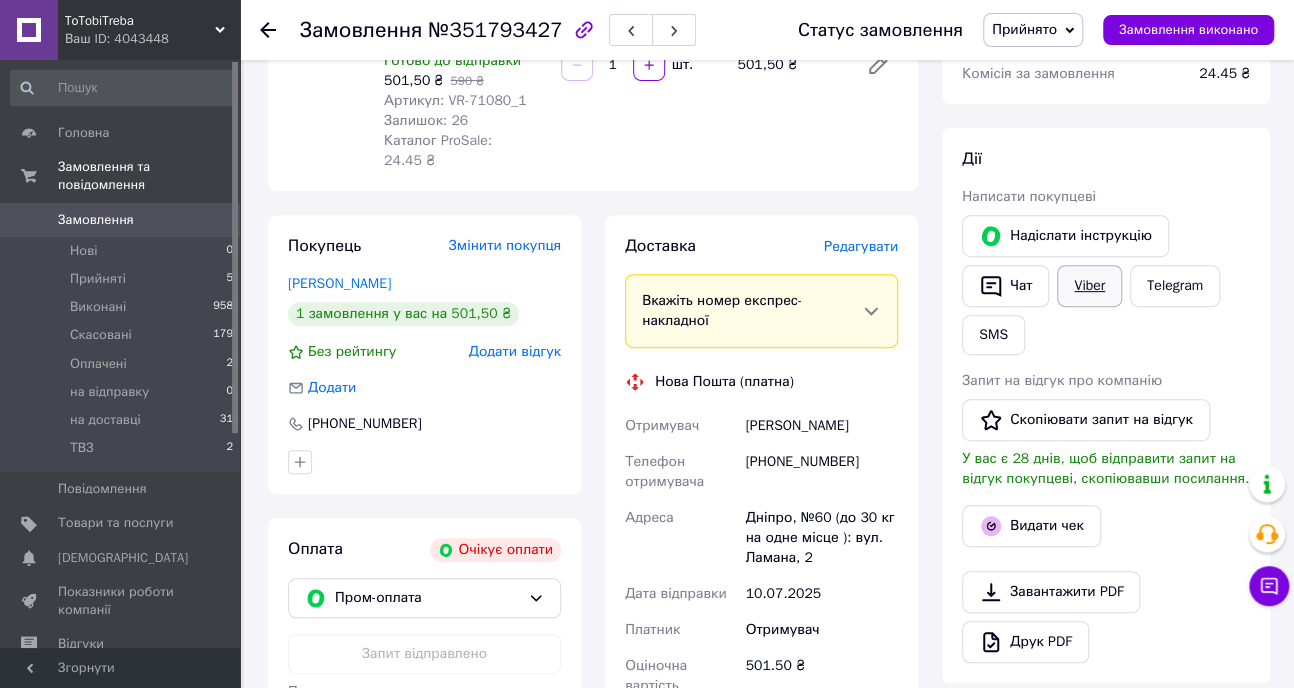 click on "Viber" at bounding box center [1089, 286] 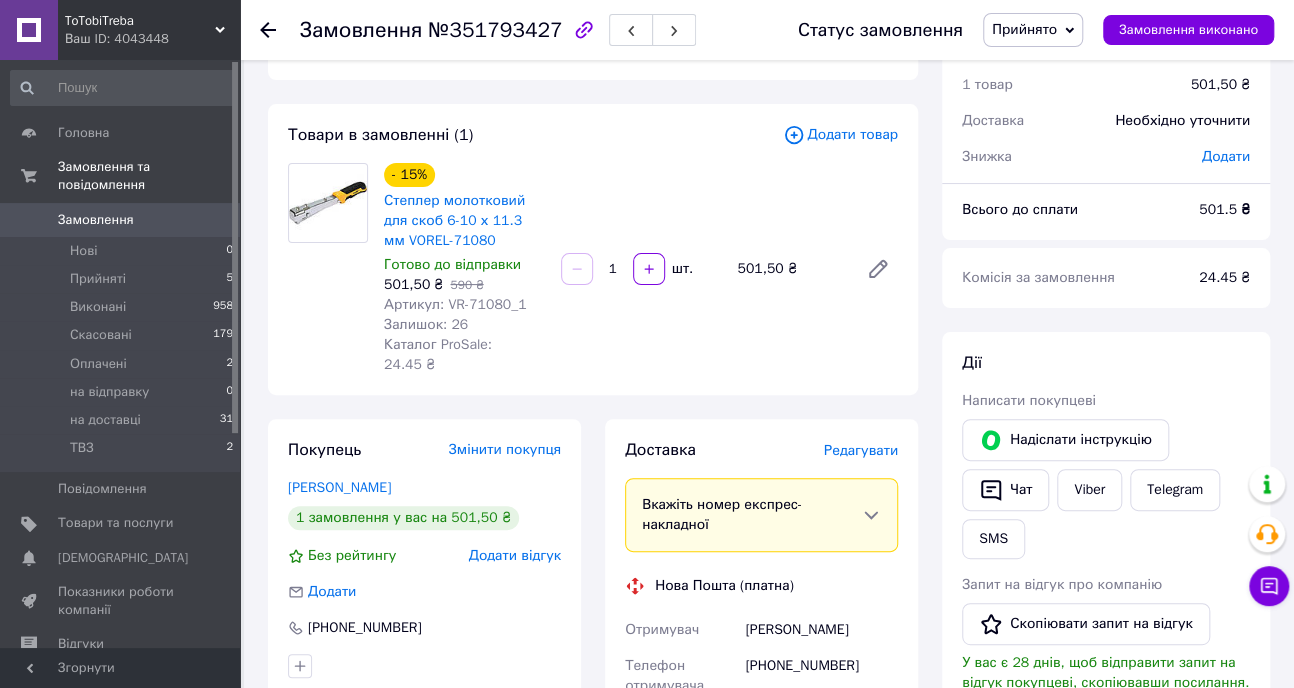 scroll, scrollTop: 0, scrollLeft: 0, axis: both 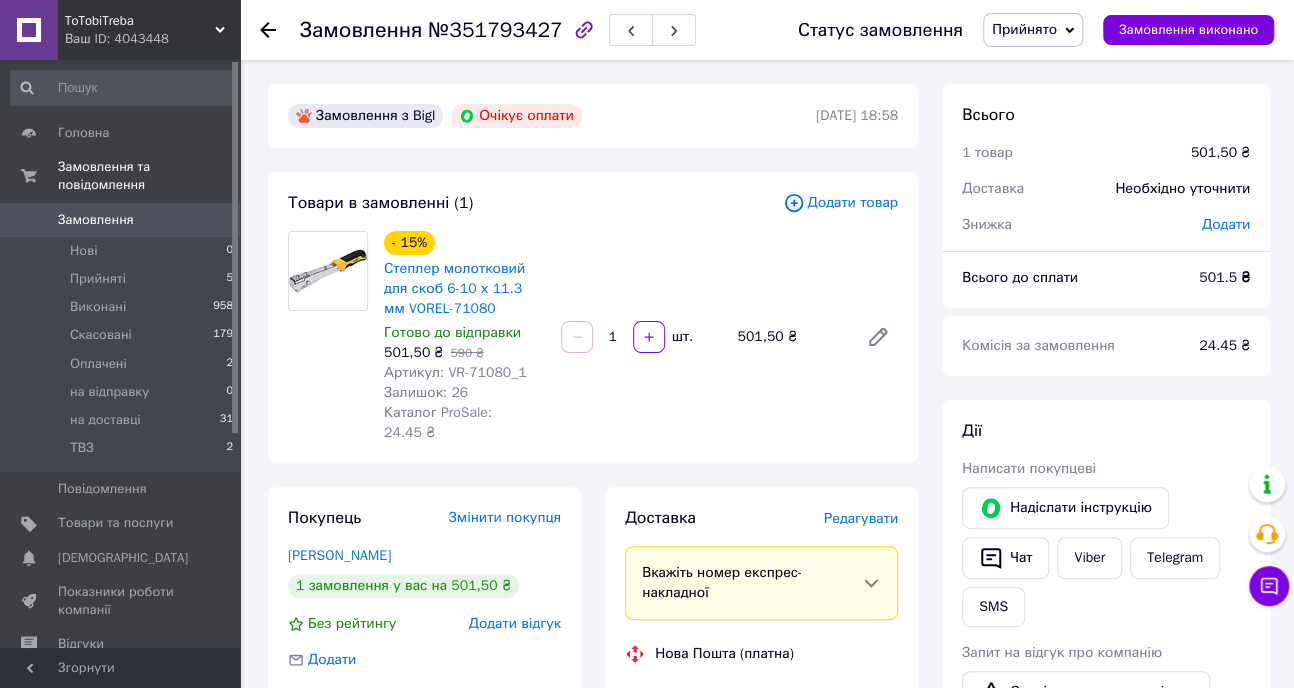 click on "Прийнято" at bounding box center (1024, 29) 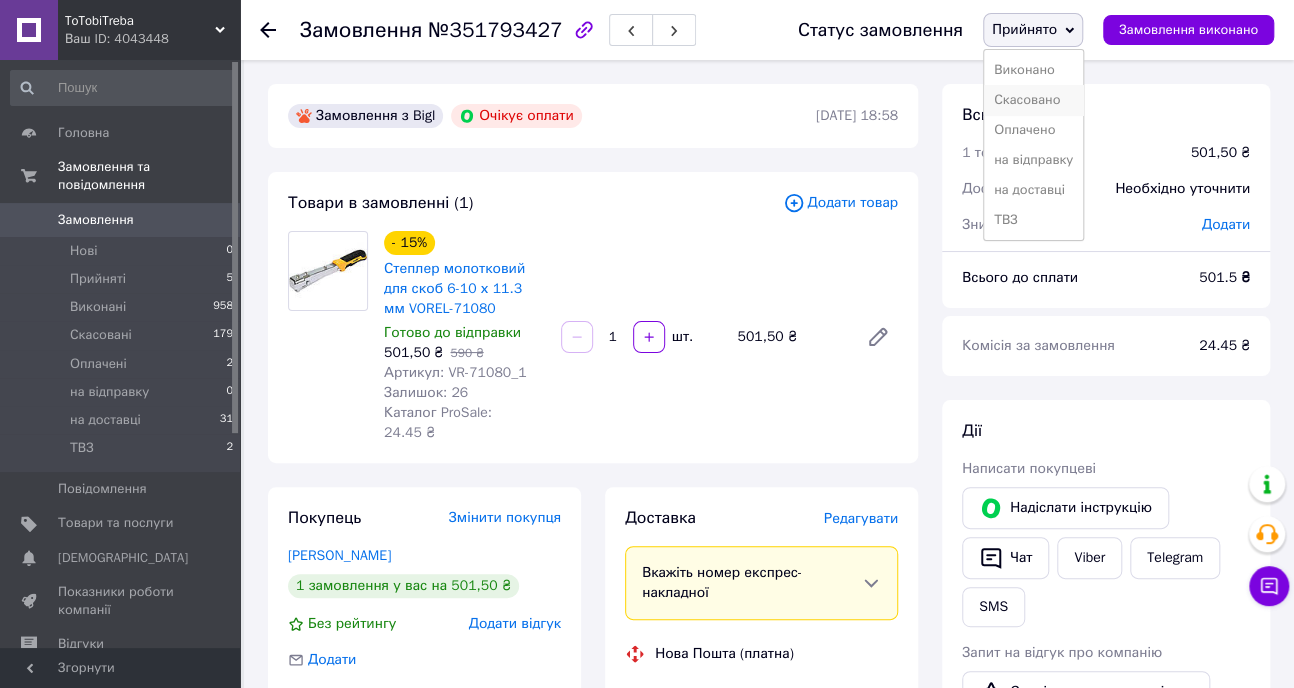 click on "Скасовано" at bounding box center (1033, 100) 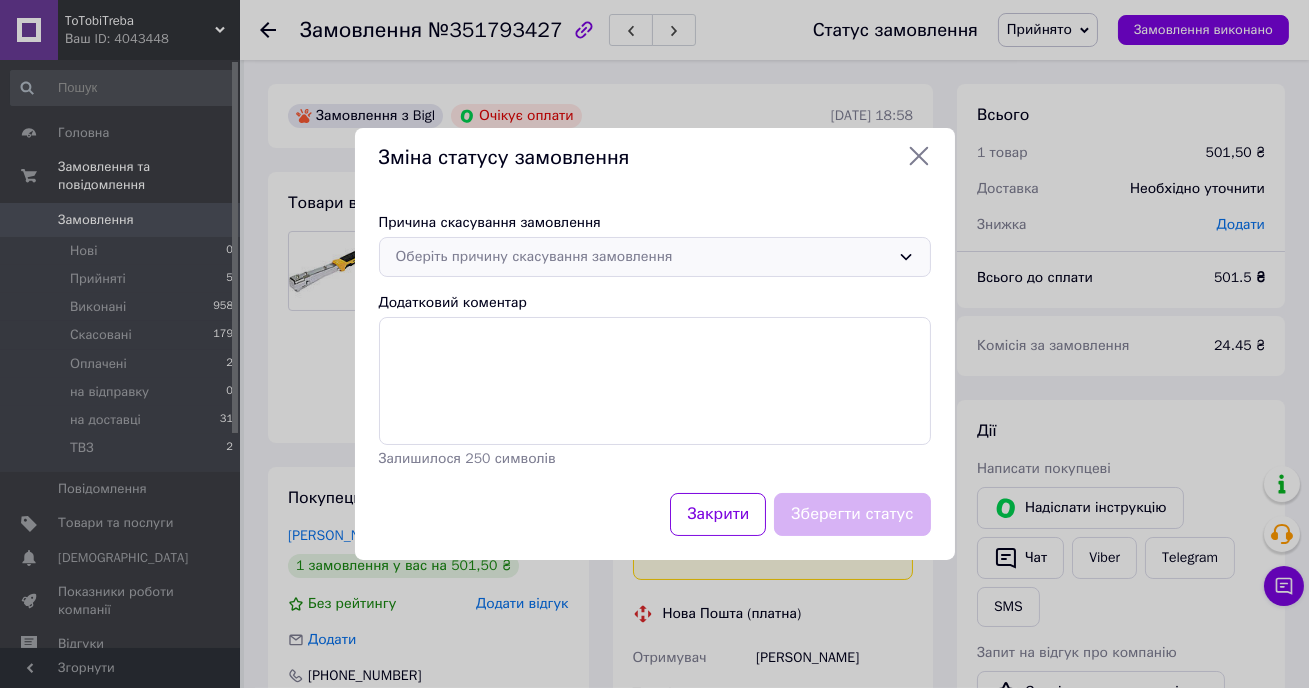 click on "Оберіть причину скасування замовлення" at bounding box center [643, 257] 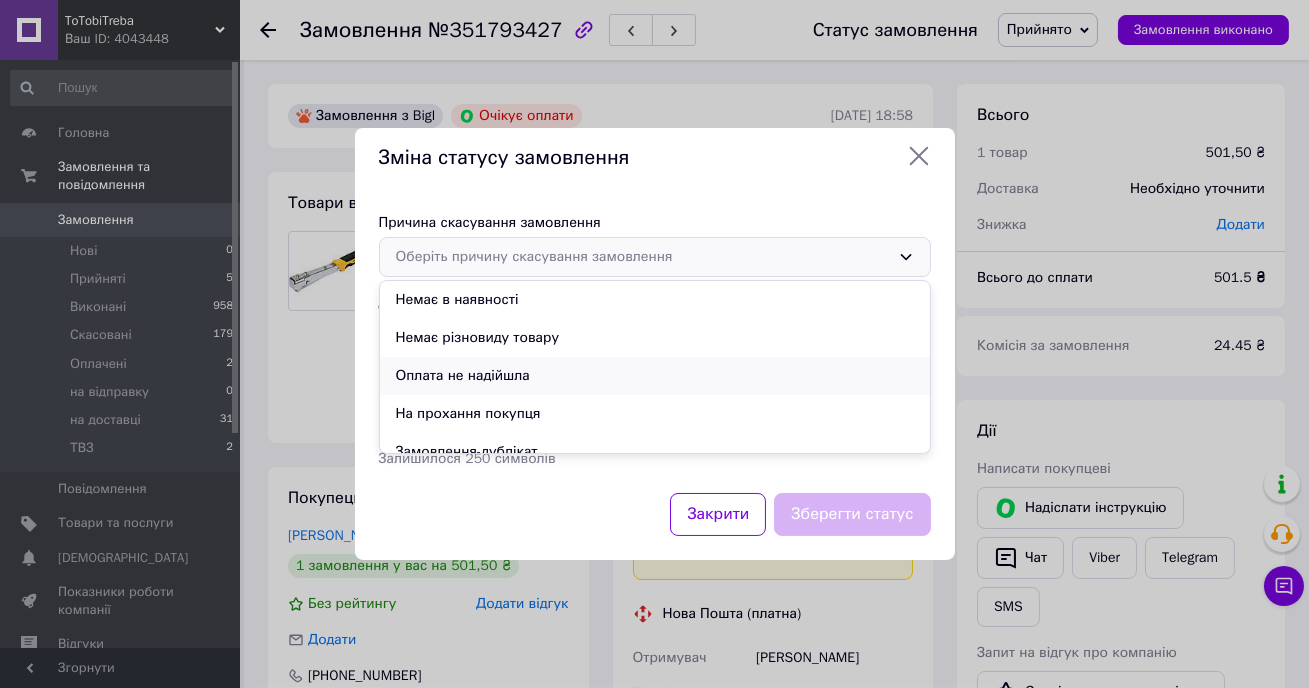 click on "Оплата не надійшла" at bounding box center (655, 376) 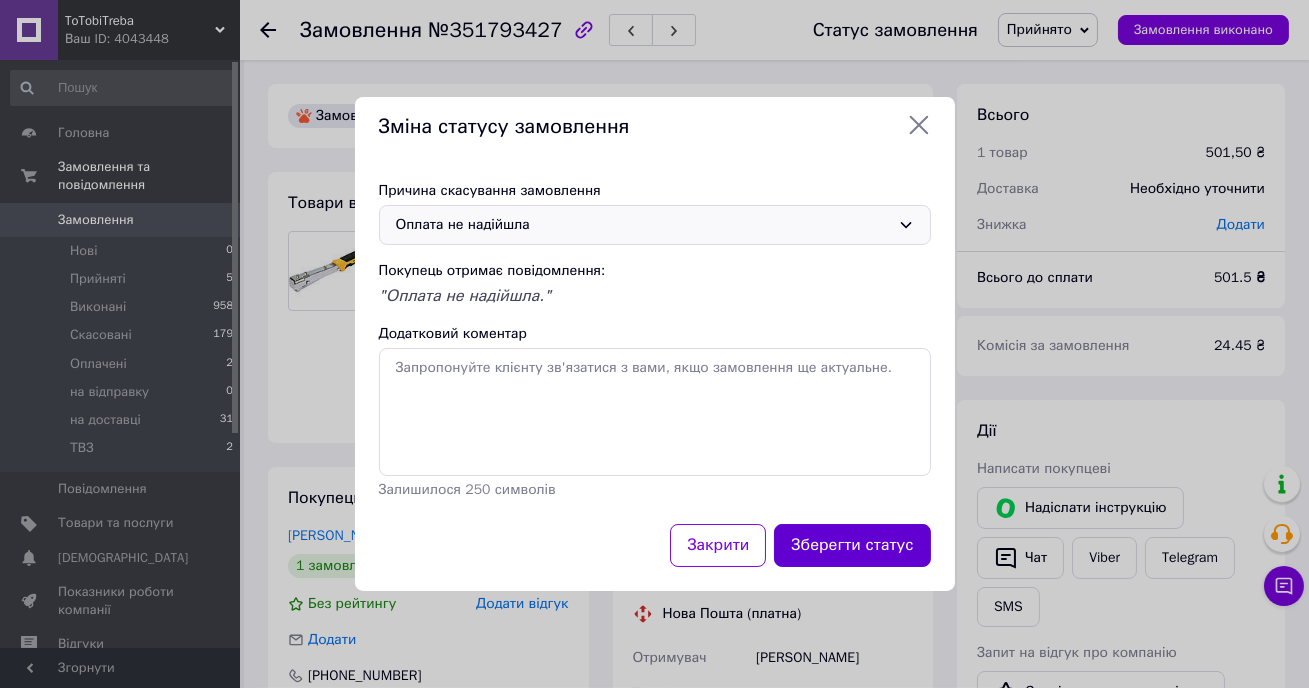 click on "Зберегти статус" at bounding box center [852, 545] 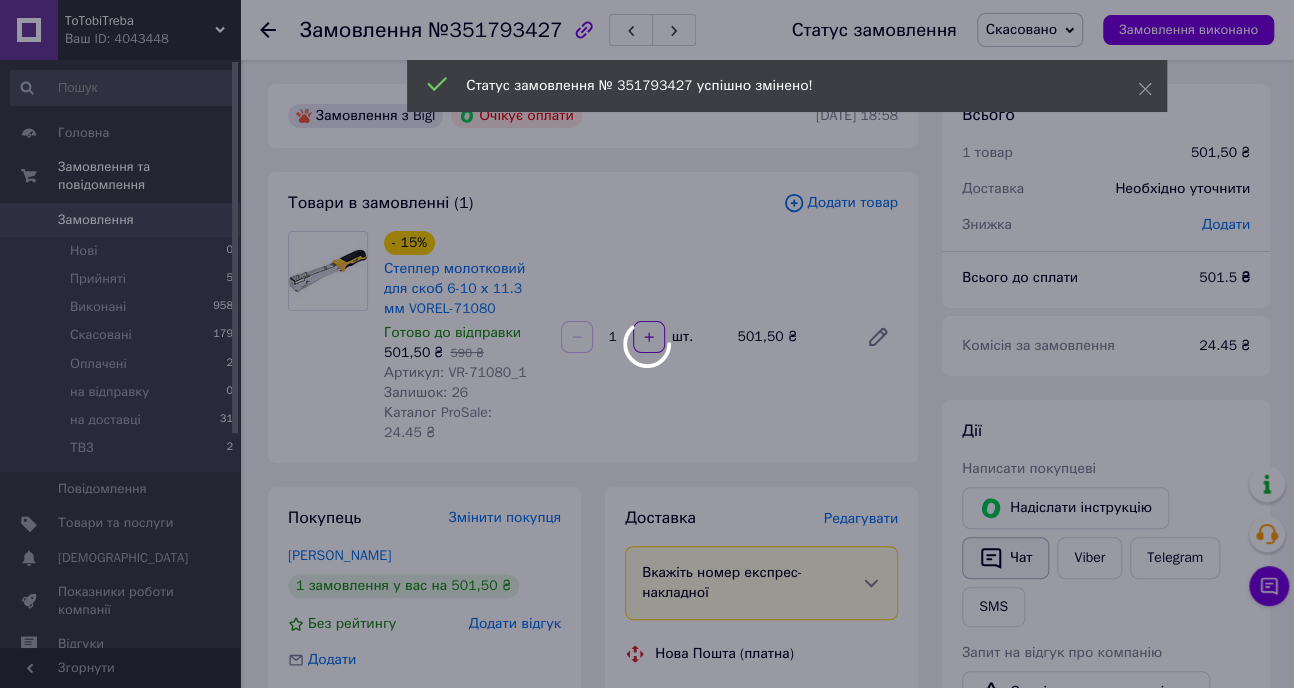 click at bounding box center (647, 344) 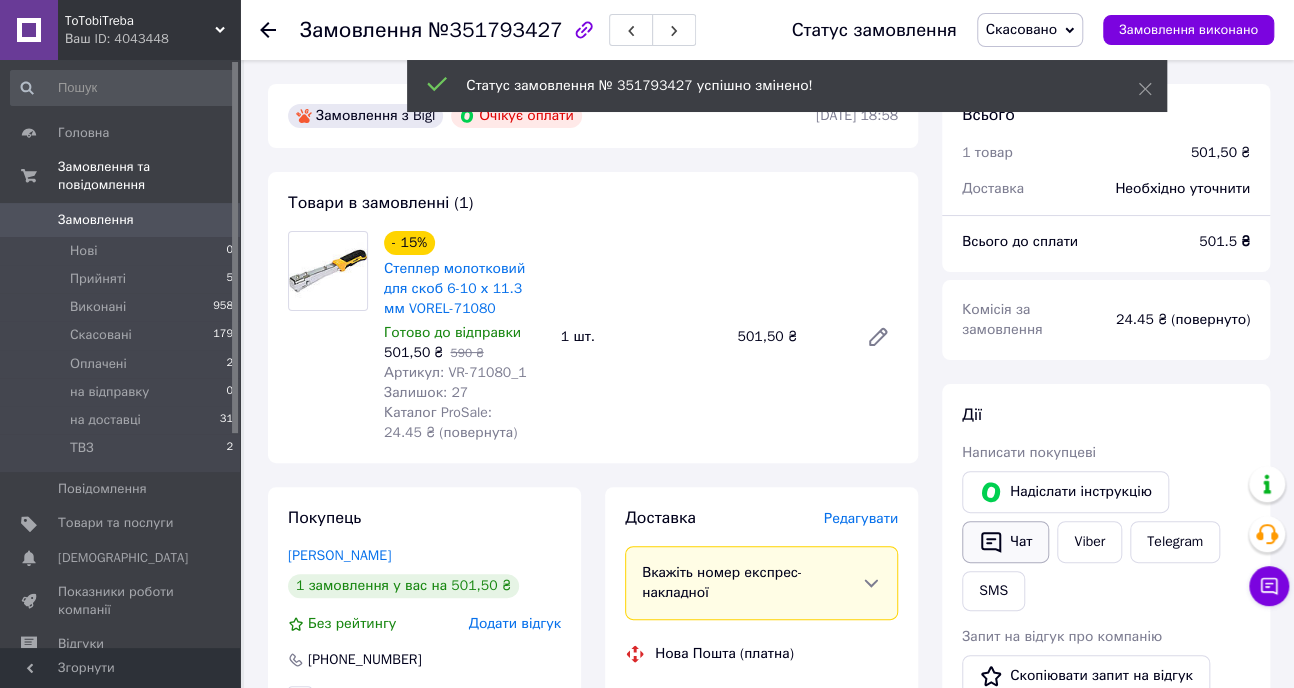 click 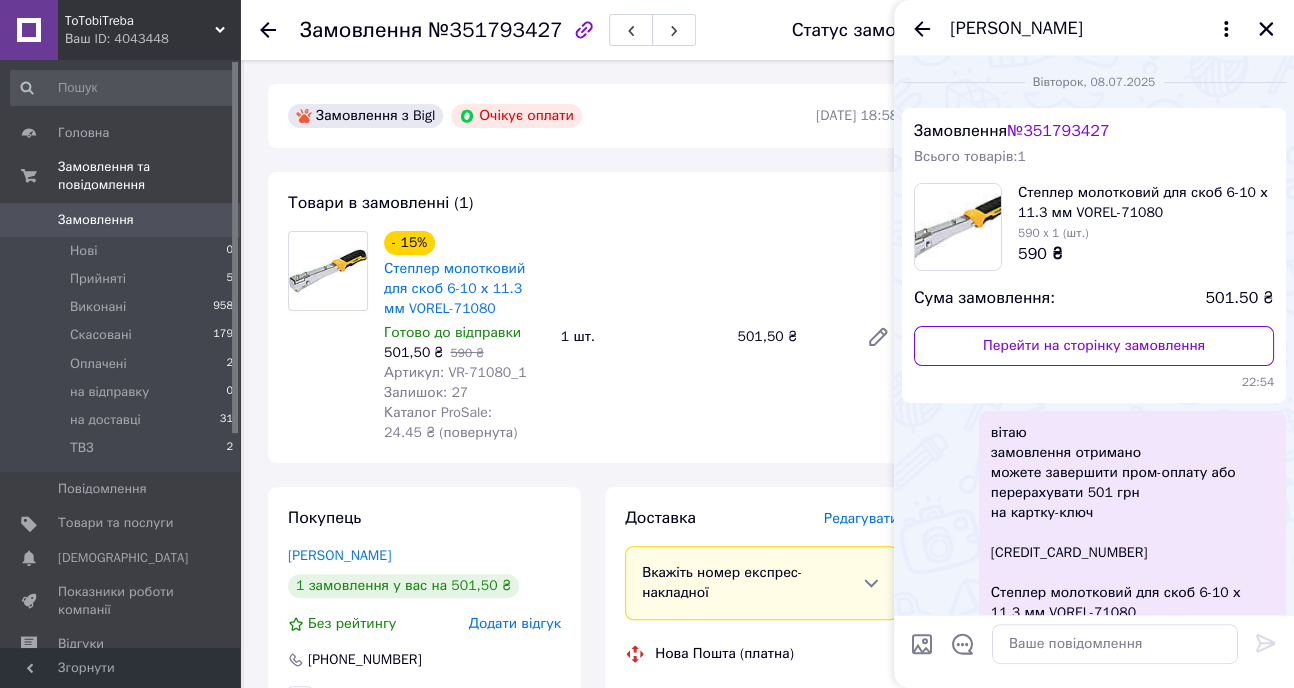 scroll, scrollTop: 272, scrollLeft: 0, axis: vertical 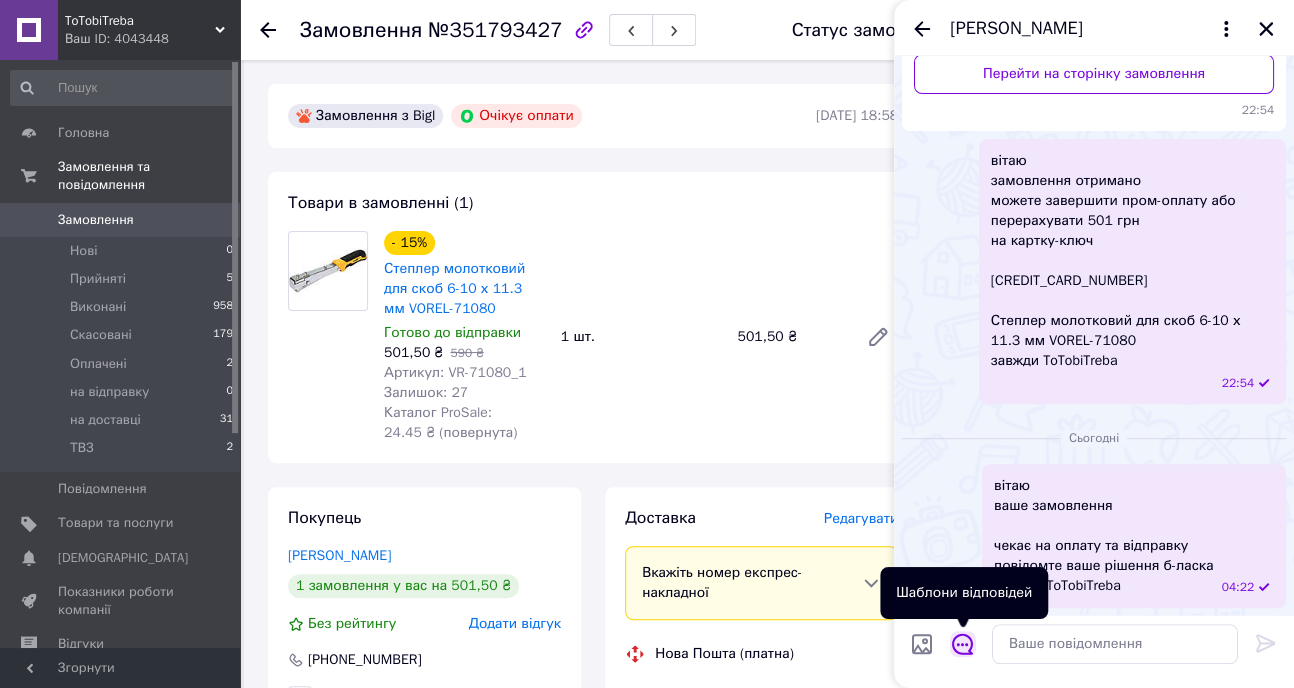 click 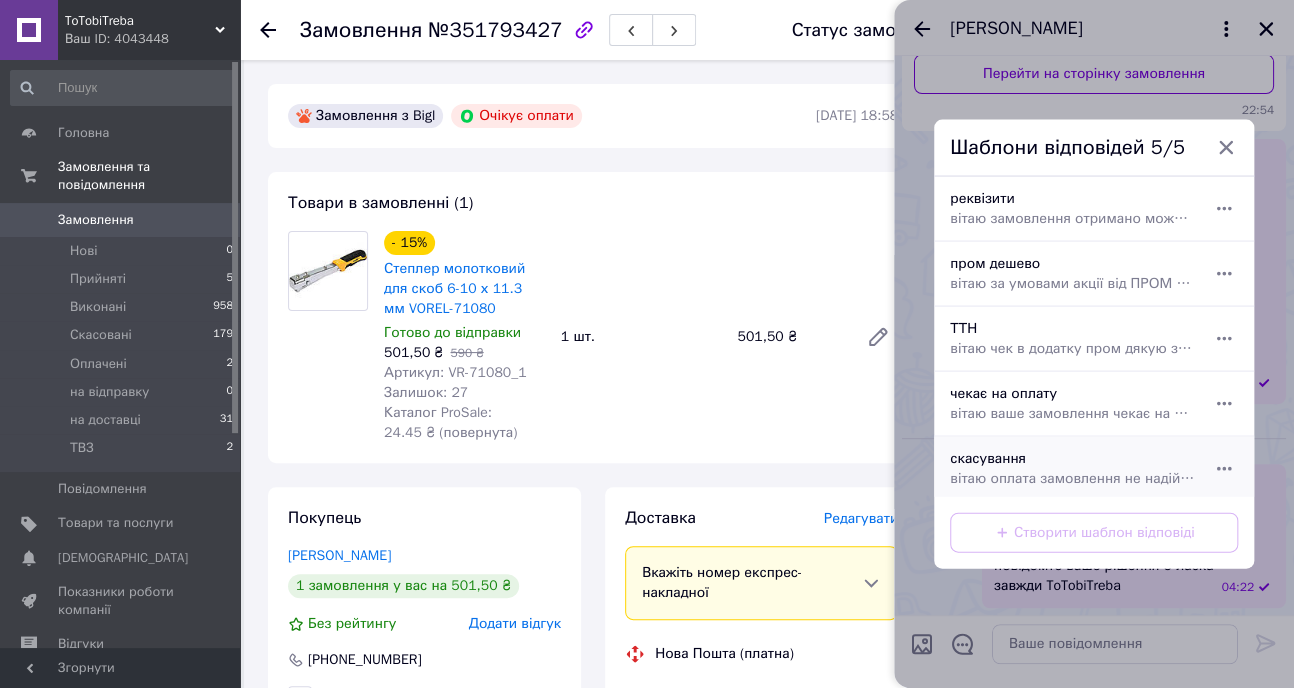 click on "скасування вітаю
оплата замовлення
не надійшла
замовлення скасовано
резерв на товар знято
якщо вирішите оплатити замовлення - пишіть
завжди ToTobiTreba" at bounding box center [1072, 469] 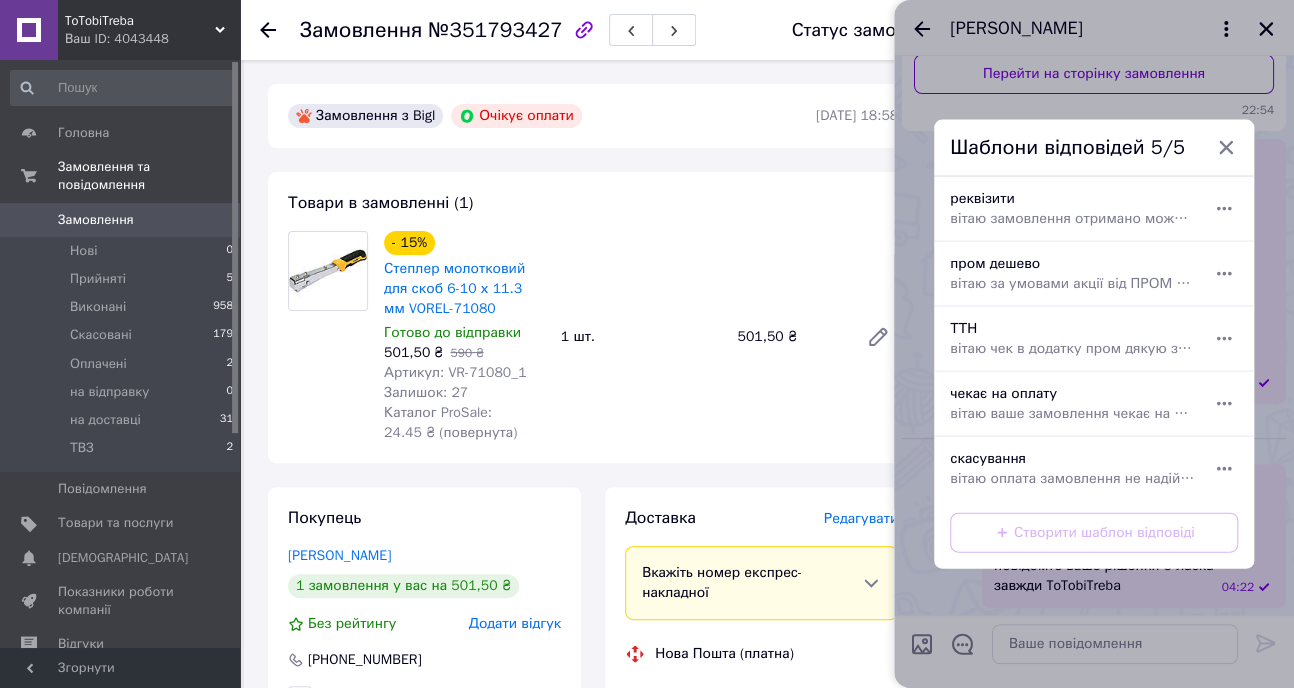 type on "вітаю
оплата замовлення
не надійшла
замовлення скасовано
резерв на товар знято
якщо вирішите оплатити замовлення - пишіть
завжди ToTobiTreba" 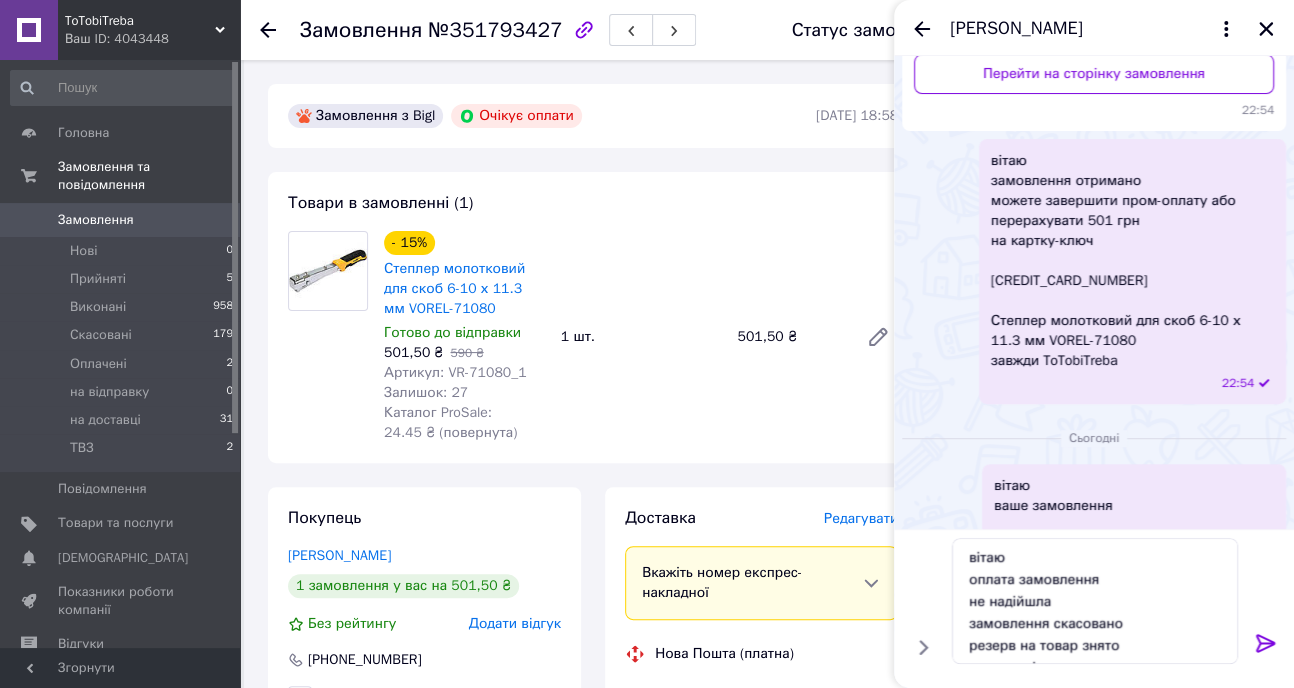 click 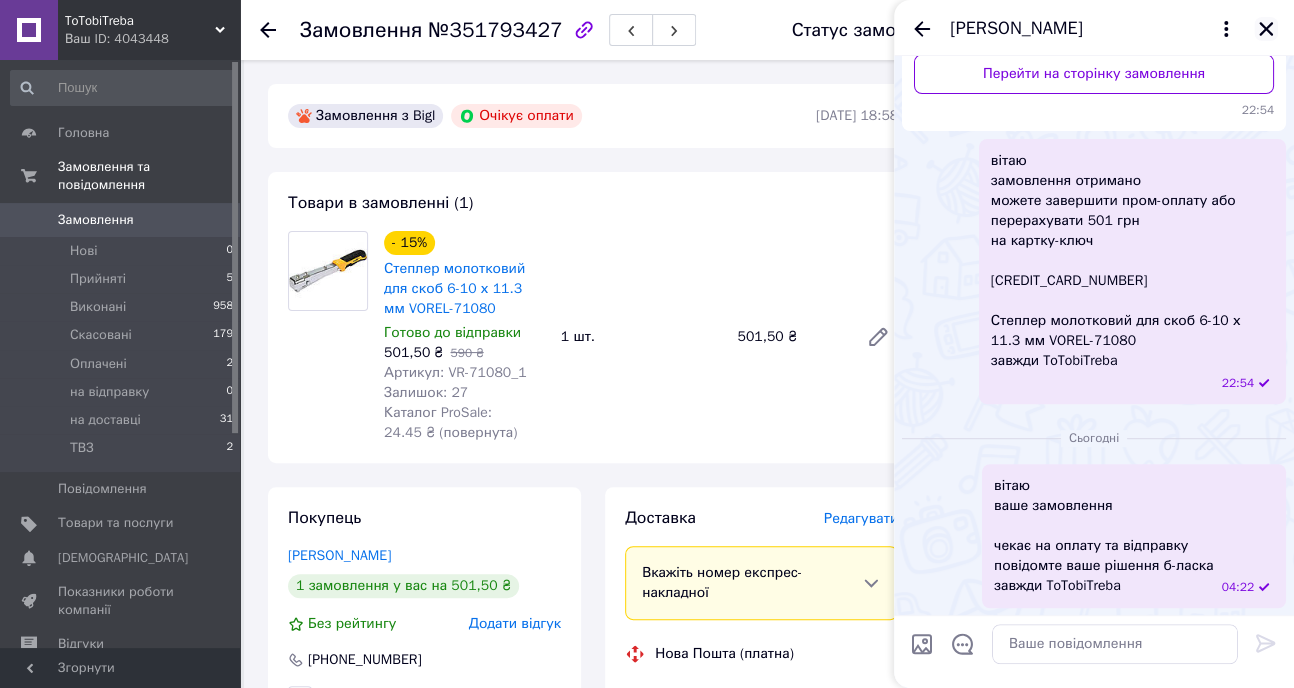 click 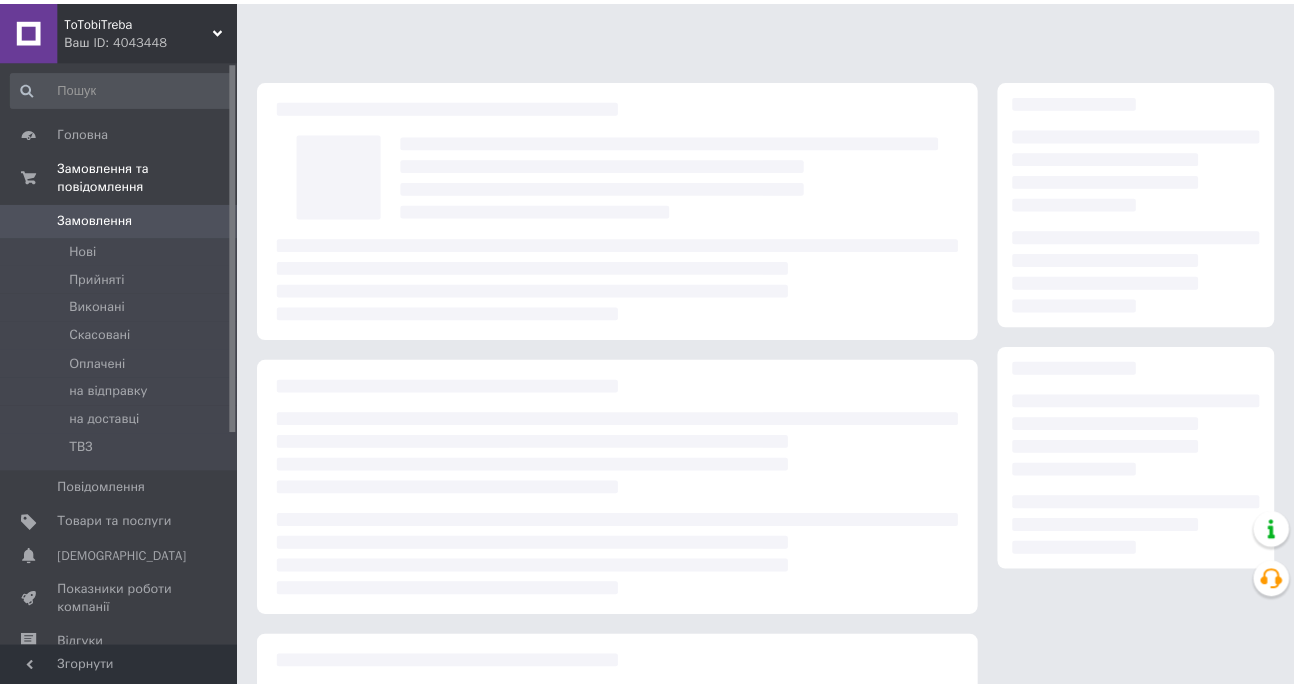 scroll, scrollTop: 0, scrollLeft: 0, axis: both 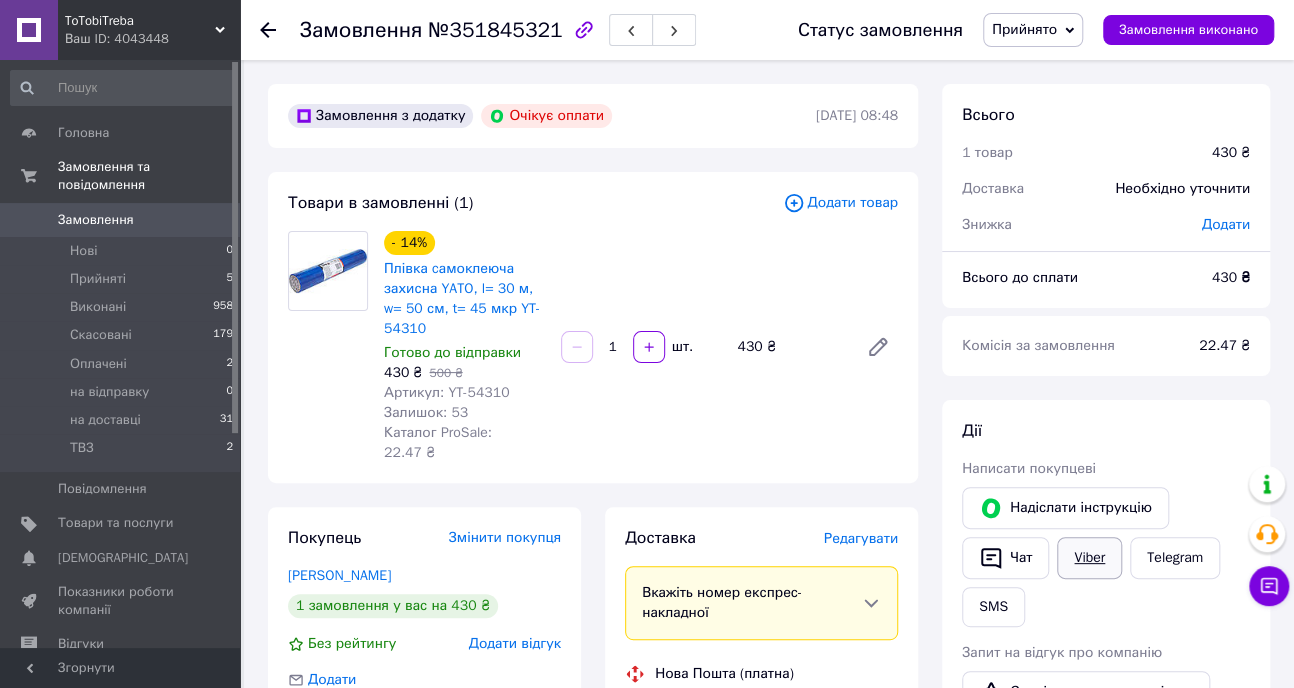 click on "Viber" at bounding box center [1089, 558] 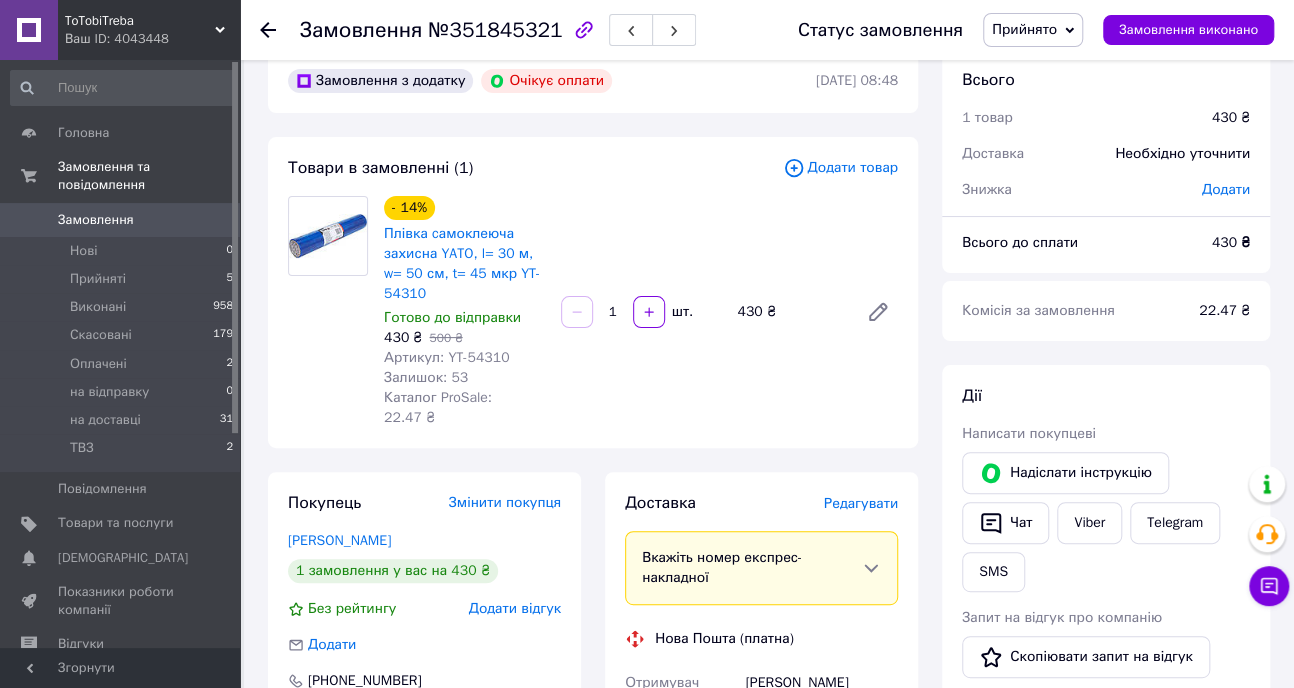 scroll, scrollTop: 0, scrollLeft: 0, axis: both 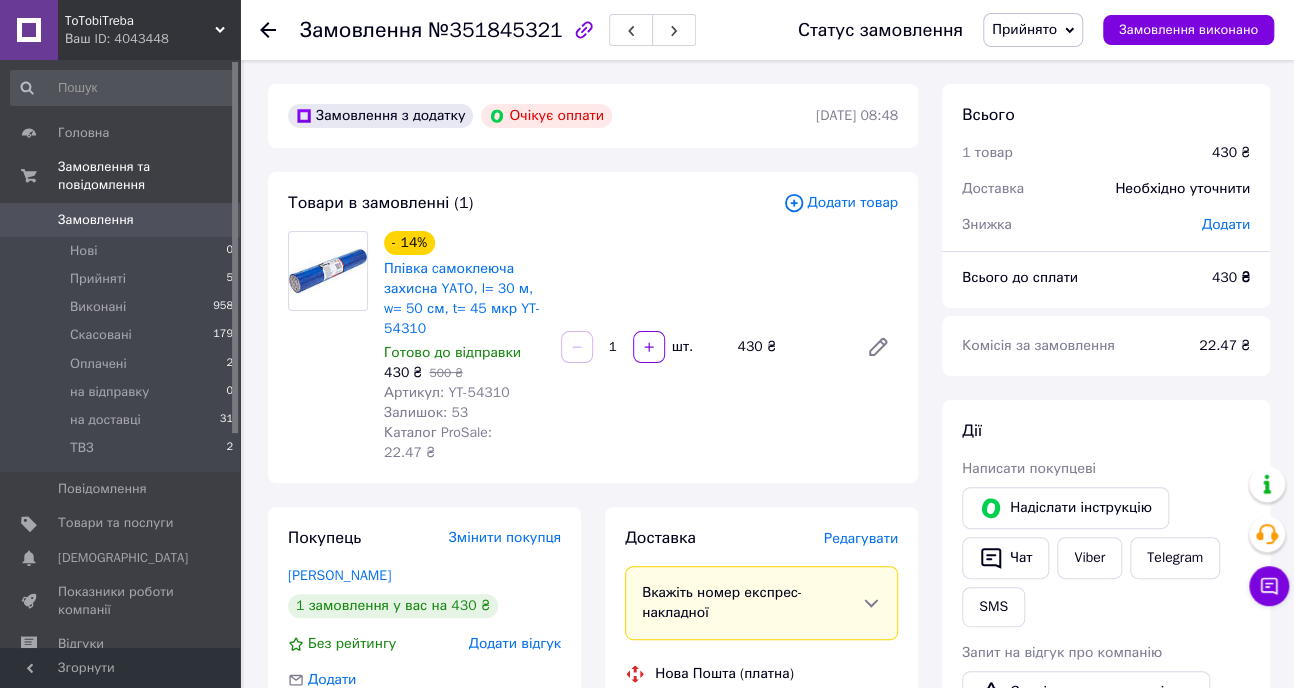 click on "Прийнято" at bounding box center (1024, 29) 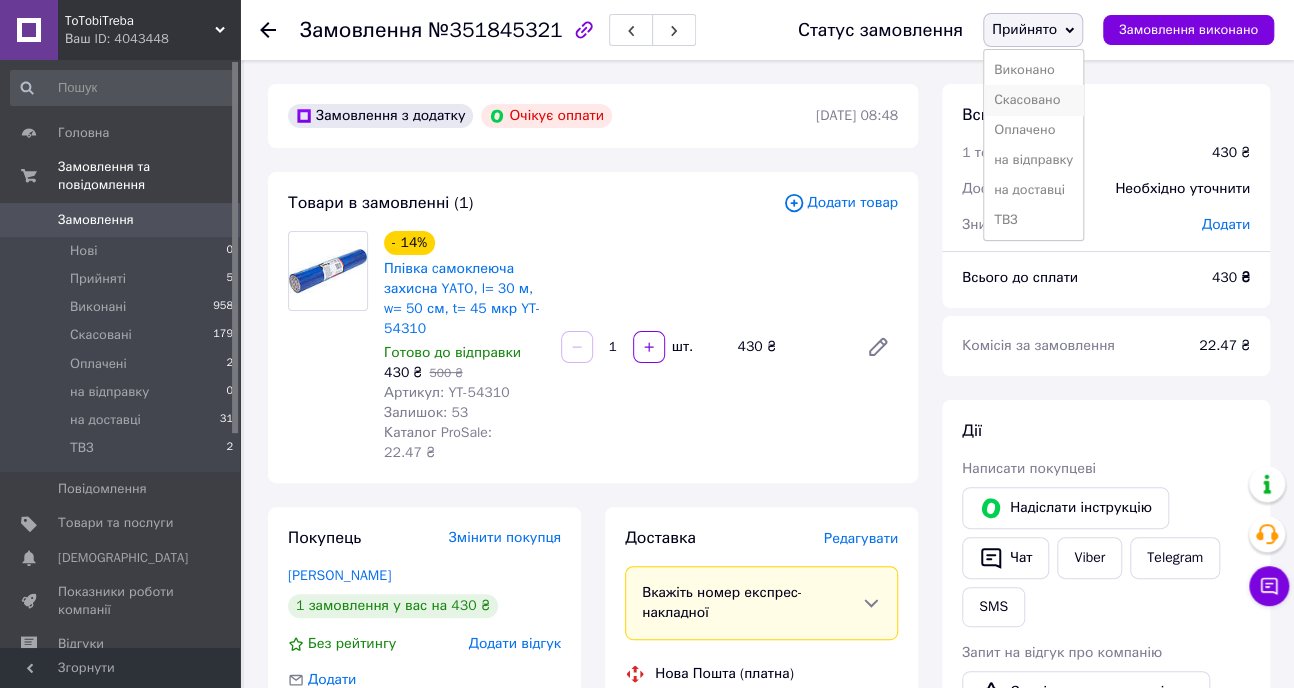 click on "Скасовано" at bounding box center [1033, 100] 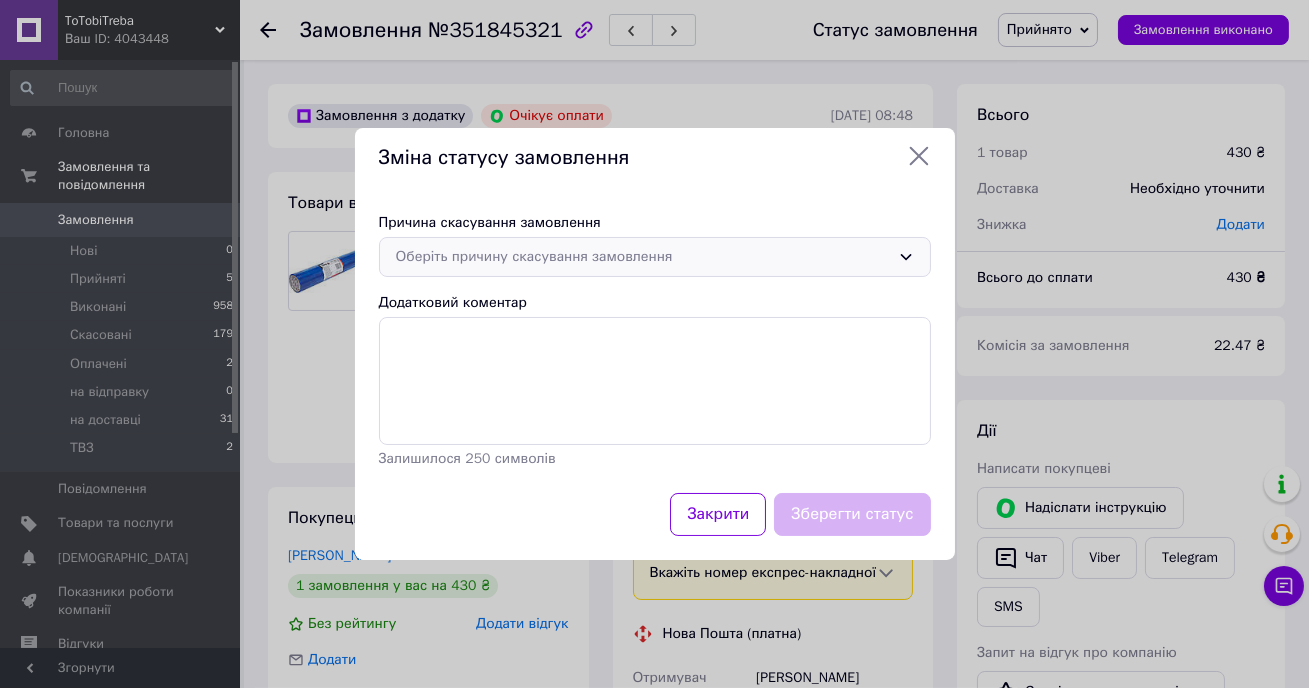 click on "Оберіть причину скасування замовлення" at bounding box center [643, 257] 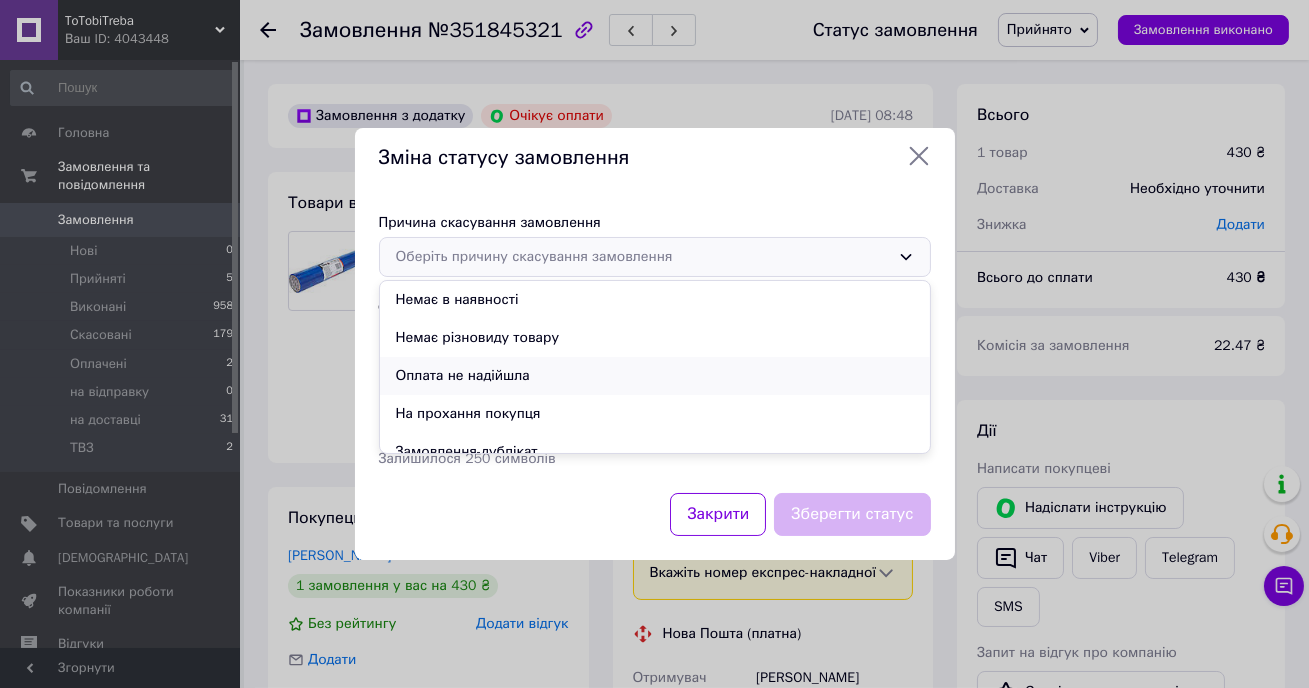 click on "Оплата не надійшла" at bounding box center [655, 376] 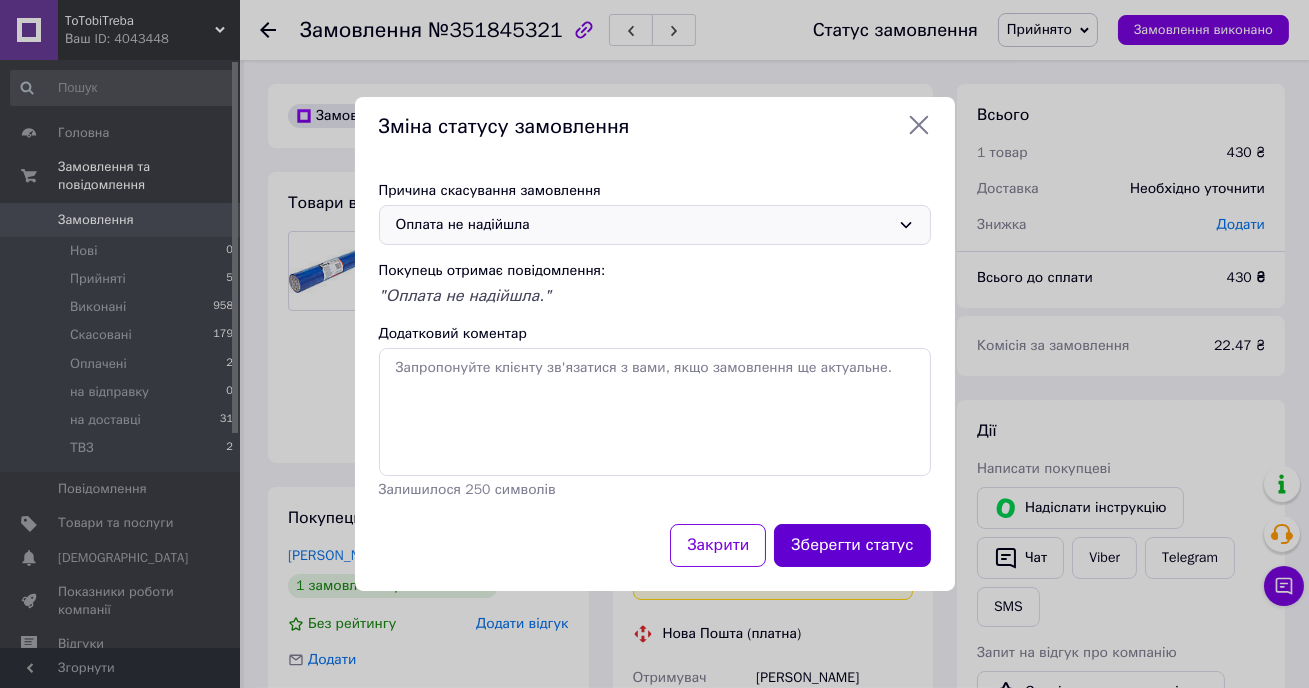 click on "Зберегти статус" at bounding box center (852, 545) 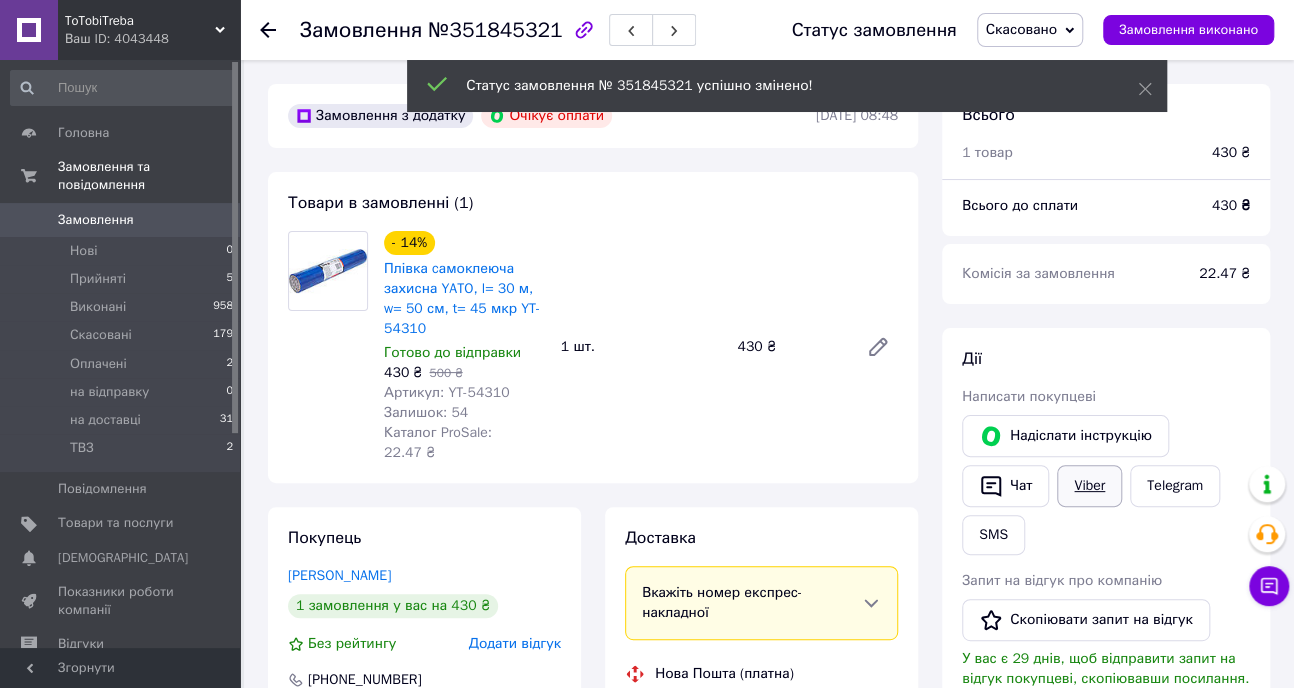 click on "Надіслати інструкцію   Чат Viber Telegram SMS" at bounding box center [1106, 485] 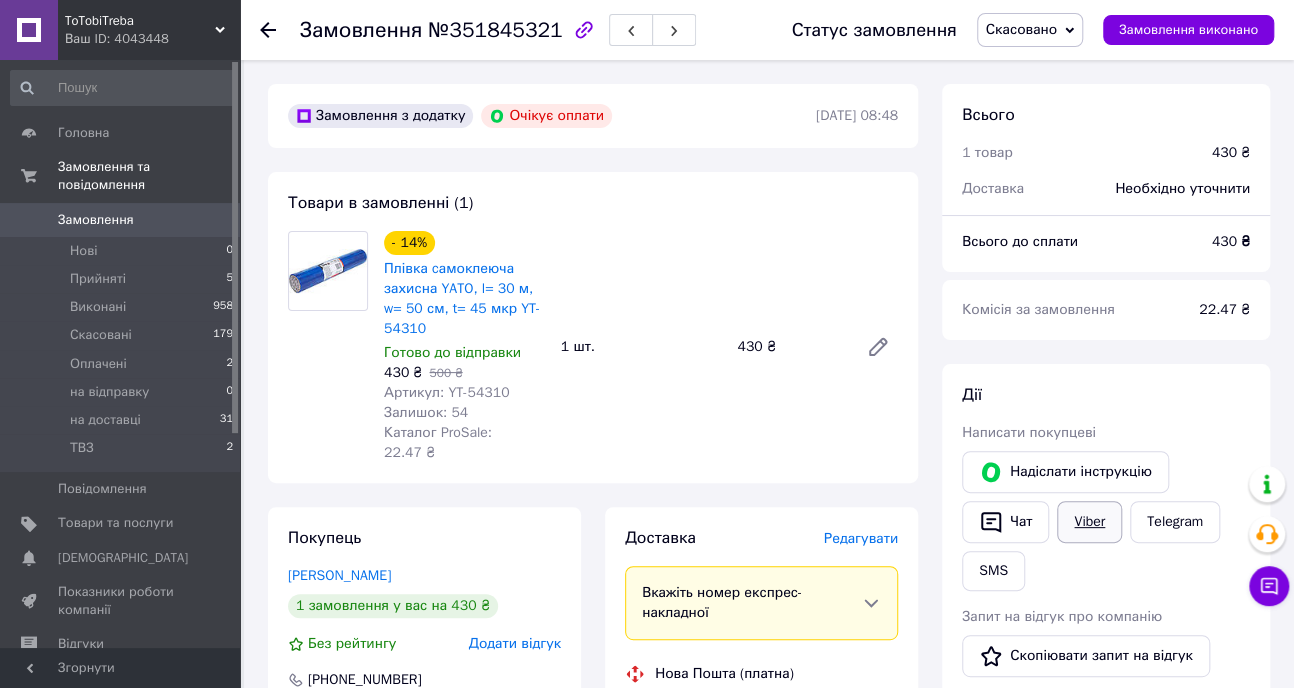 click on "Viber" at bounding box center [1089, 522] 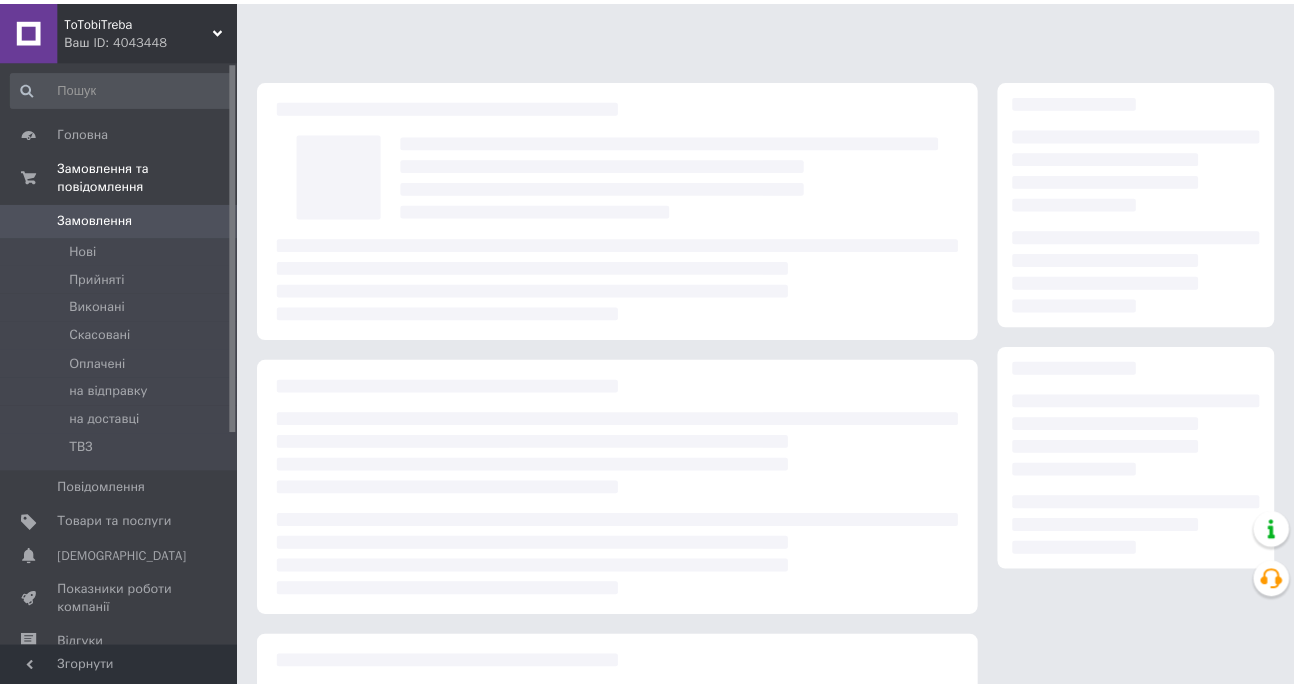 scroll, scrollTop: 0, scrollLeft: 0, axis: both 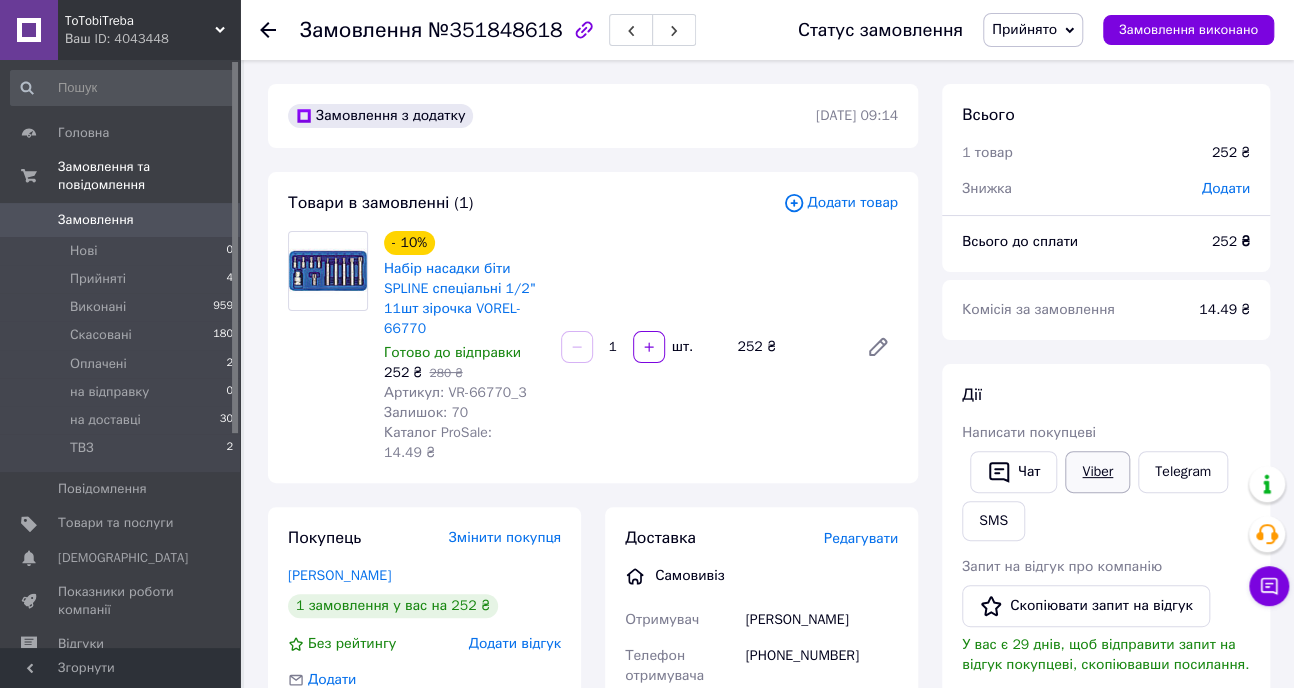 click on "Viber" at bounding box center [1097, 472] 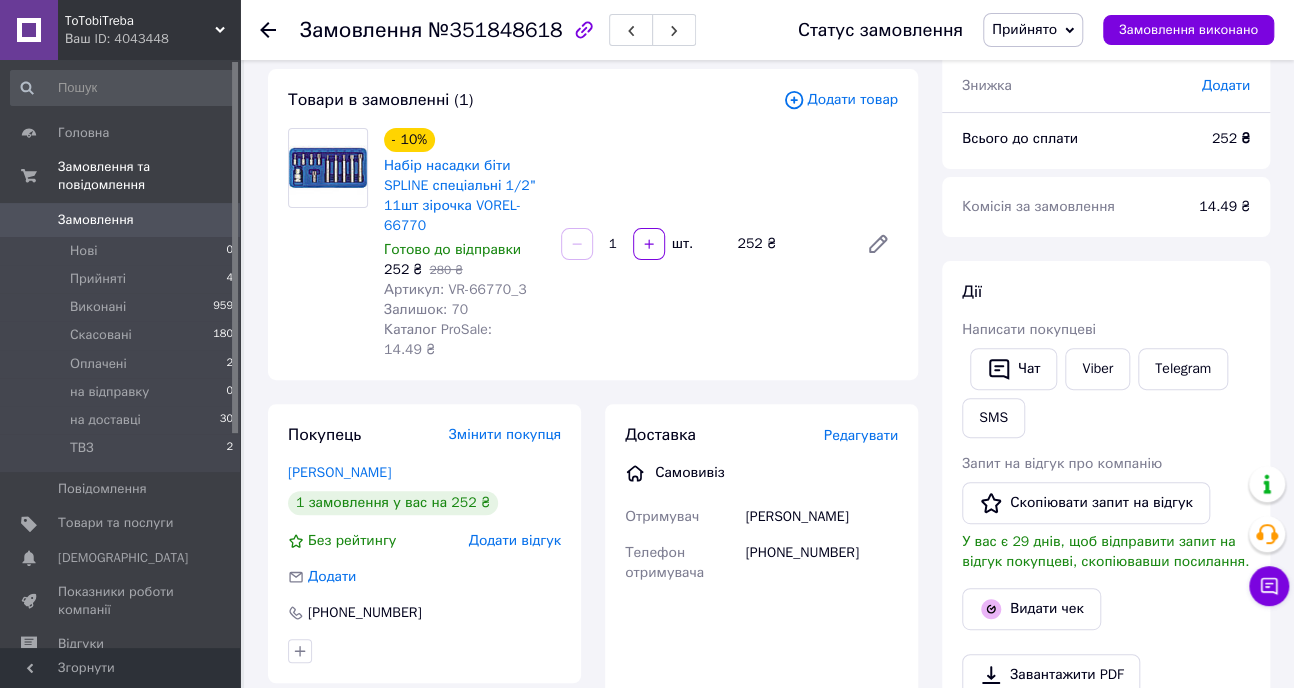 scroll, scrollTop: 454, scrollLeft: 0, axis: vertical 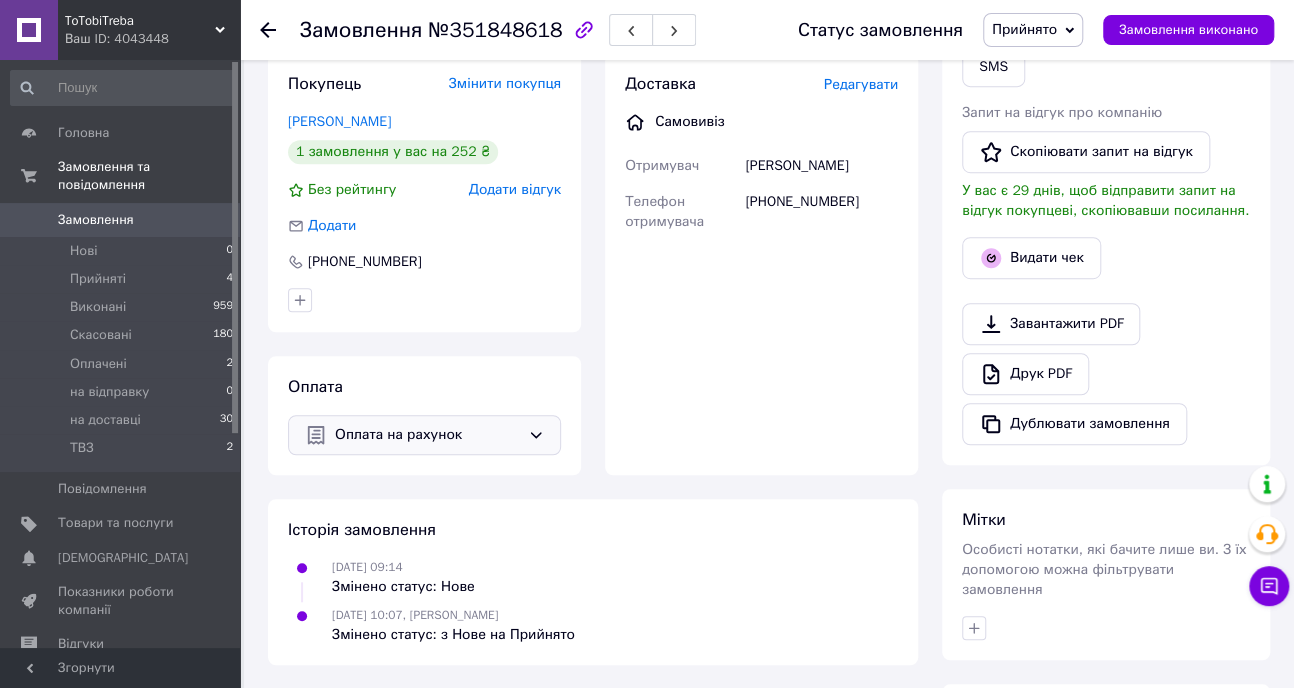 click on "Оплата на рахунок" at bounding box center (427, 435) 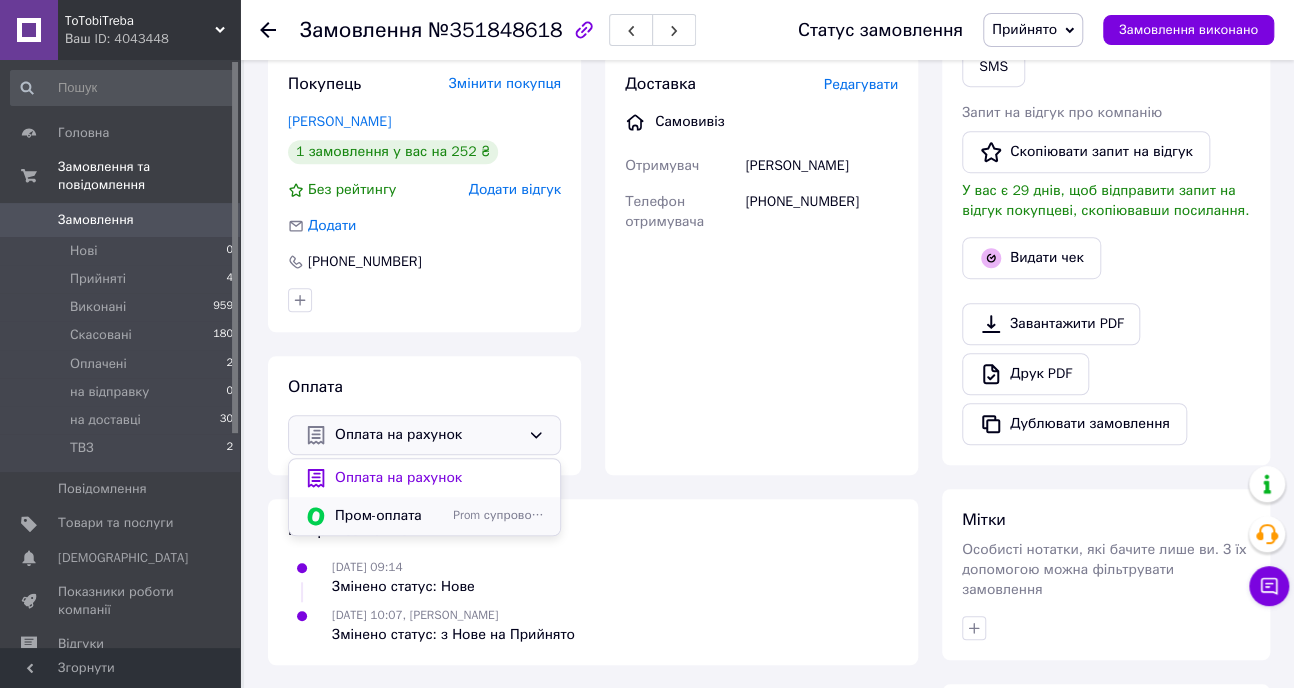 click on "Пром-оплата" at bounding box center [390, 516] 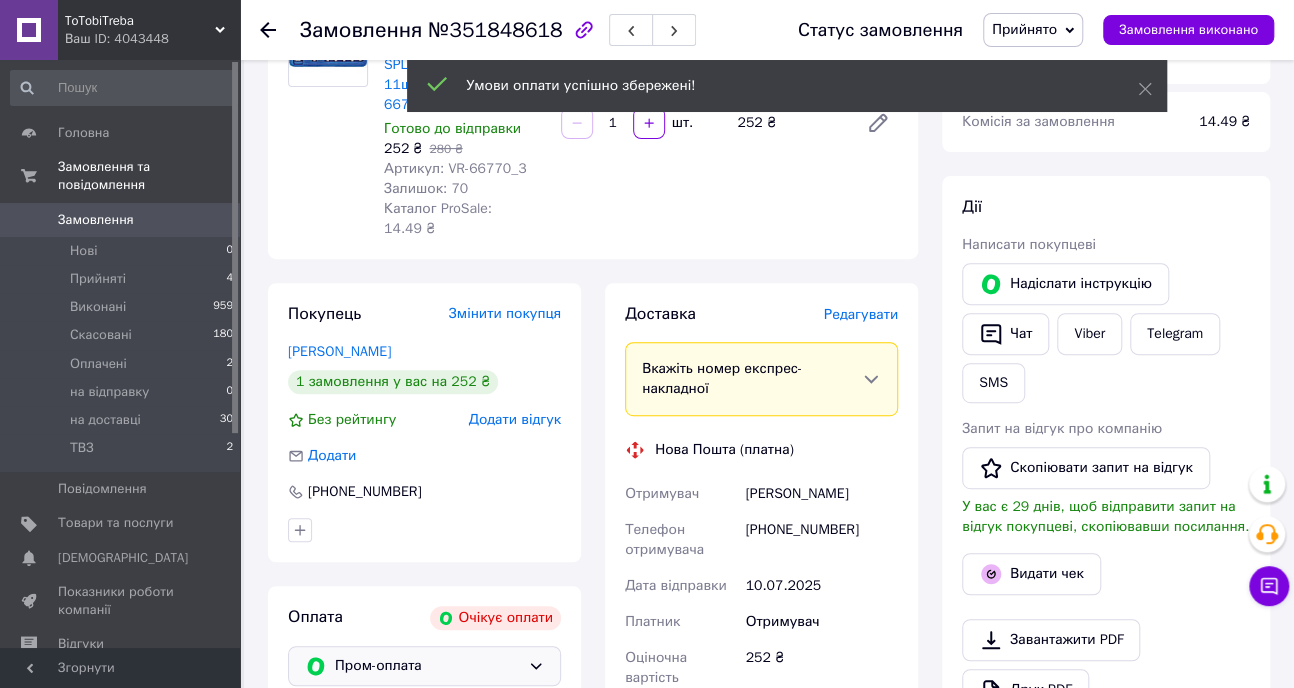 scroll, scrollTop: 90, scrollLeft: 0, axis: vertical 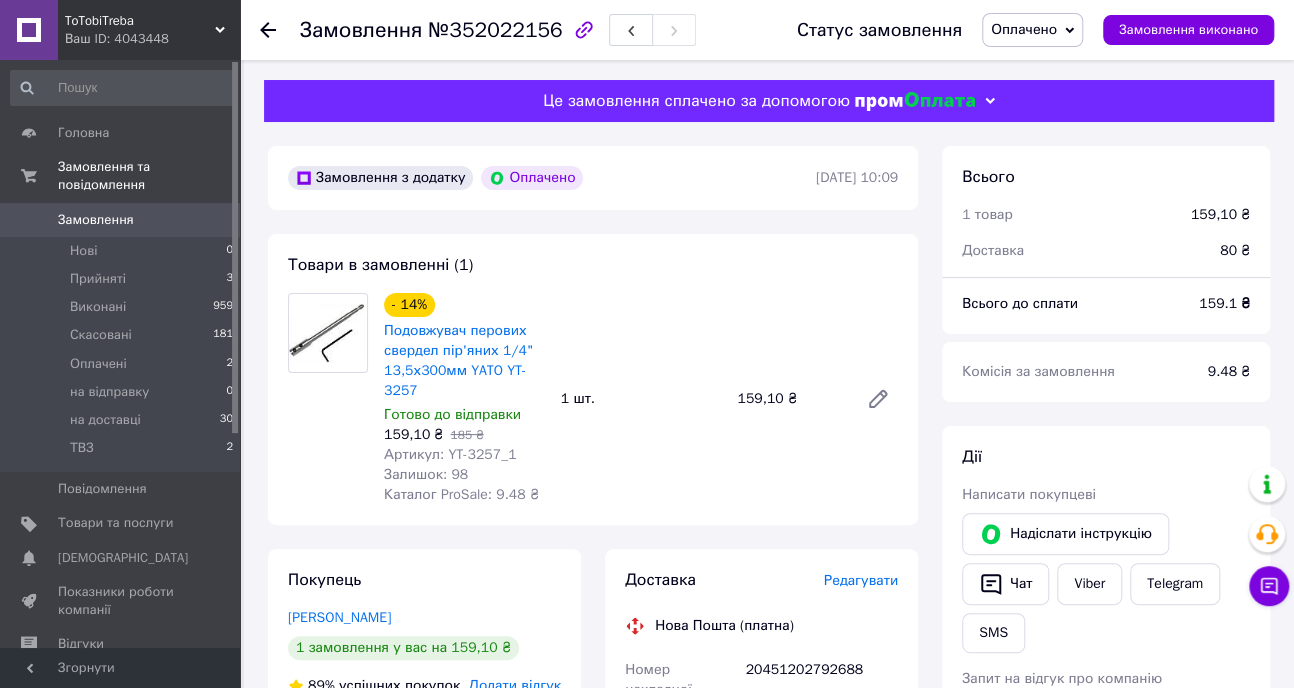 click on "- 14% Подовжувач перових свердел пір'яних 1/4" 13,5х300мм YATO YT-3257 Готово до відправки 159,10 ₴   185 ₴ Артикул: YT-3257_1 Залишок: 98 Каталог ProSale: 9.48 ₴  1 шт. 159,10 ₴" at bounding box center [641, 399] 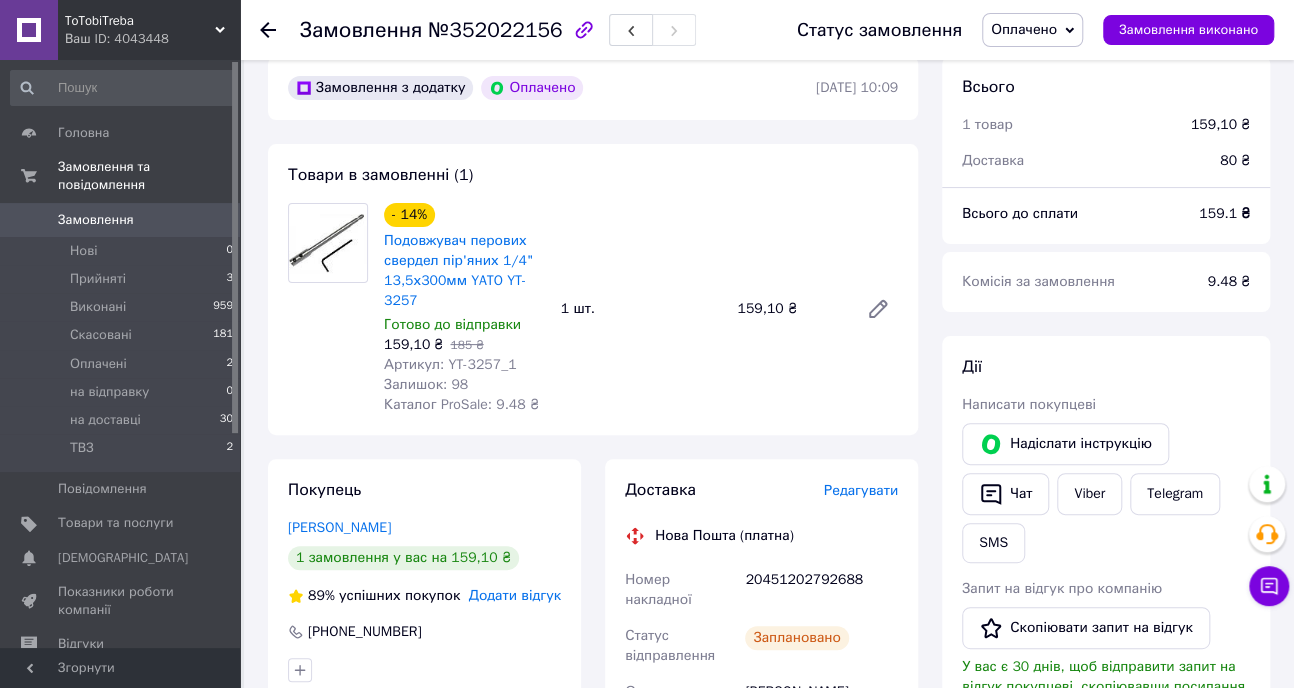 click on "Оплачено" at bounding box center [1024, 29] 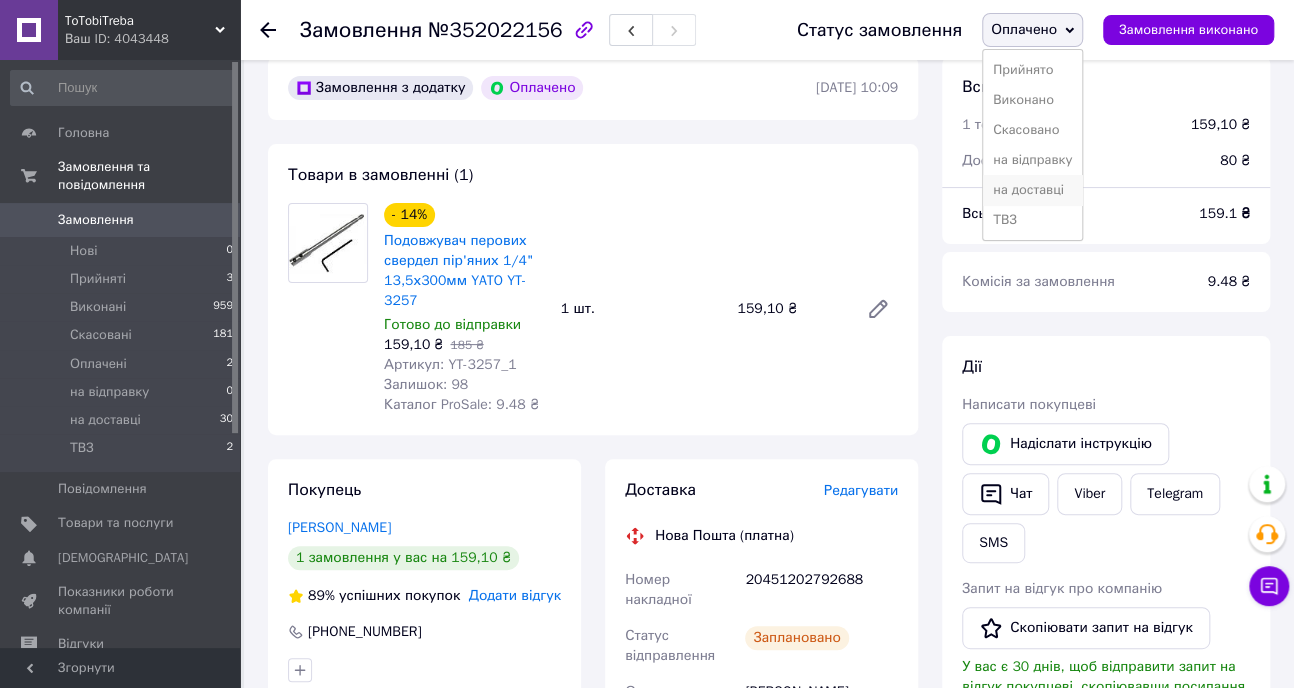 click on "на доставці" at bounding box center [1032, 190] 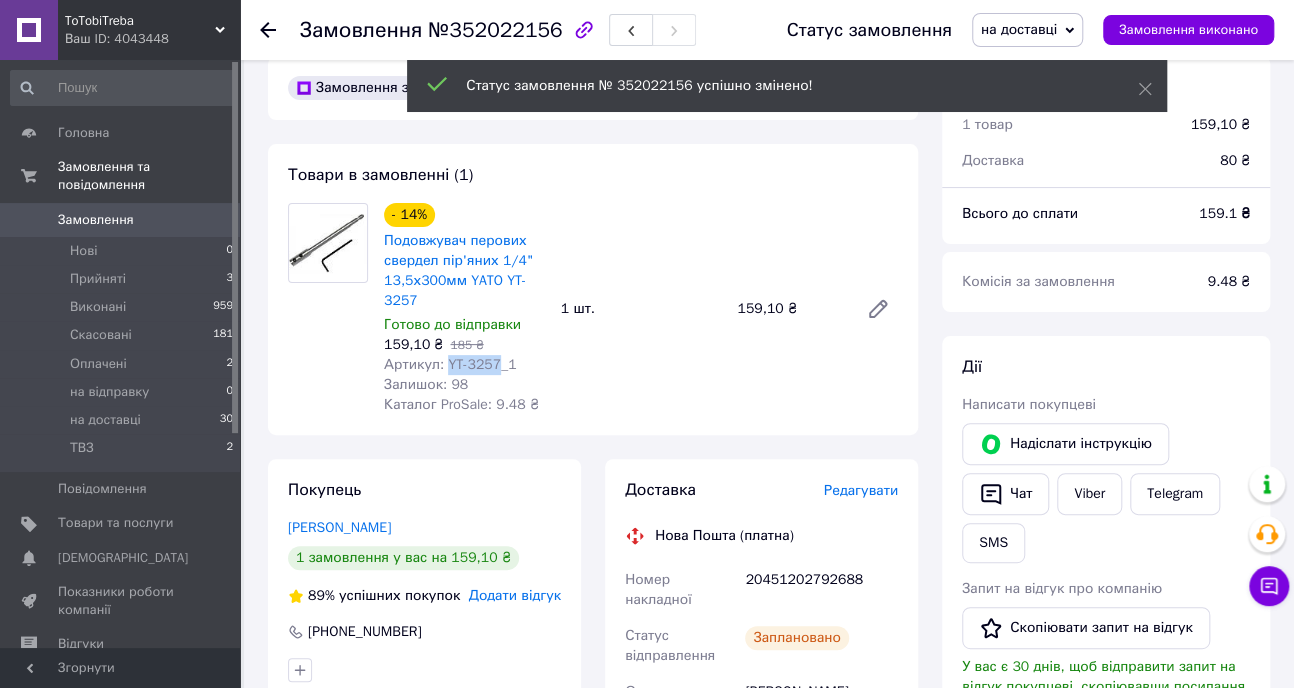 drag, startPoint x: 443, startPoint y: 369, endPoint x: 491, endPoint y: 369, distance: 48 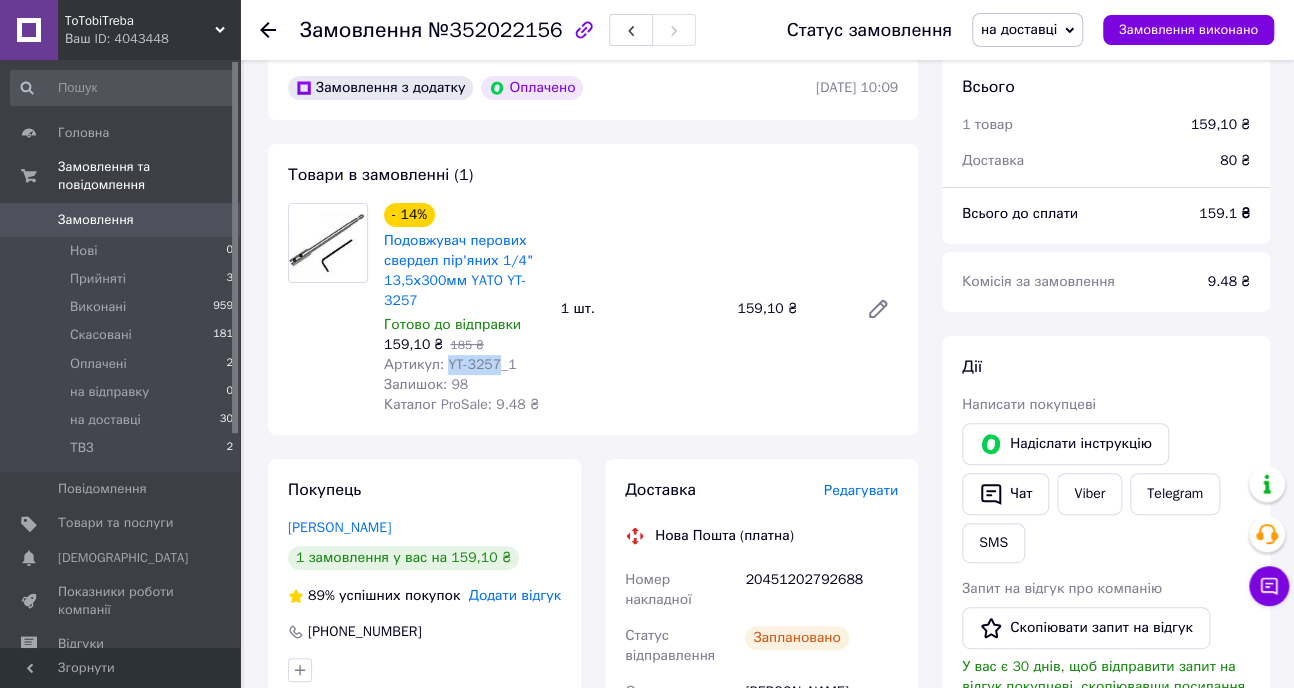 copy on "YT-3257" 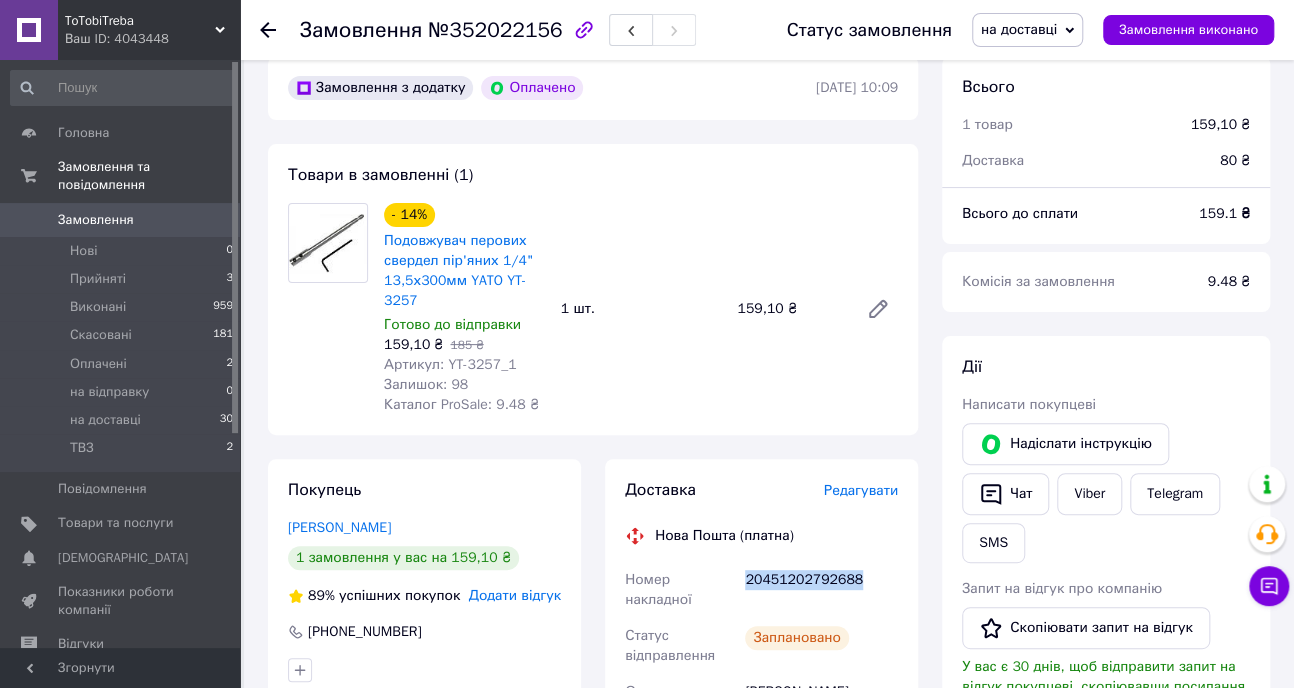 drag, startPoint x: 744, startPoint y: 584, endPoint x: 851, endPoint y: 582, distance: 107.01869 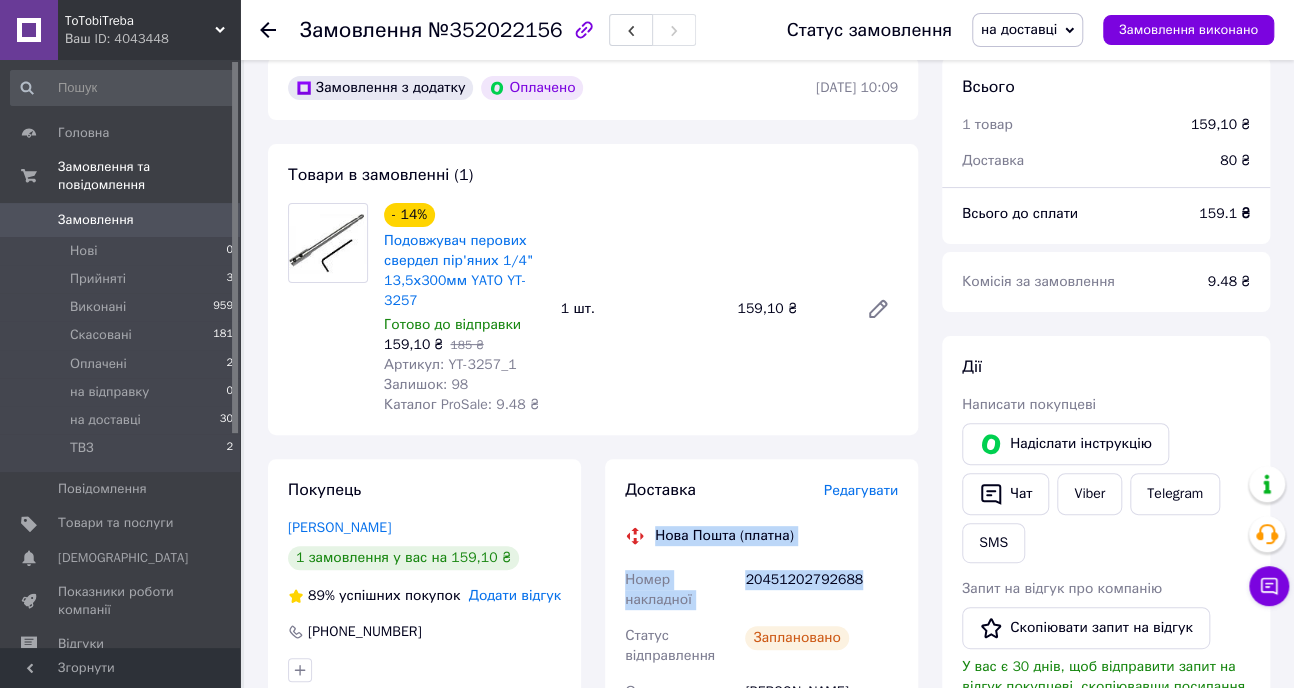 drag, startPoint x: 651, startPoint y: 533, endPoint x: 852, endPoint y: 590, distance: 208.92583 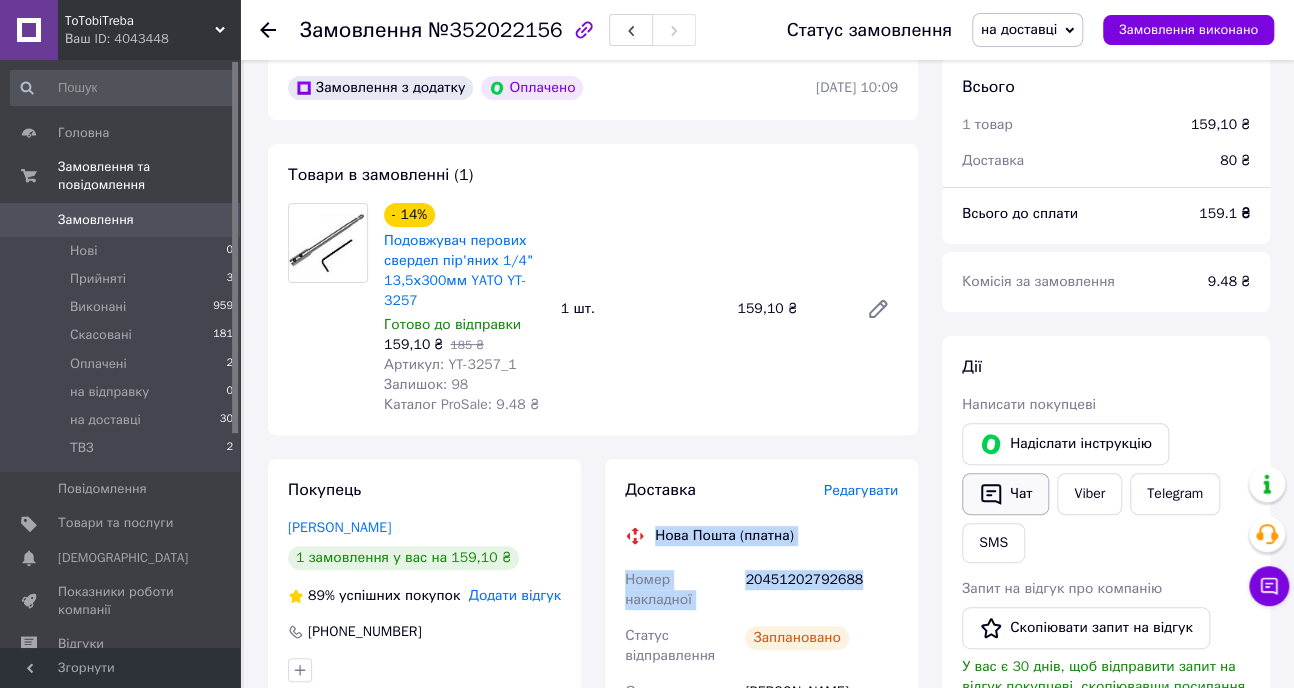 click on "Чат" at bounding box center [1005, 494] 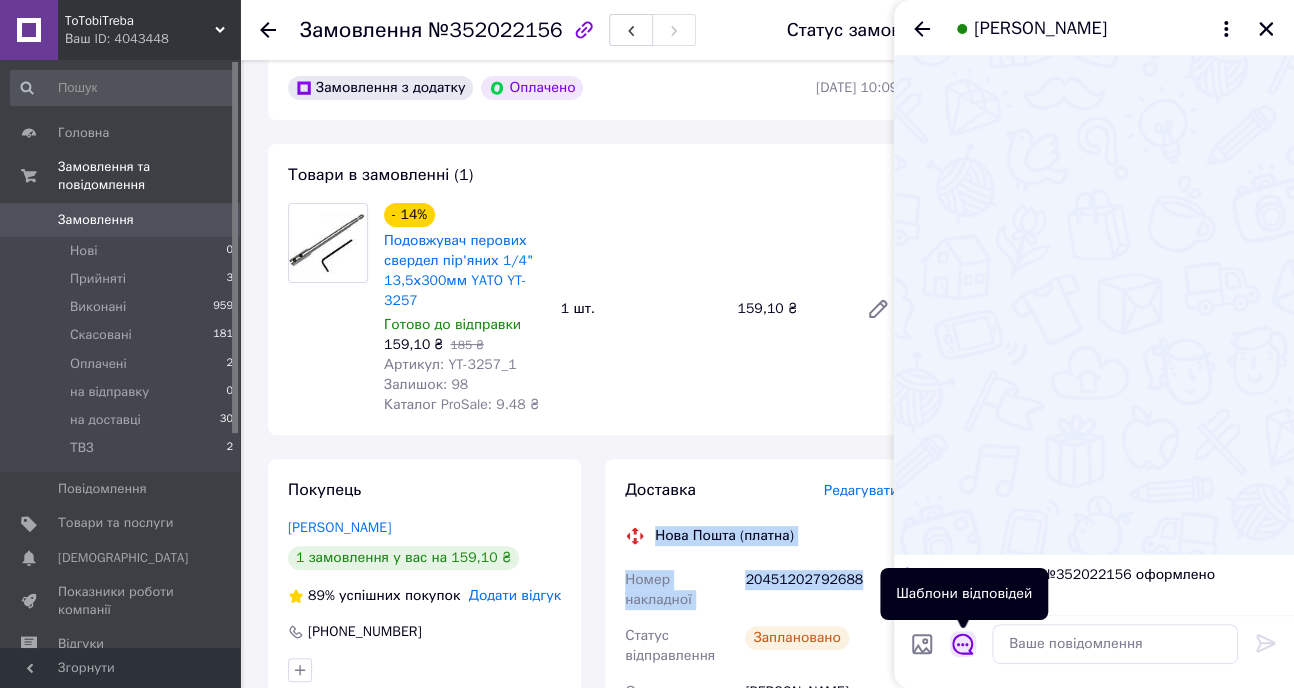 click 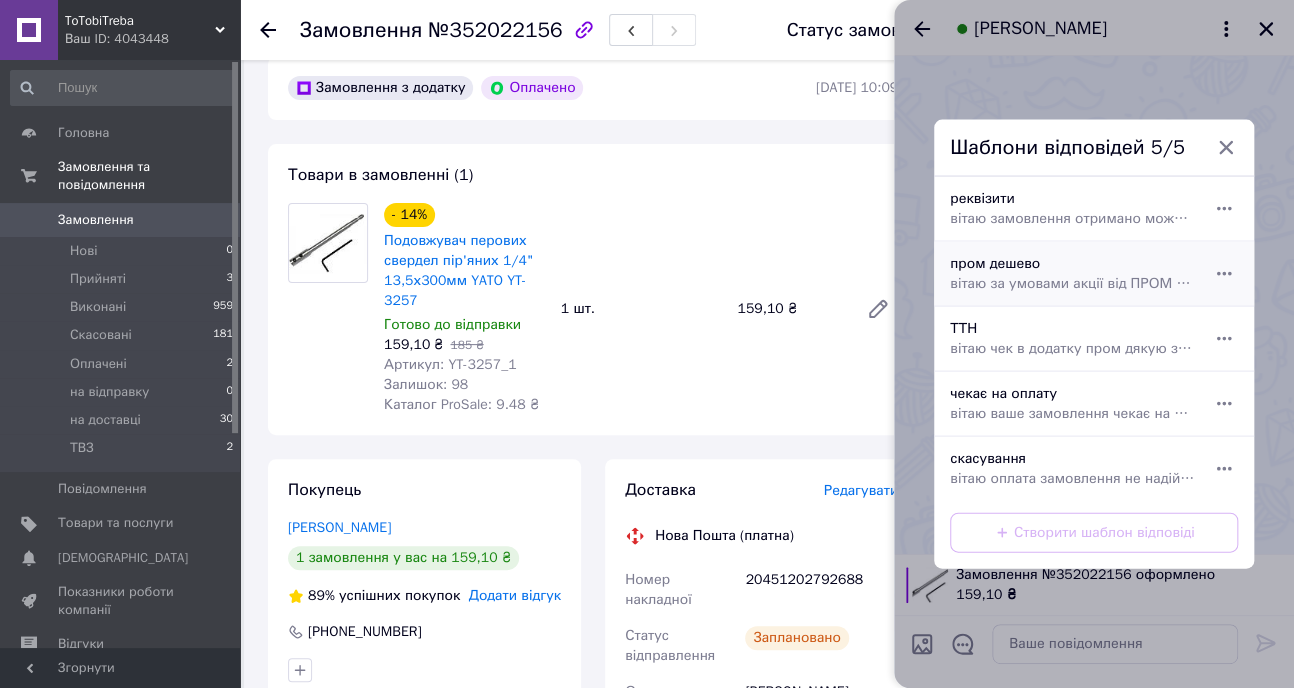click on "вітаю
за умовами акції від ПРОМ
для того щоб отримати
дешеву доставку
вам потрібно завершити
пром-оплату замовлення
завжди ToTobiTreba" at bounding box center (1072, 284) 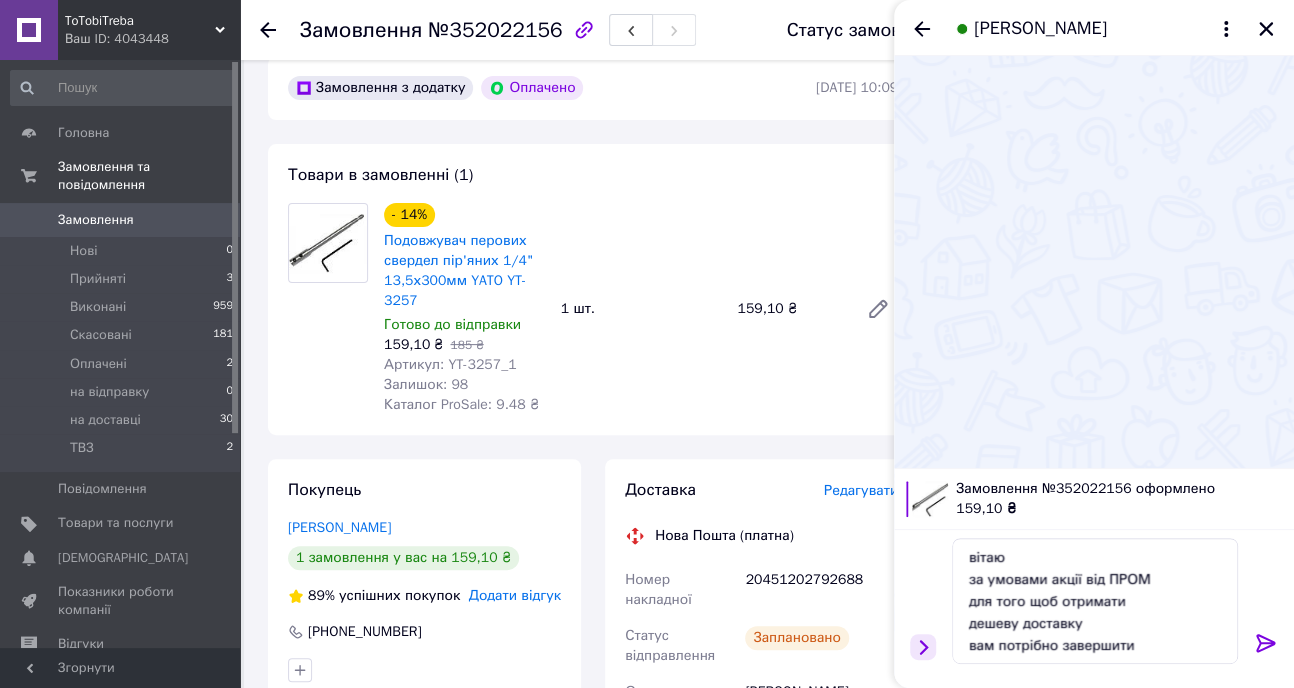 click 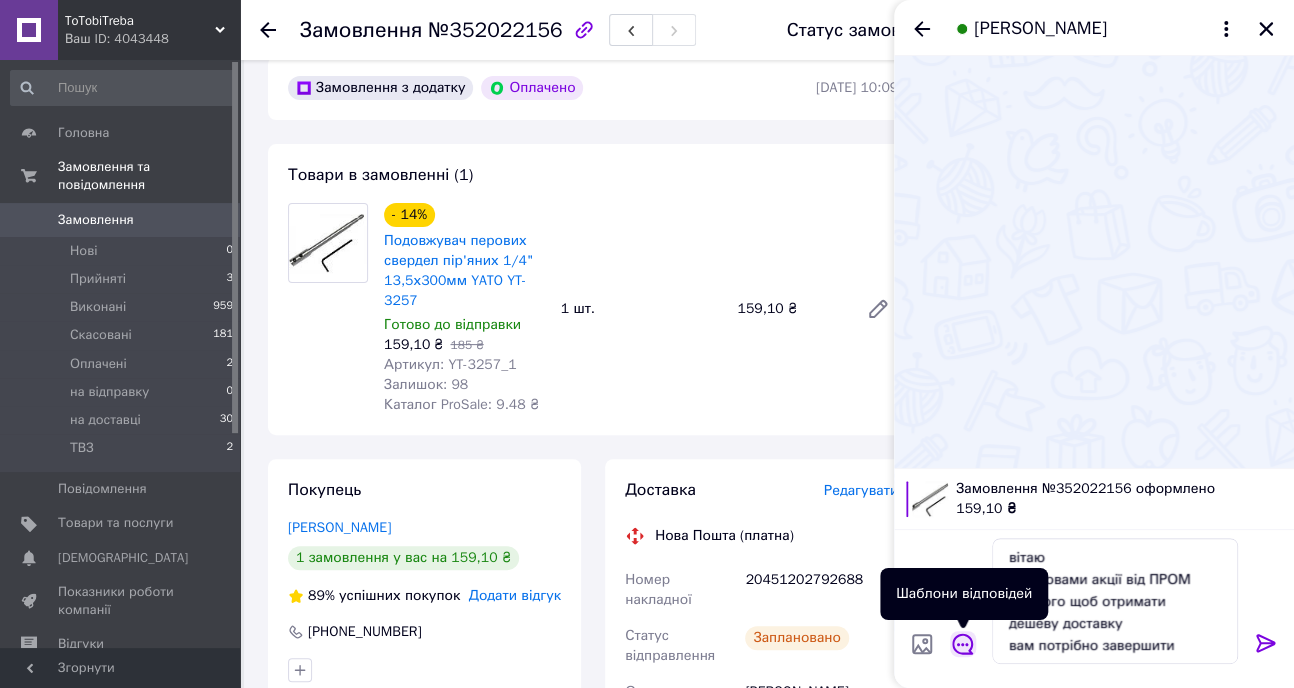 click 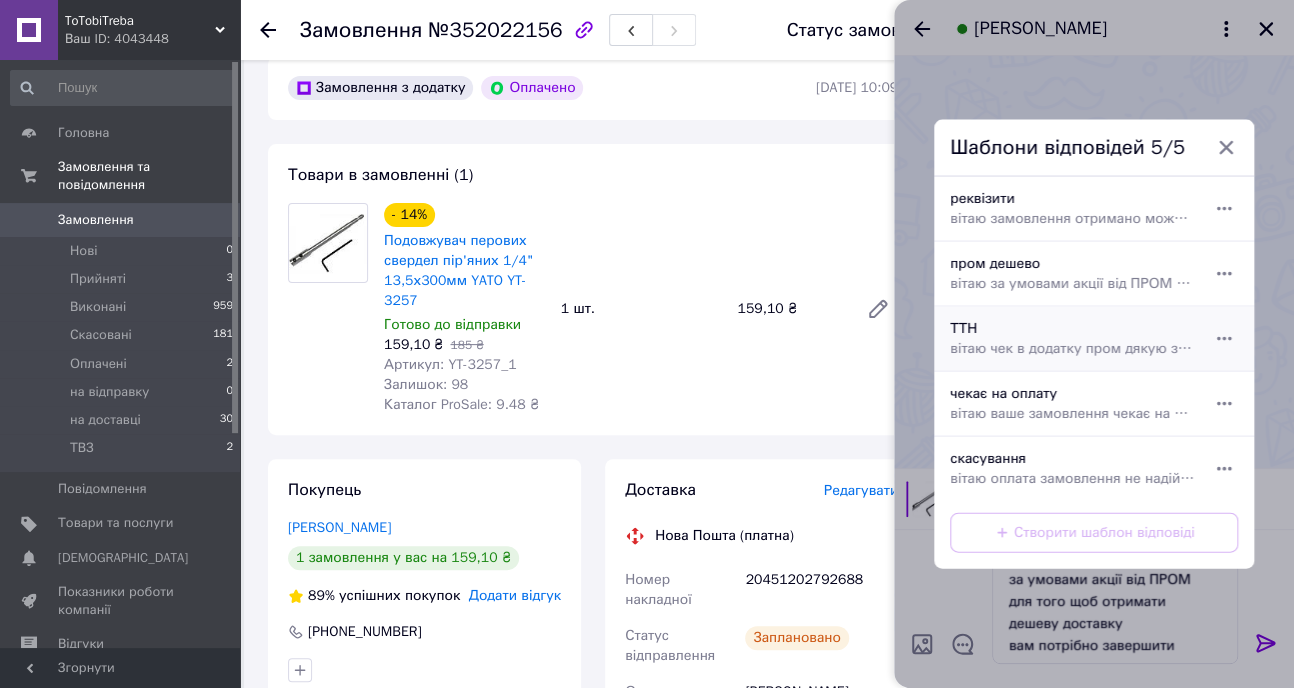 click on "ТТН вітаю
чек в додатку пром
дякую
завжди ToTobiTreba" at bounding box center [1072, 339] 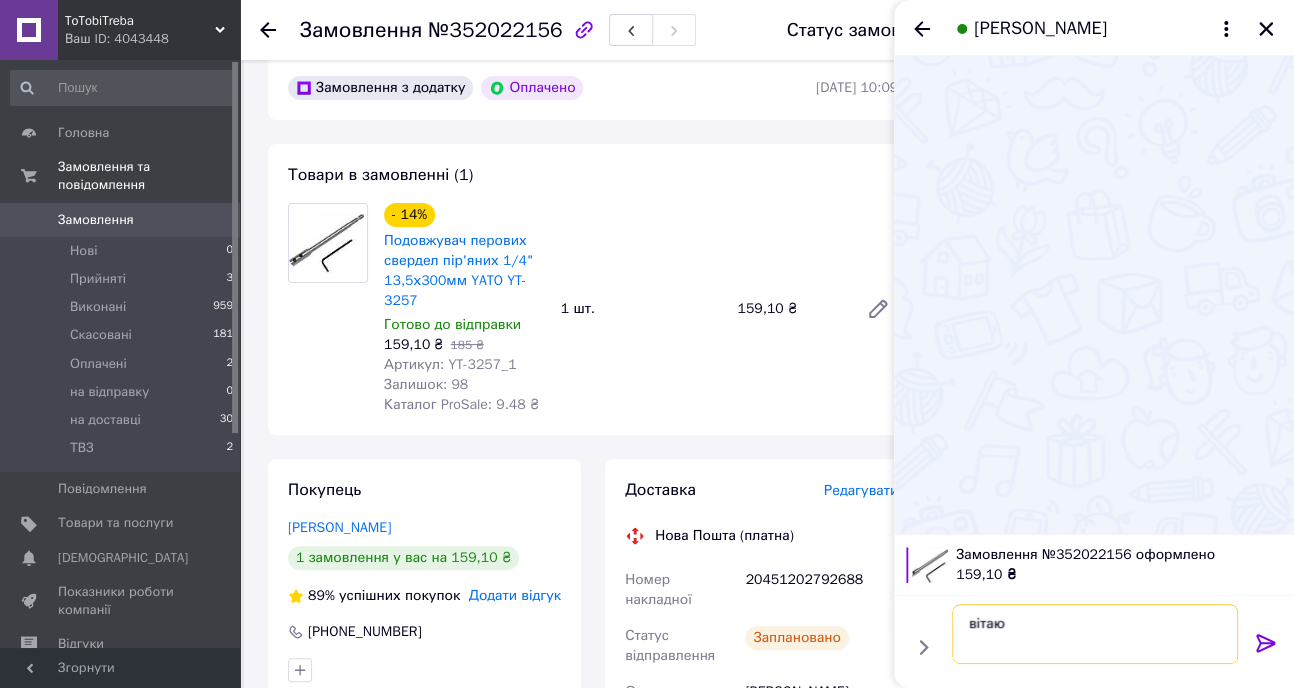 click on "вітаю
чек в додатку пром
дякую
завжди ToTobiTreba" at bounding box center (1095, 634) 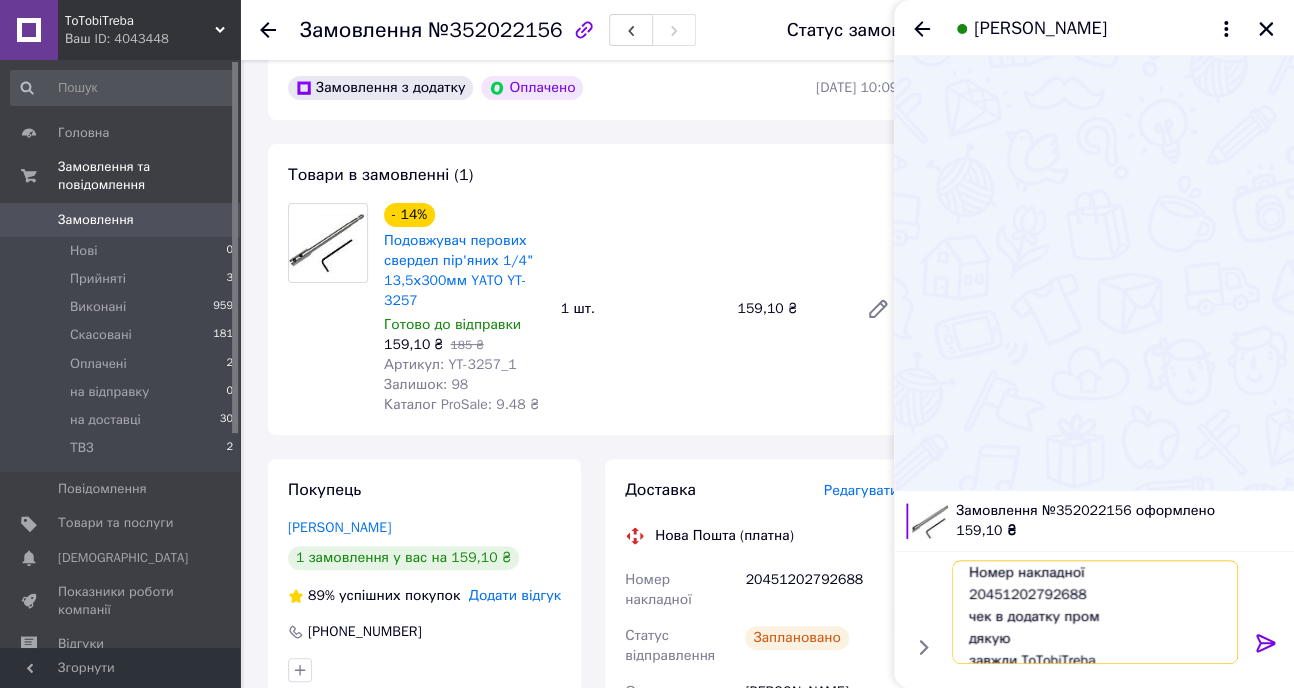 scroll, scrollTop: 68, scrollLeft: 0, axis: vertical 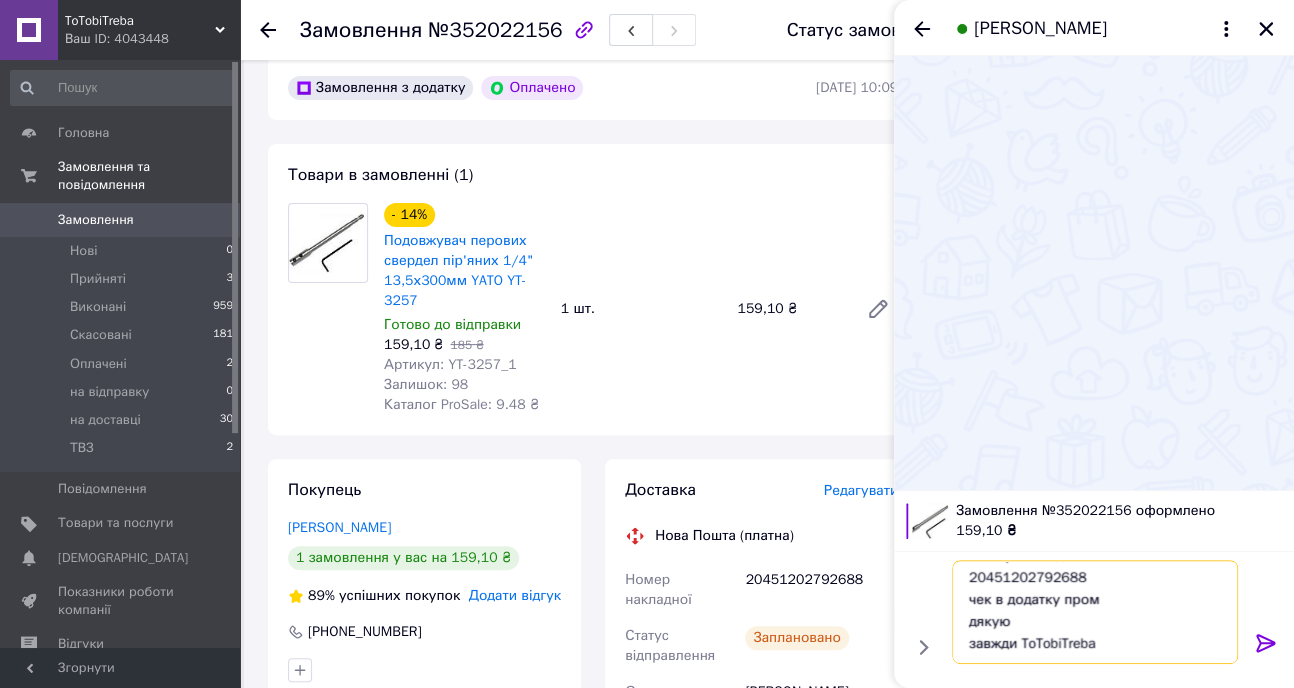 drag, startPoint x: 995, startPoint y: 581, endPoint x: 1082, endPoint y: 639, distance: 104.56099 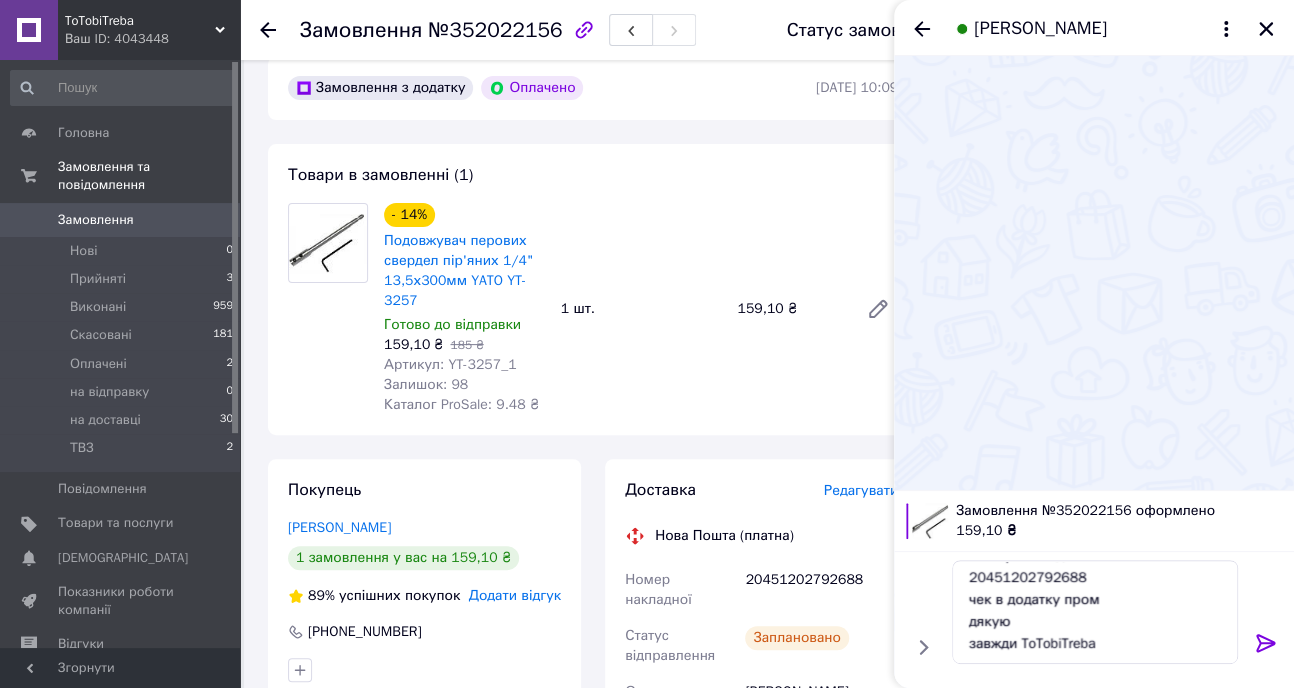 click 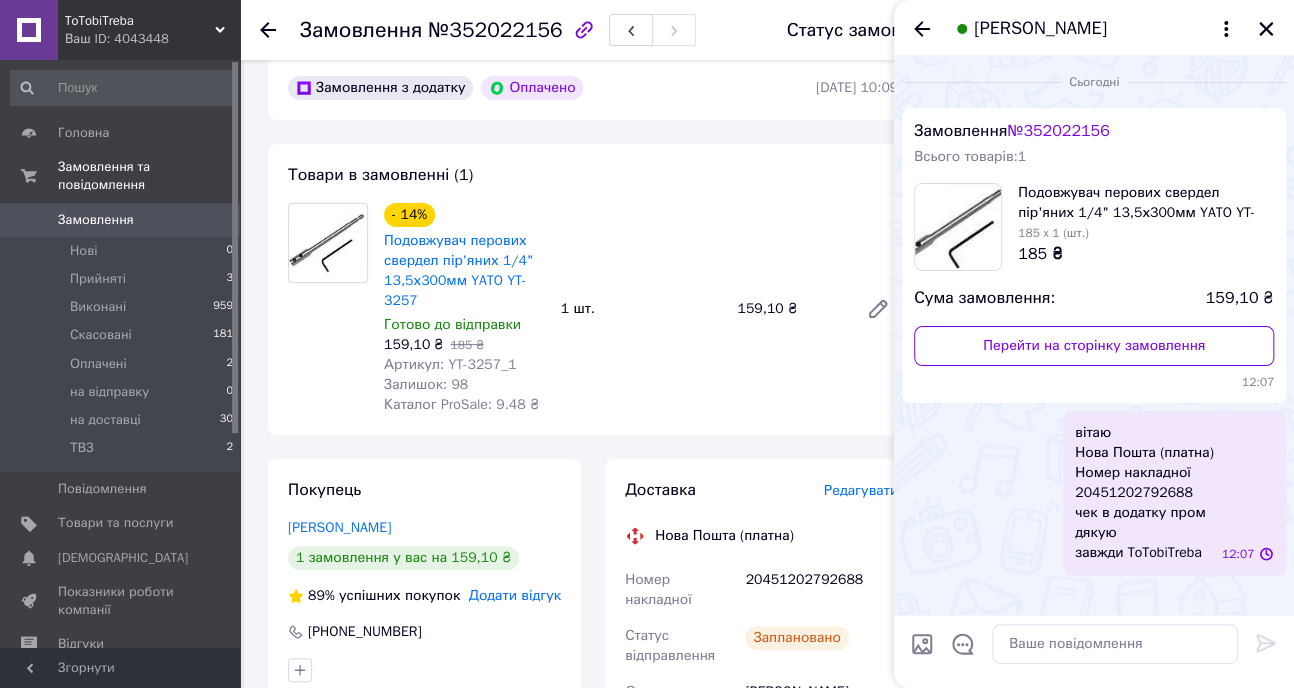 scroll, scrollTop: 0, scrollLeft: 0, axis: both 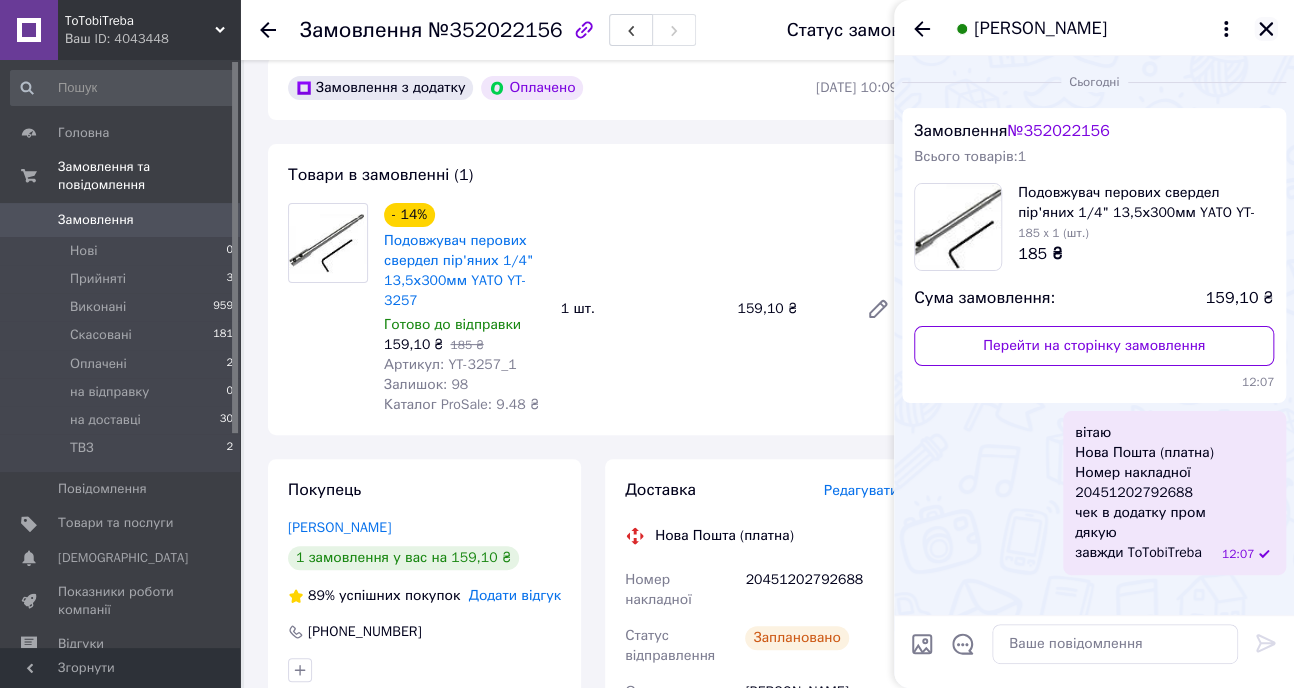 click 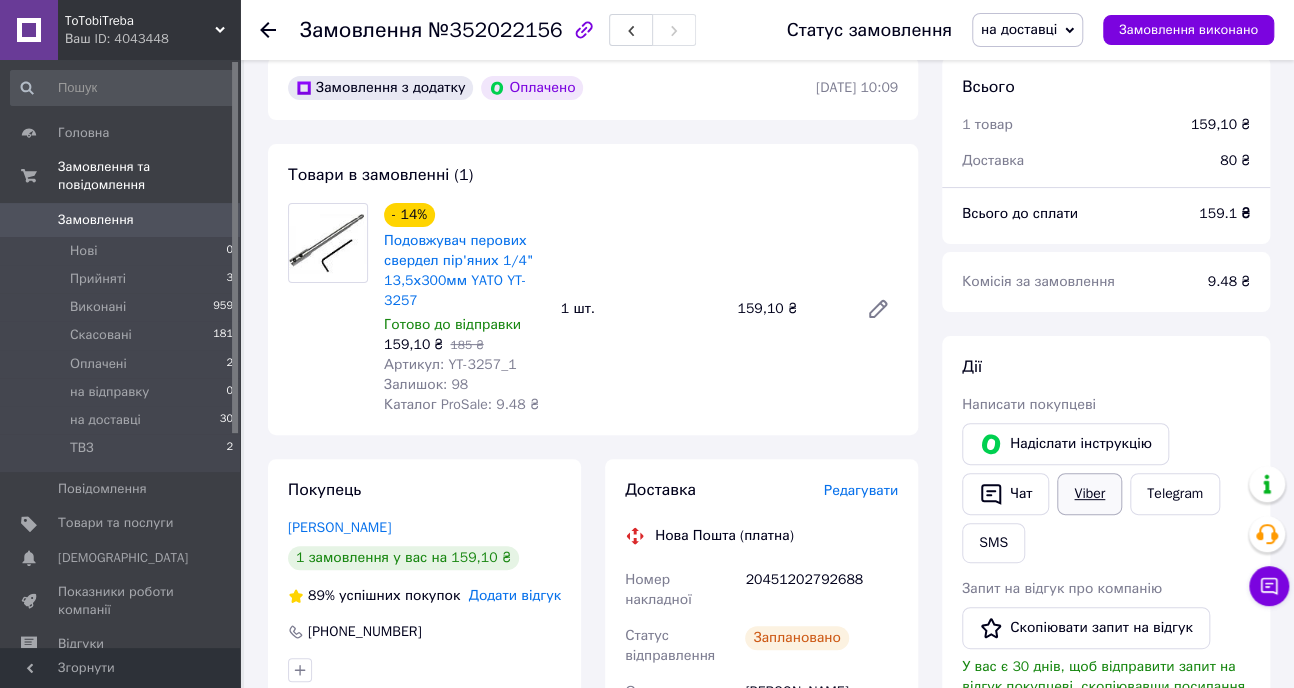 click on "Viber" at bounding box center [1089, 494] 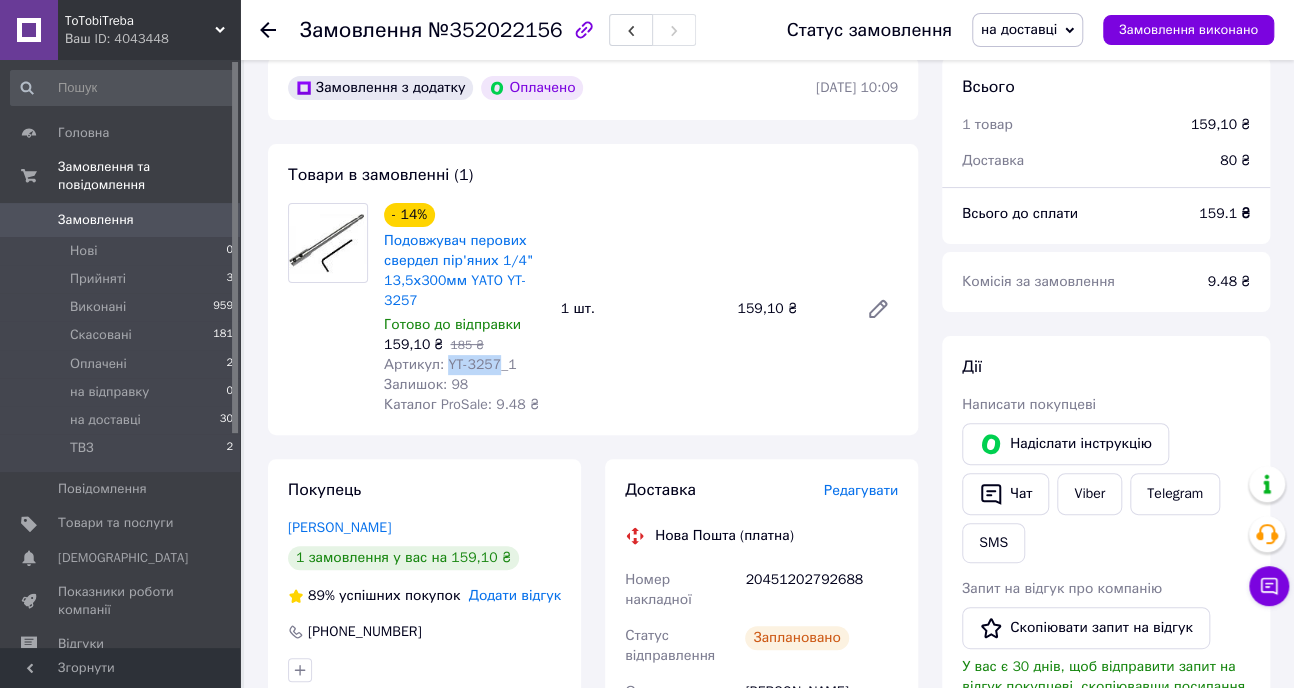 drag, startPoint x: 445, startPoint y: 369, endPoint x: 491, endPoint y: 368, distance: 46.010868 